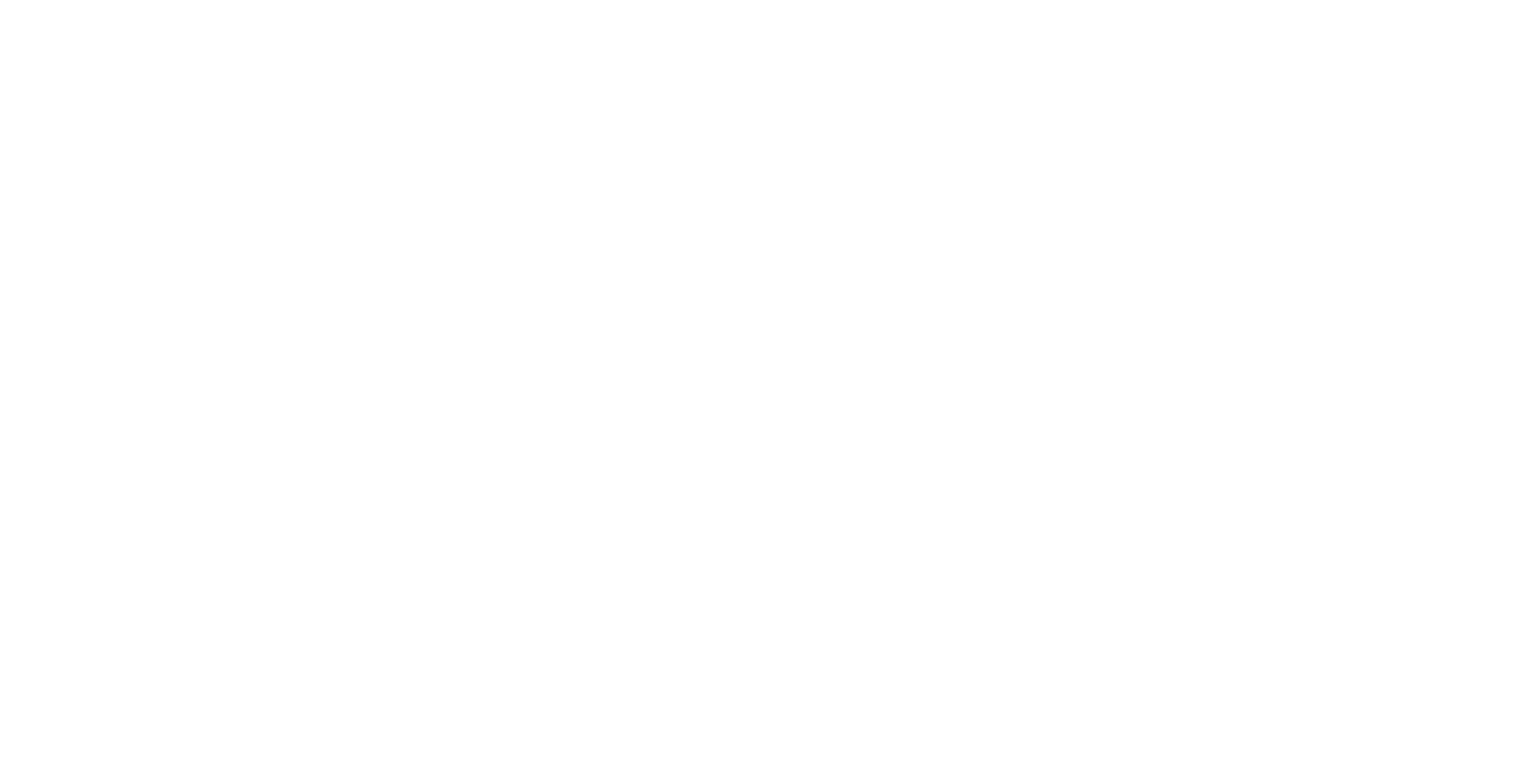 scroll, scrollTop: 0, scrollLeft: 0, axis: both 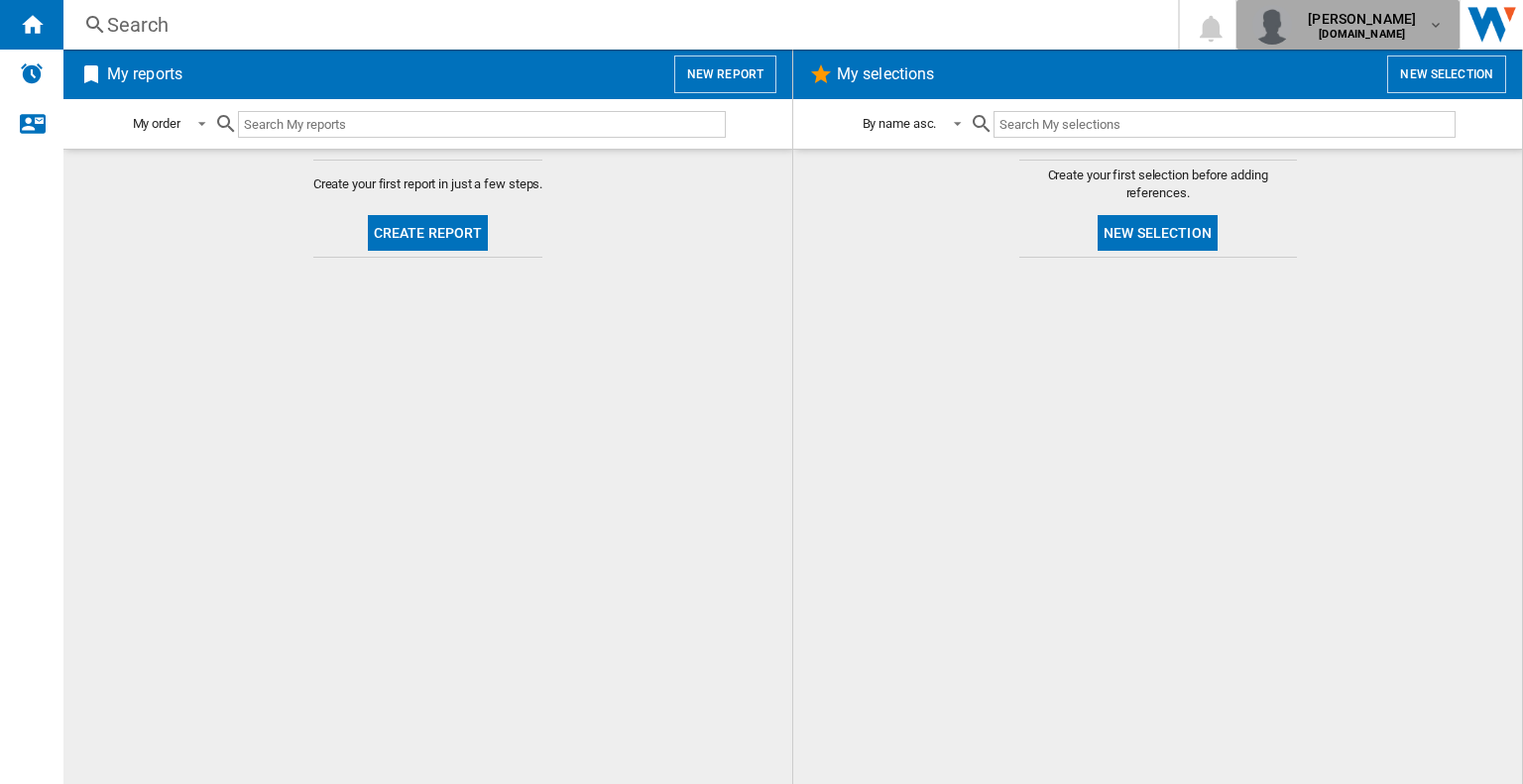 click at bounding box center (1436, 25) 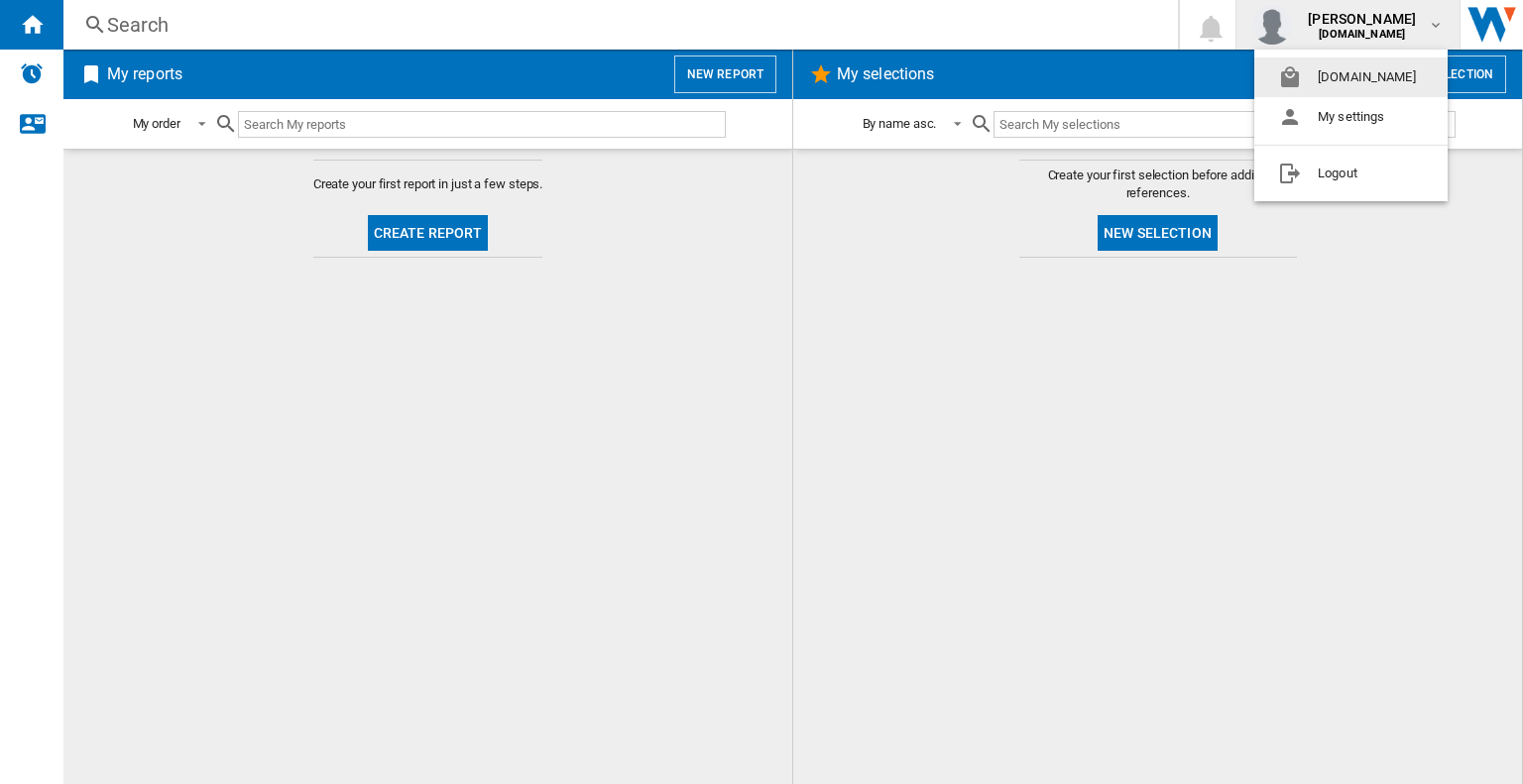 click at bounding box center [762, 392] 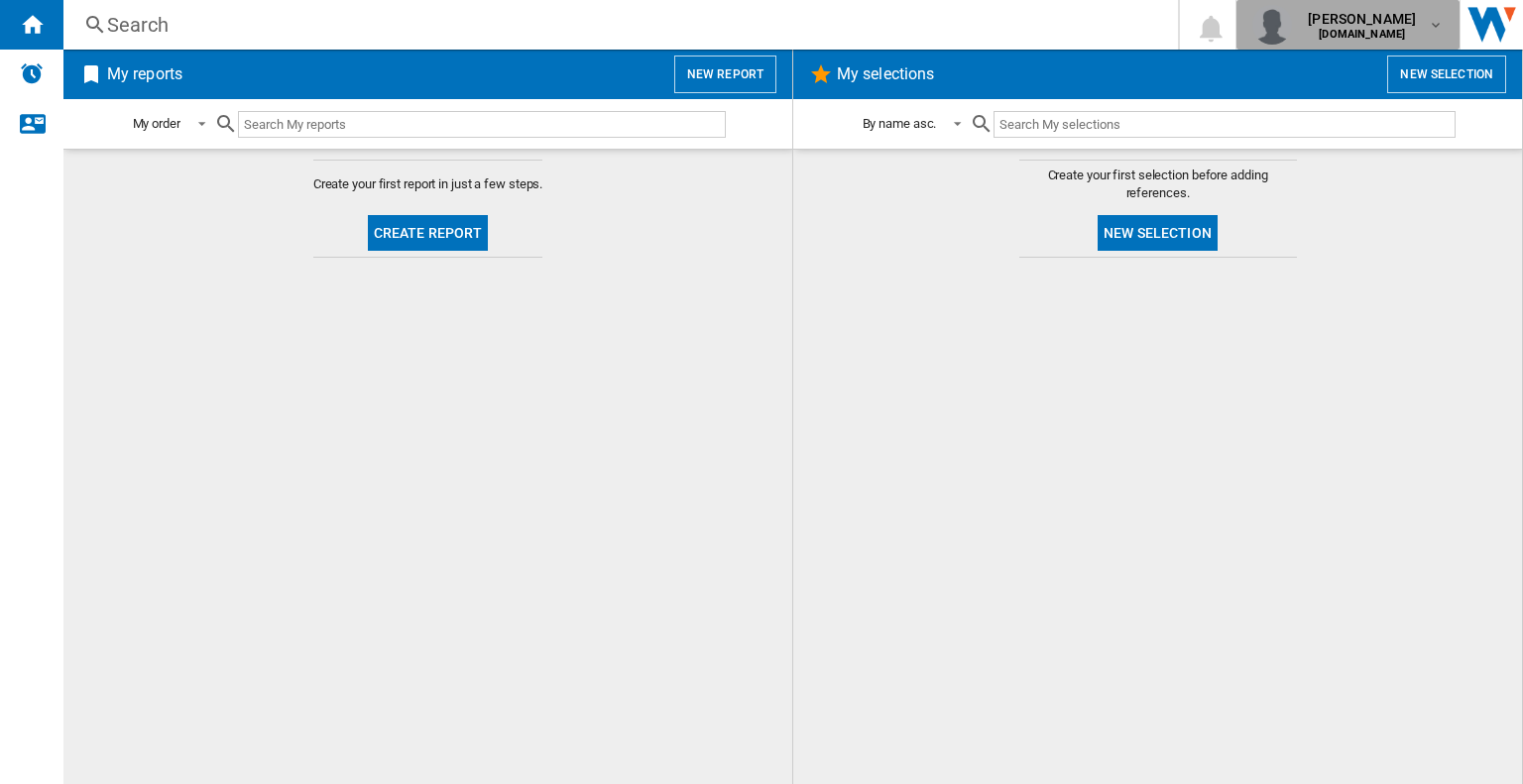 click on "[PERSON_NAME]
[DOMAIN_NAME]" at bounding box center [1363, 25] 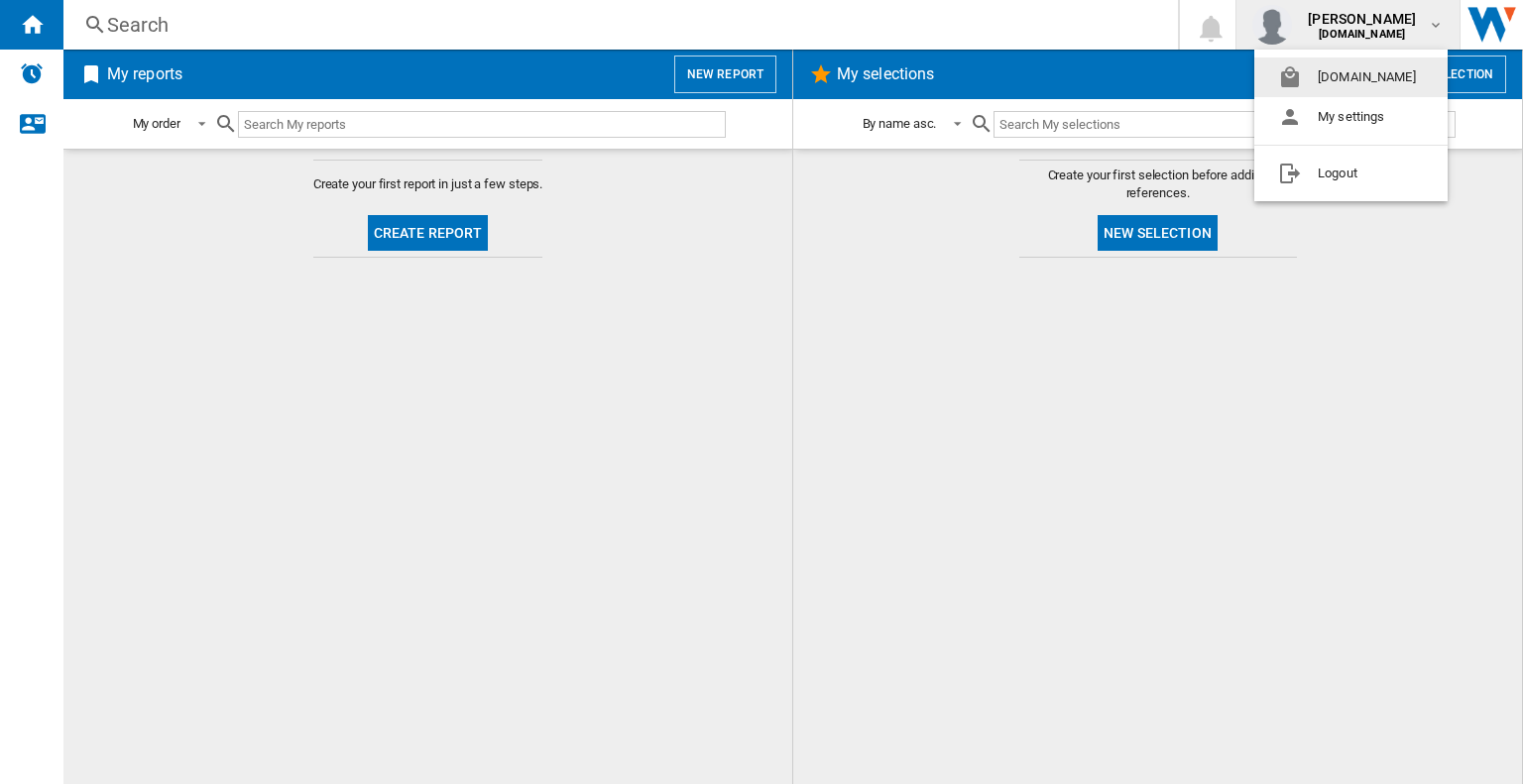 click at bounding box center [762, 392] 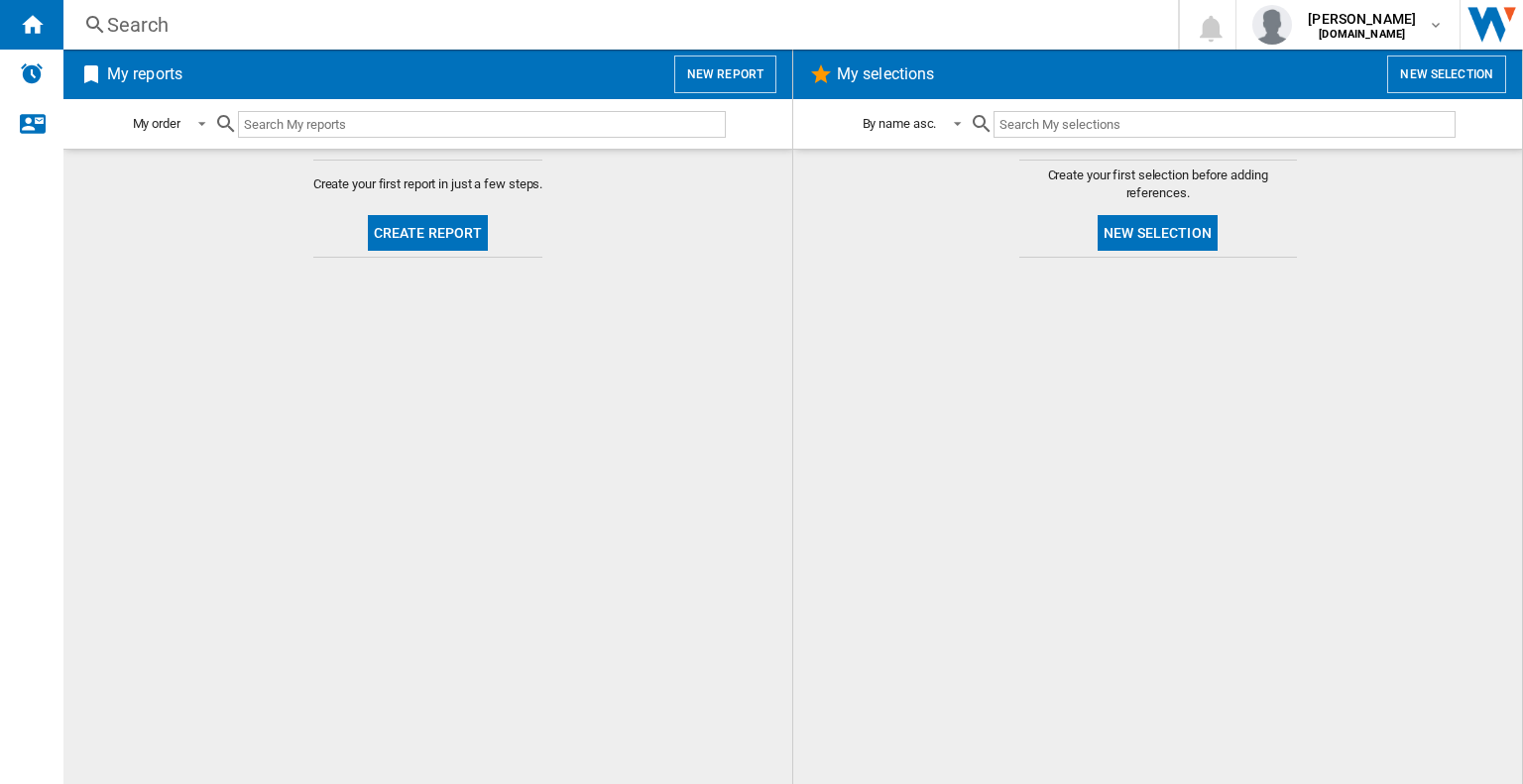 click on "New report" at bounding box center [725, 74] 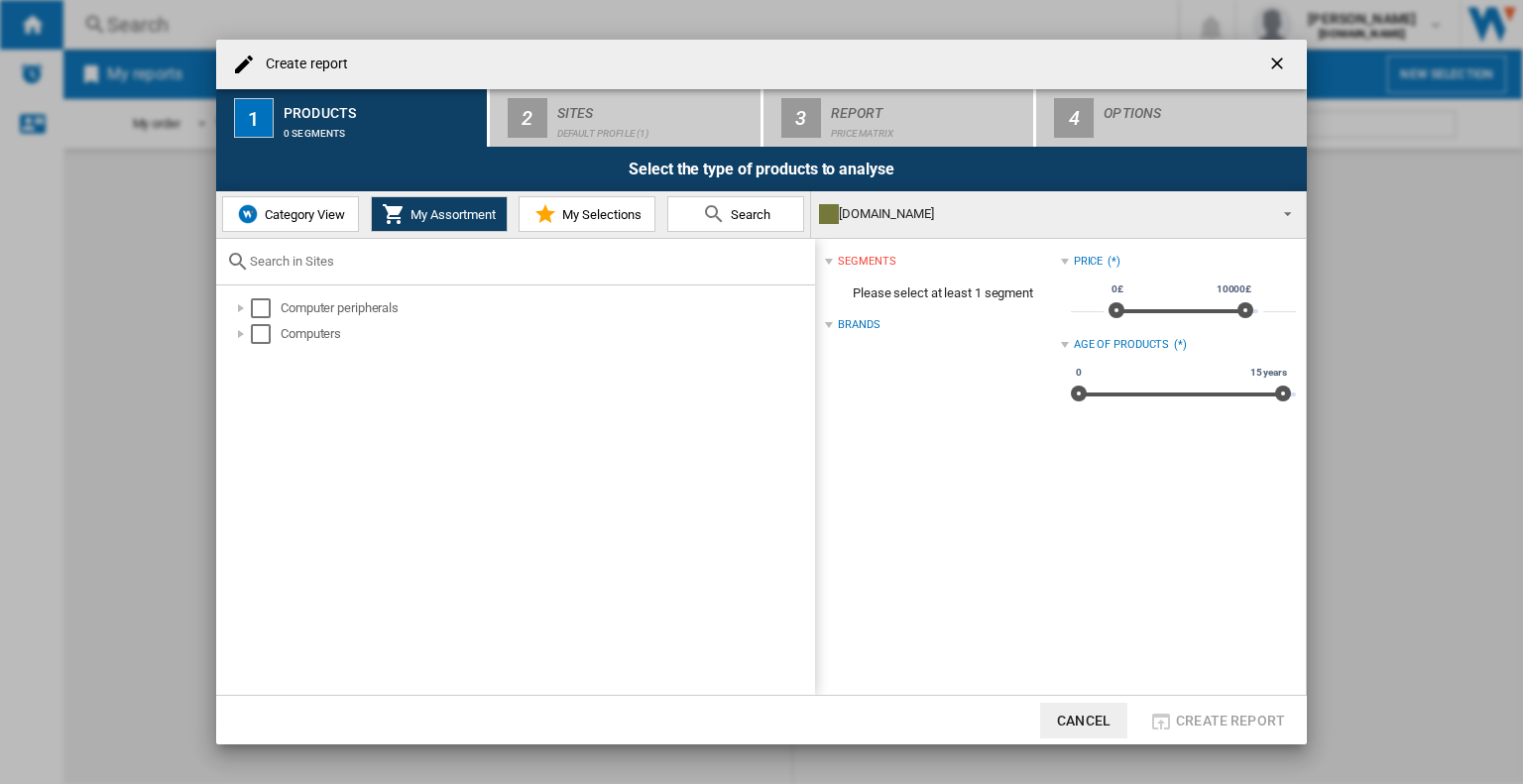 click on "Category View" at bounding box center (302, 214) 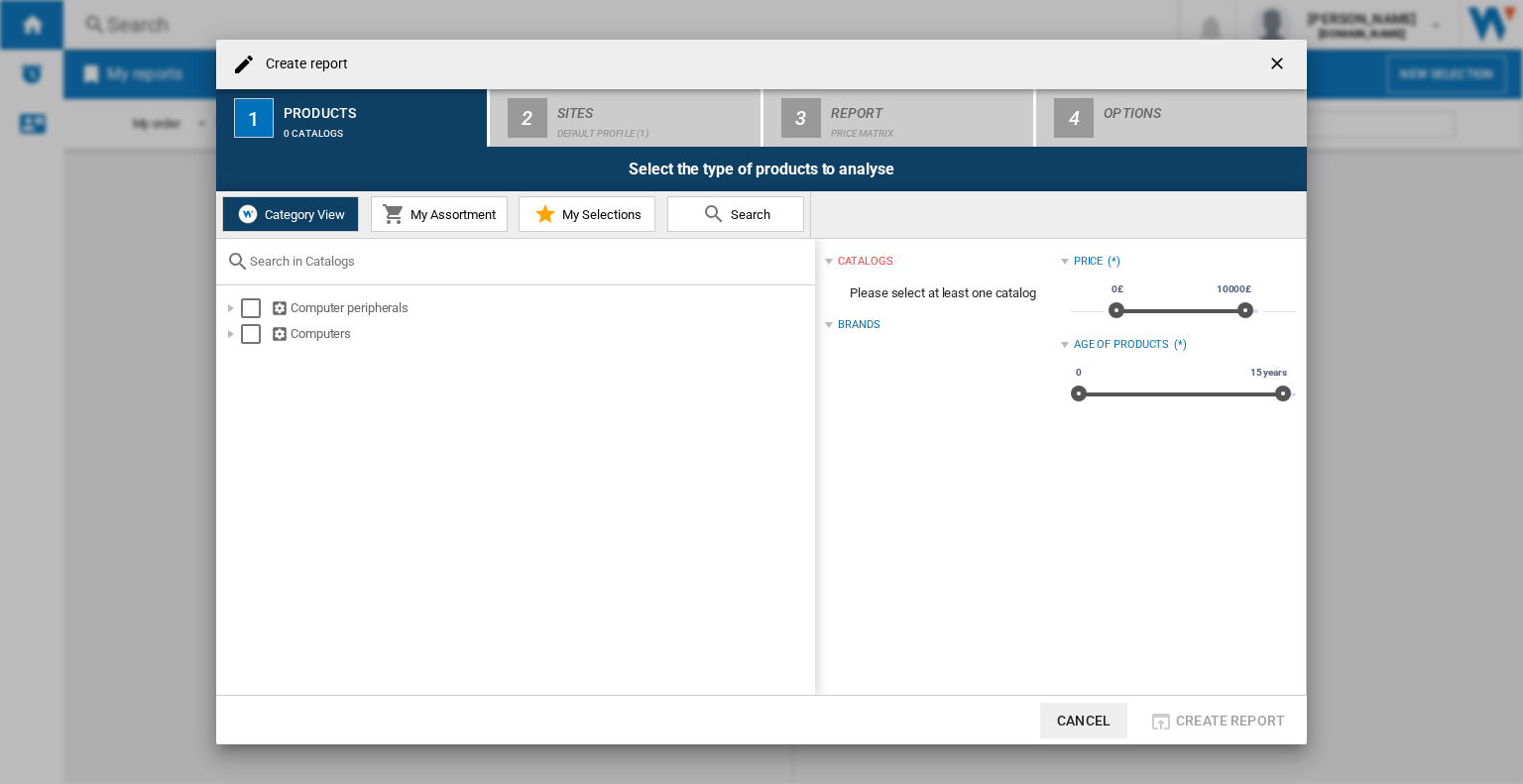 click on "My Assortment" at bounding box center [439, 214] 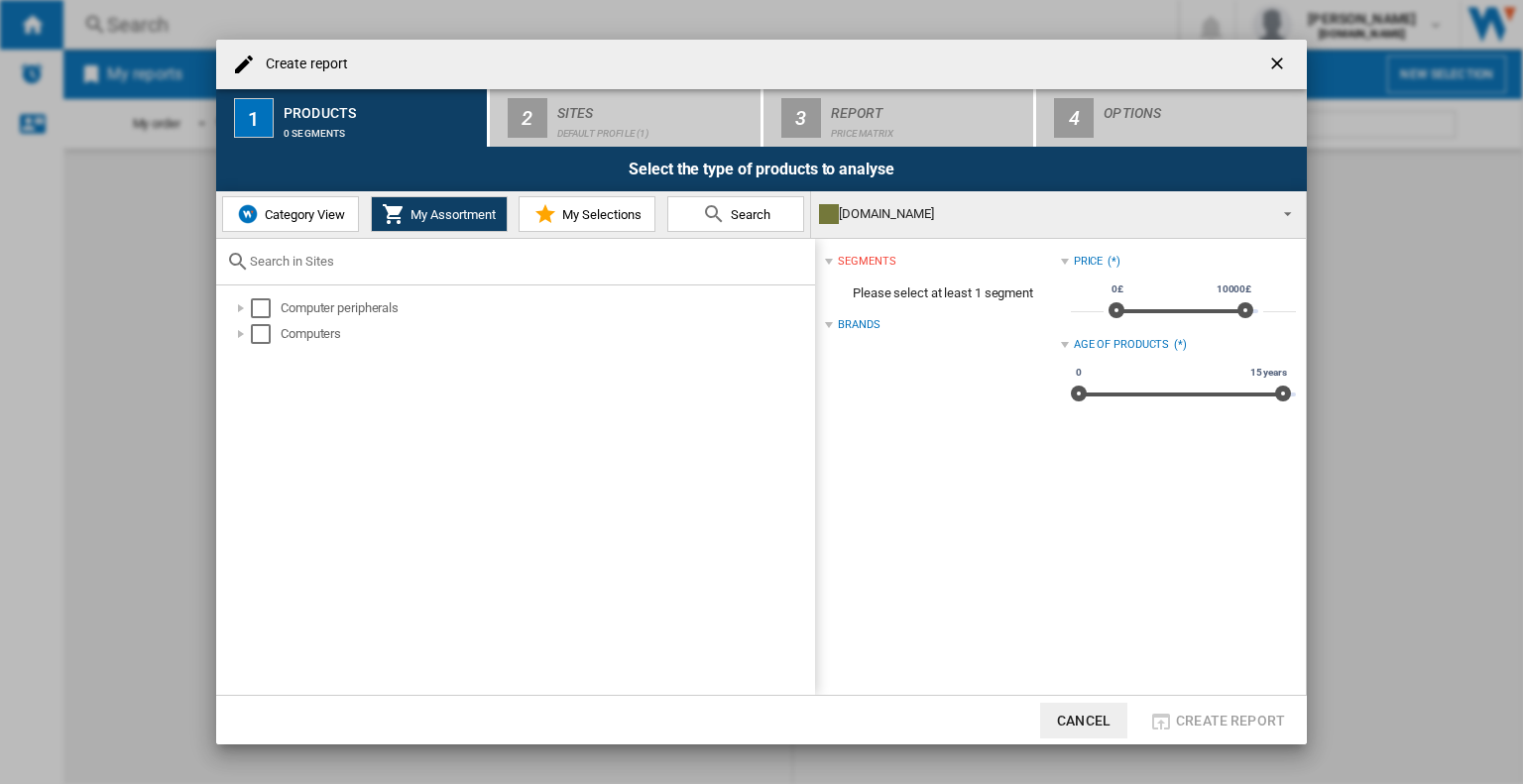 click on "Category View" at bounding box center [302, 214] 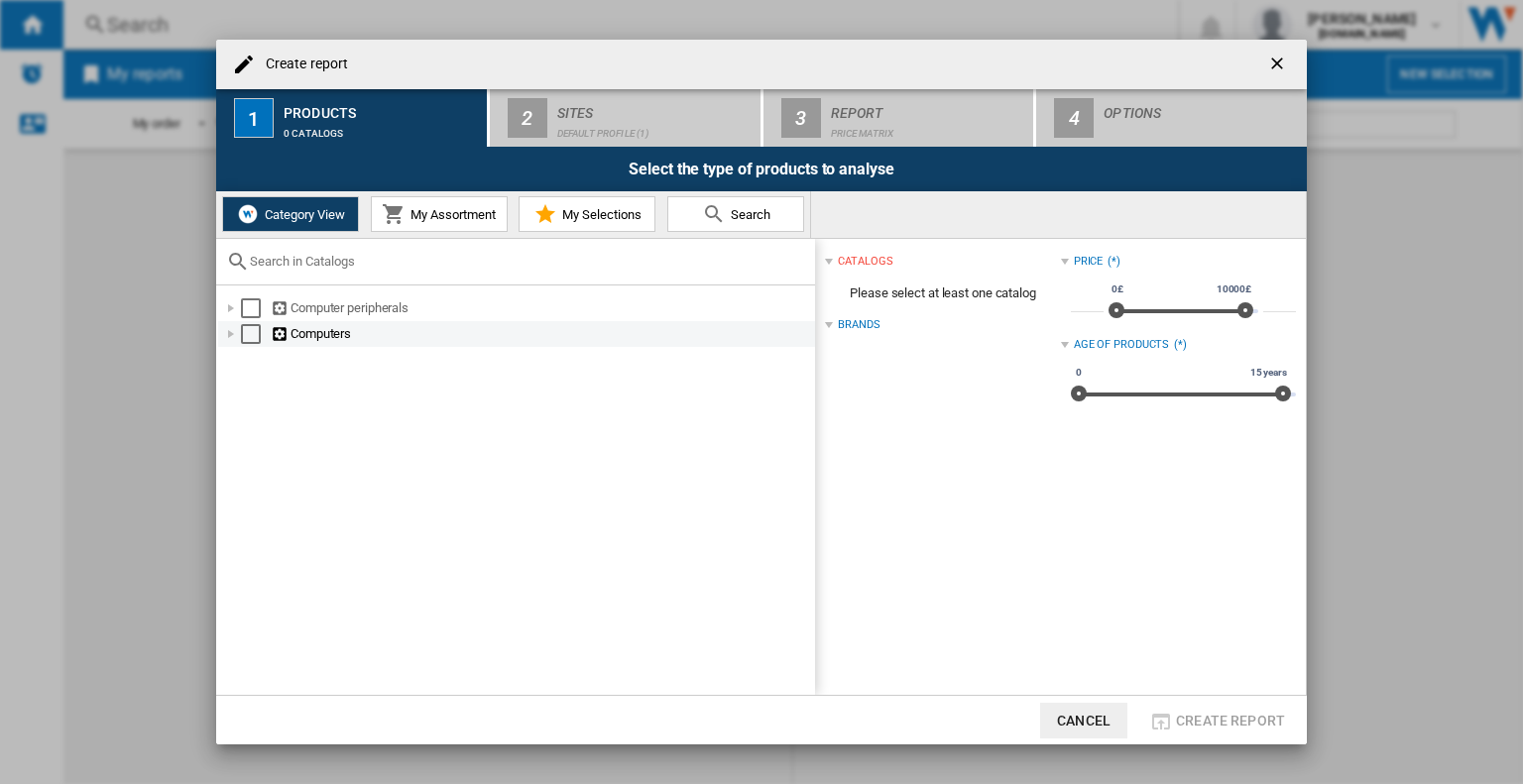 click at bounding box center (251, 334) 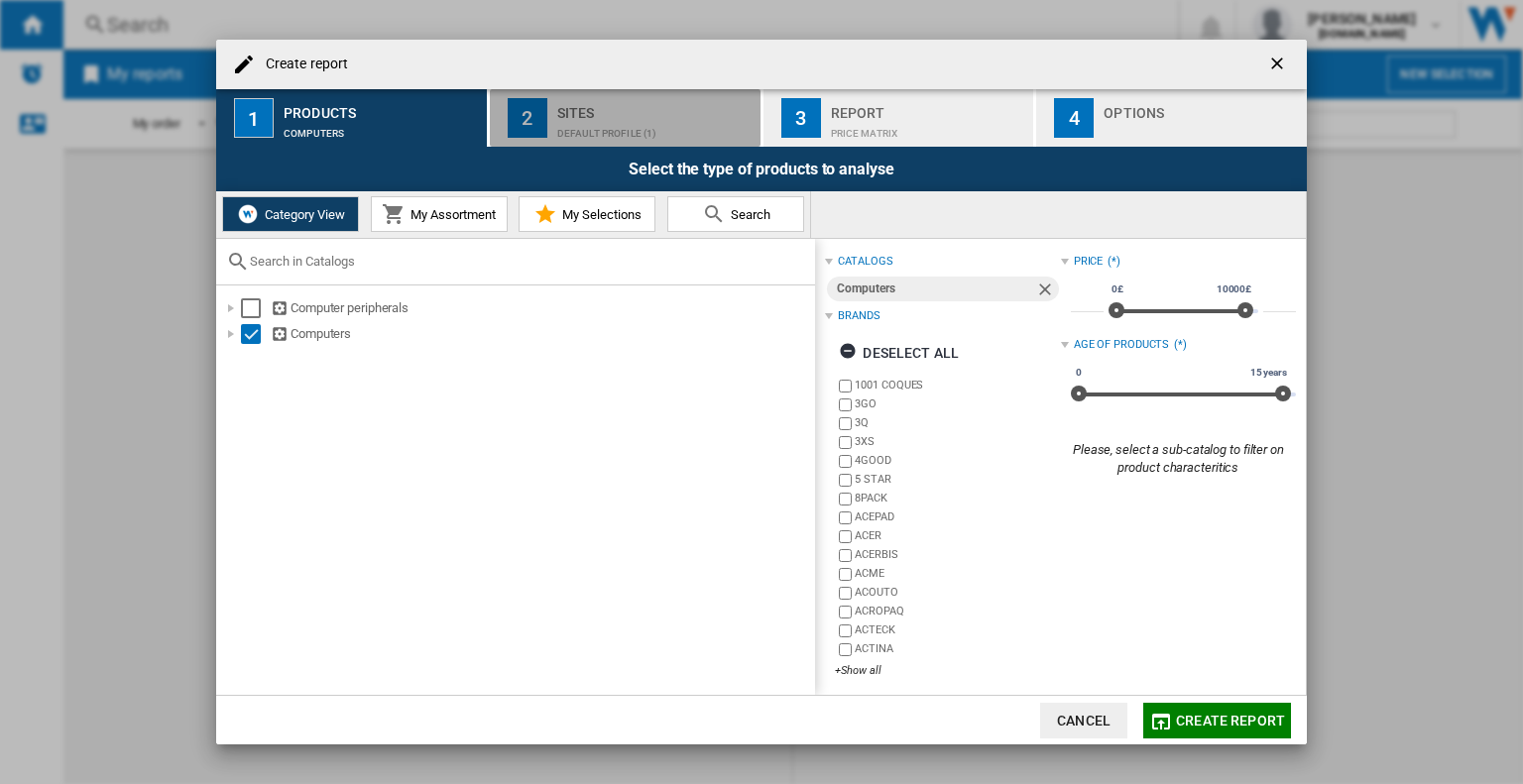 click on "Sites" at bounding box center [654, 107] 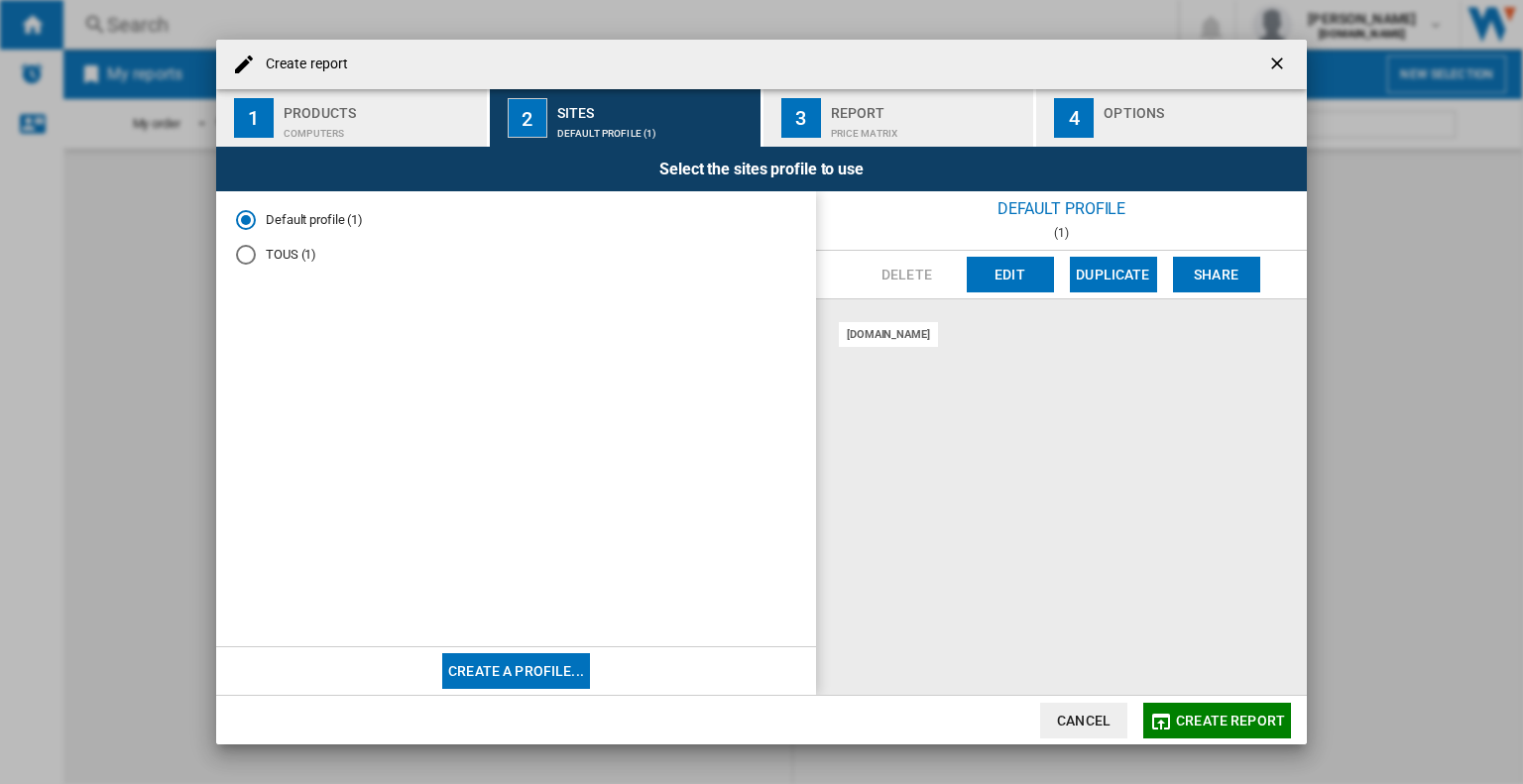 click on "TOUS (1)" at bounding box center [516, 254] 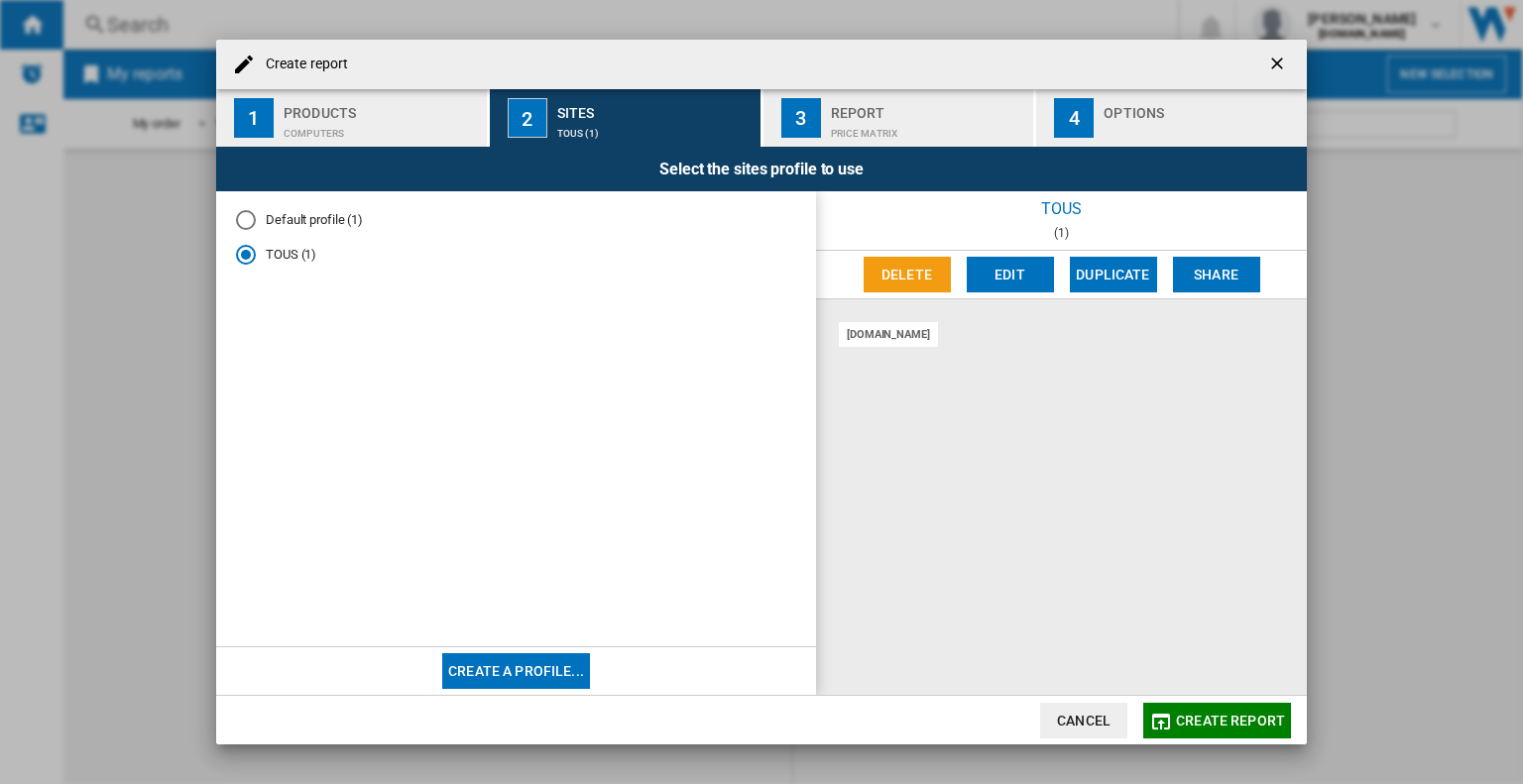 click on "Default profile (1)" at bounding box center [516, 220] 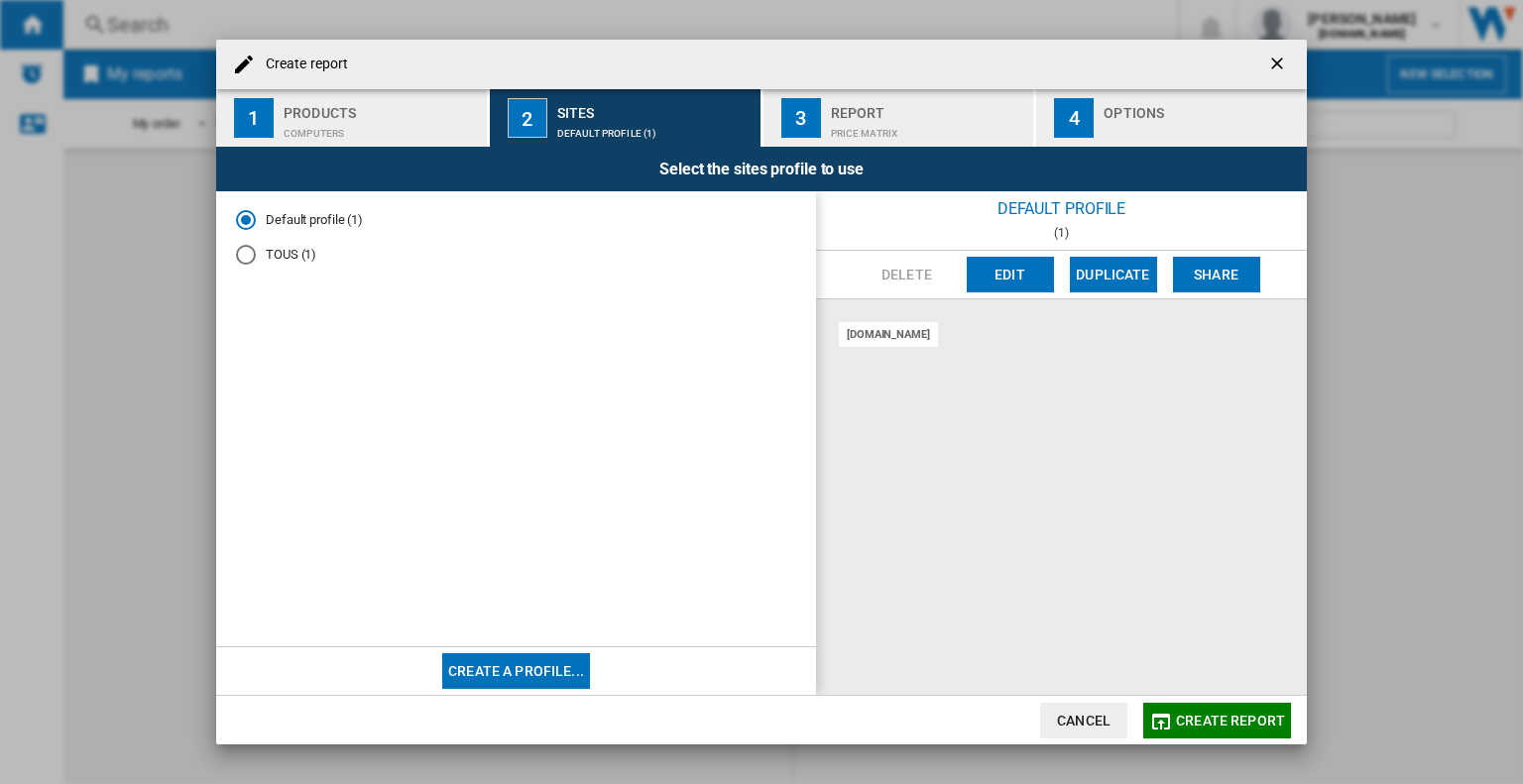 click on "Computers" at bounding box center (381, 128) 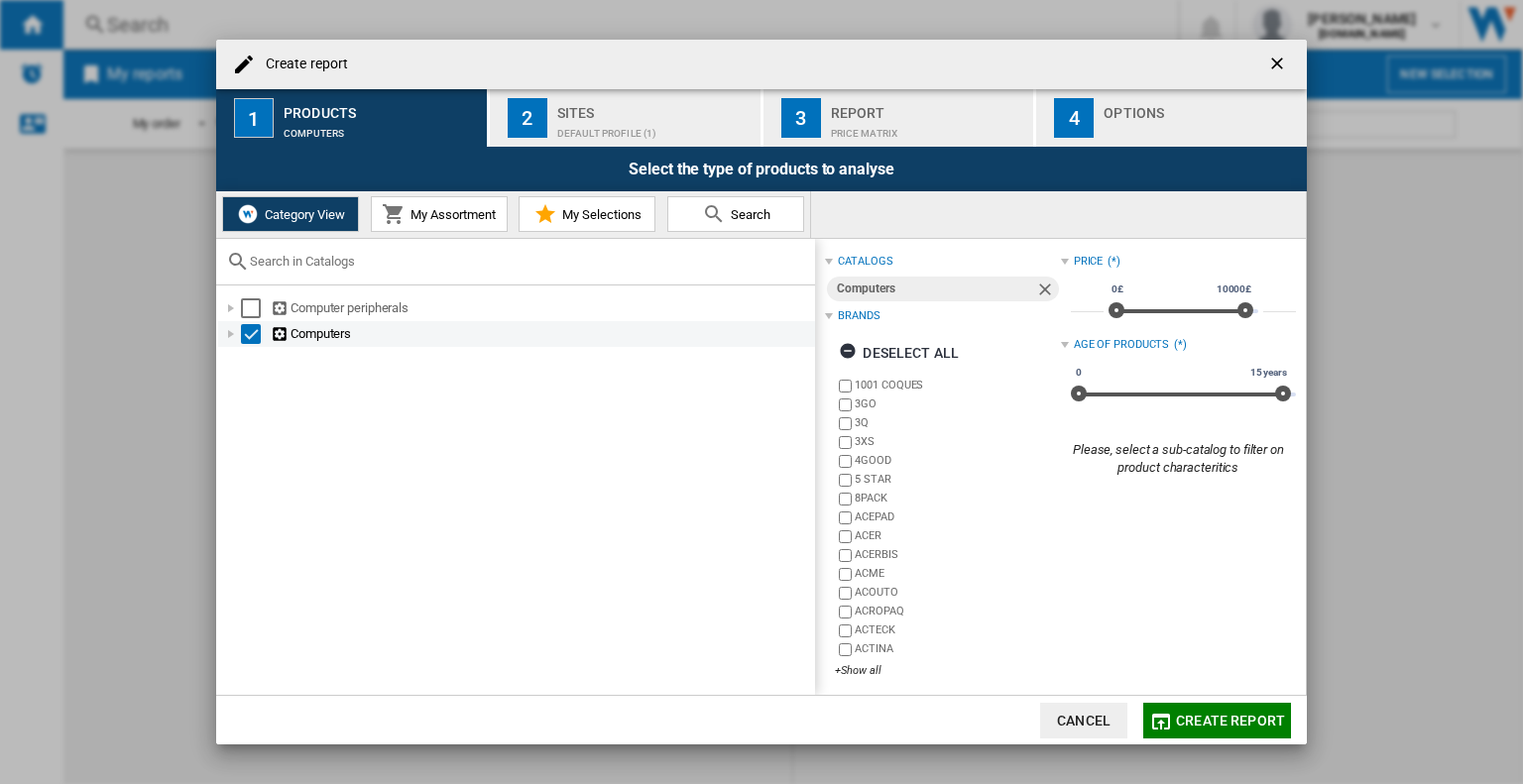 click at bounding box center [251, 334] 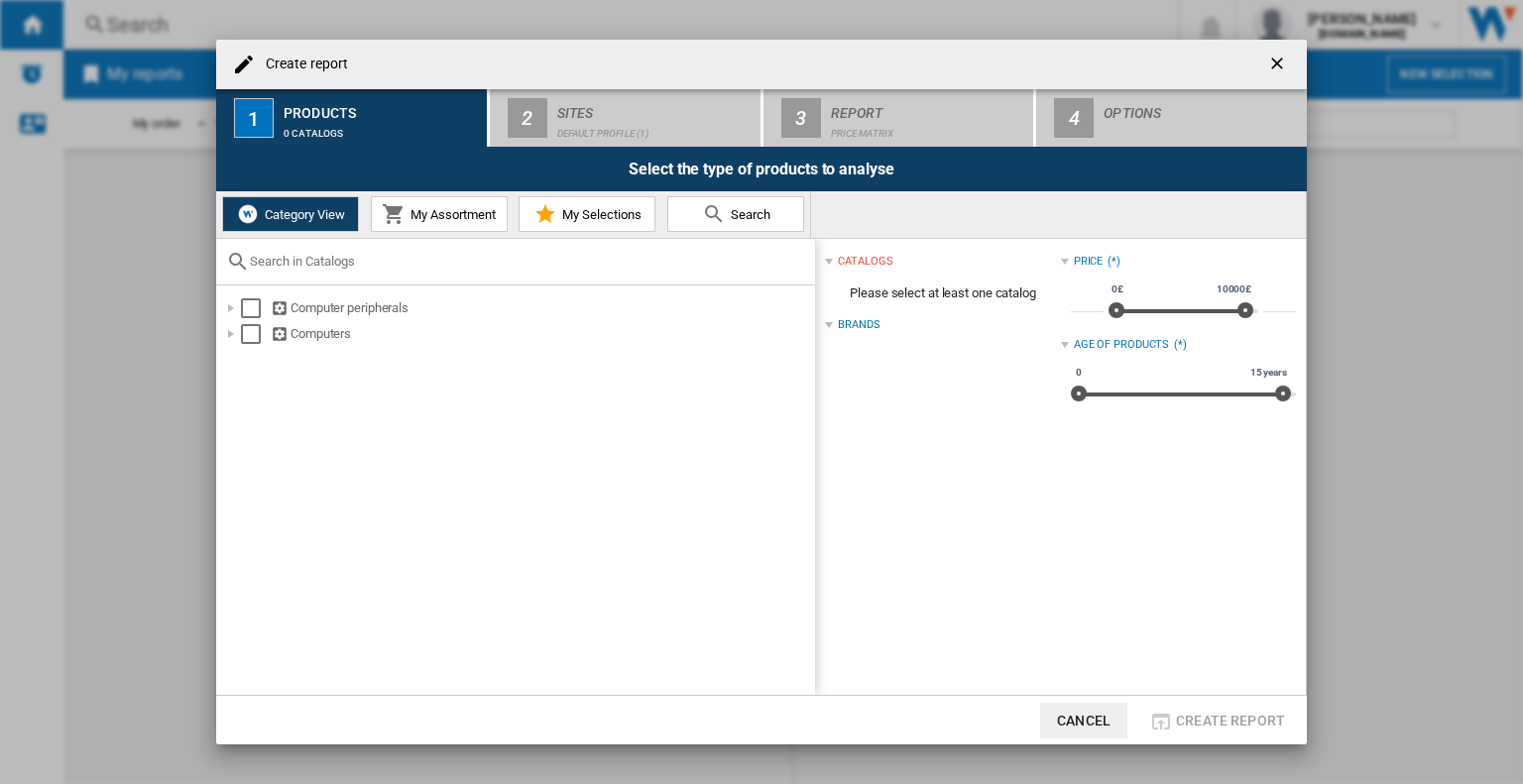 click on "My Assortment" at bounding box center [450, 214] 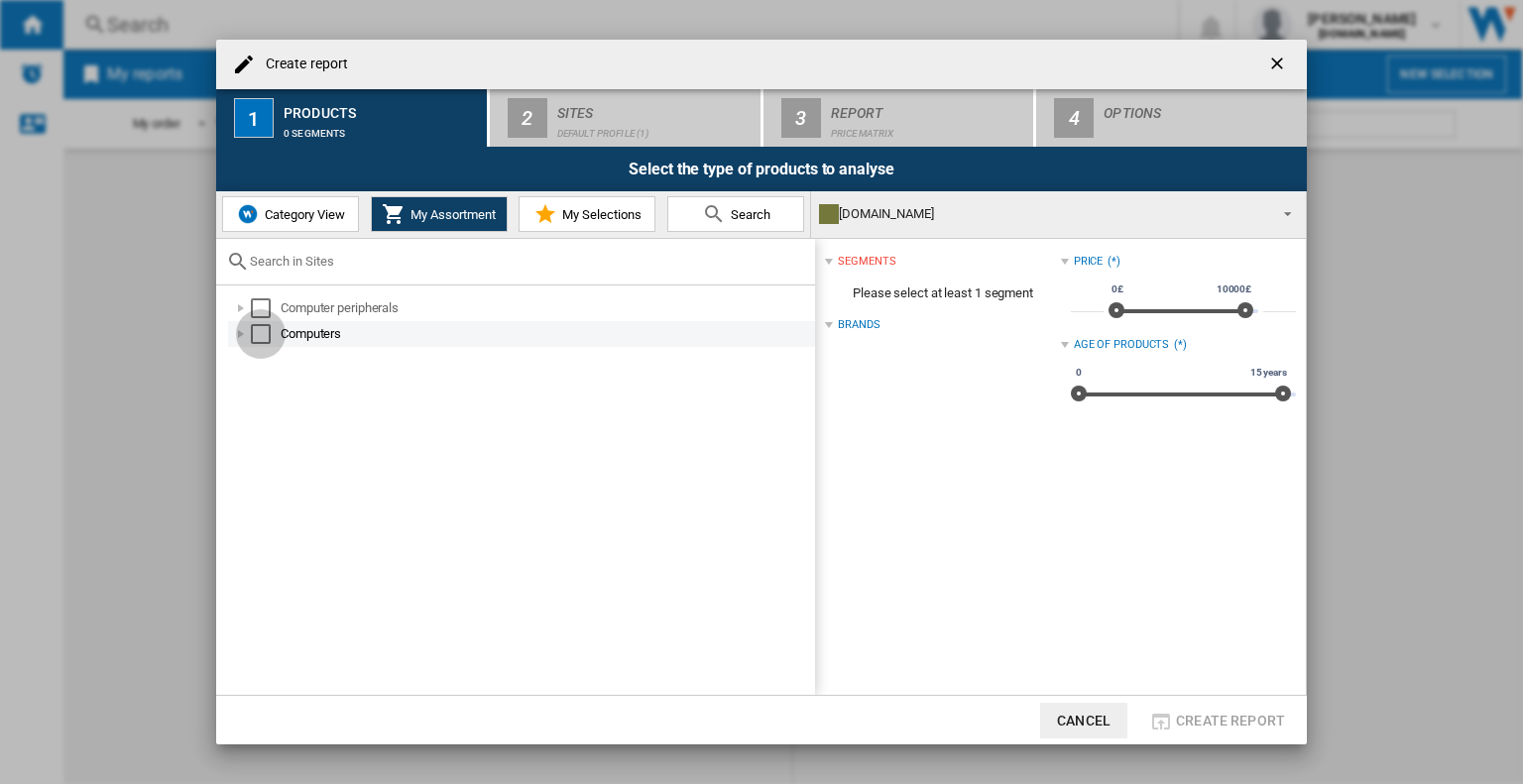 click at bounding box center [261, 334] 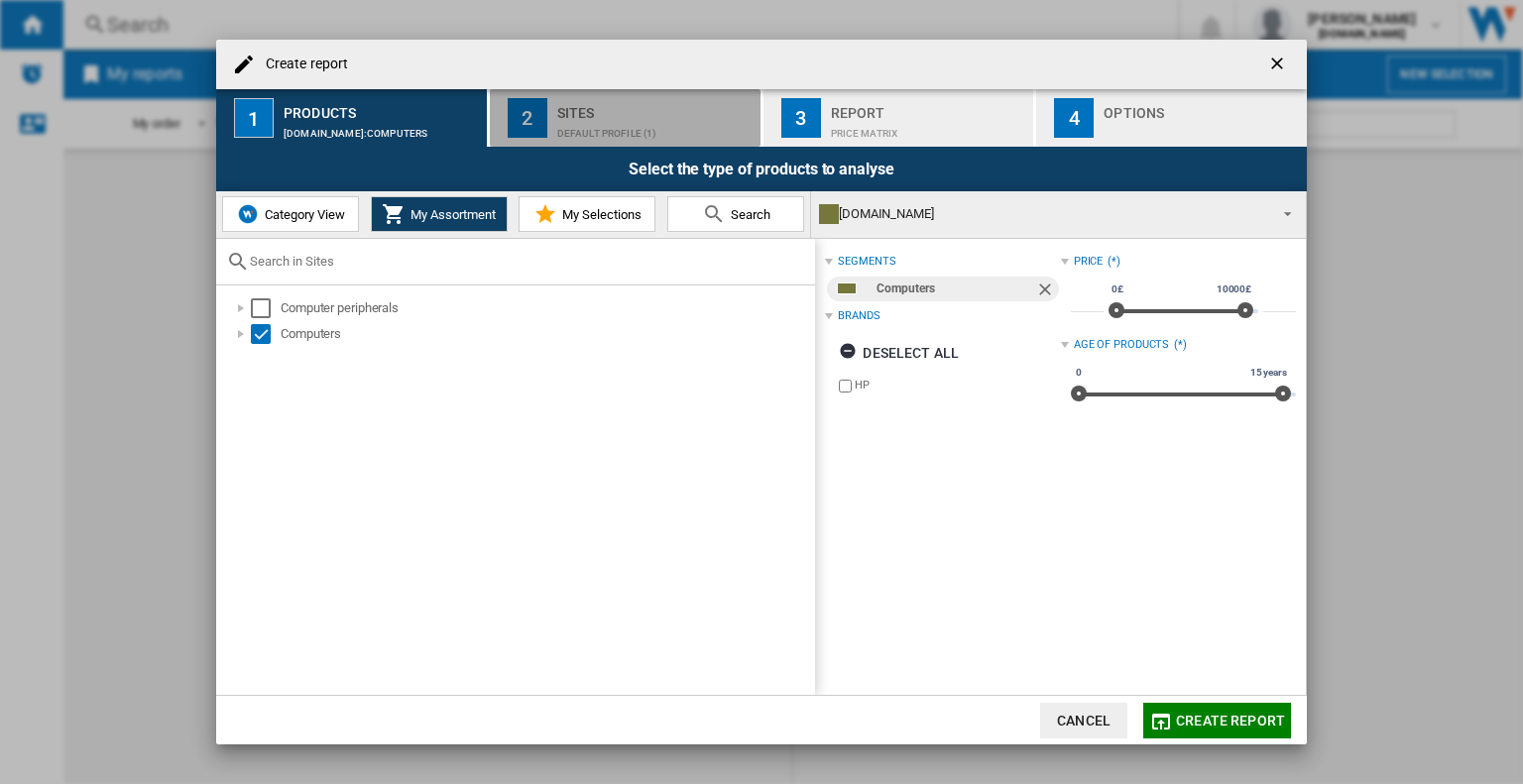click on "Sites" at bounding box center [654, 107] 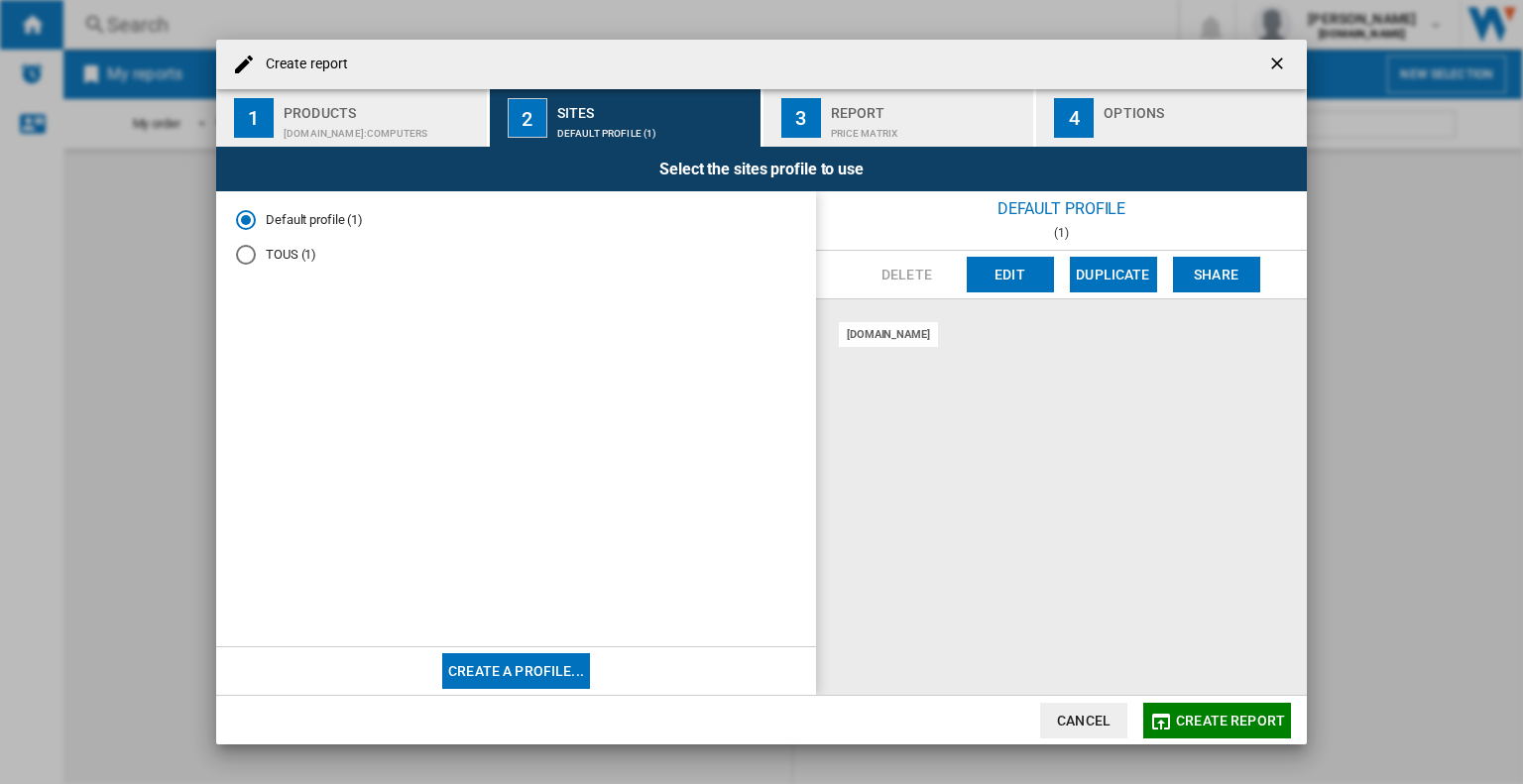 click on "TOUS (1)" at bounding box center (516, 254) 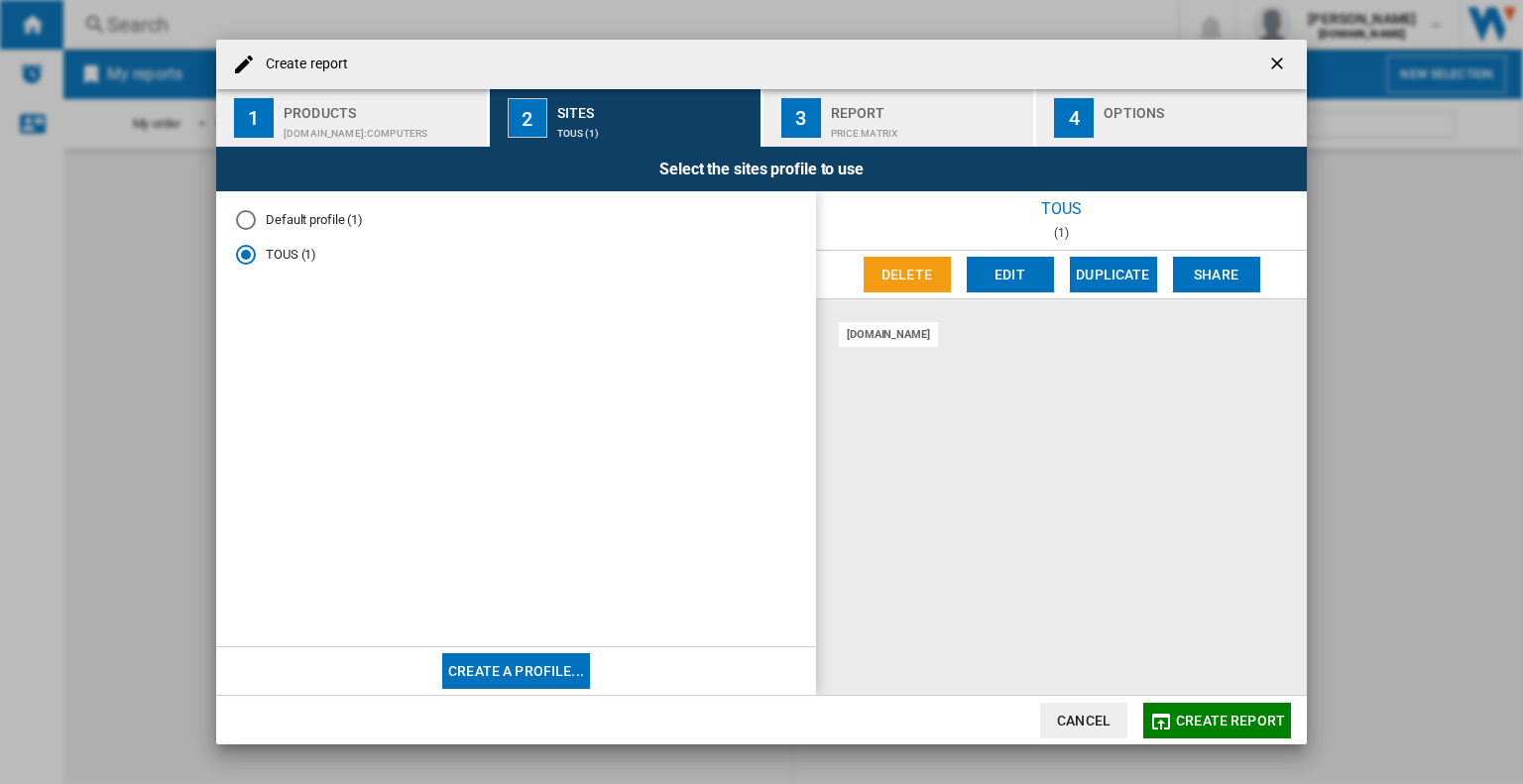 click on "Default profile (1)
TOUS (1)" at bounding box center (516, 419) 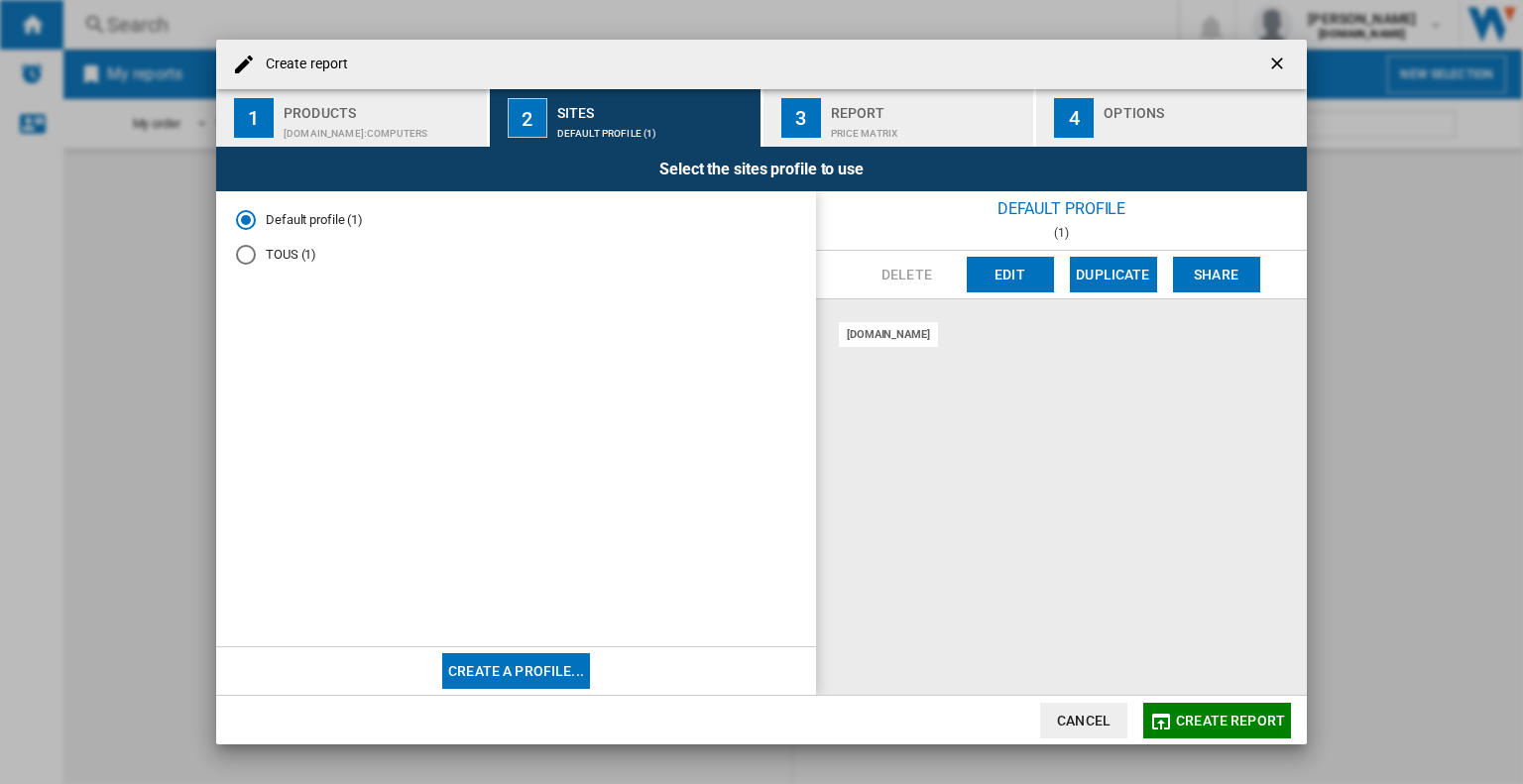 click on "Default profile (1)
TOUS (1)" at bounding box center [516, 245] 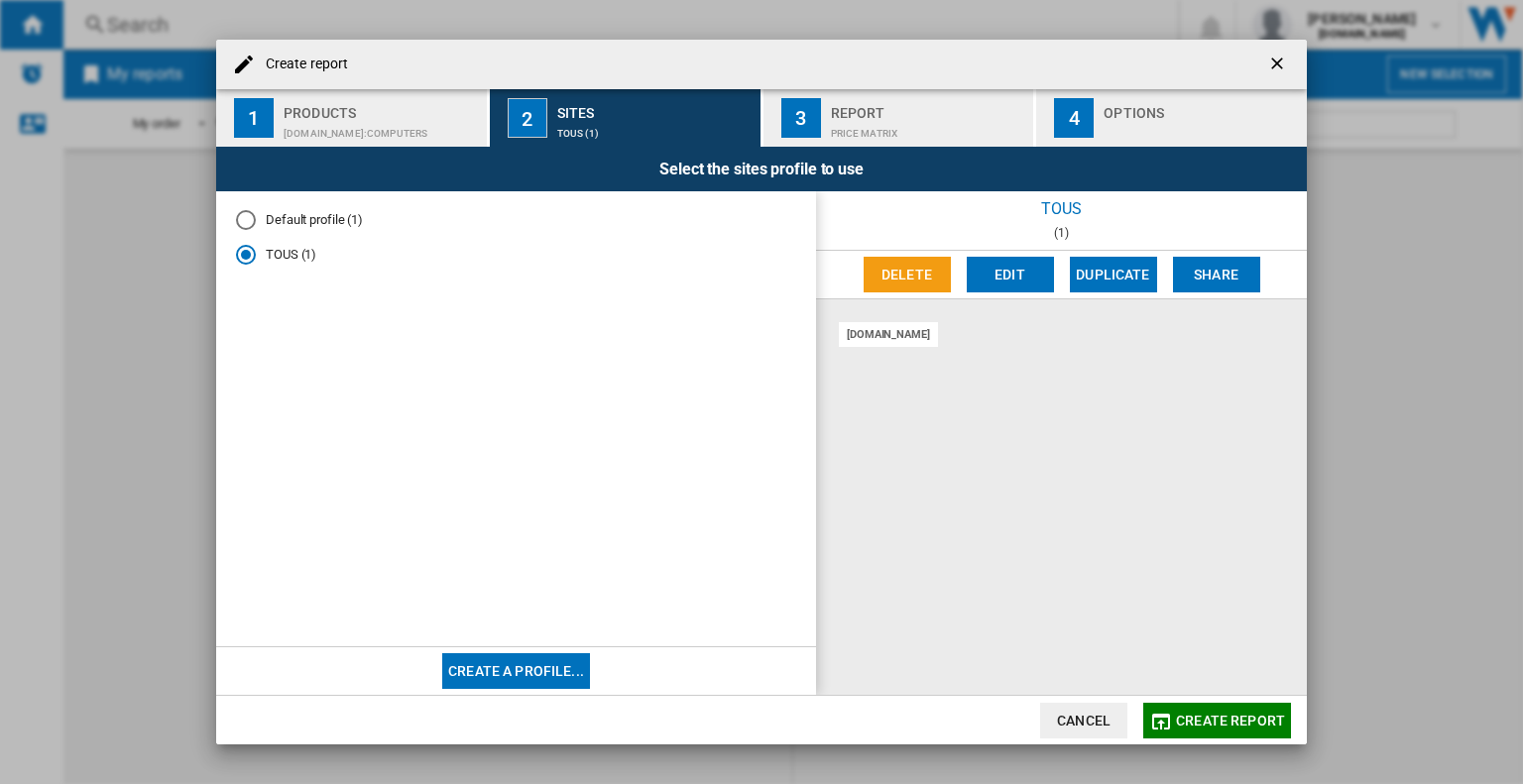 click on "[DOMAIN_NAME]" at bounding box center [888, 334] 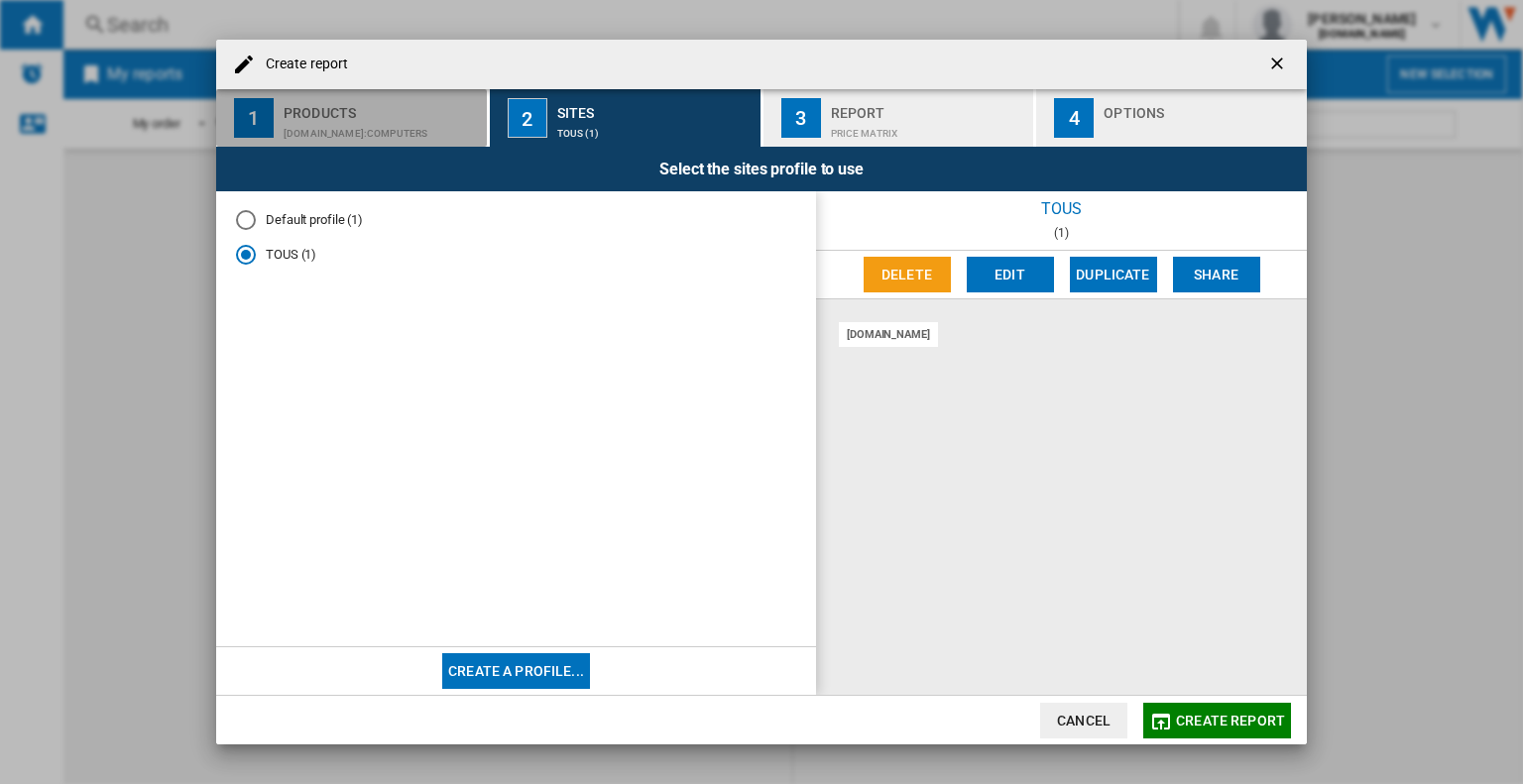click on "[DOMAIN_NAME]:Computers" at bounding box center [381, 128] 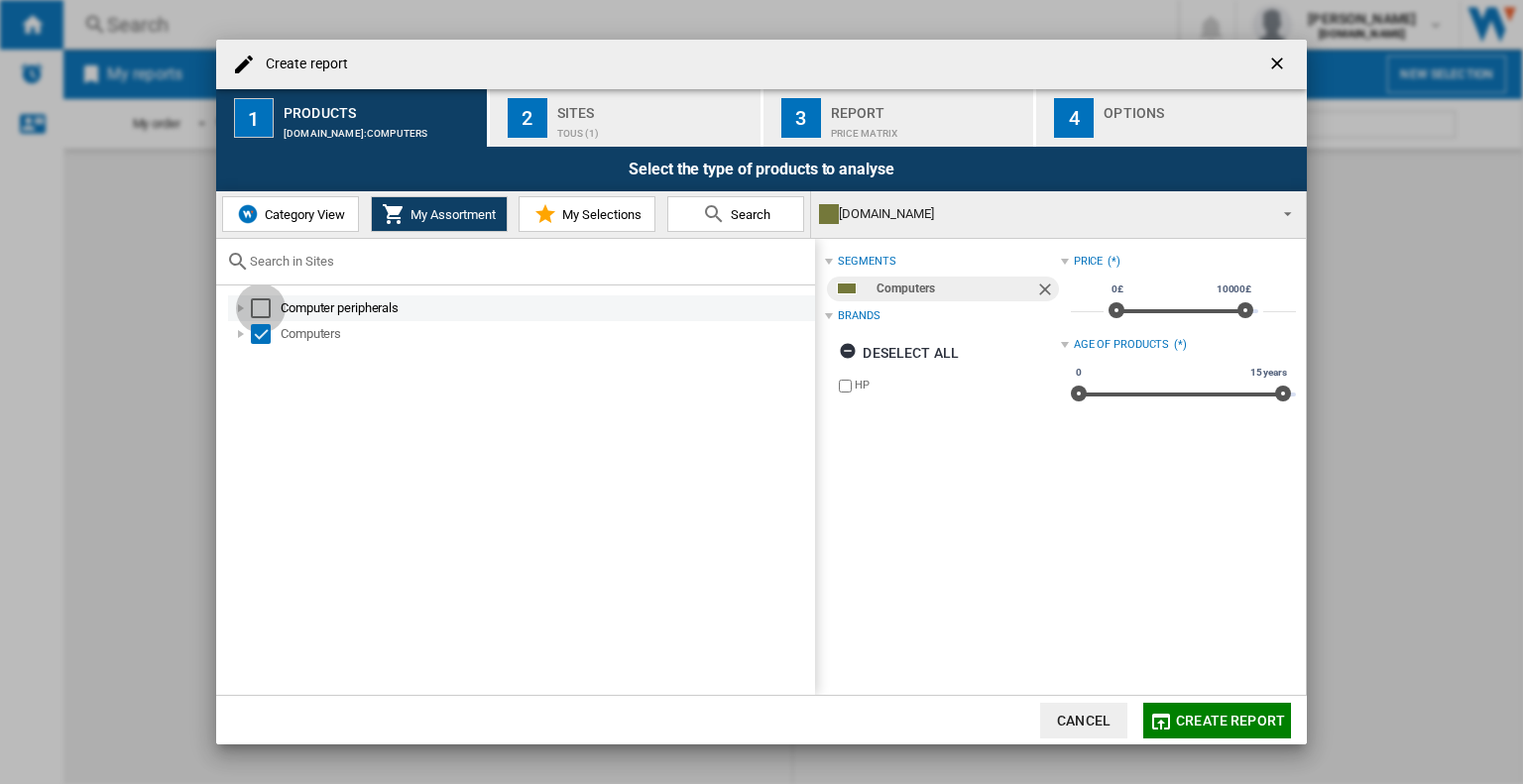 click at bounding box center (261, 308) 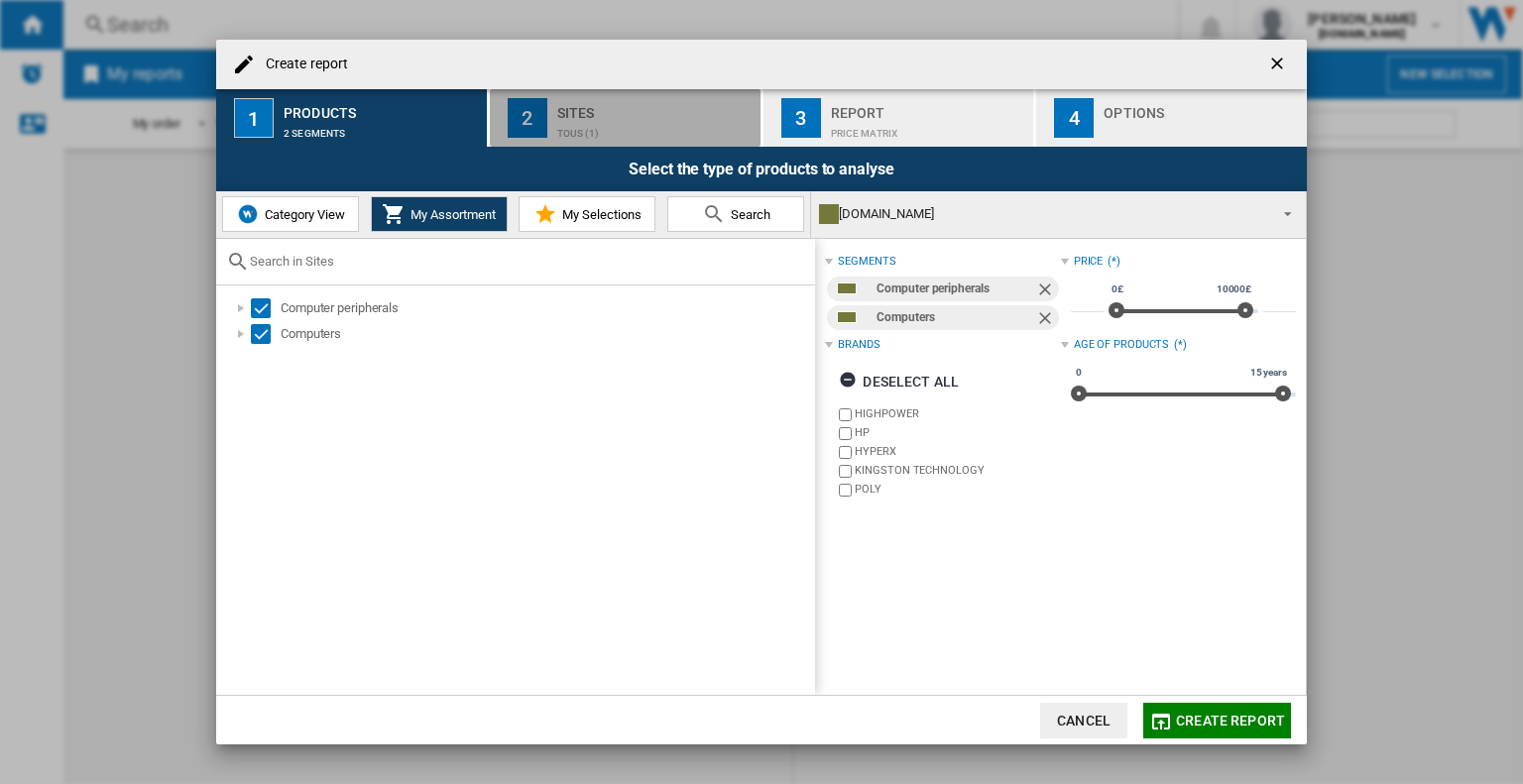 click on "2
Sites
TOUS (1)" at bounding box center (626, 118) 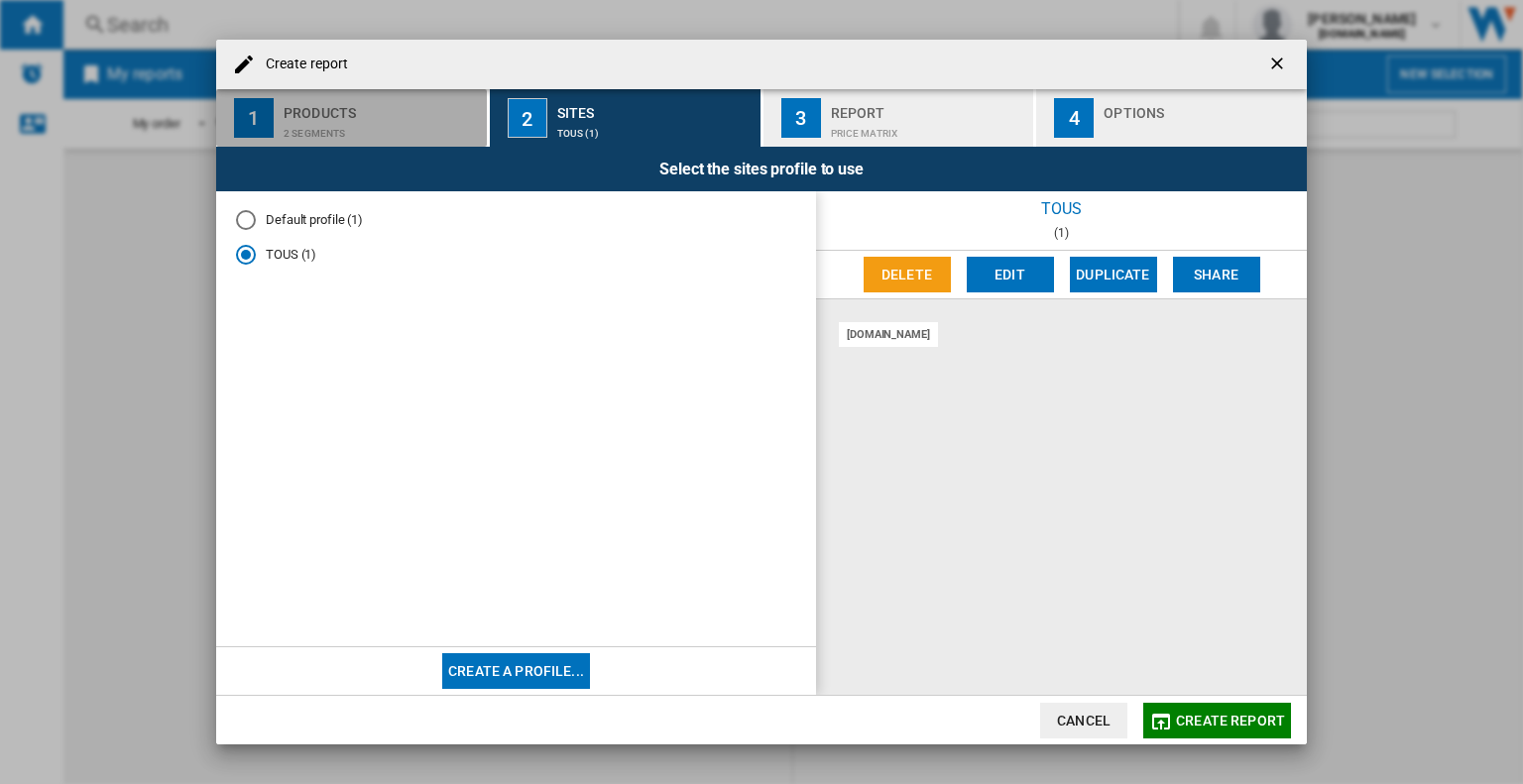 click on "Products" at bounding box center (381, 107) 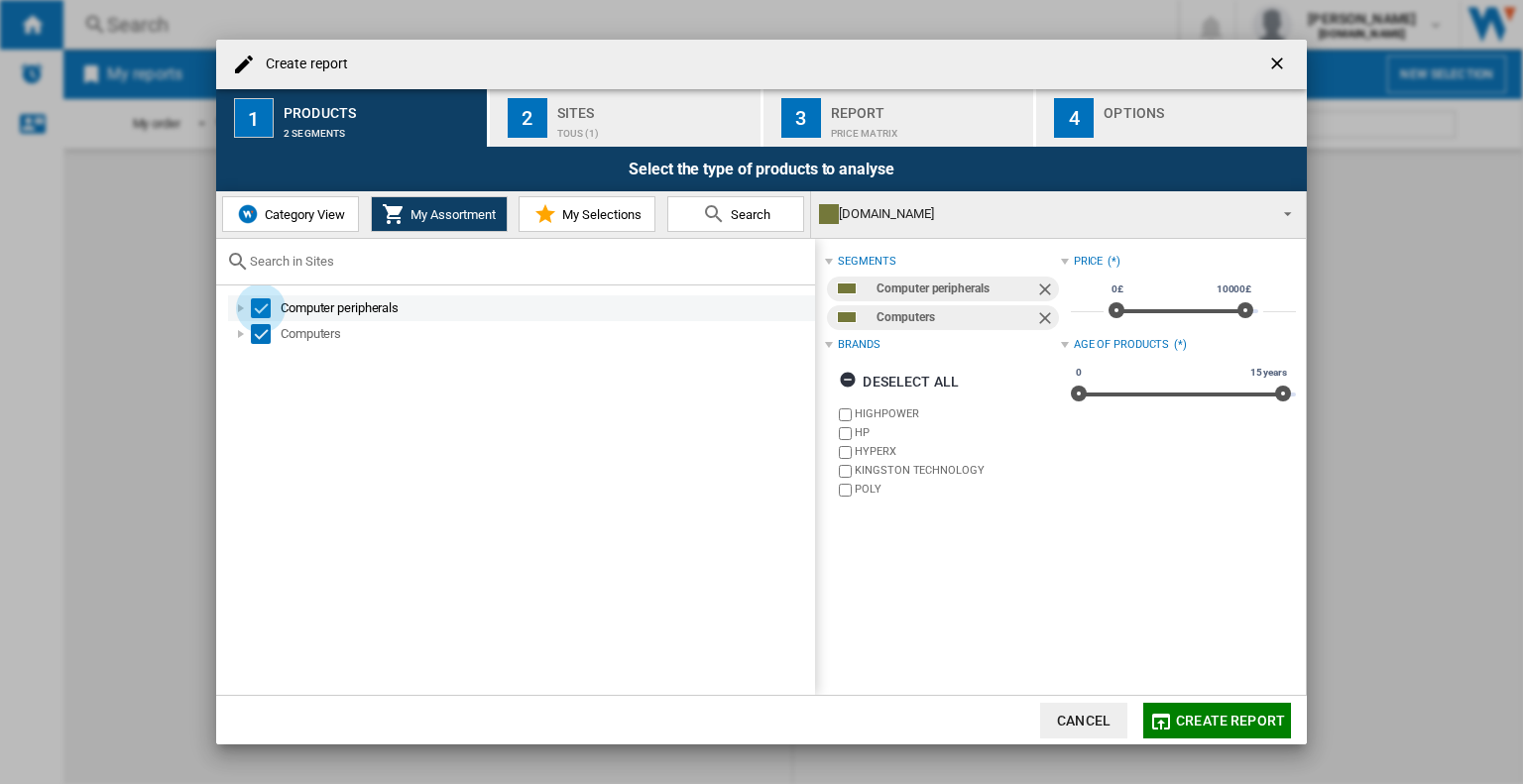 click at bounding box center [261, 308] 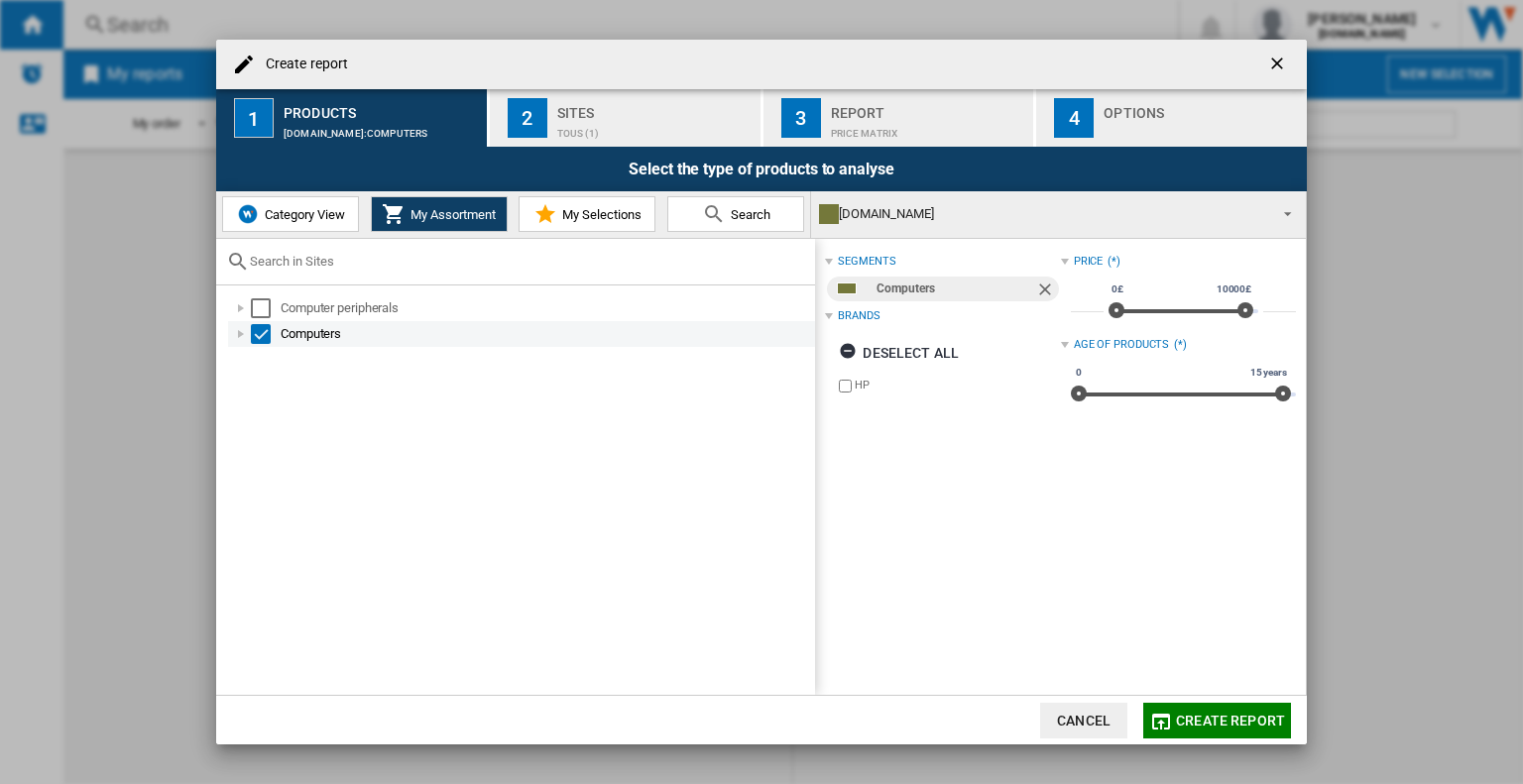 click at bounding box center [261, 334] 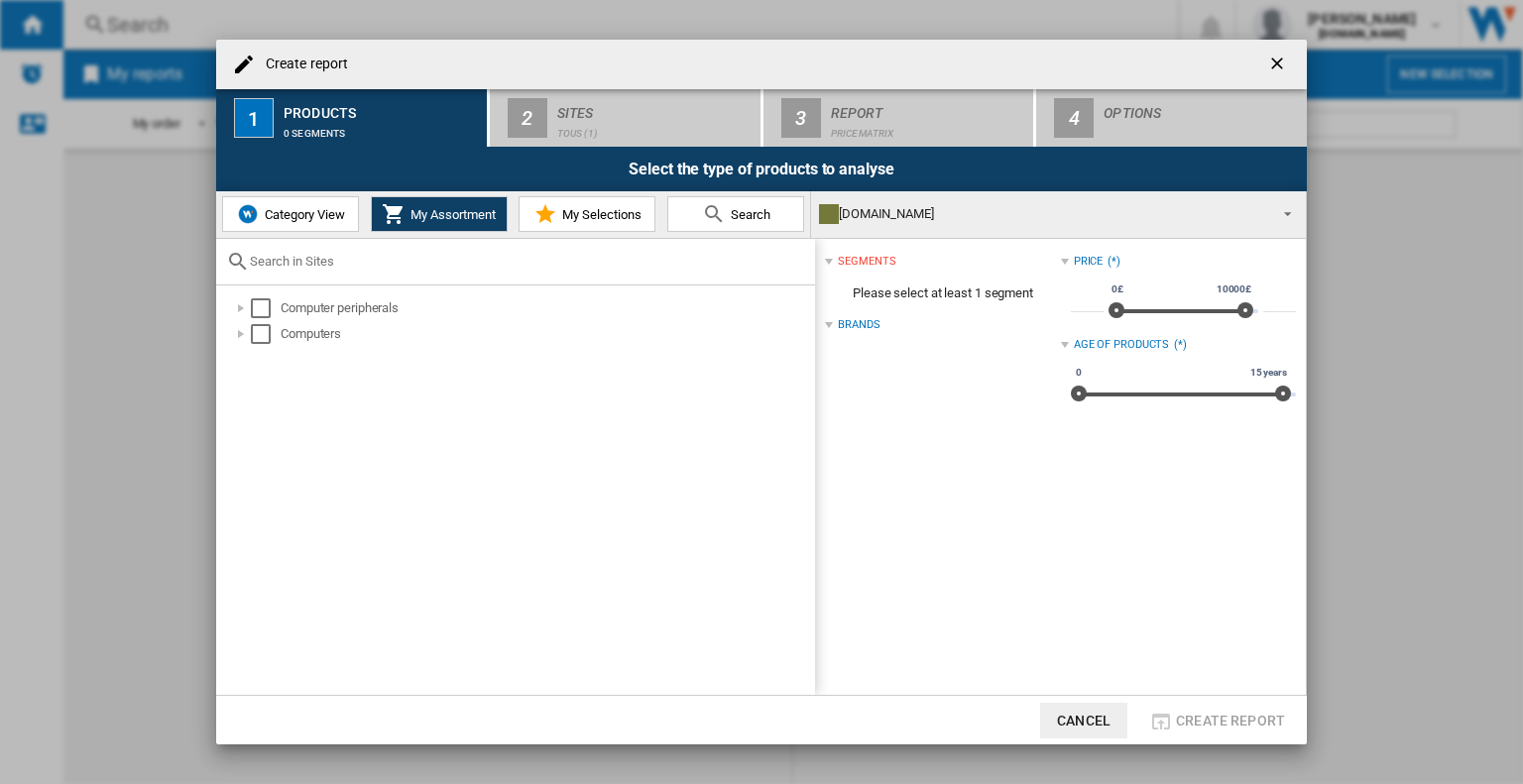 click on "Category View" at bounding box center [291, 214] 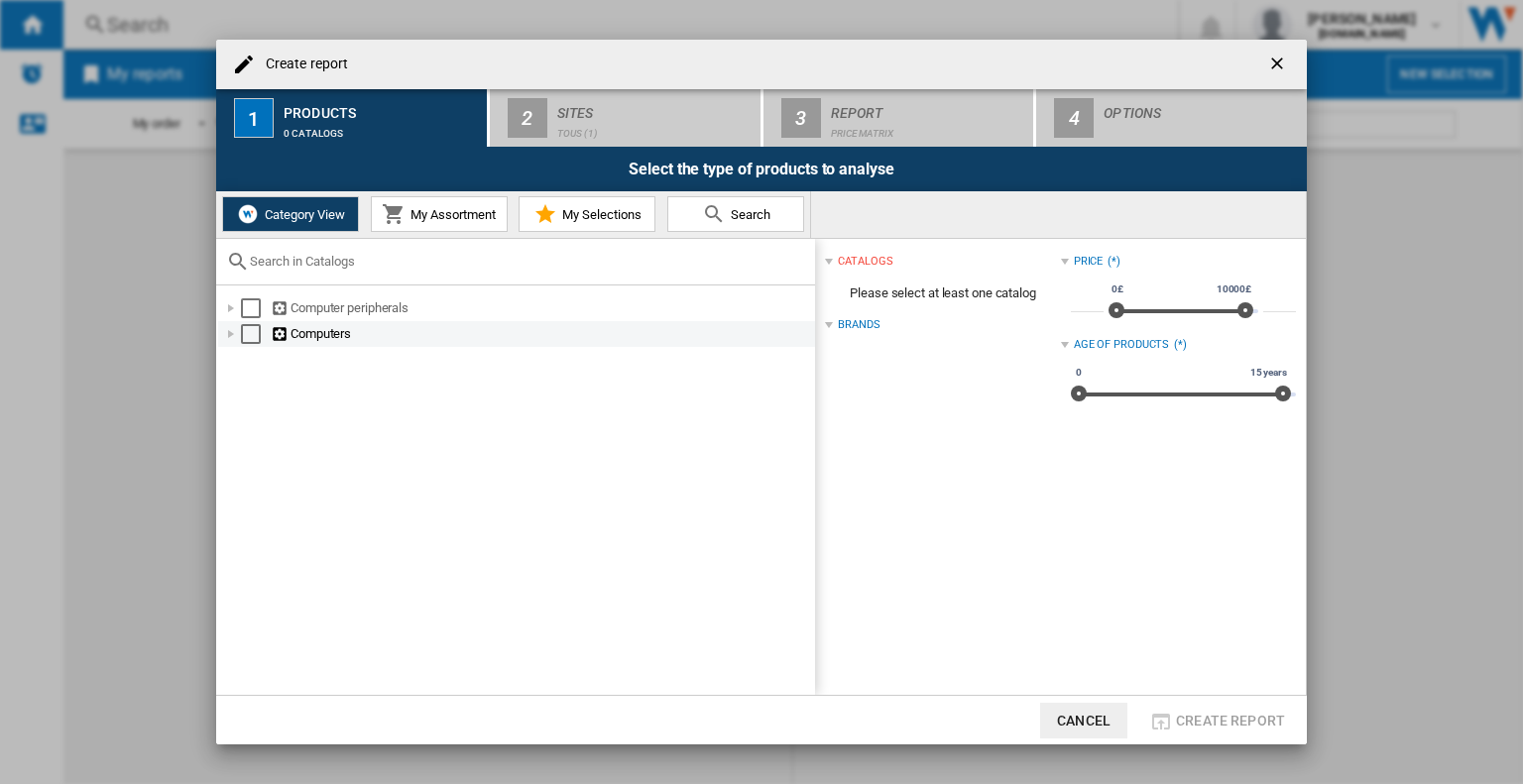 click on "Computers" at bounding box center [517, 334] 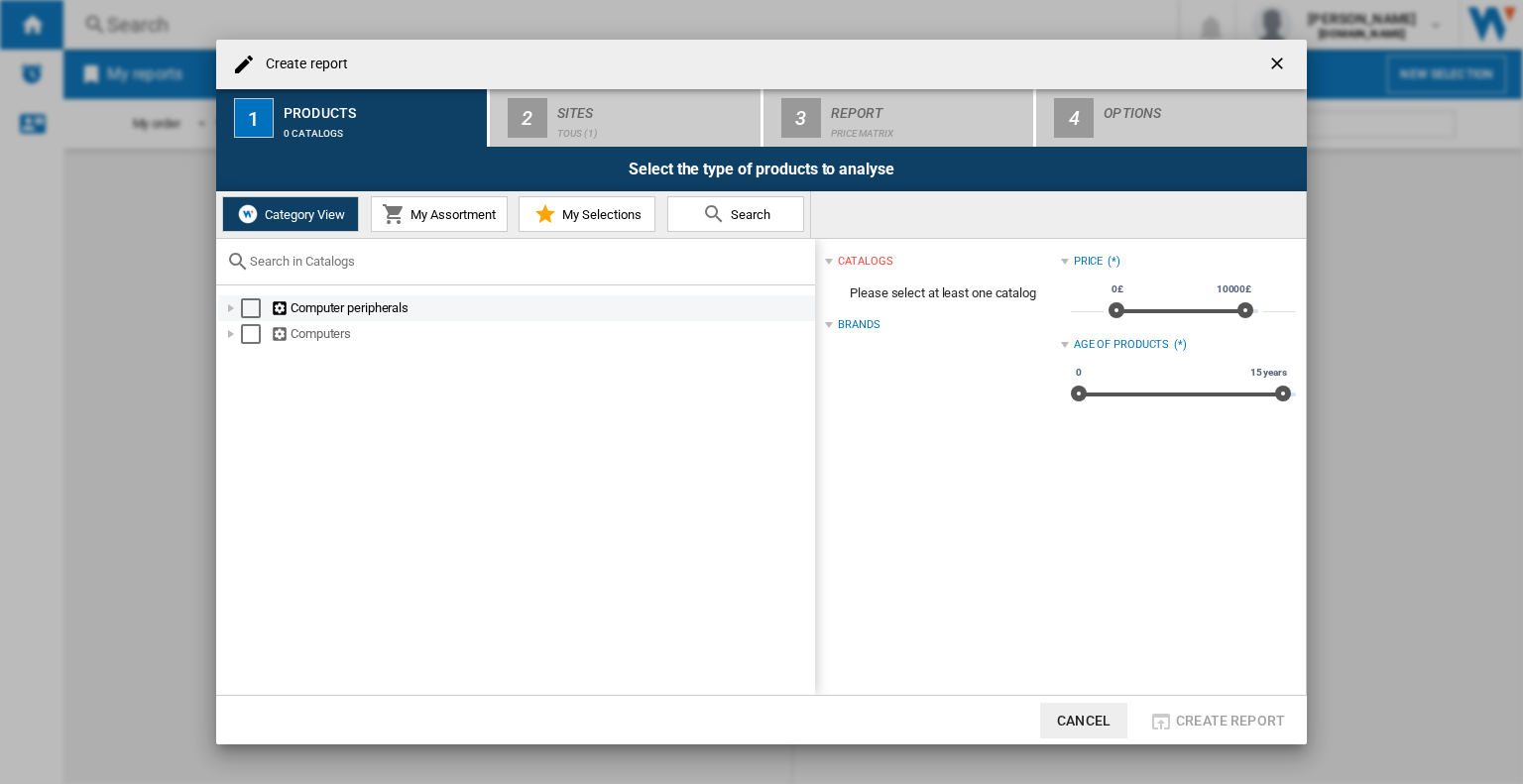 click at bounding box center [251, 308] 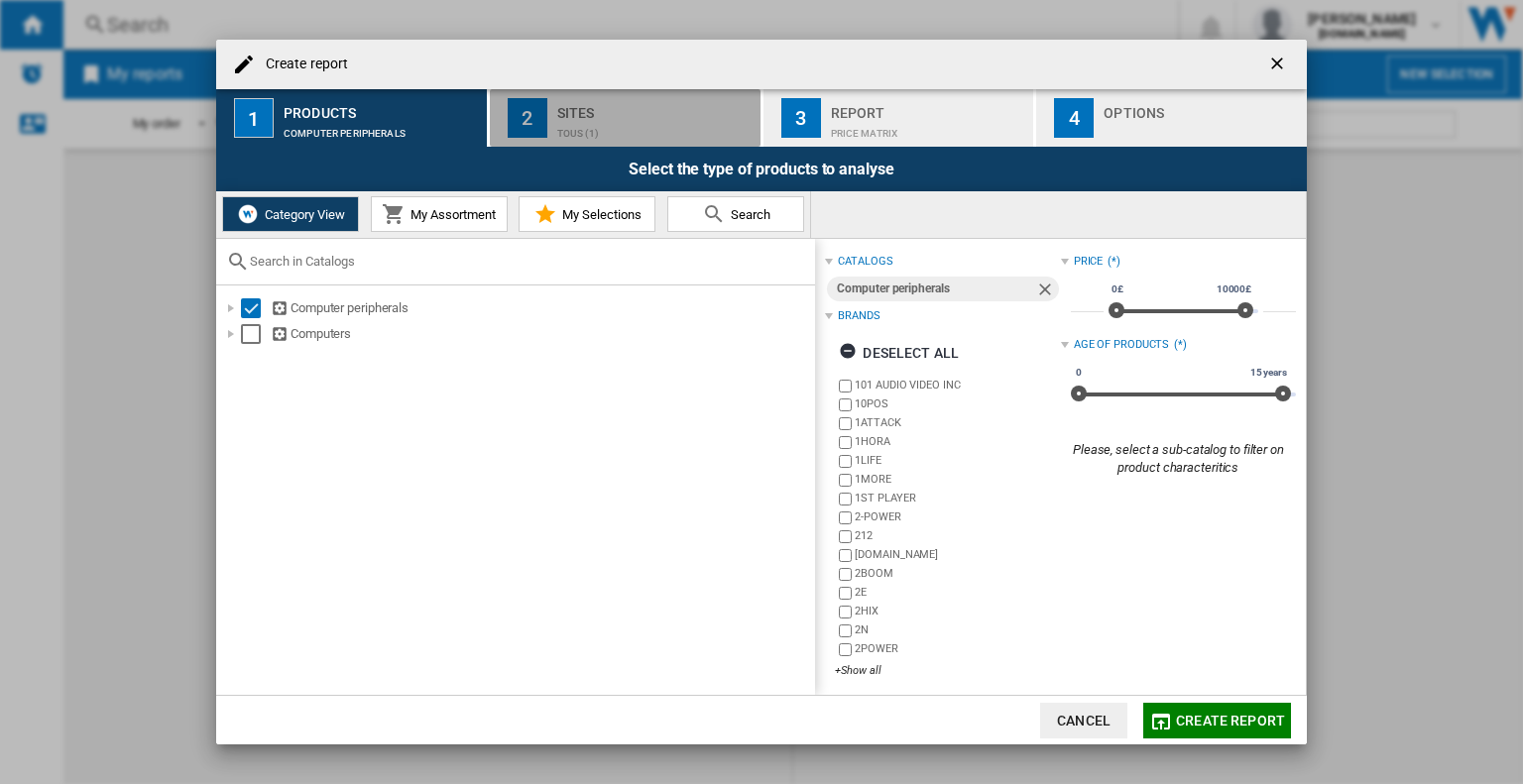 click on "Sites" at bounding box center (654, 107) 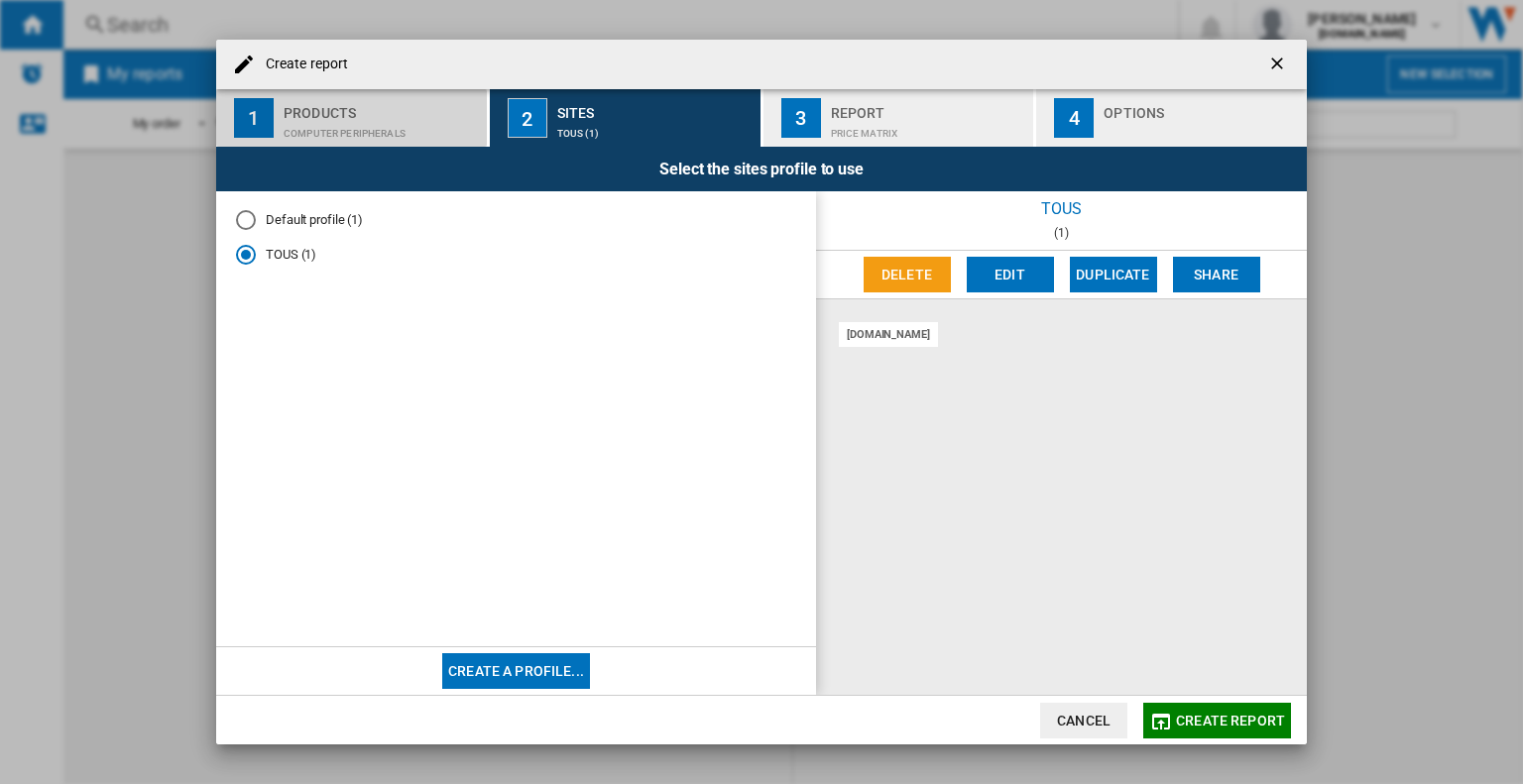 click on "Products" at bounding box center [381, 107] 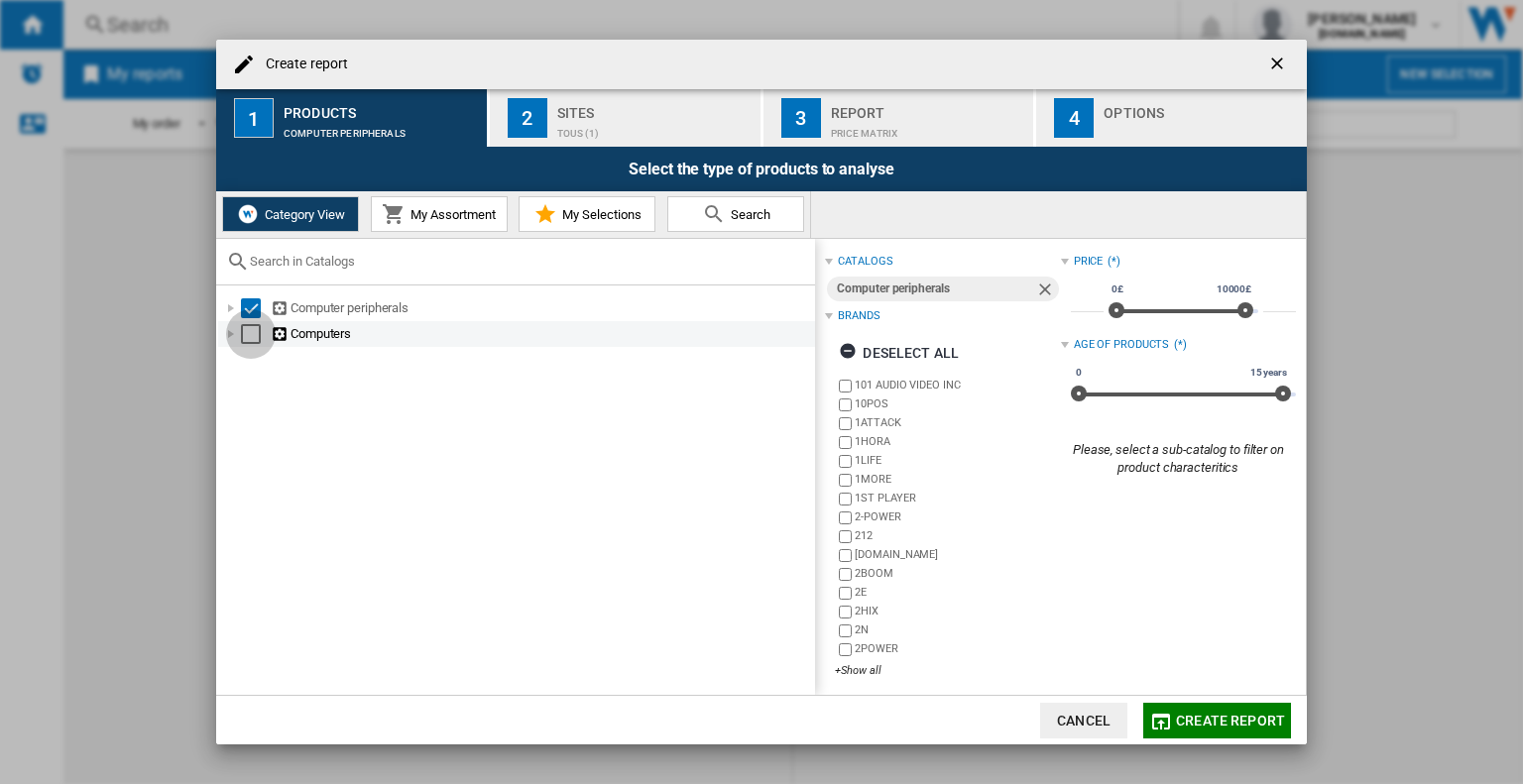 click at bounding box center [251, 334] 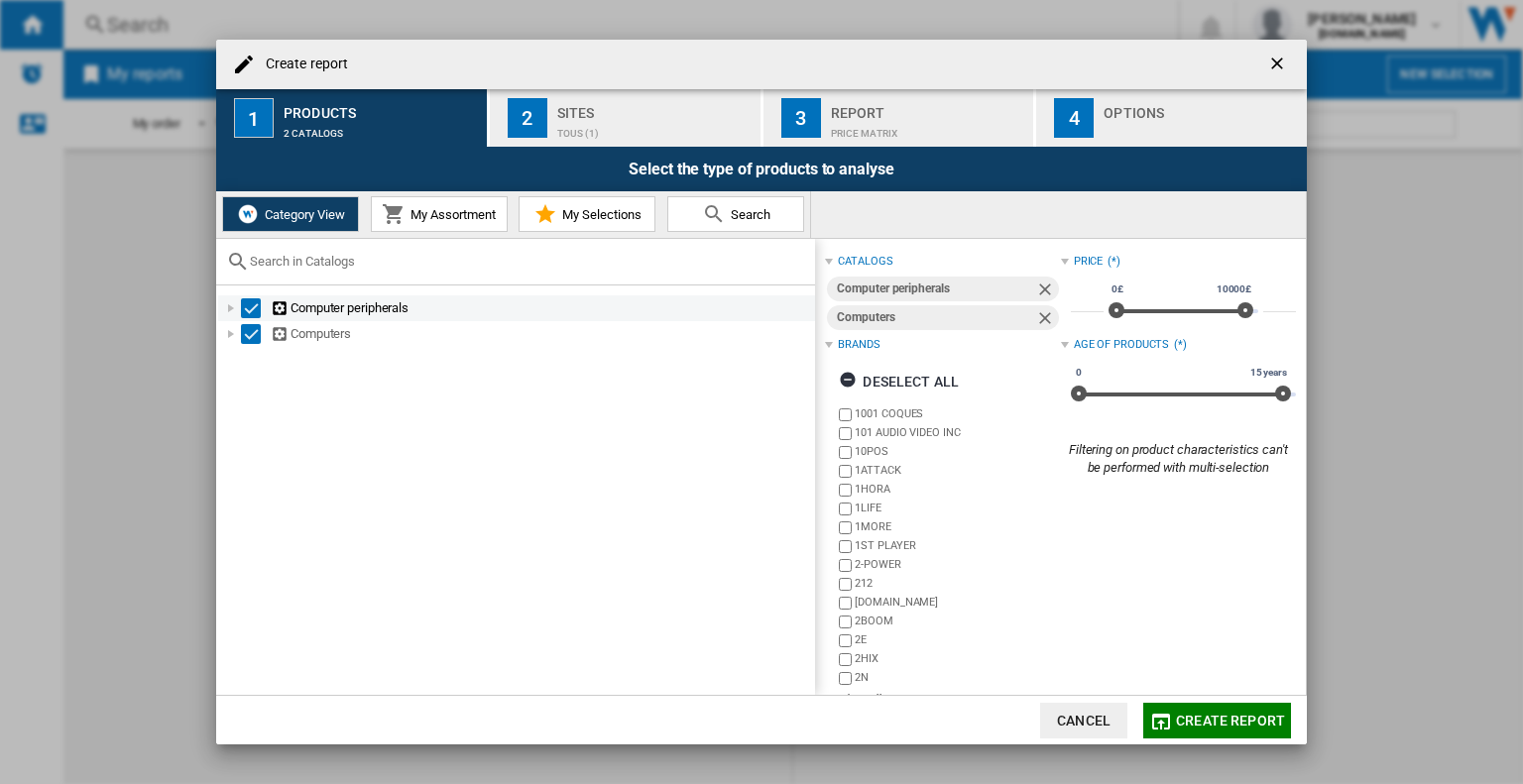 click at bounding box center (251, 308) 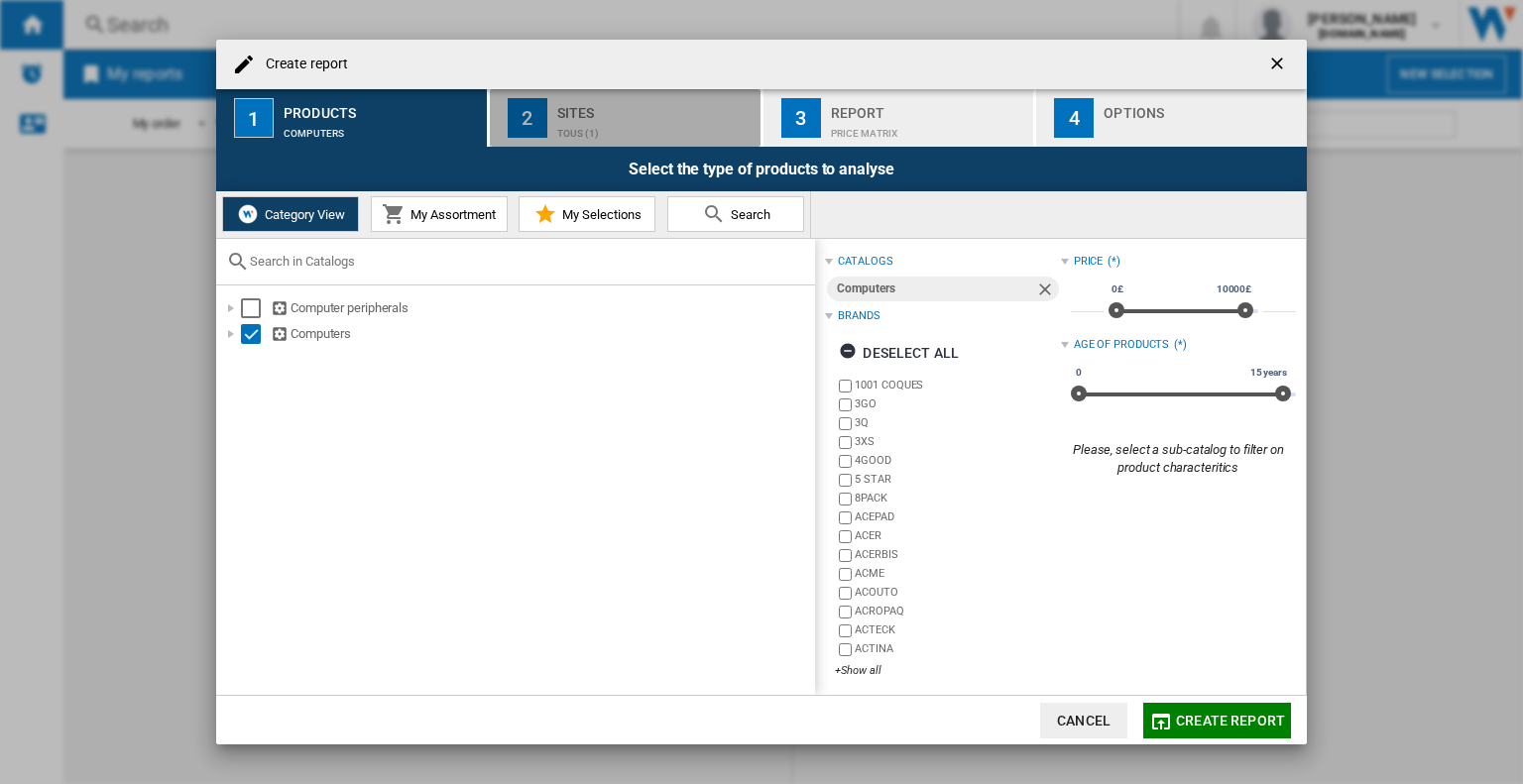 click on "Sites" at bounding box center (654, 107) 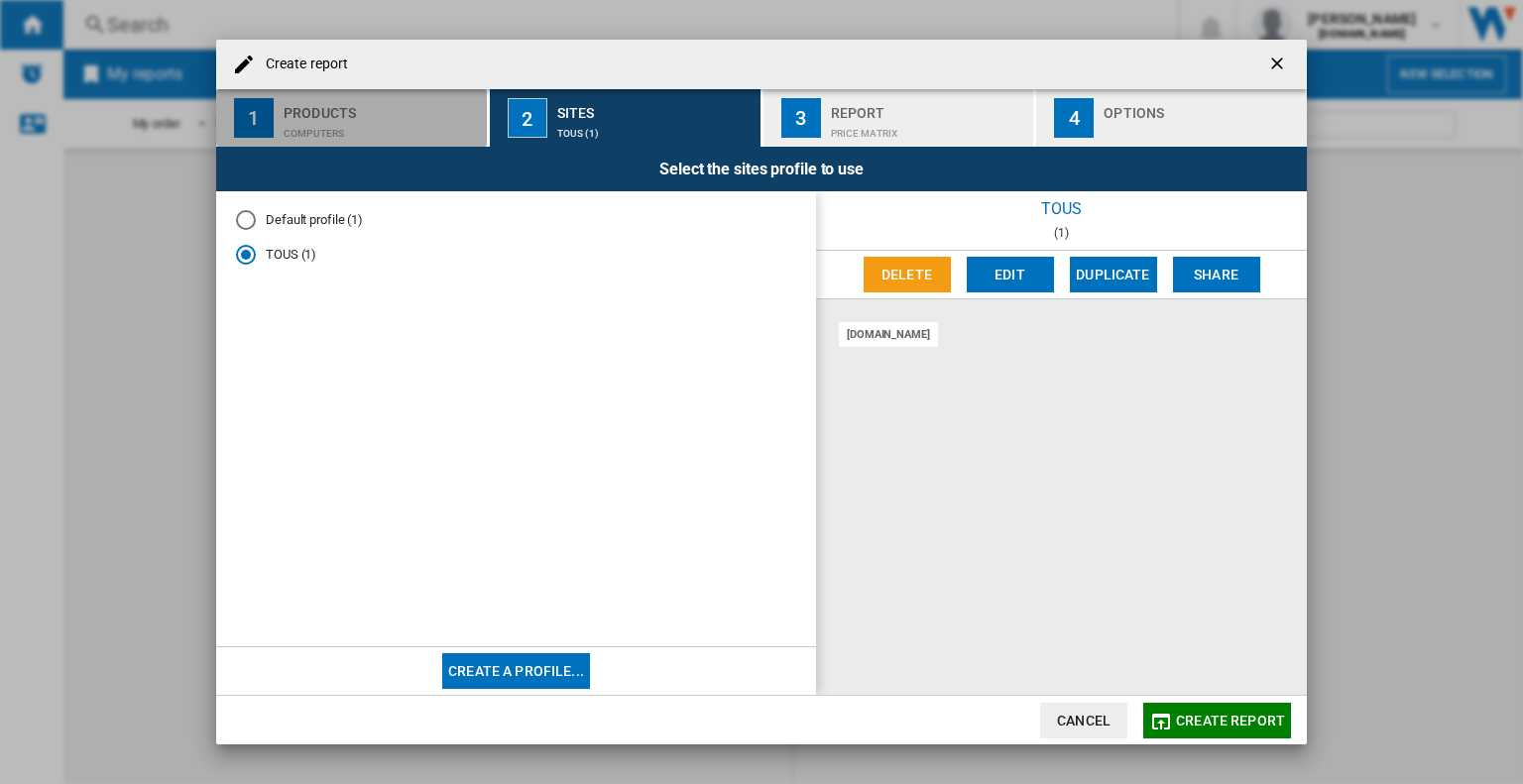click on "Products" at bounding box center [381, 107] 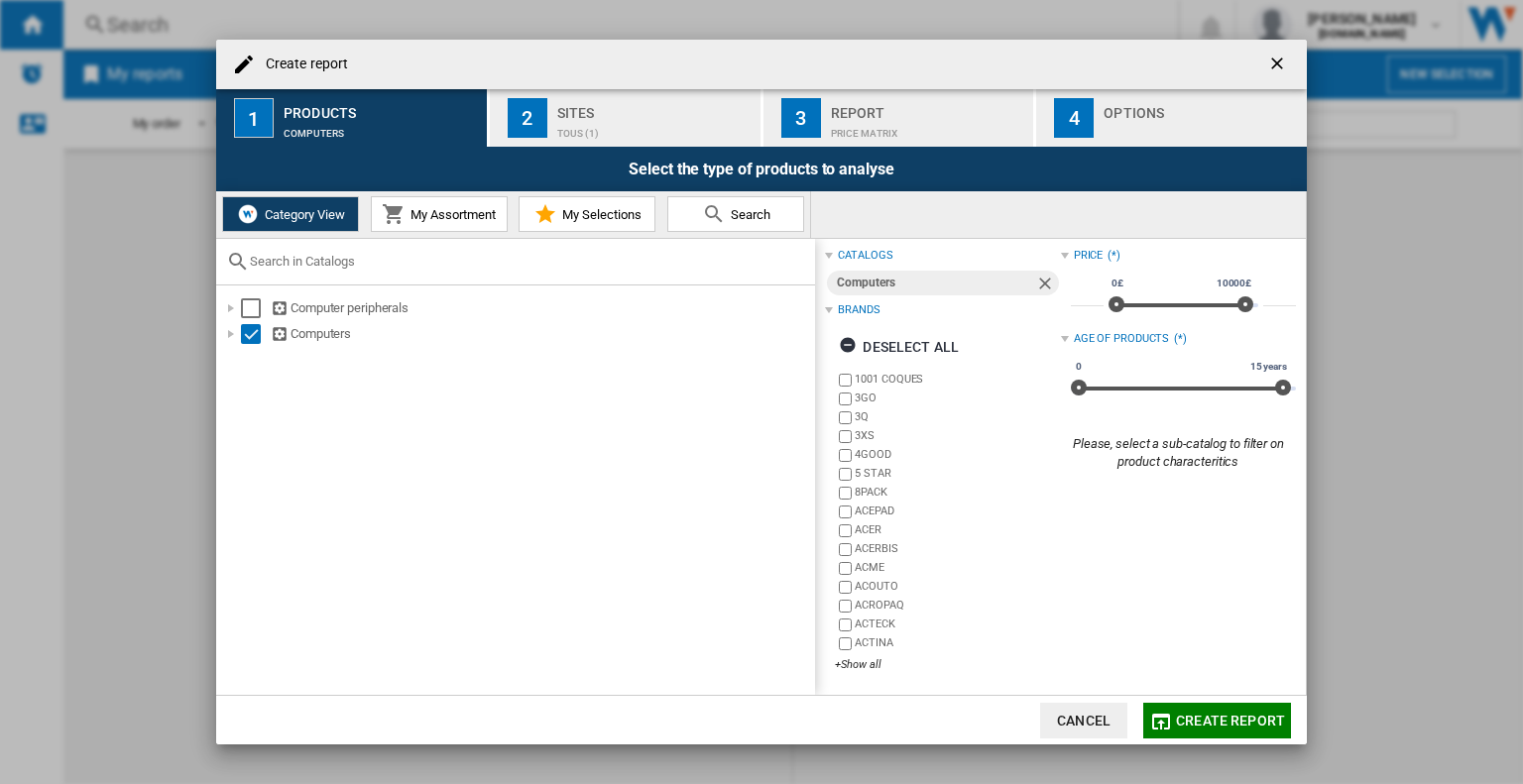 scroll, scrollTop: 0, scrollLeft: 0, axis: both 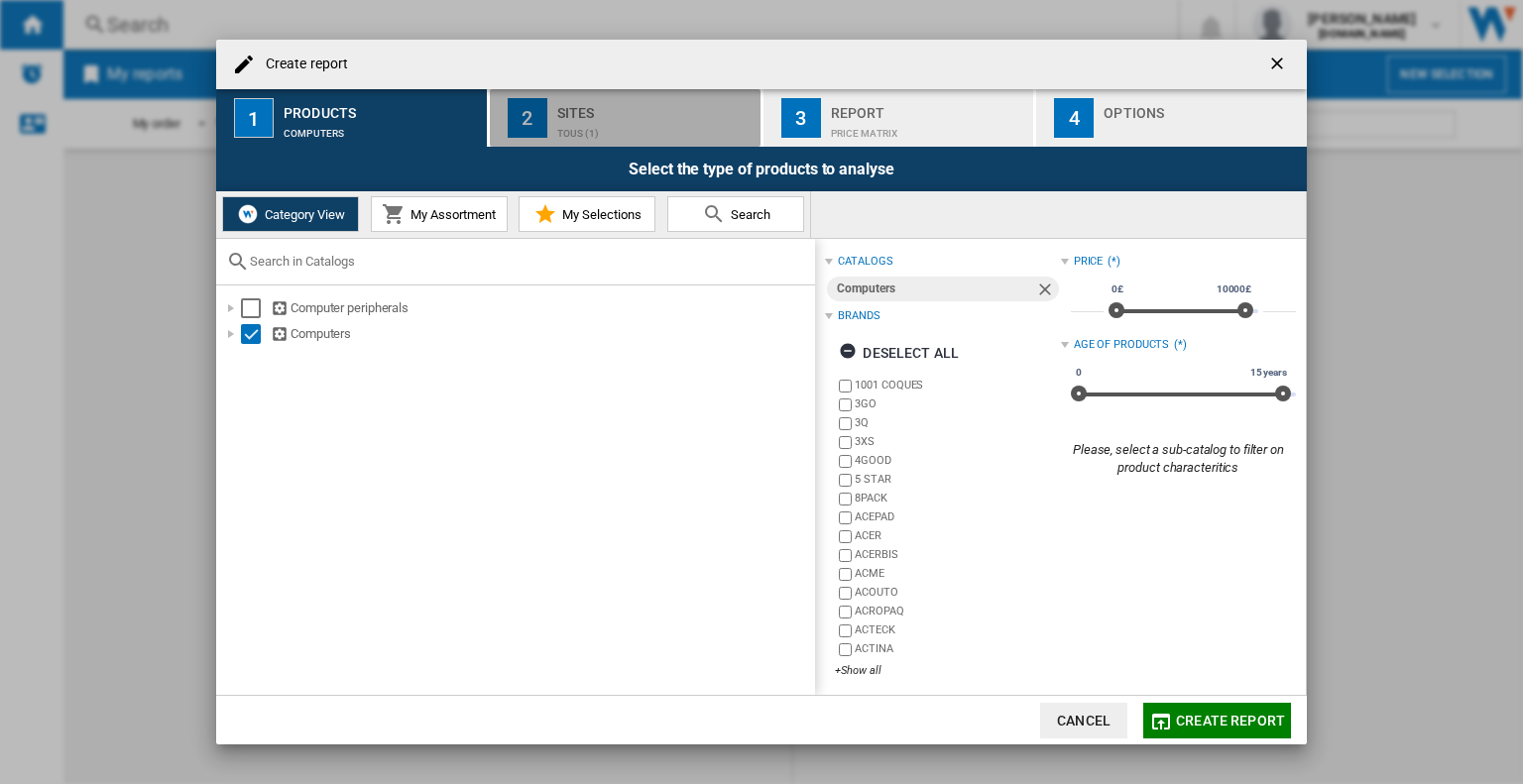 click on "Sites" at bounding box center (654, 107) 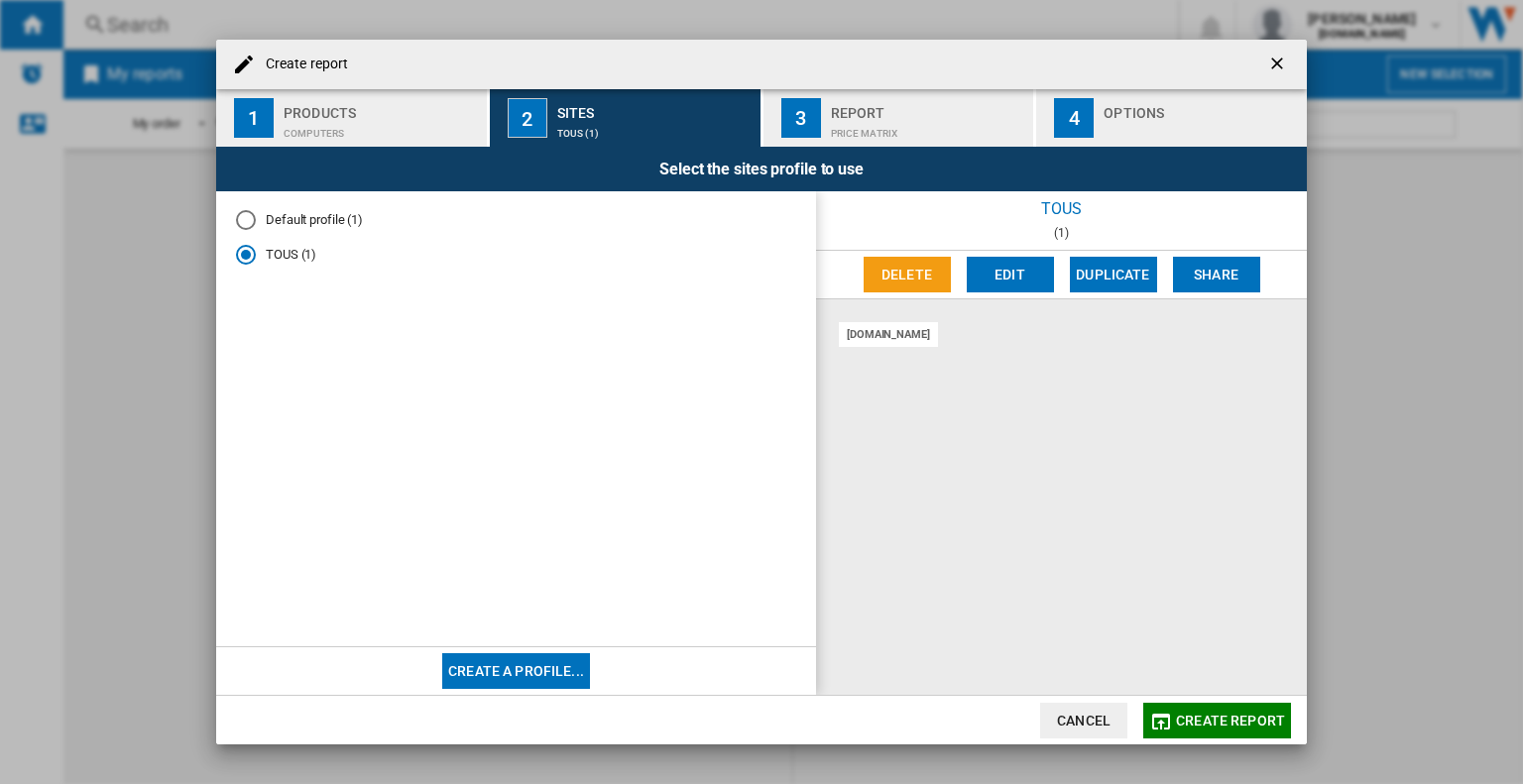 click on "Report" at bounding box center (928, 107) 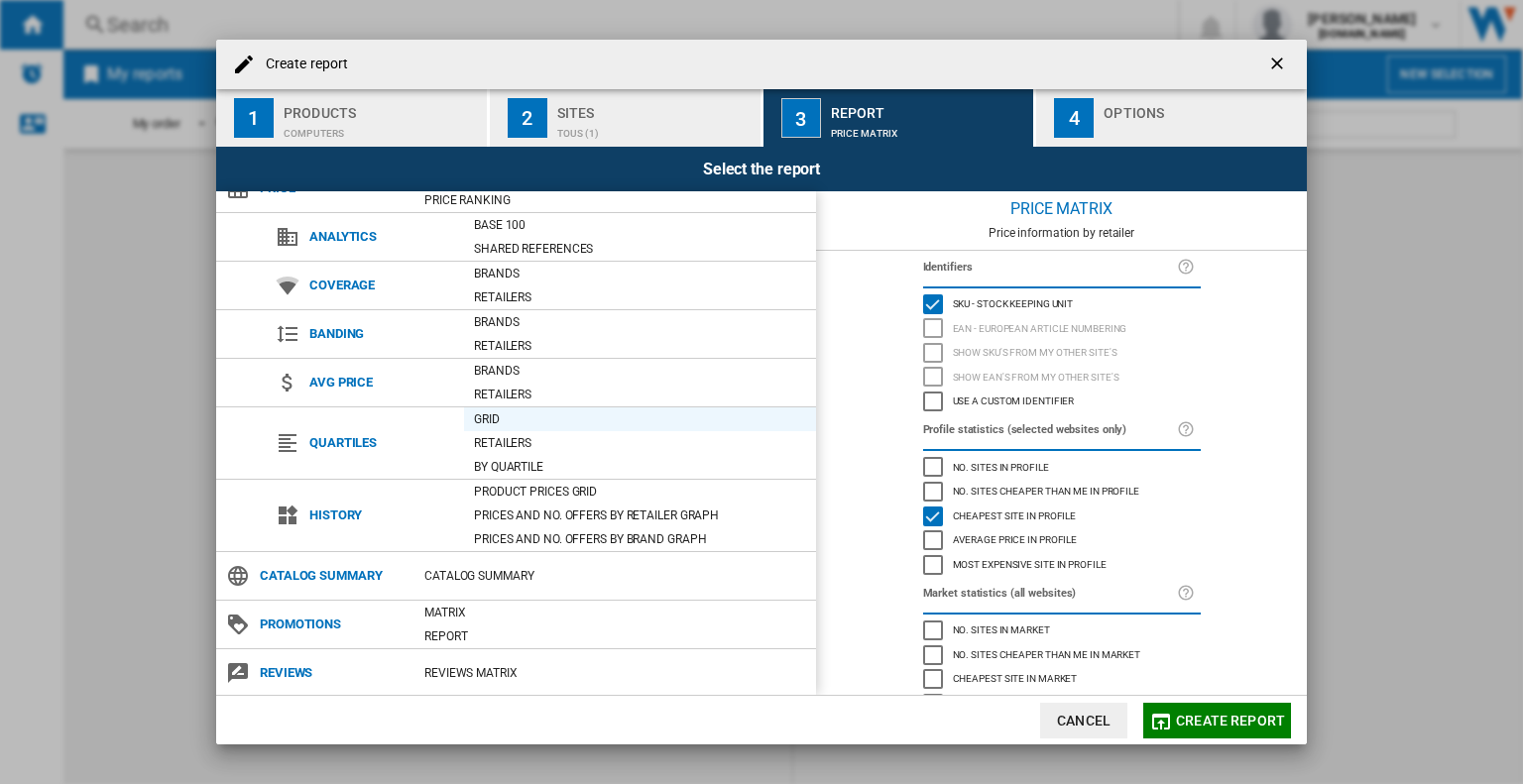 scroll, scrollTop: 0, scrollLeft: 0, axis: both 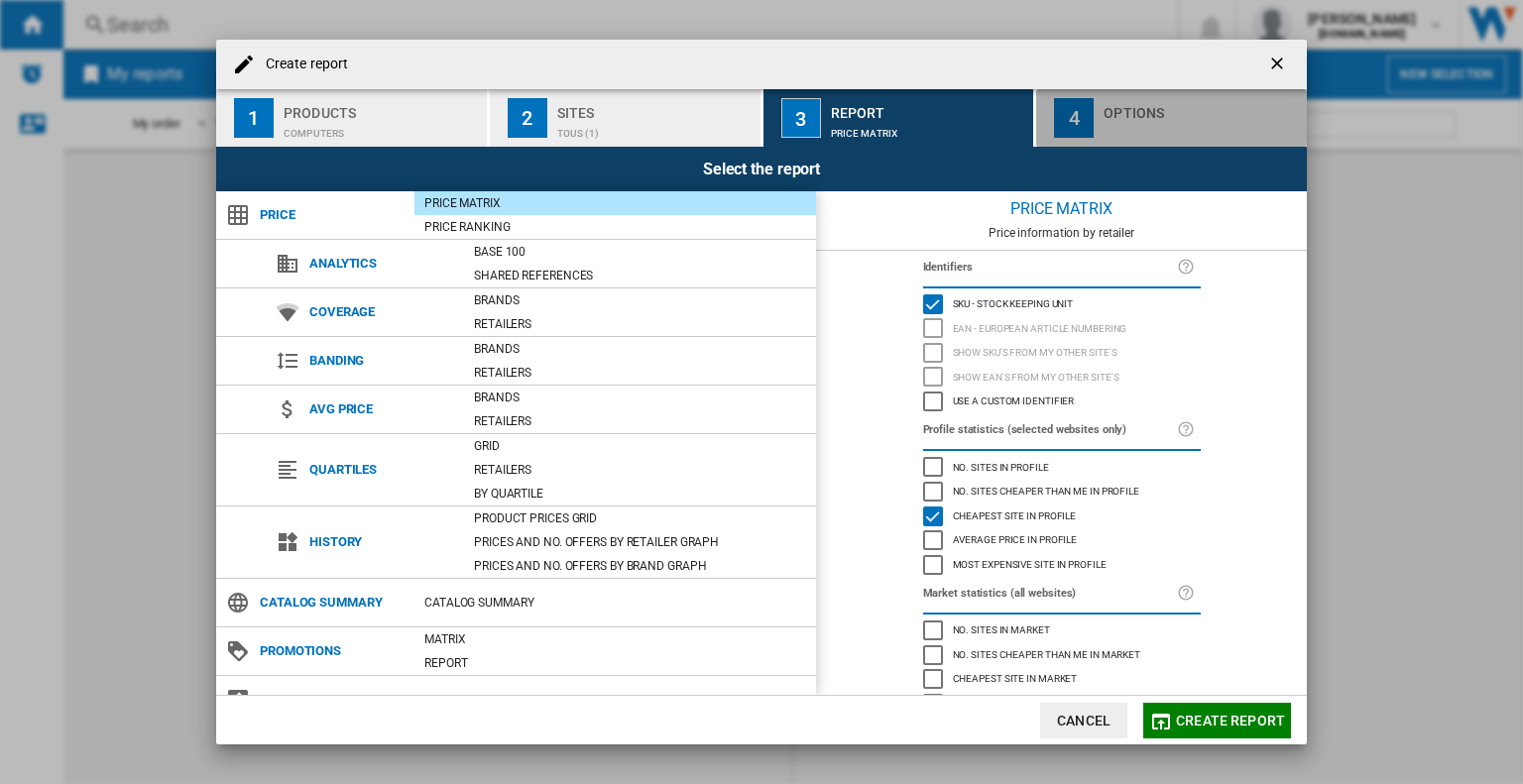 click on "4
Options" at bounding box center (1171, 118) 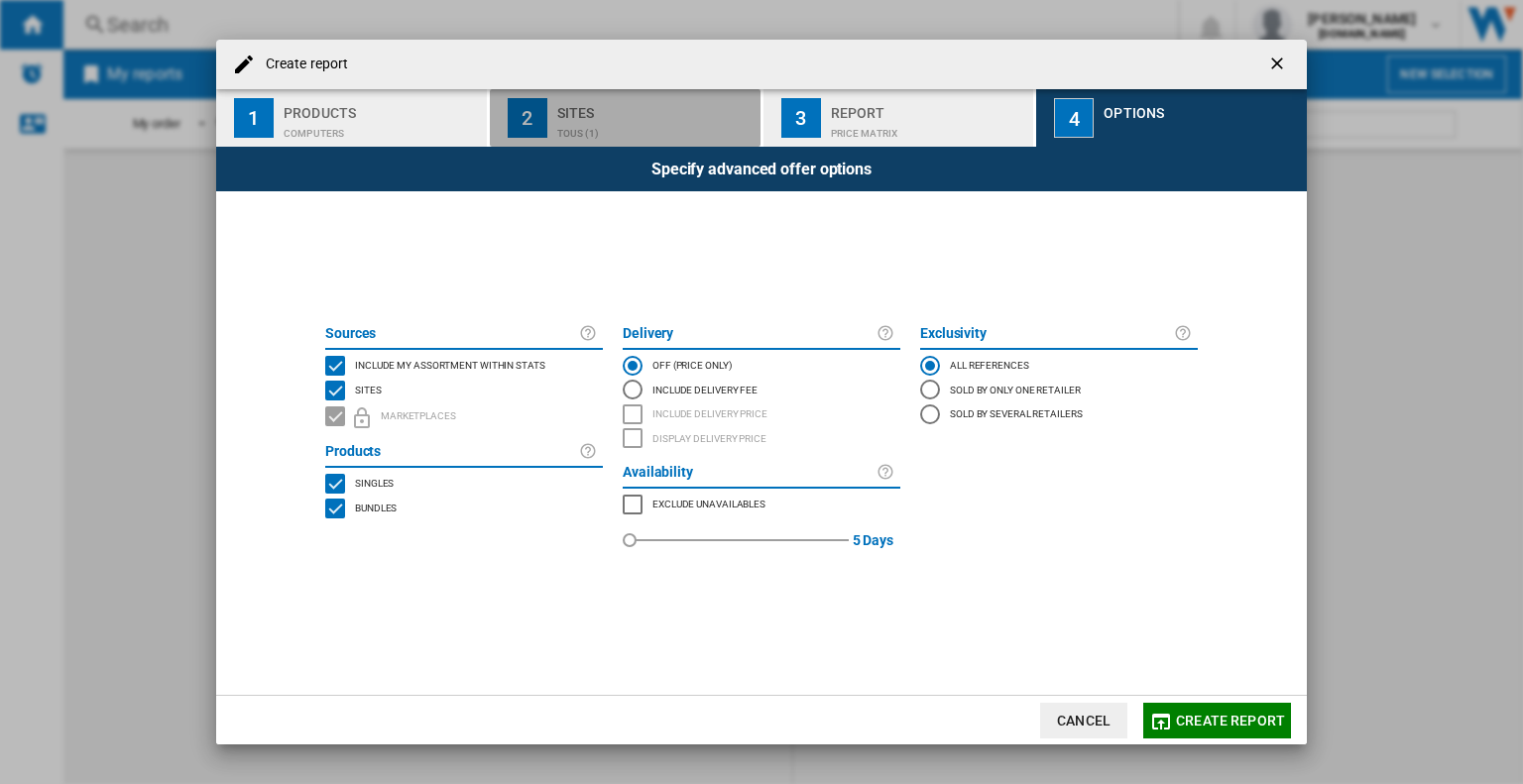 click on "Sites" at bounding box center (654, 107) 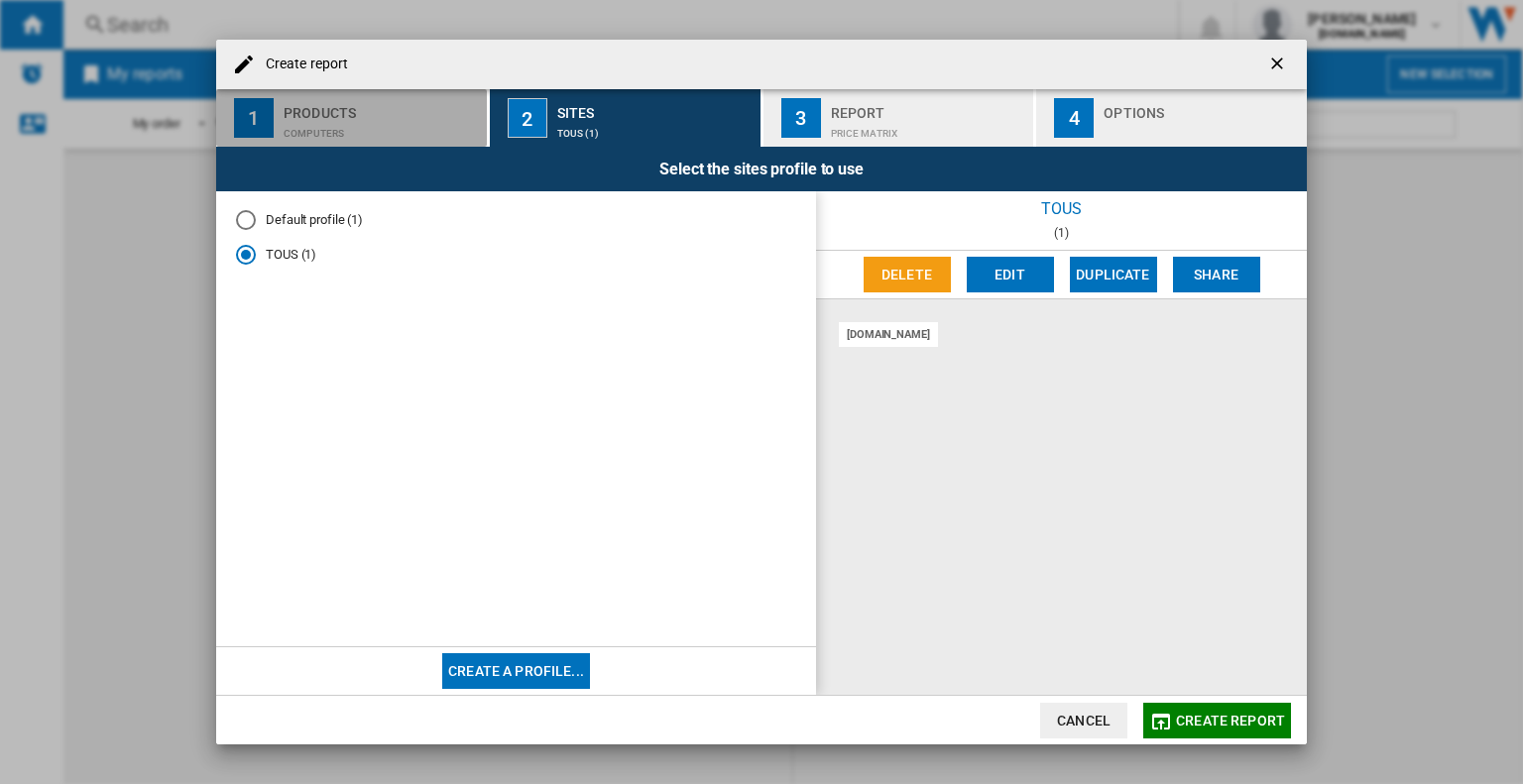 click on "Products" at bounding box center [381, 107] 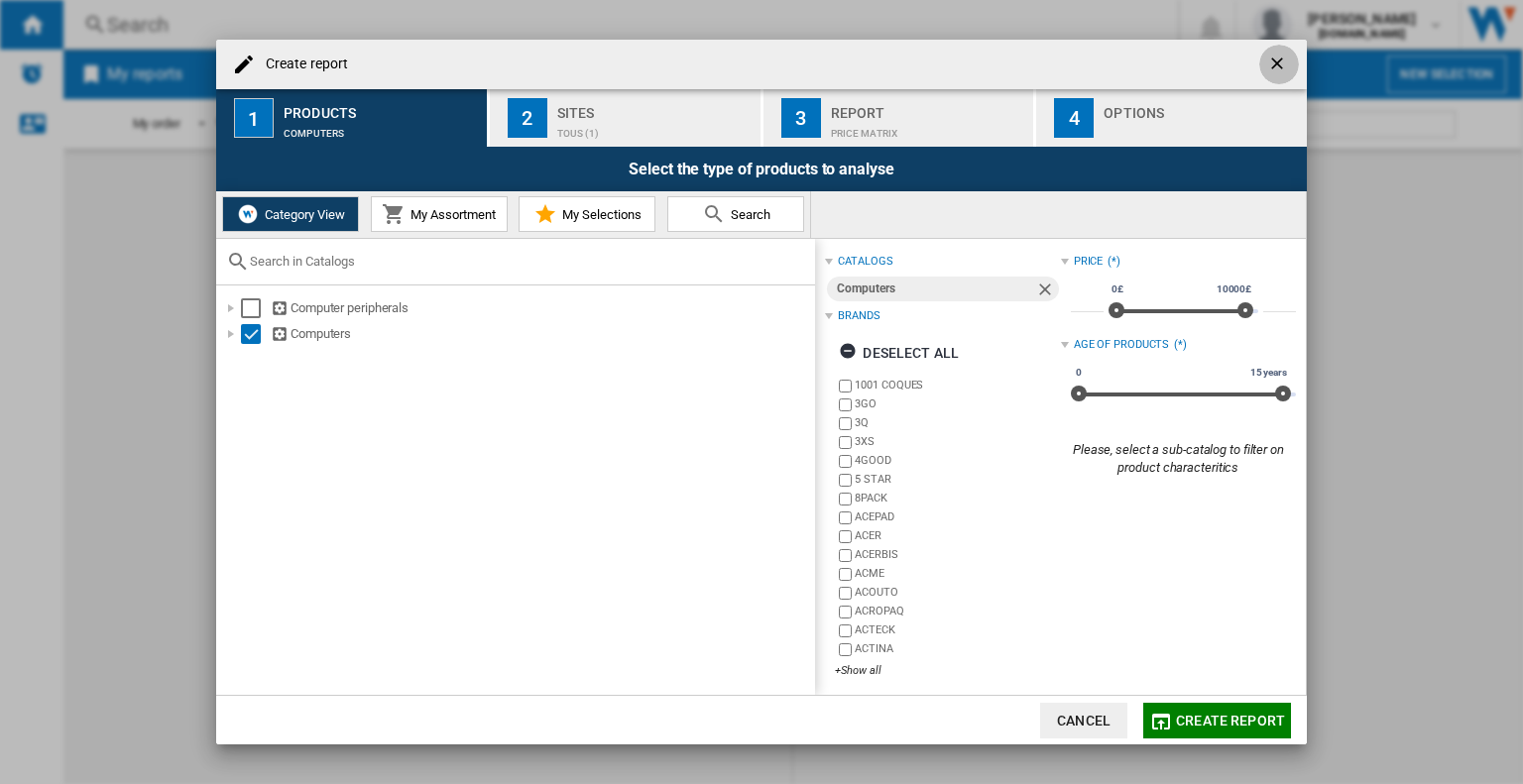 click at bounding box center [1279, 65] 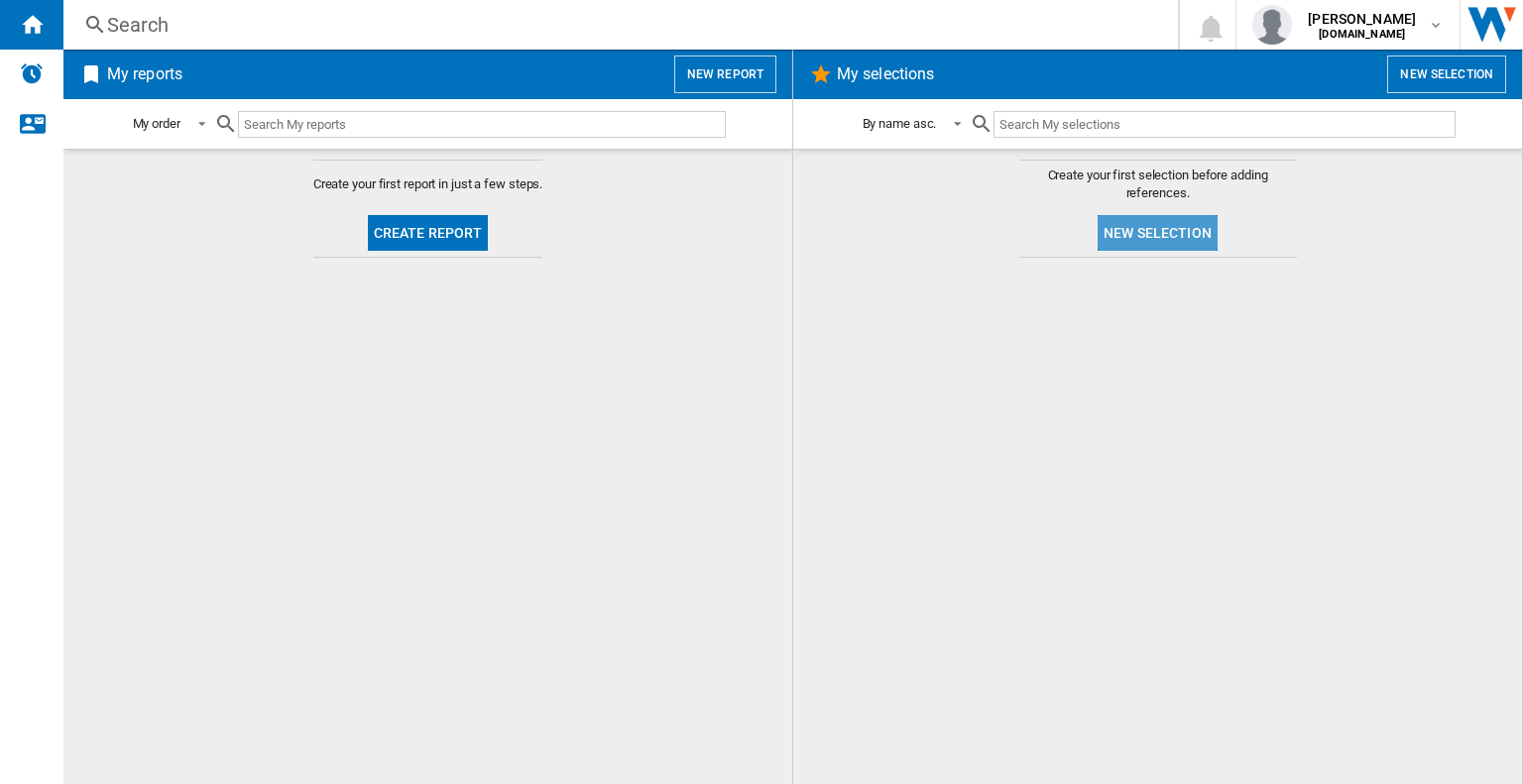 click on "New selection" 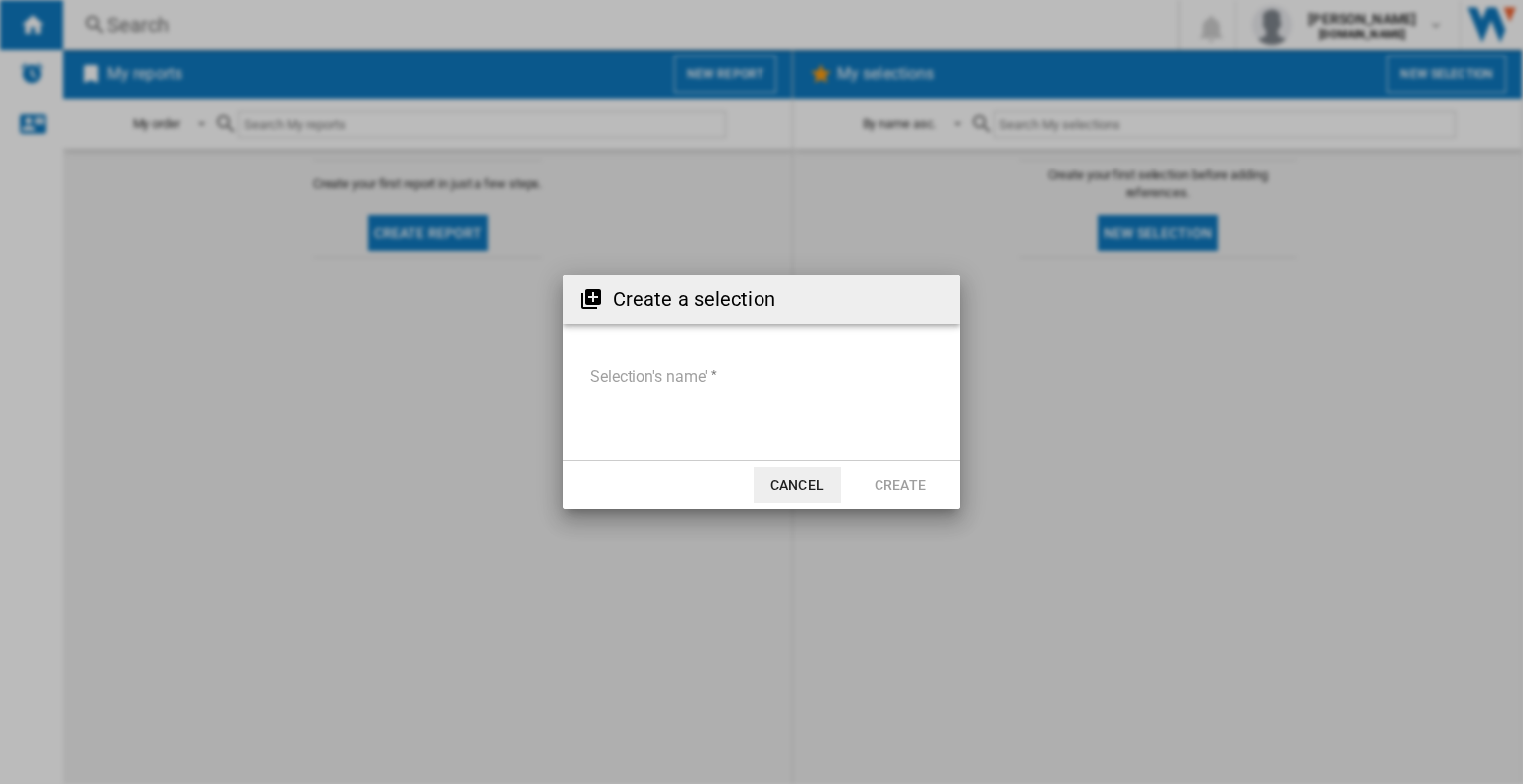 click on "Cancel" 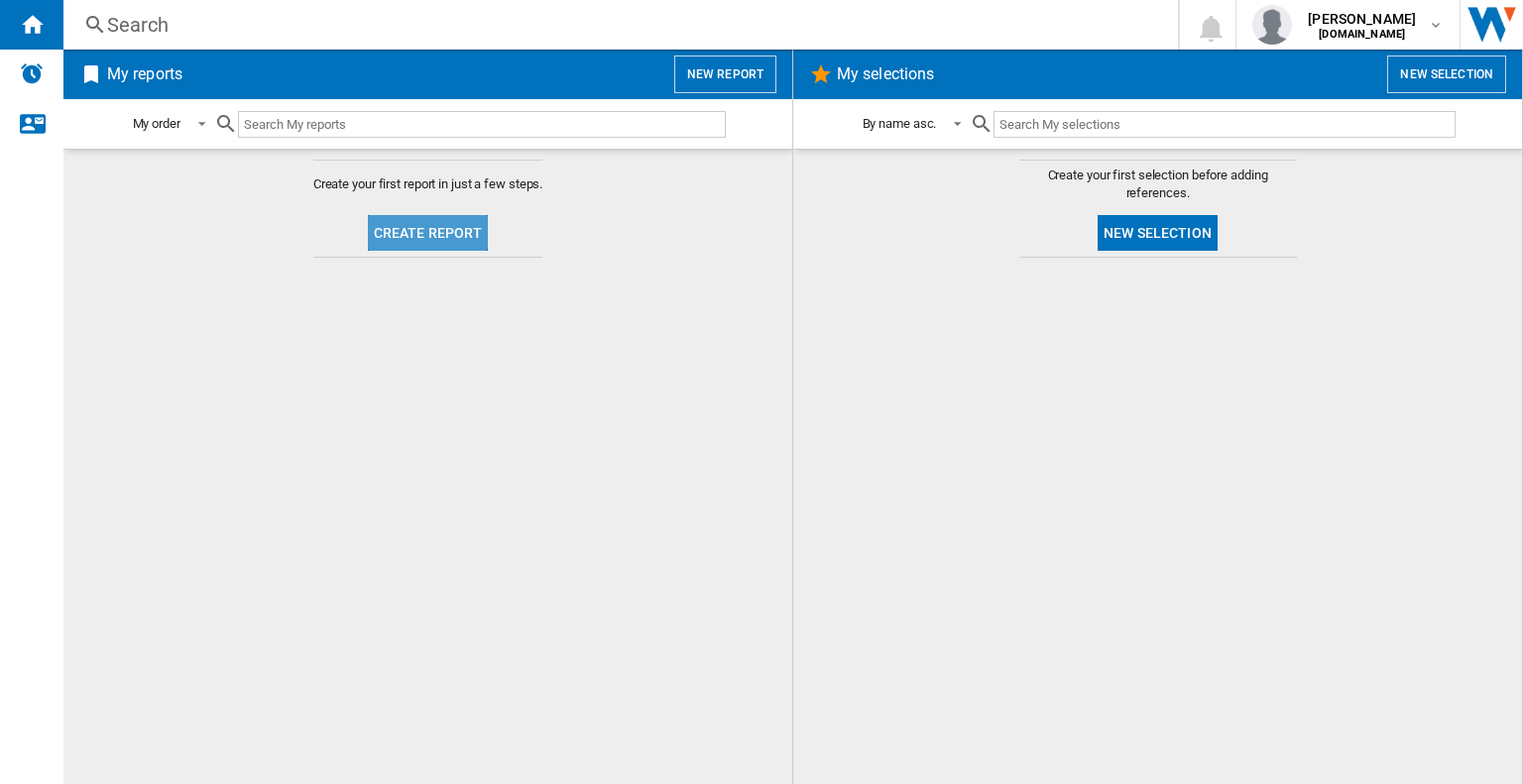 click on "Create report" 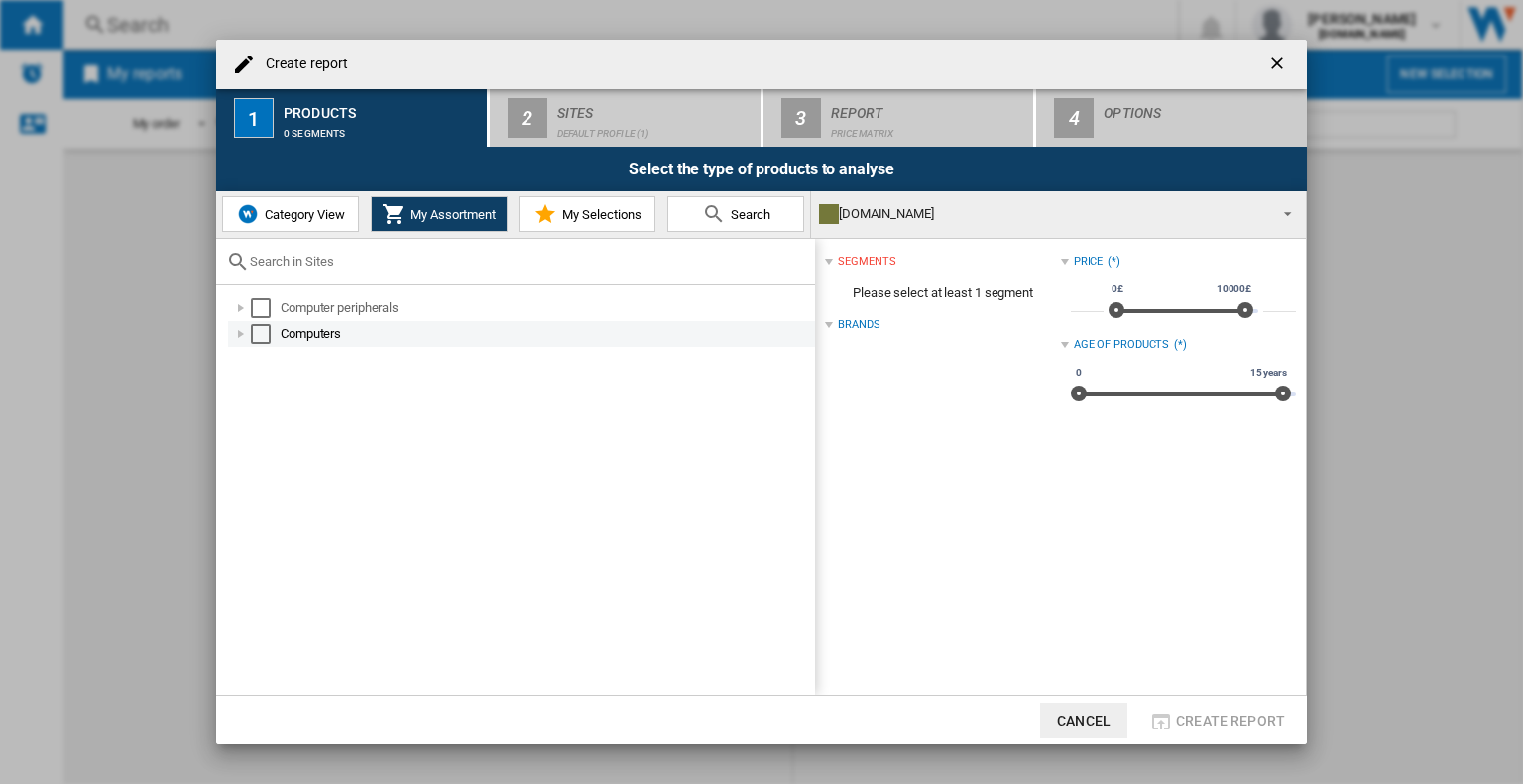 click at bounding box center (261, 334) 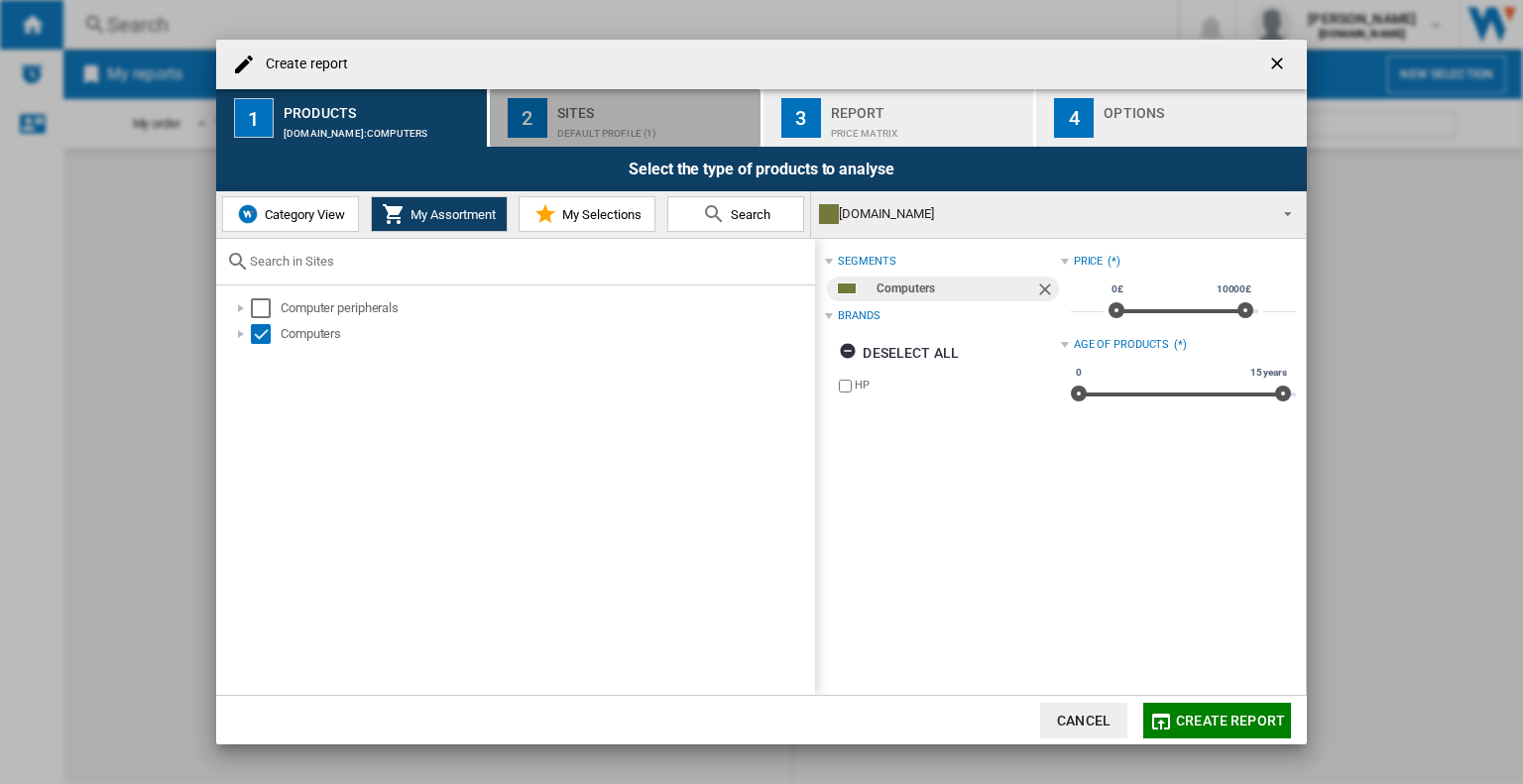 click on "Default profile (1)" at bounding box center (654, 128) 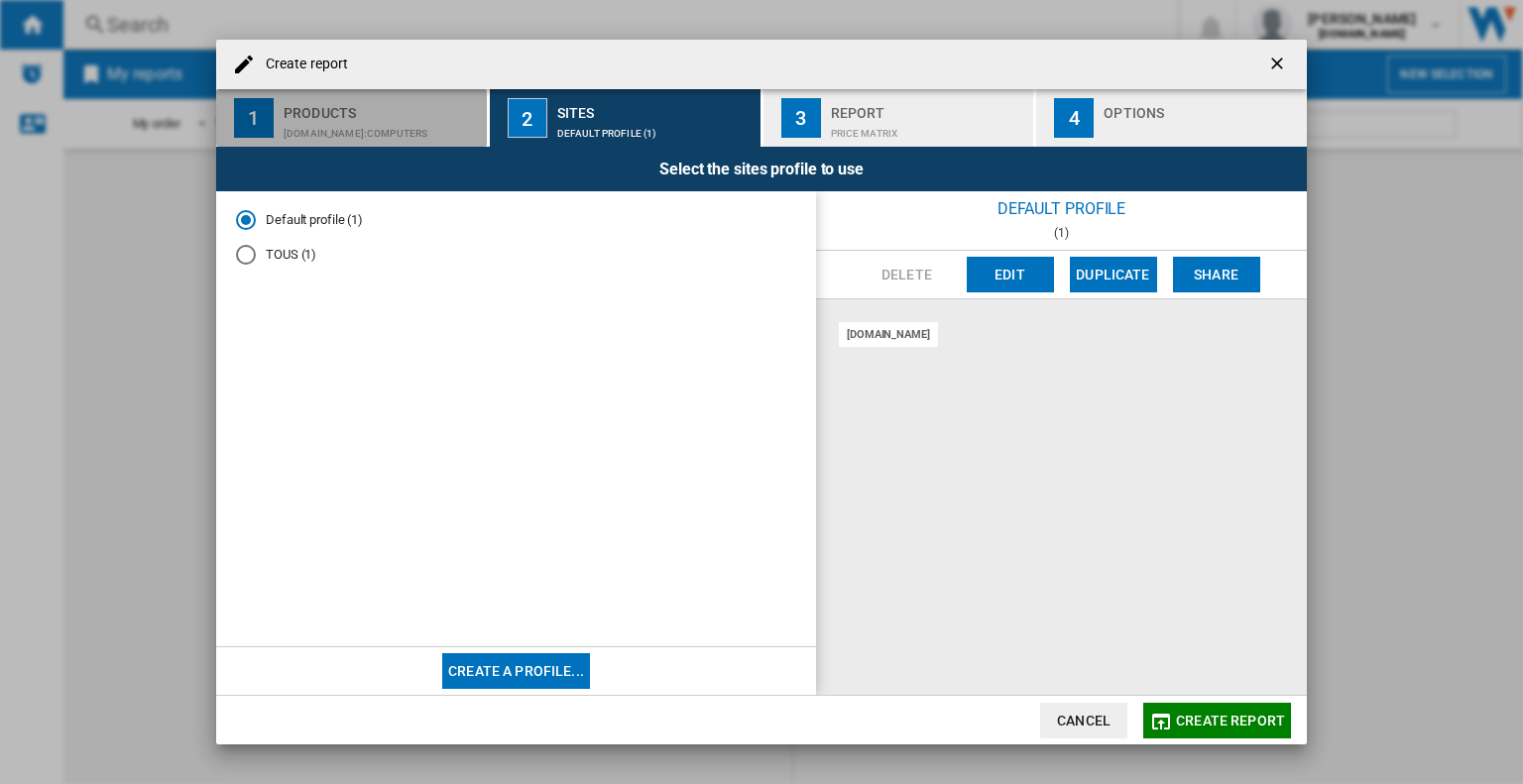 click on "[DOMAIN_NAME]:Computers" at bounding box center [381, 128] 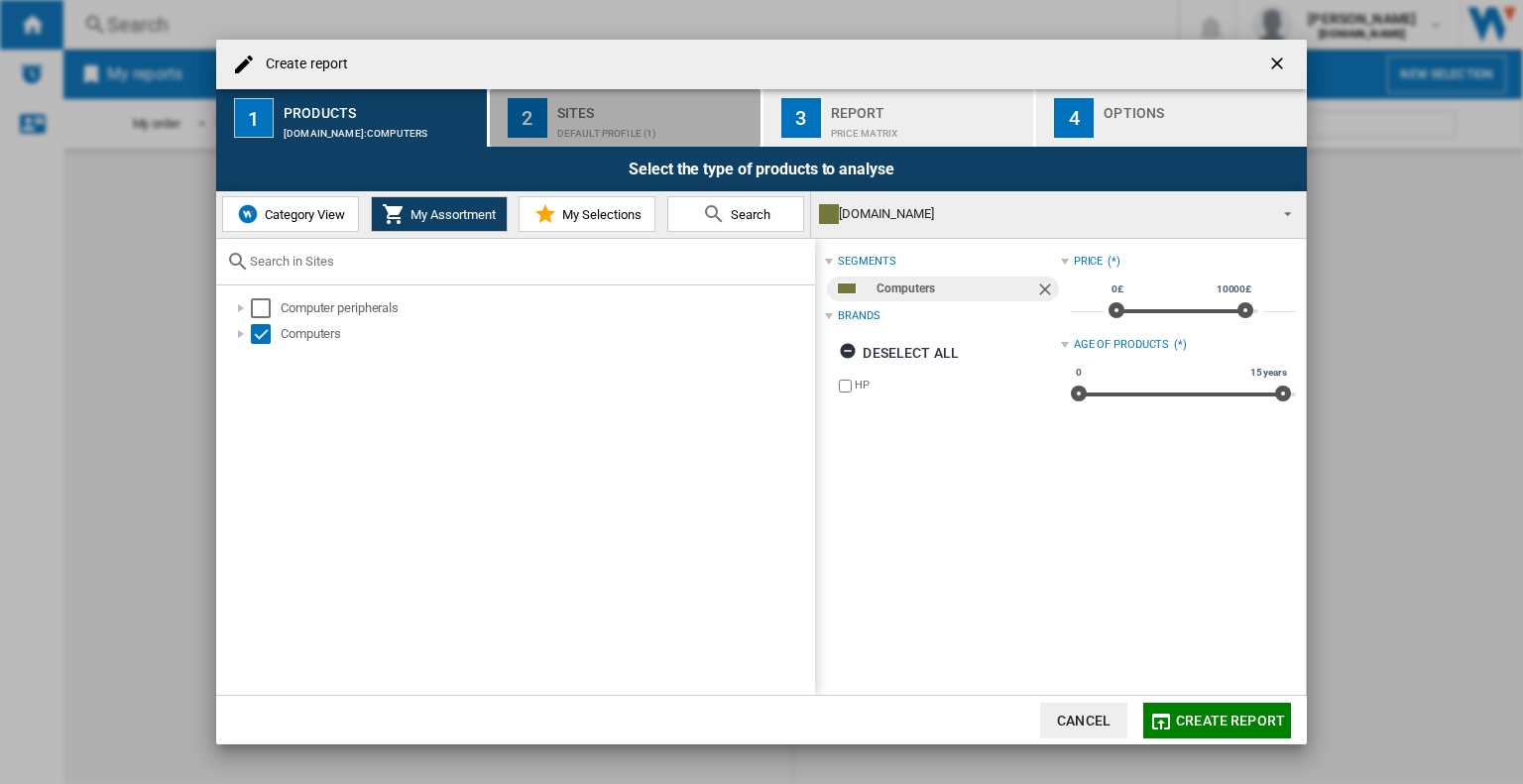 click on "Default profile (1)" at bounding box center (654, 128) 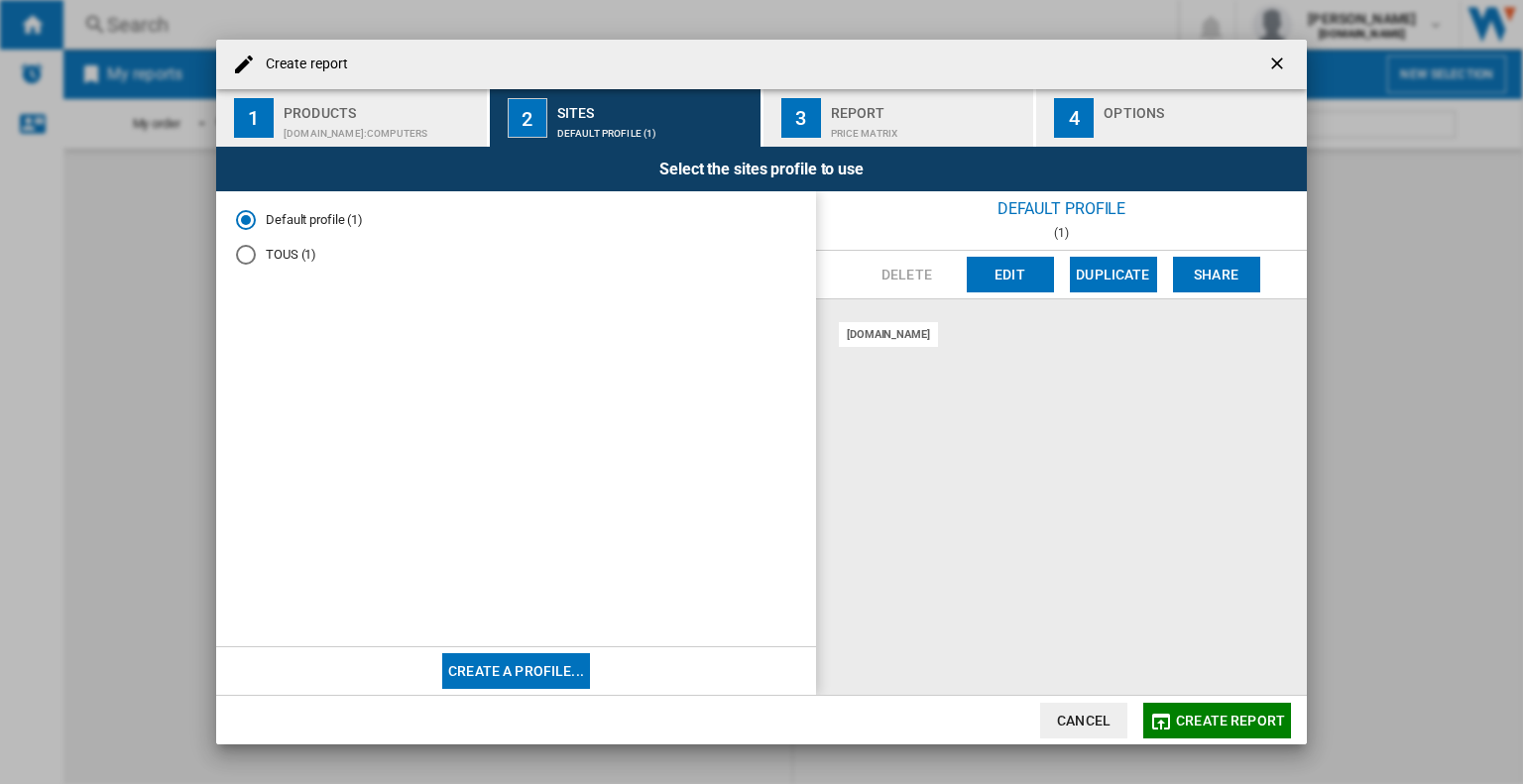 click on "Create a profile..." at bounding box center (516, 671) 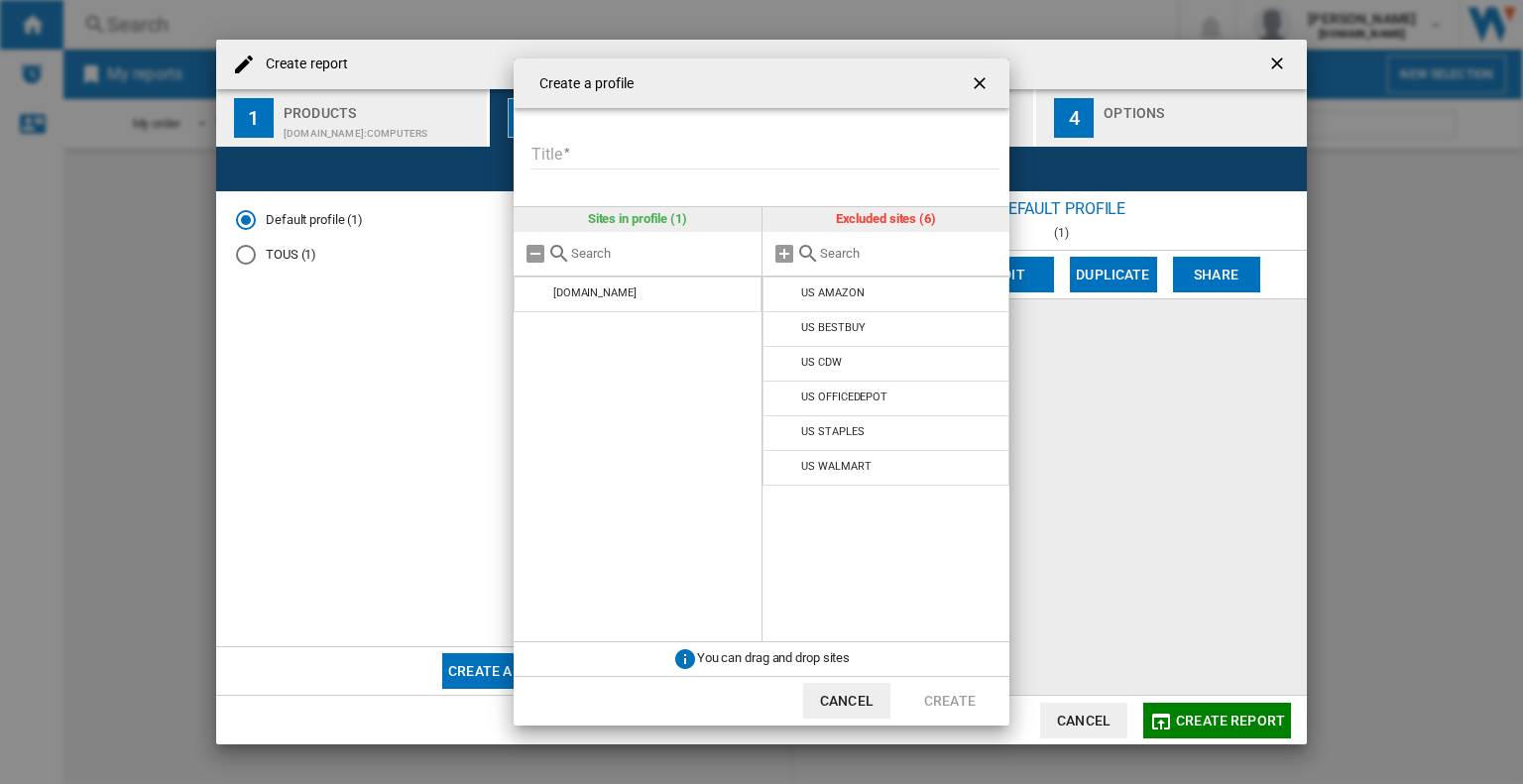 click on "Cancel" 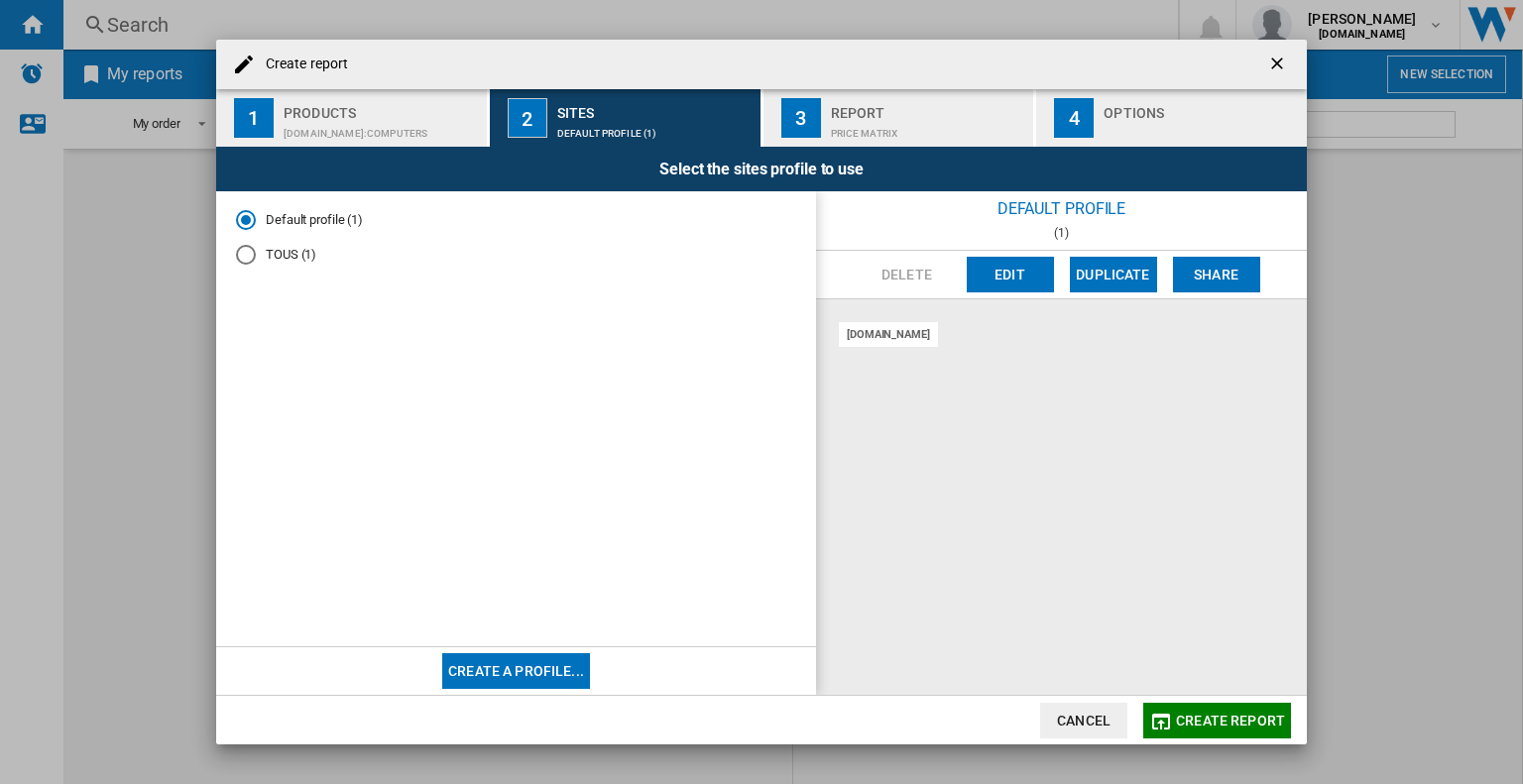 click on "Products" at bounding box center [381, 107] 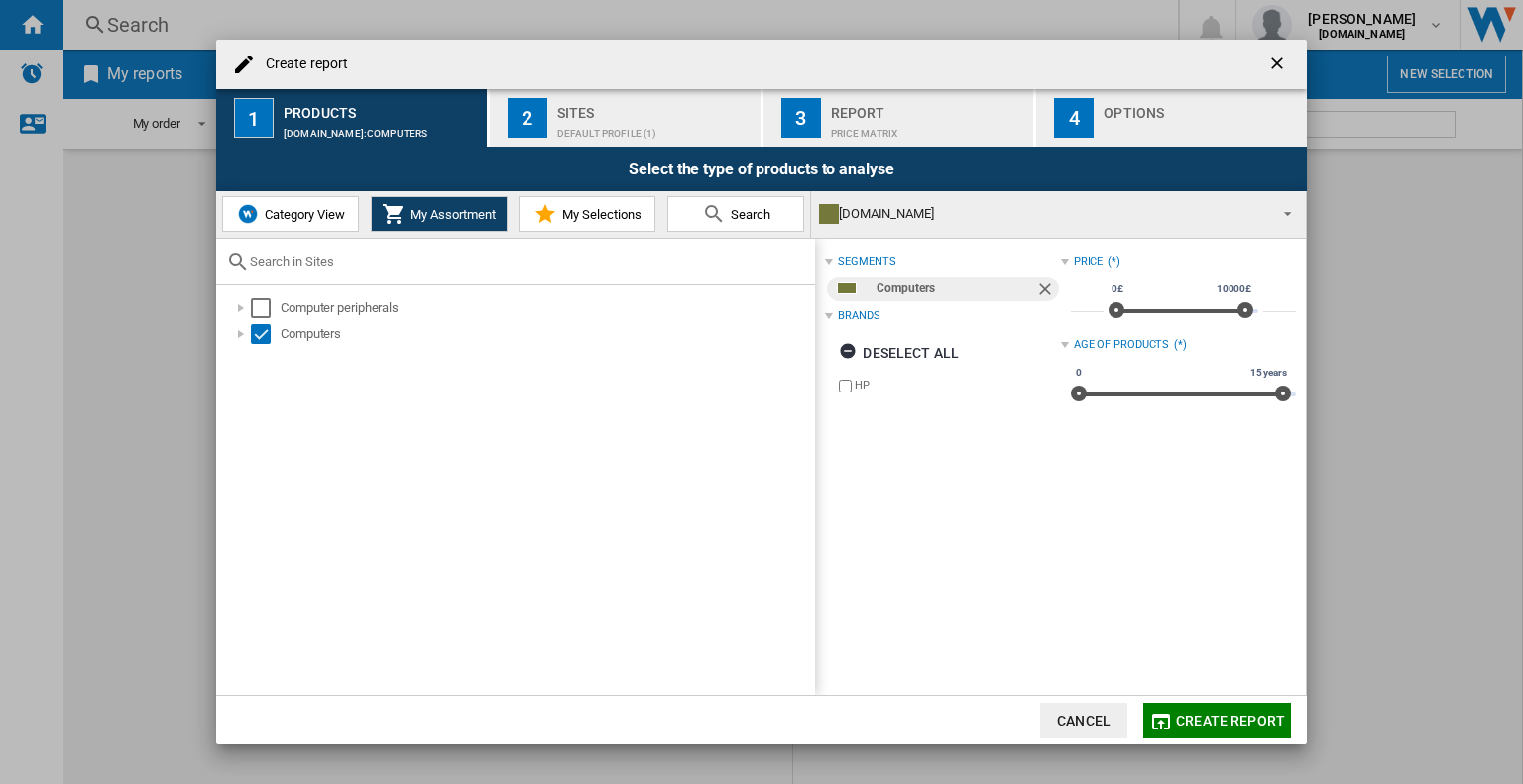 click at bounding box center [394, 214] 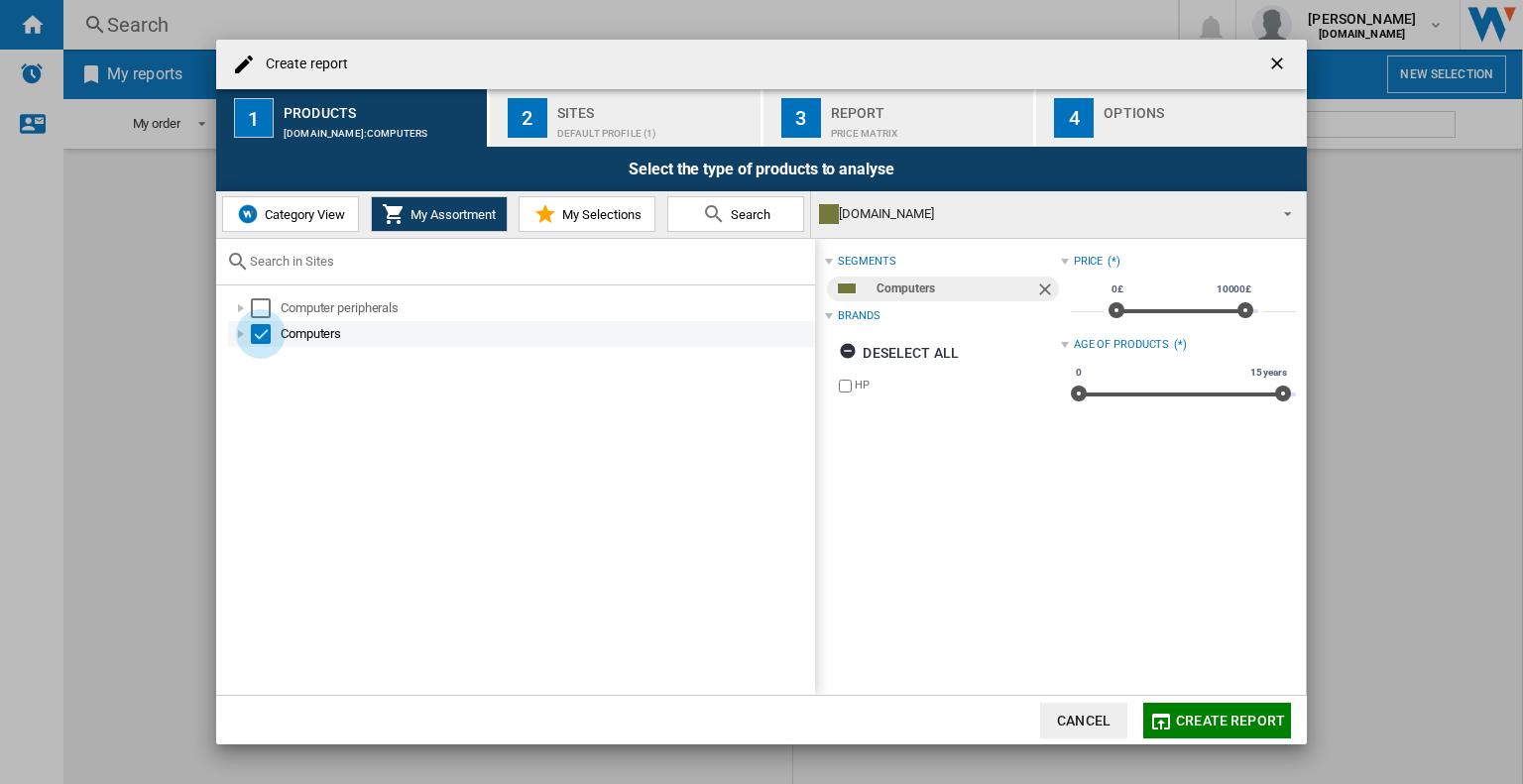 click at bounding box center (261, 334) 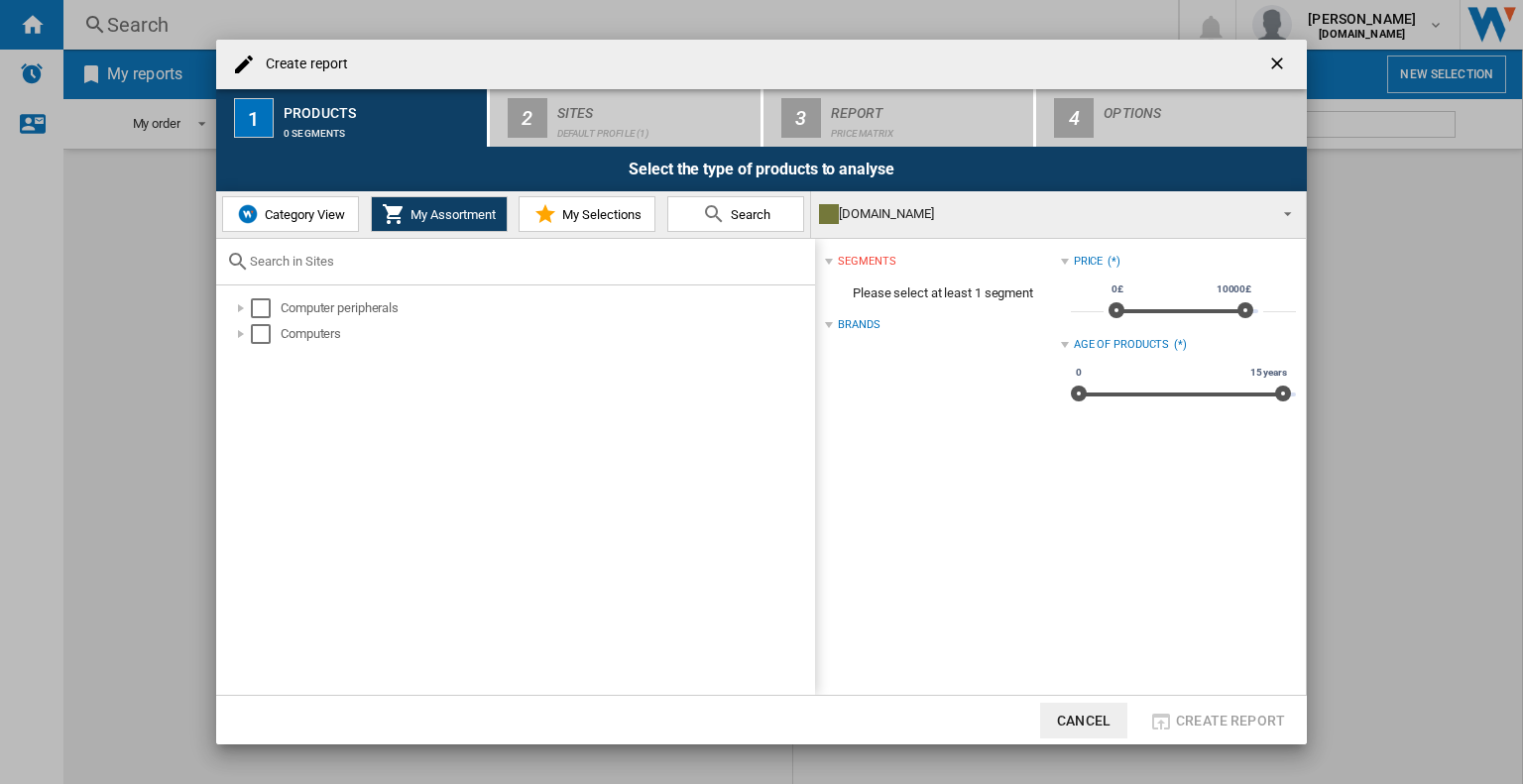 click on "Category View" at bounding box center [291, 214] 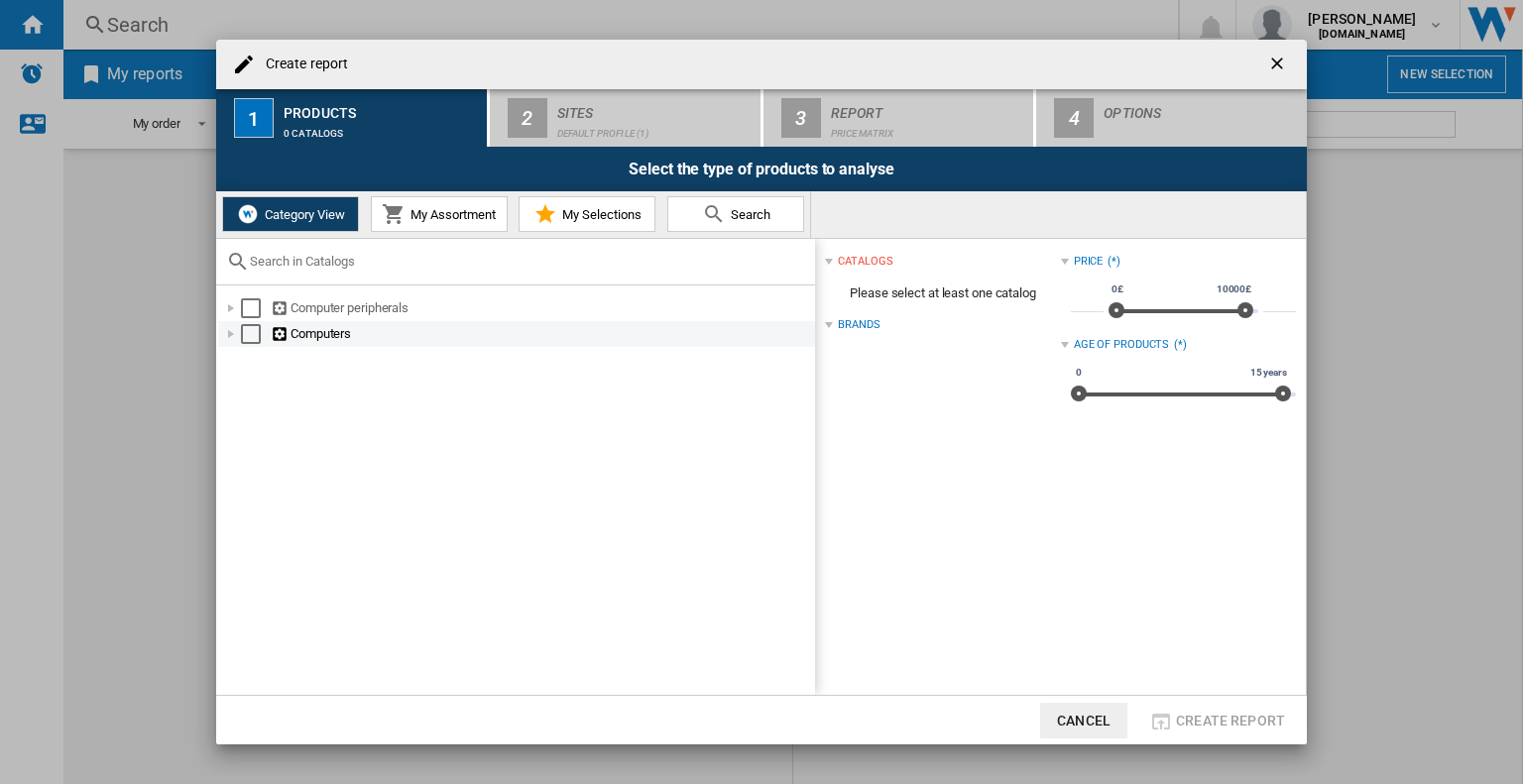 click at bounding box center [231, 334] 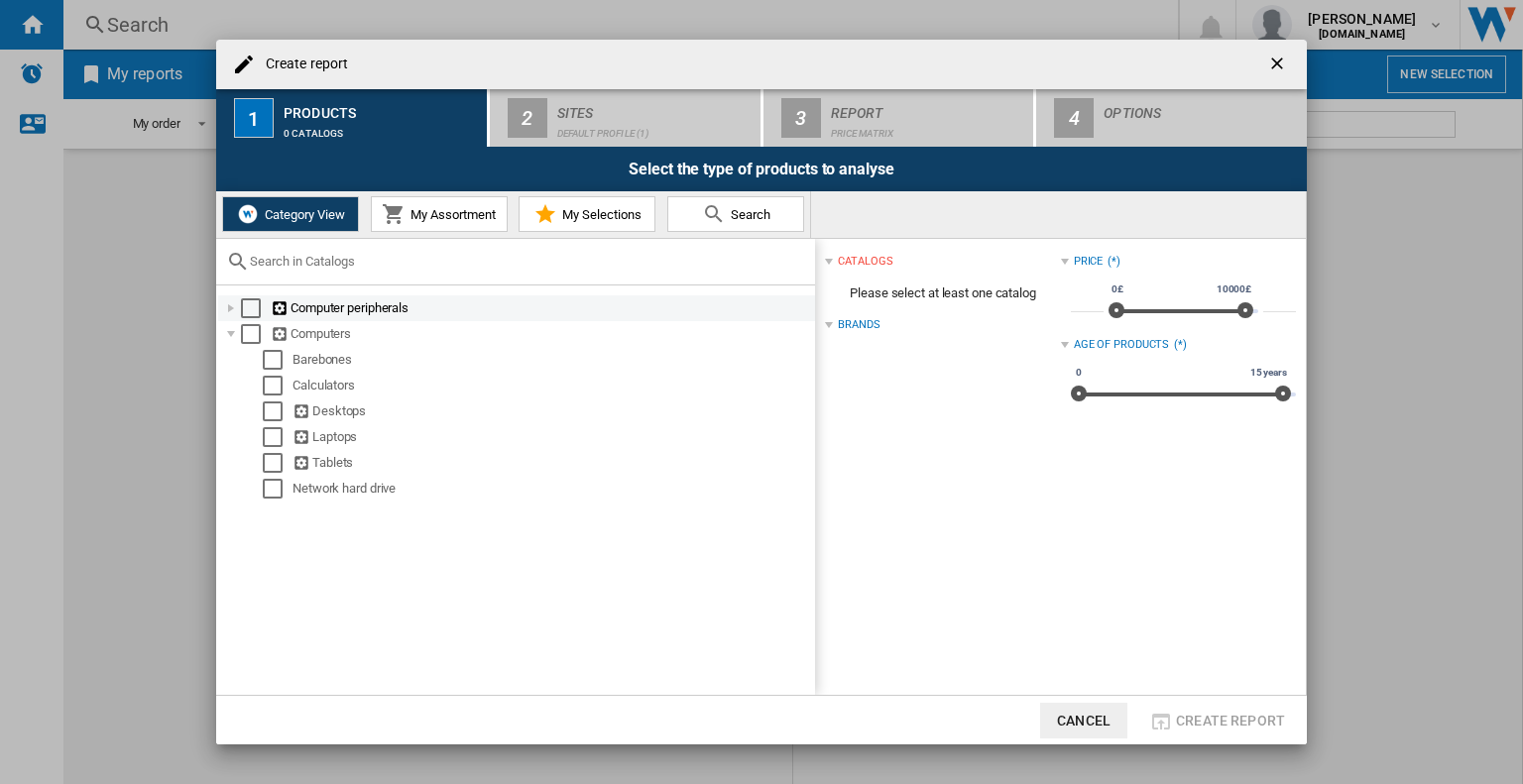 click at bounding box center (231, 308) 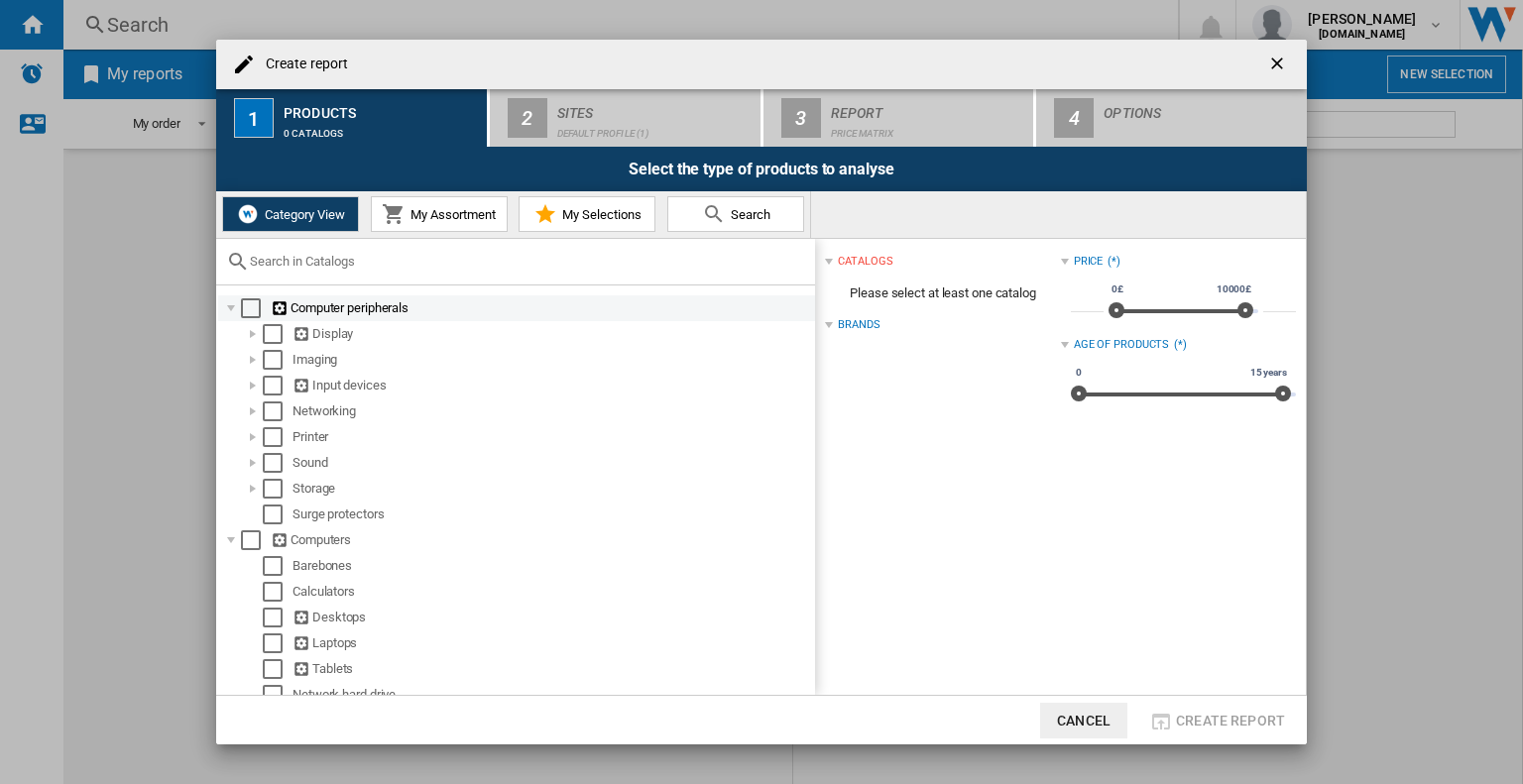 click at bounding box center [231, 308] 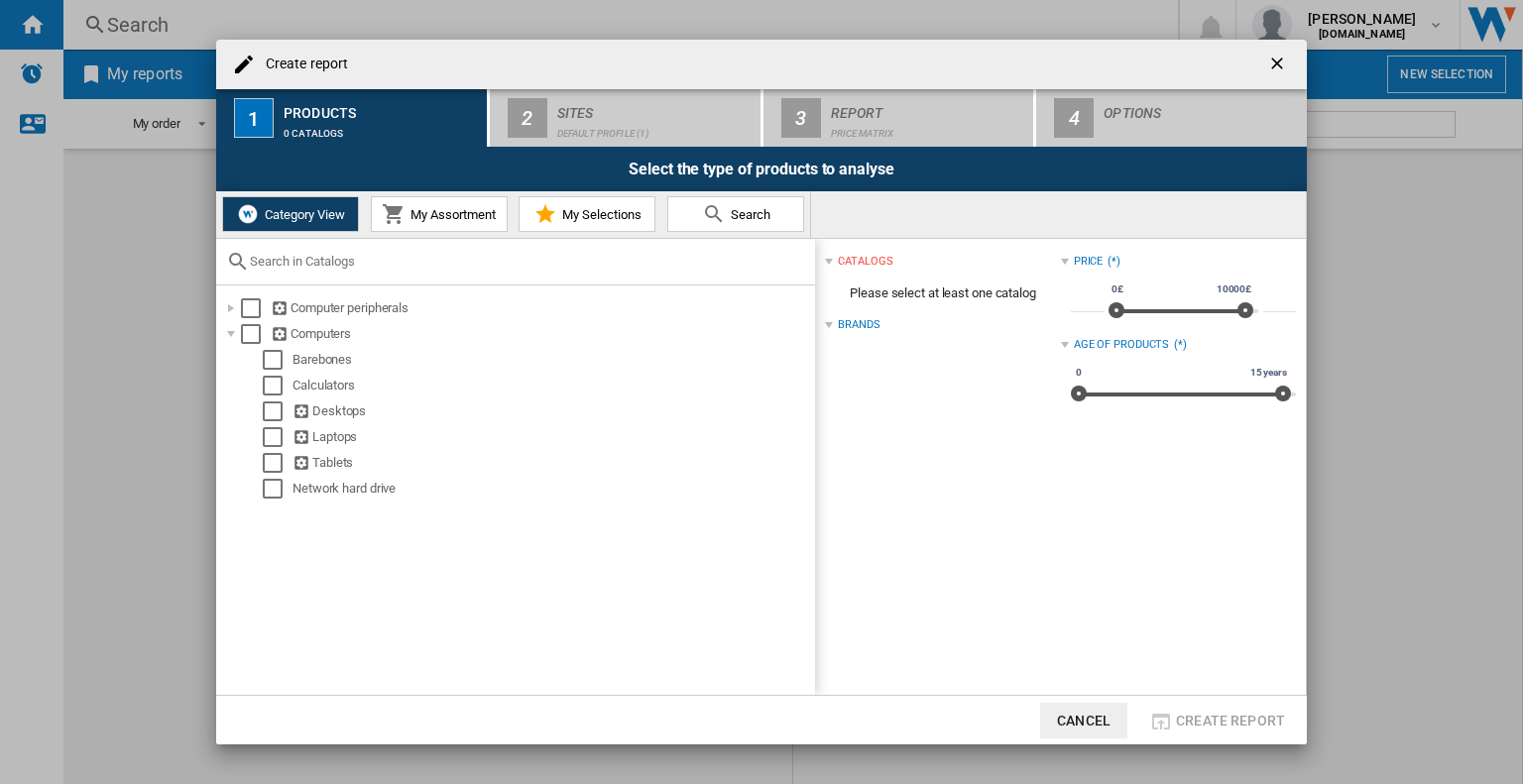 click at bounding box center [516, 262] 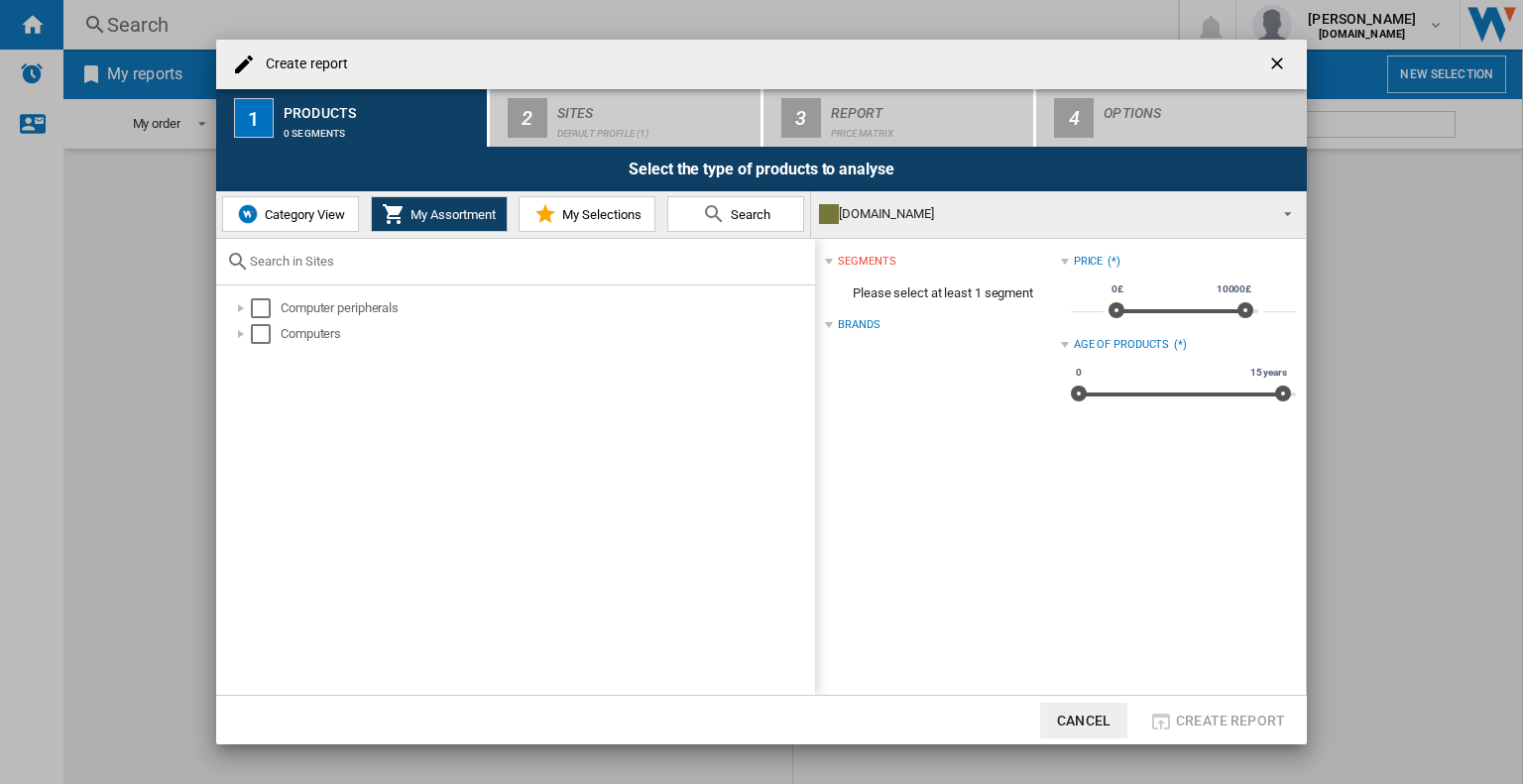 click on "Category View" at bounding box center [302, 214] 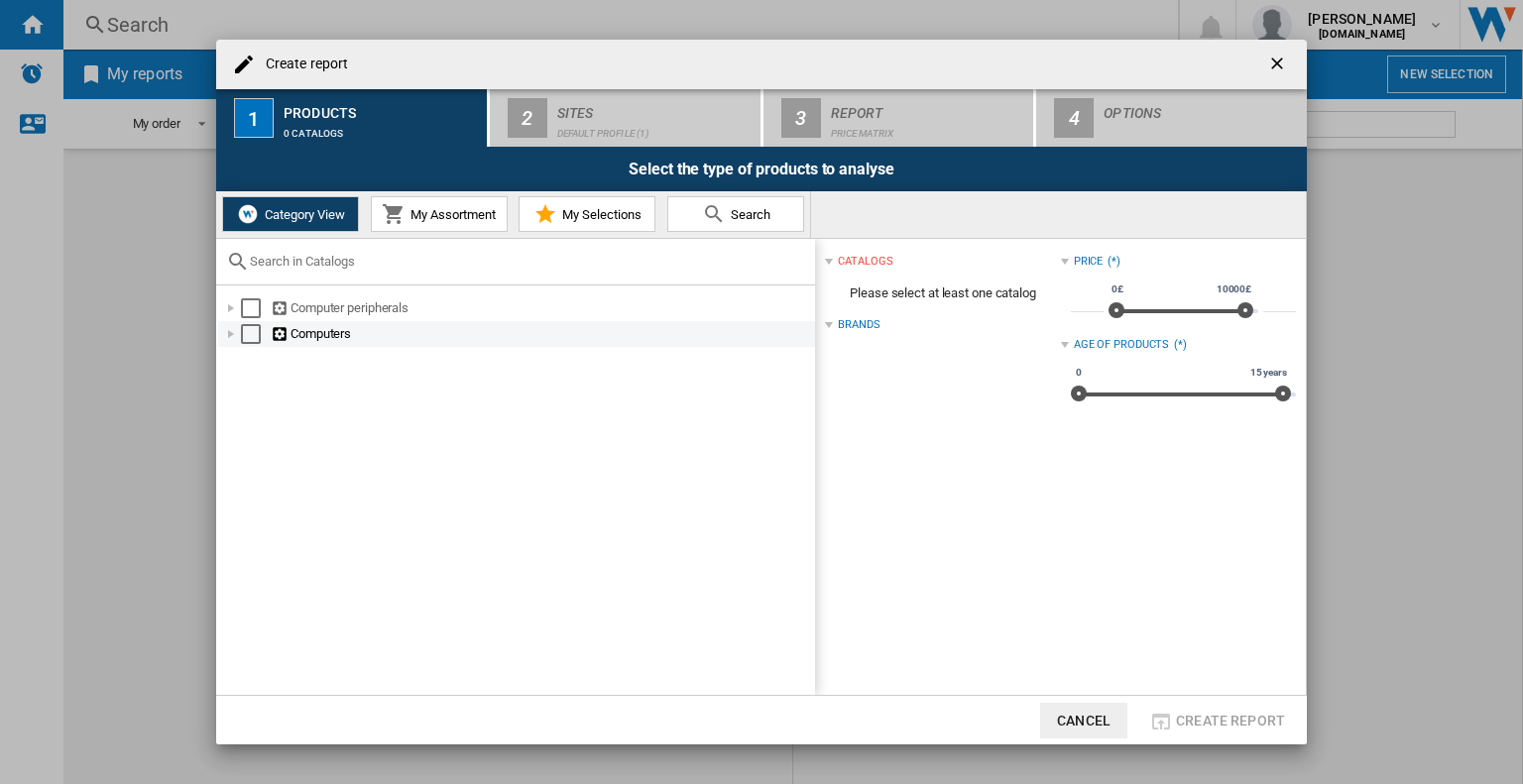 click at bounding box center [231, 334] 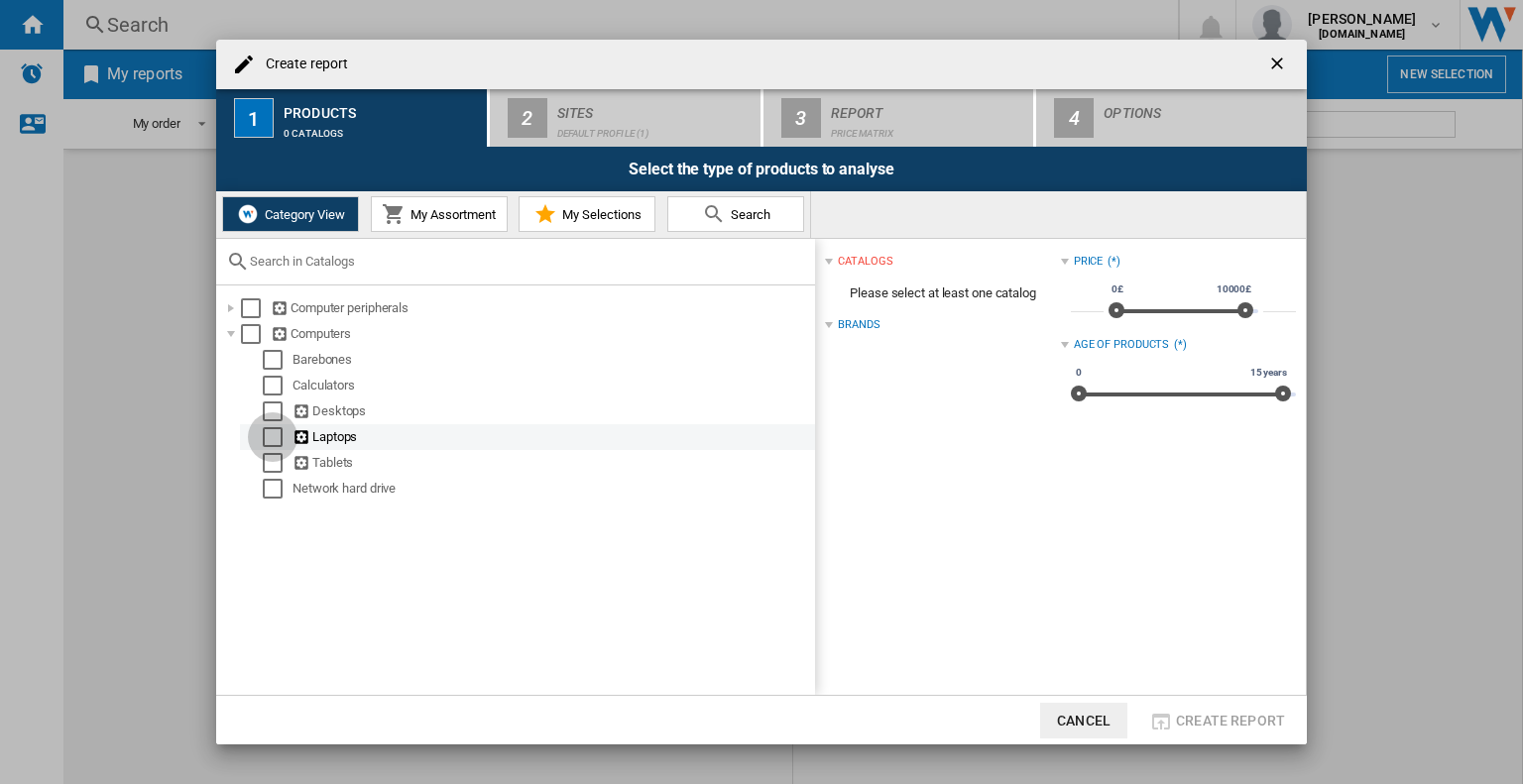 click at bounding box center [273, 437] 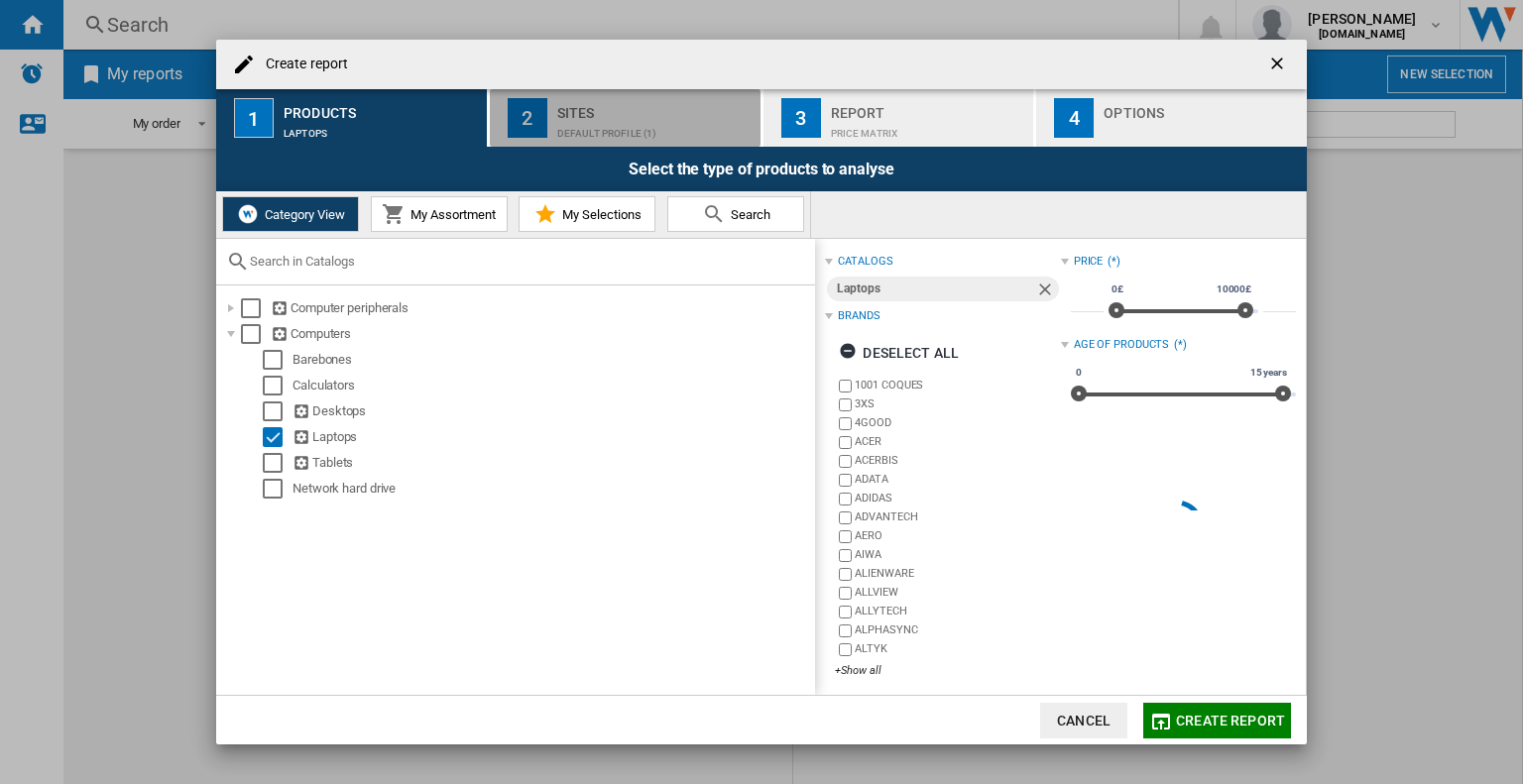 click on "Default profile (1)" at bounding box center (654, 128) 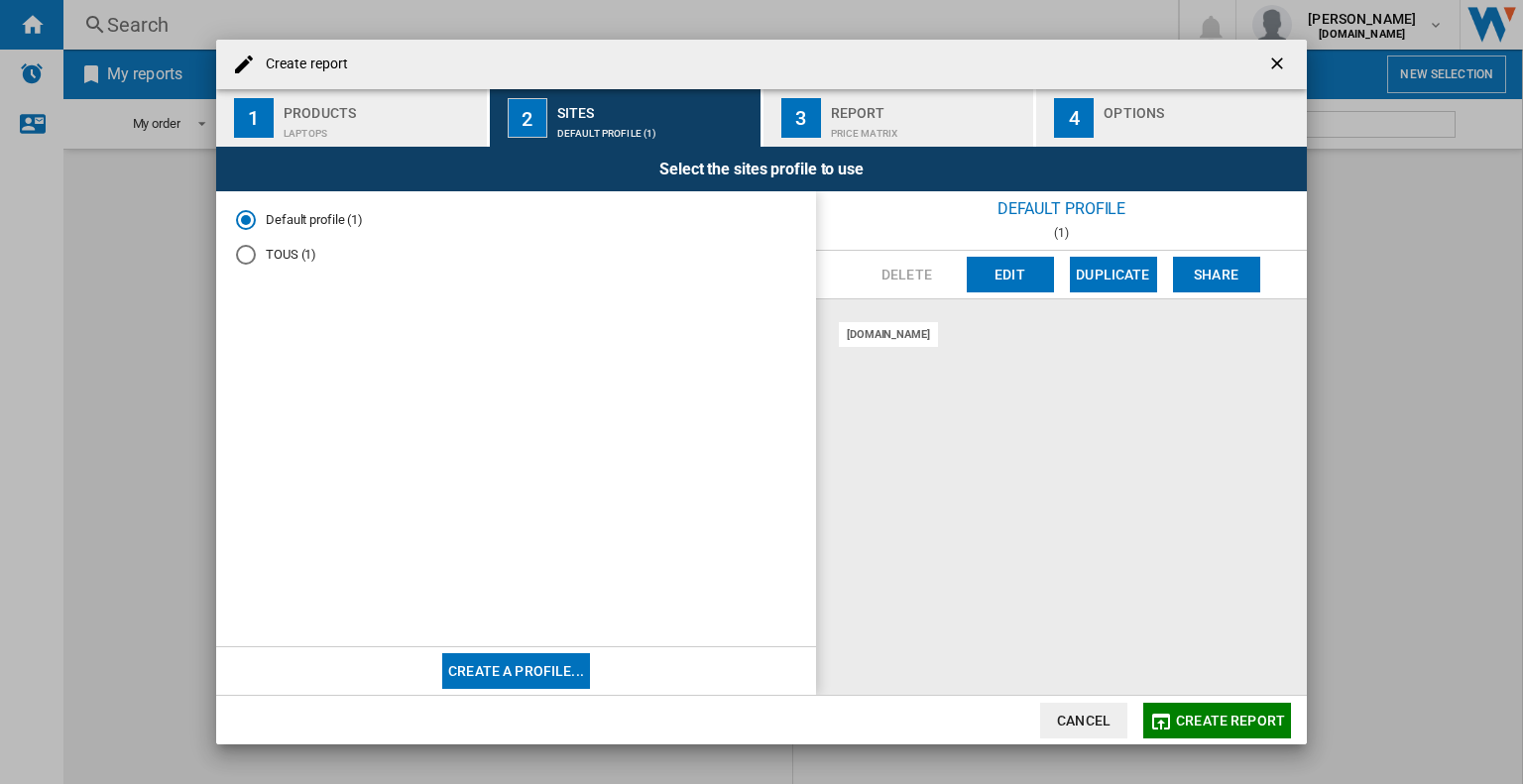 click on "TOUS (1)" at bounding box center (516, 254) 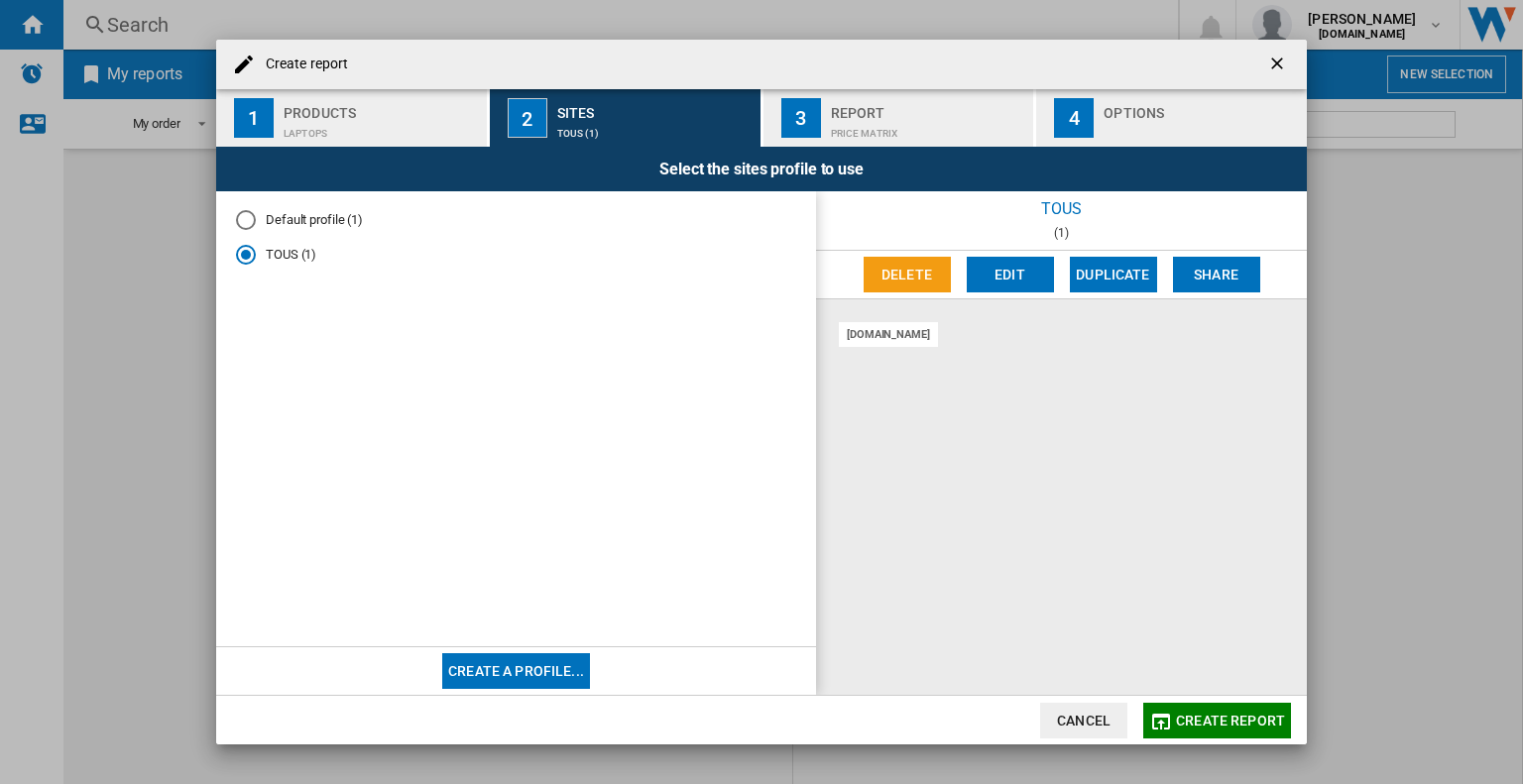 click on "Default profile (1)" at bounding box center [516, 220] 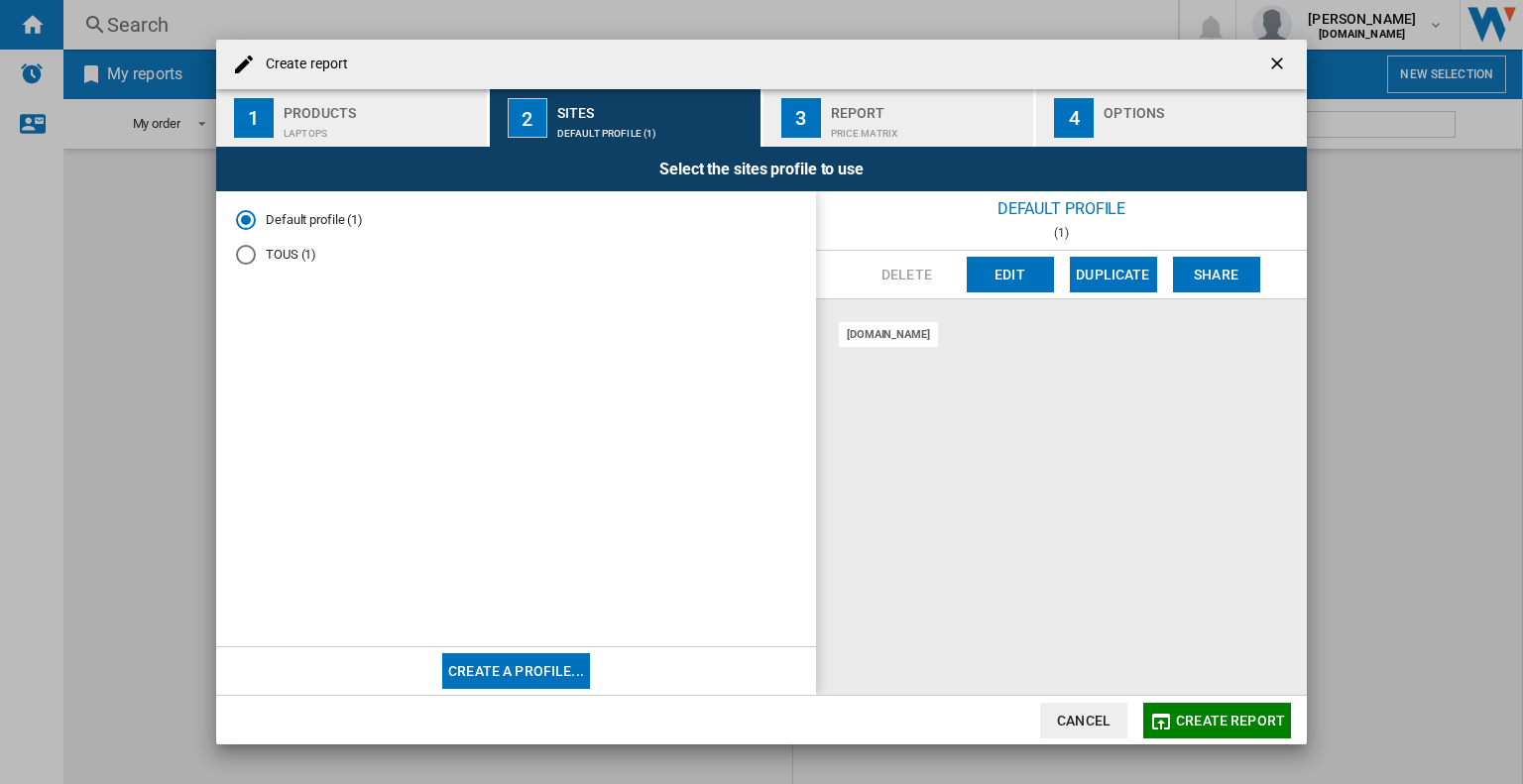 click on "Create a profile..." at bounding box center [516, 671] 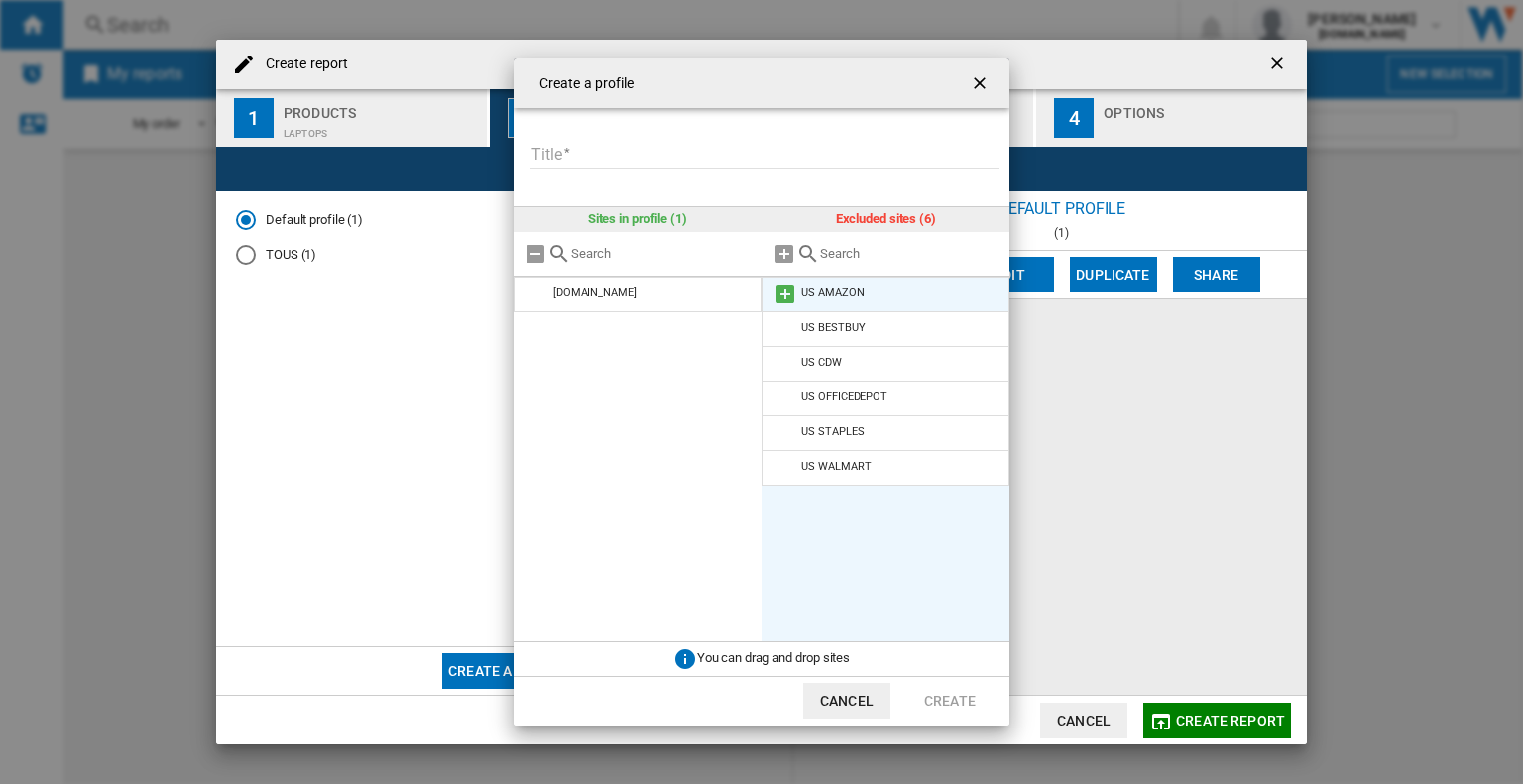 click at bounding box center (785, 294) 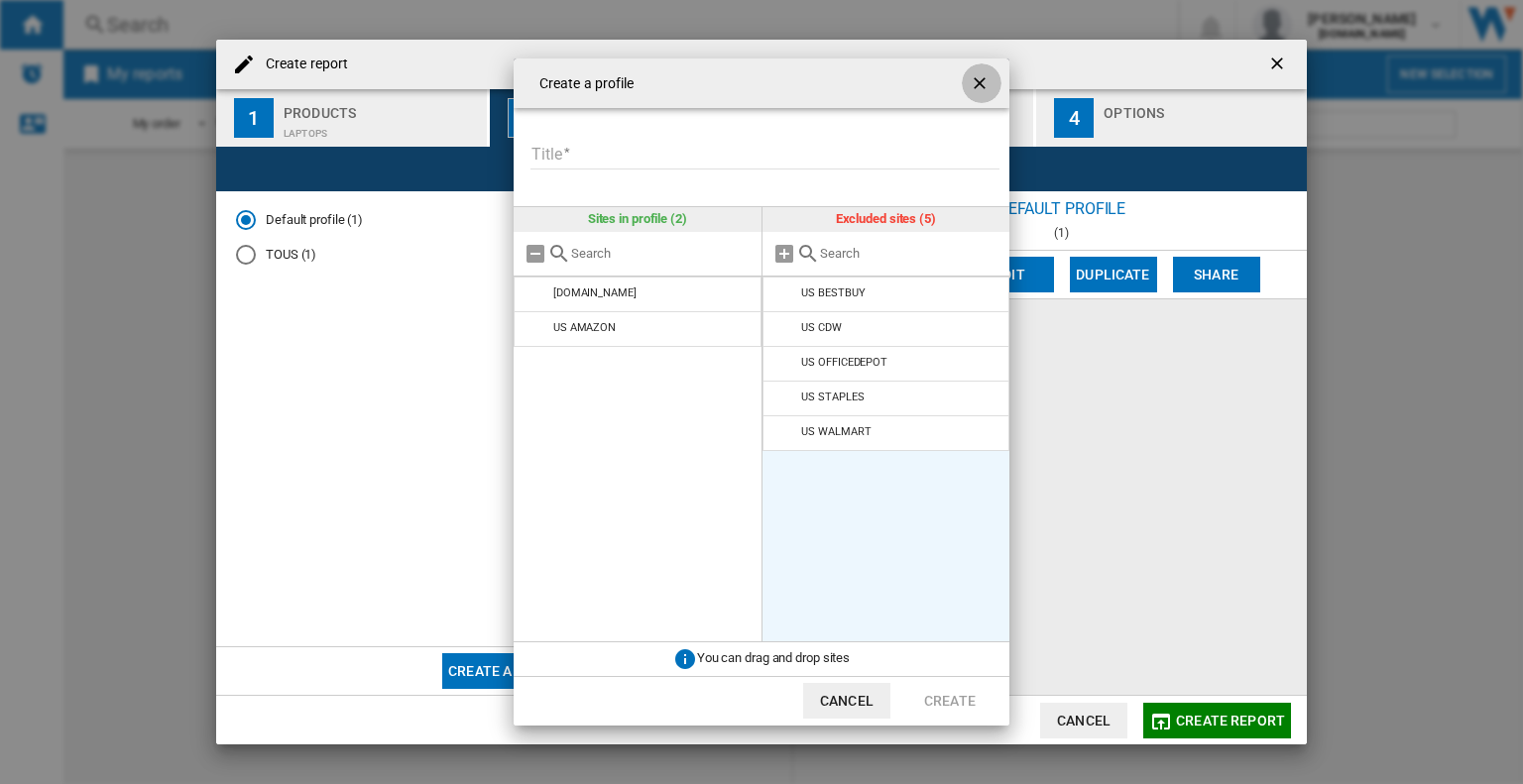 click at bounding box center (982, 85) 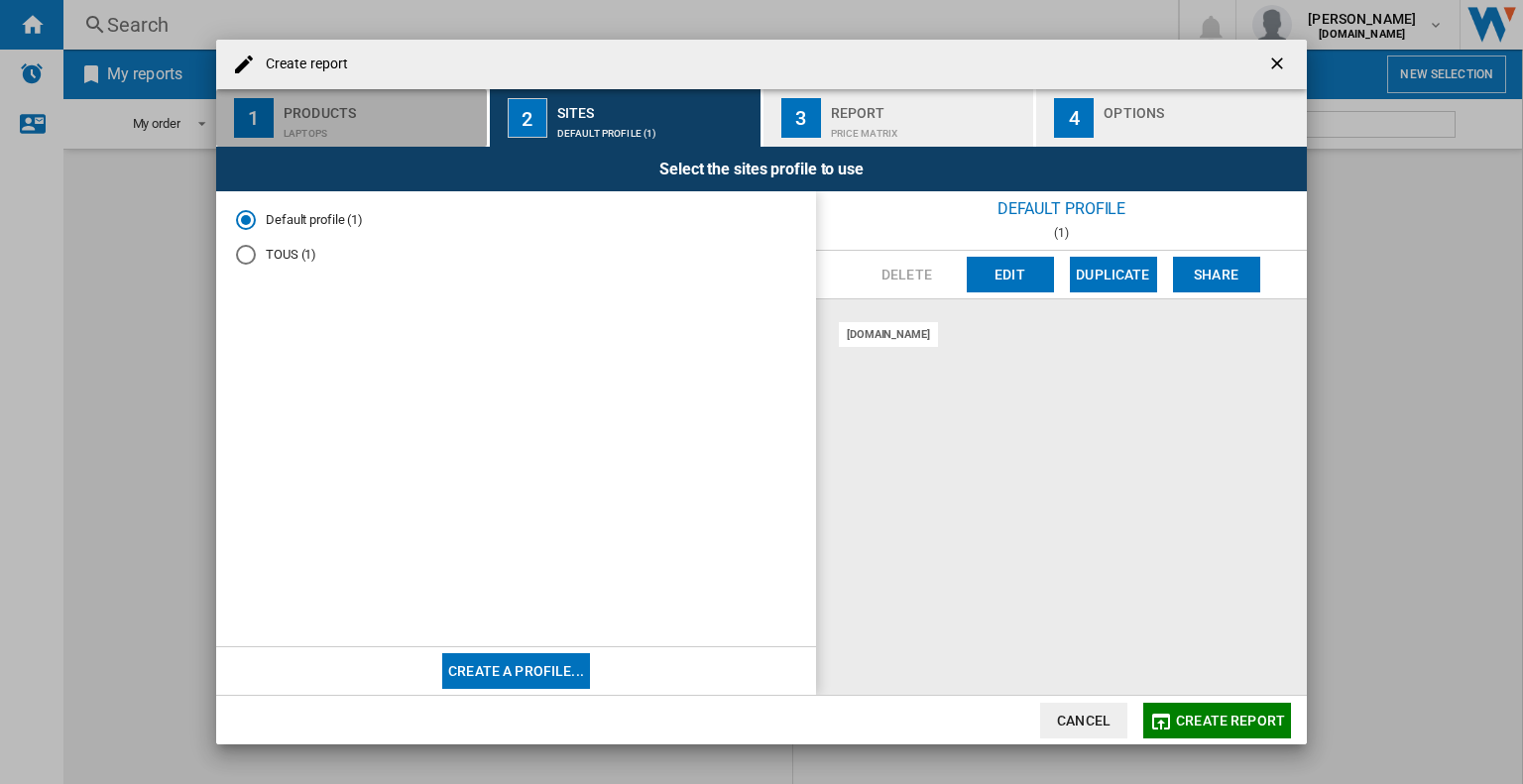 click on "Products" at bounding box center (381, 107) 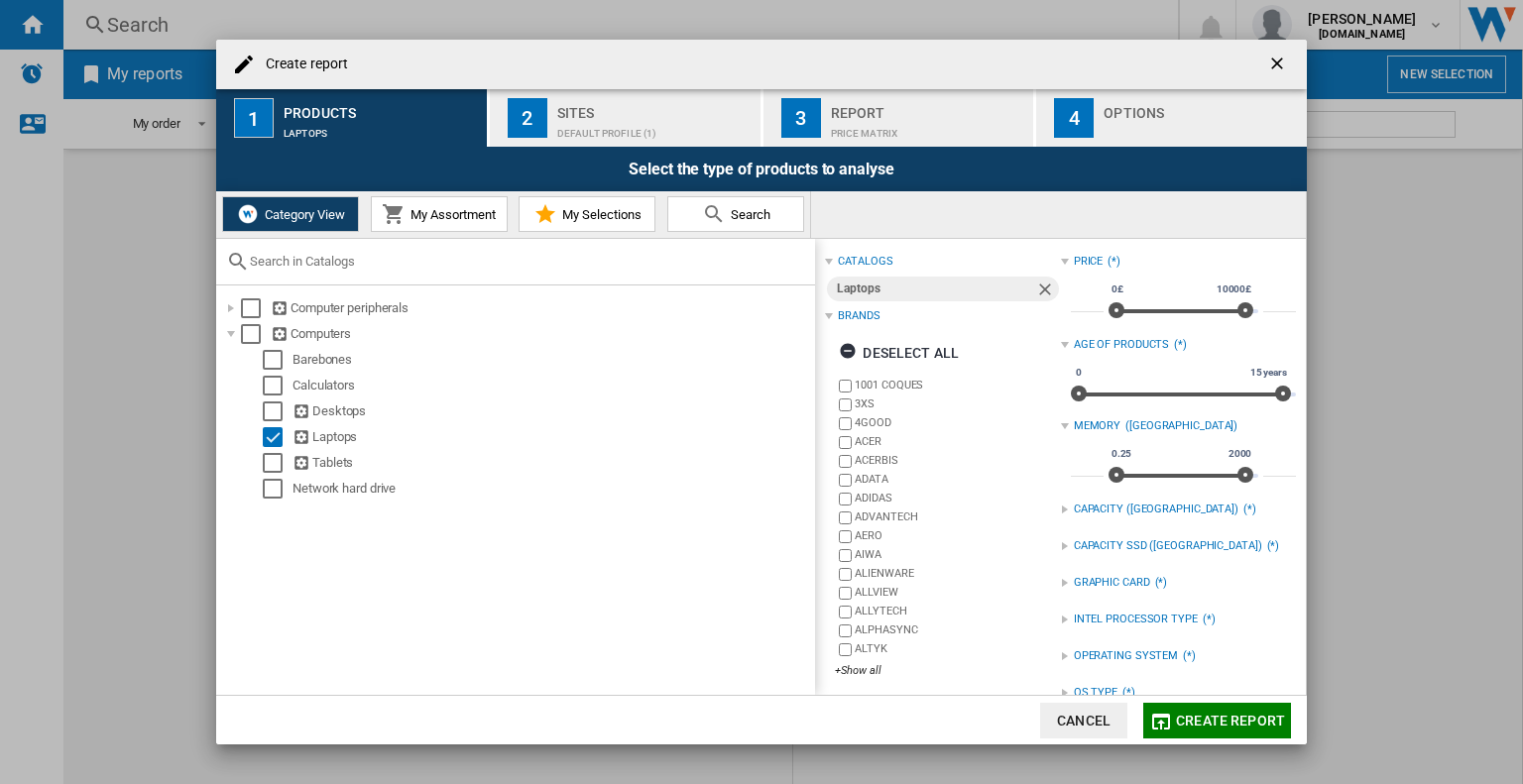 click on "Brands" at bounding box center (859, 316) 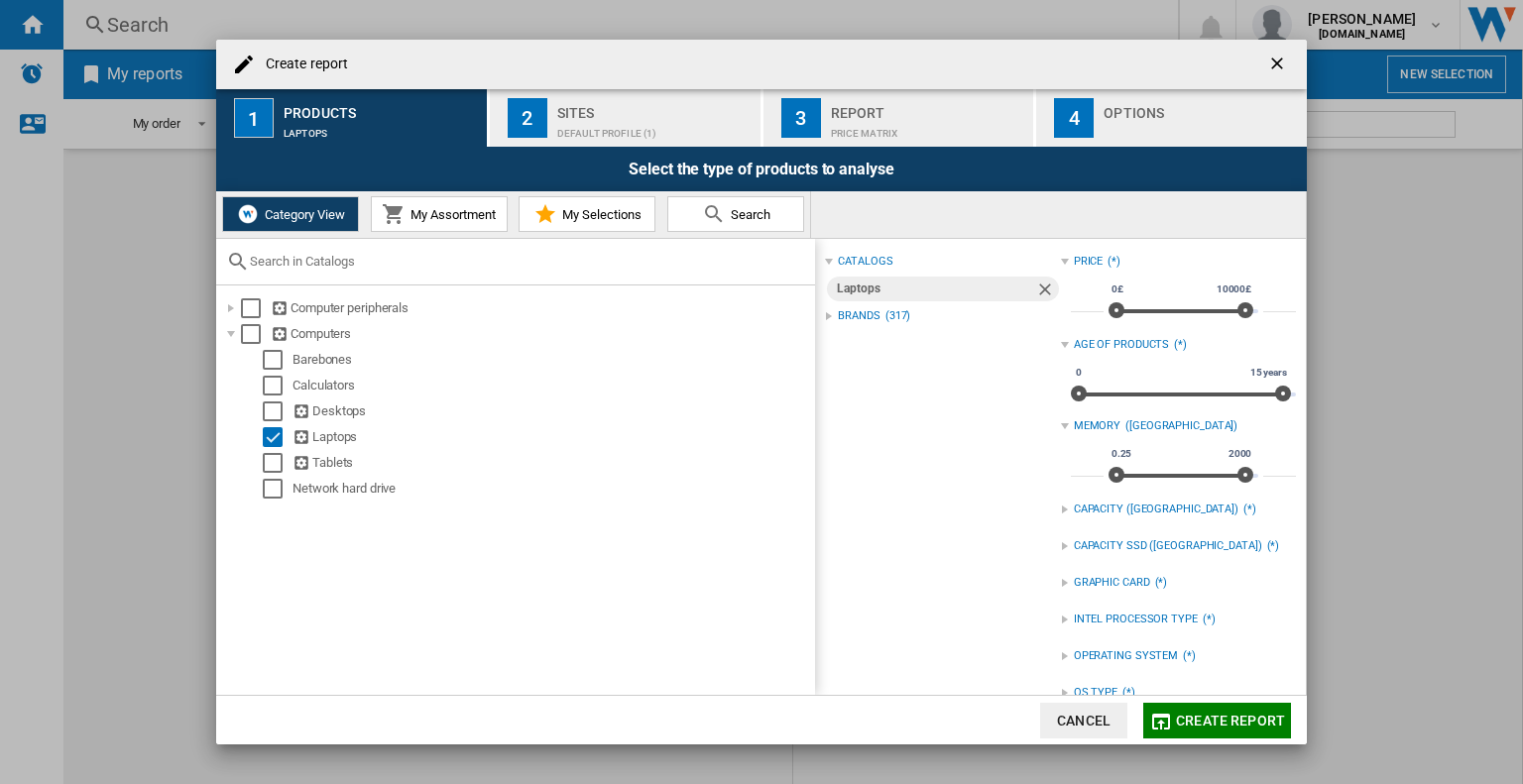 click on "Brands" at bounding box center [859, 316] 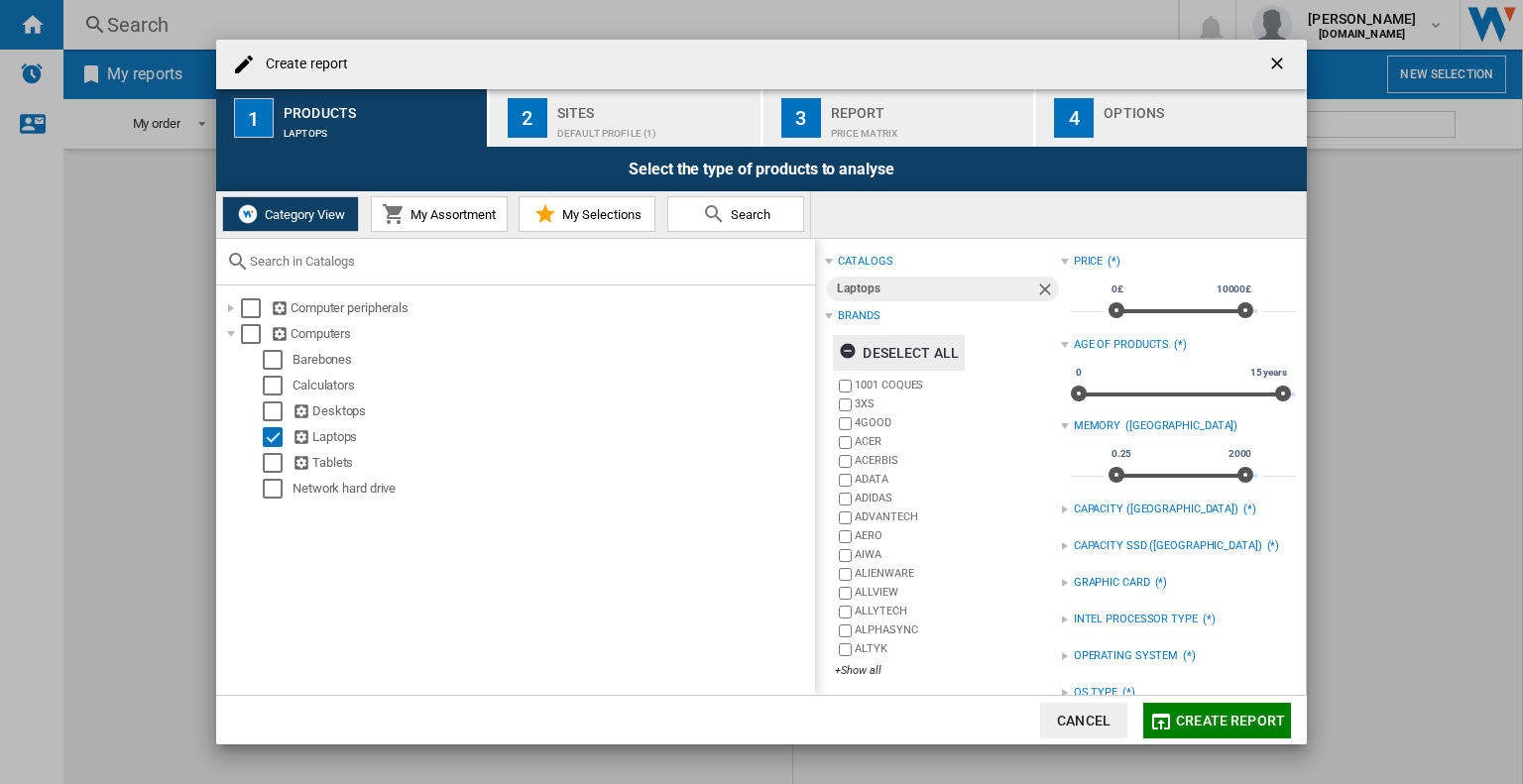 click on "Deselect all" at bounding box center (898, 353) 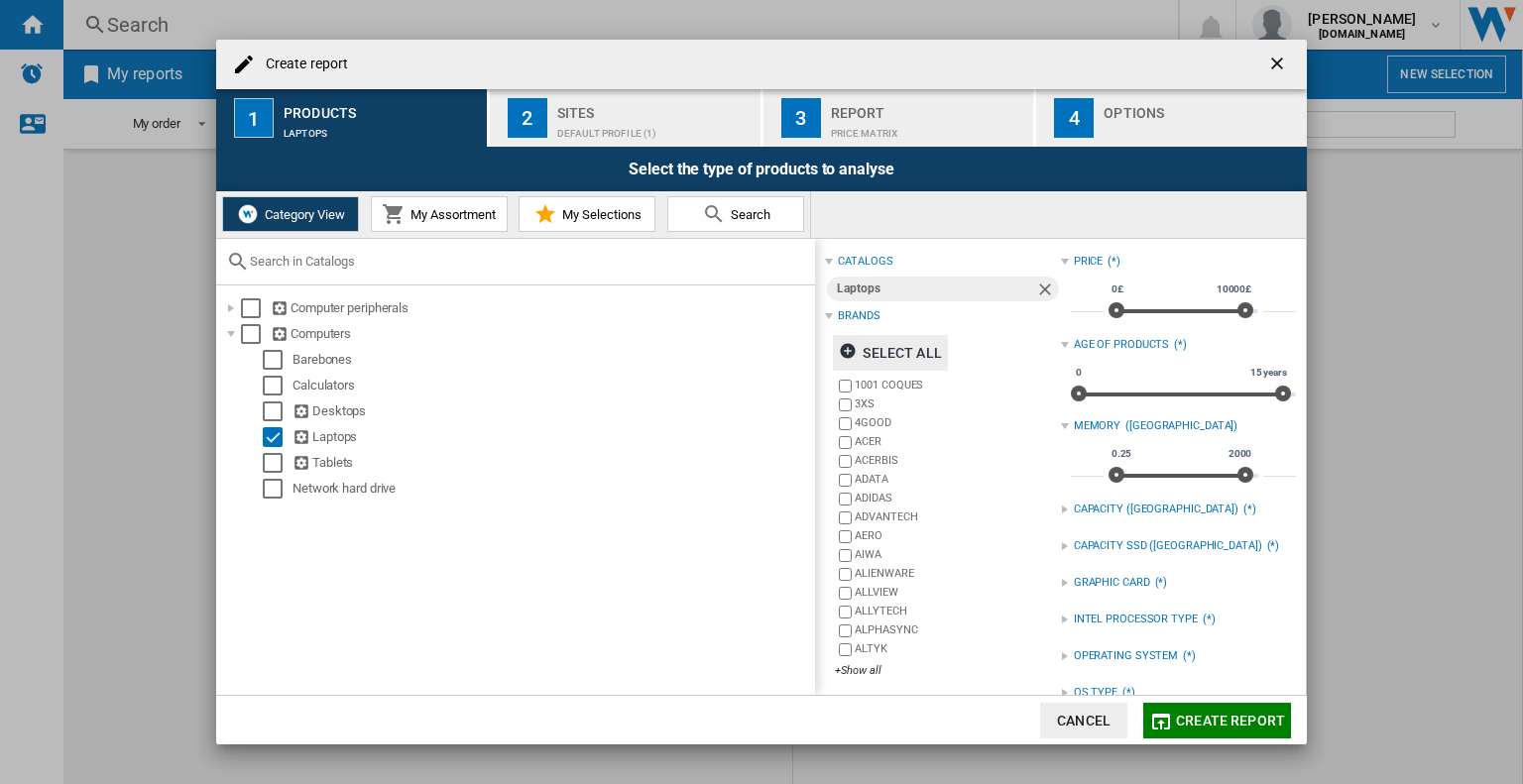 click on "ACER" at bounding box center (957, 441) 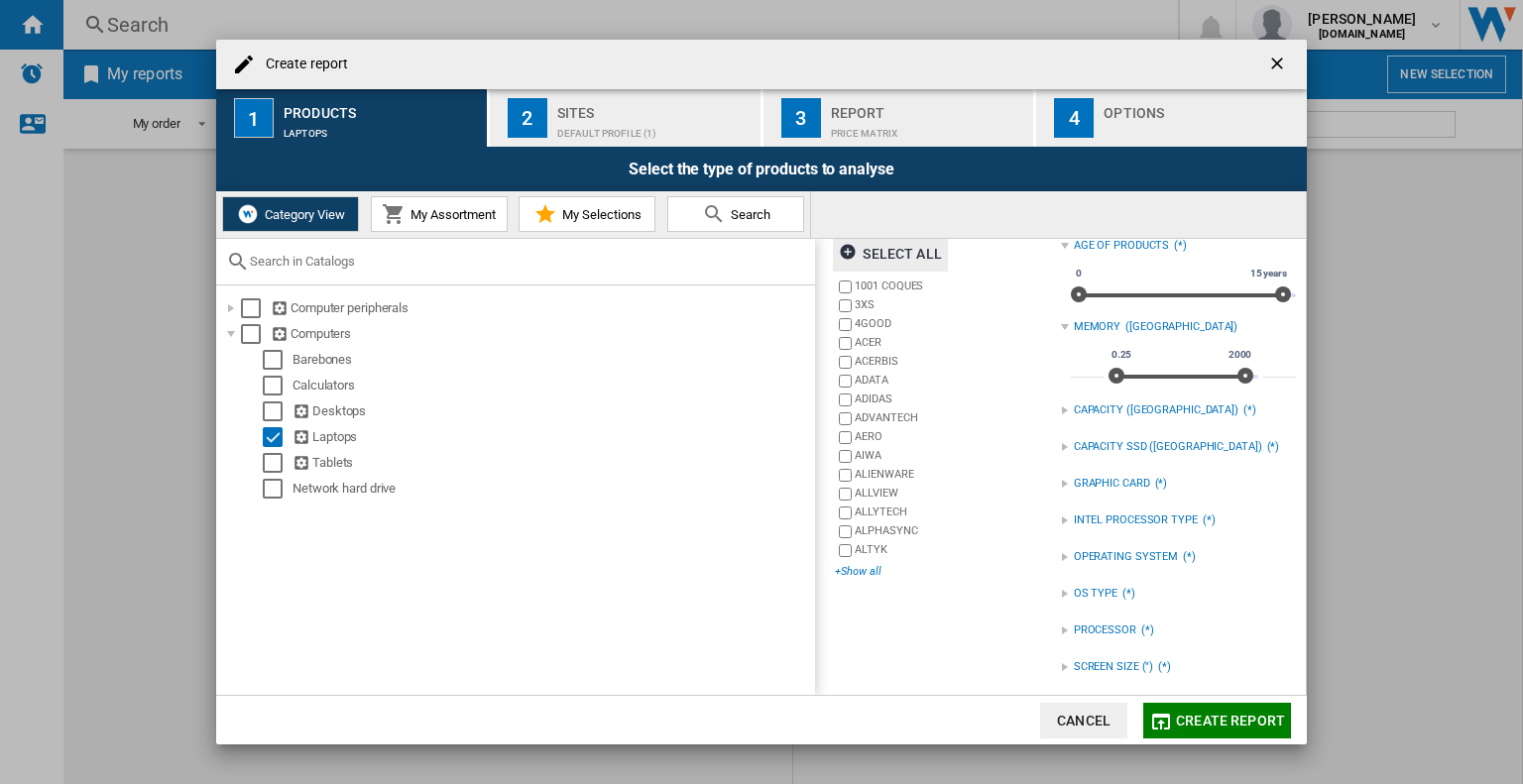 click on "+Show all" at bounding box center [947, 571] 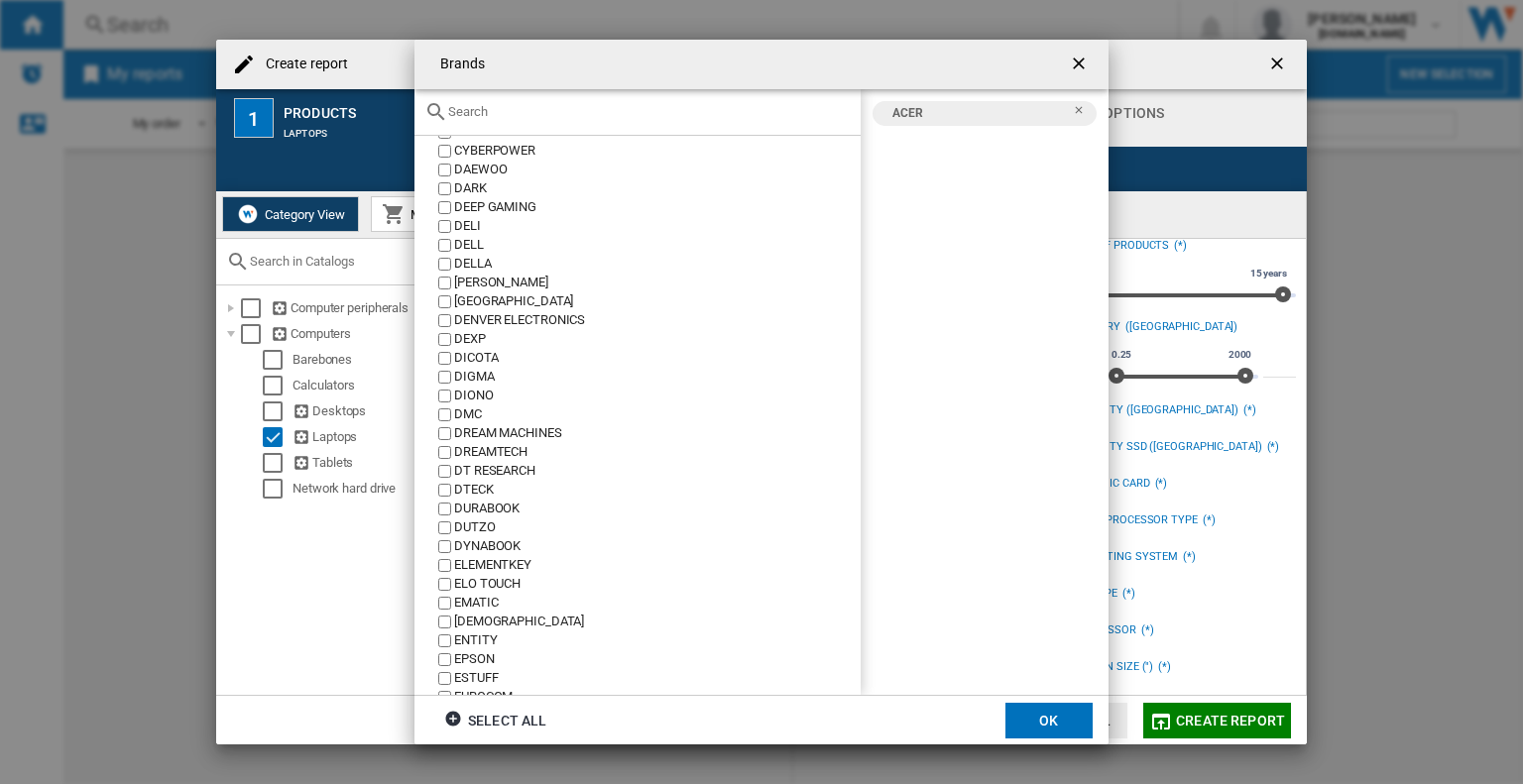 scroll, scrollTop: 1072, scrollLeft: 0, axis: vertical 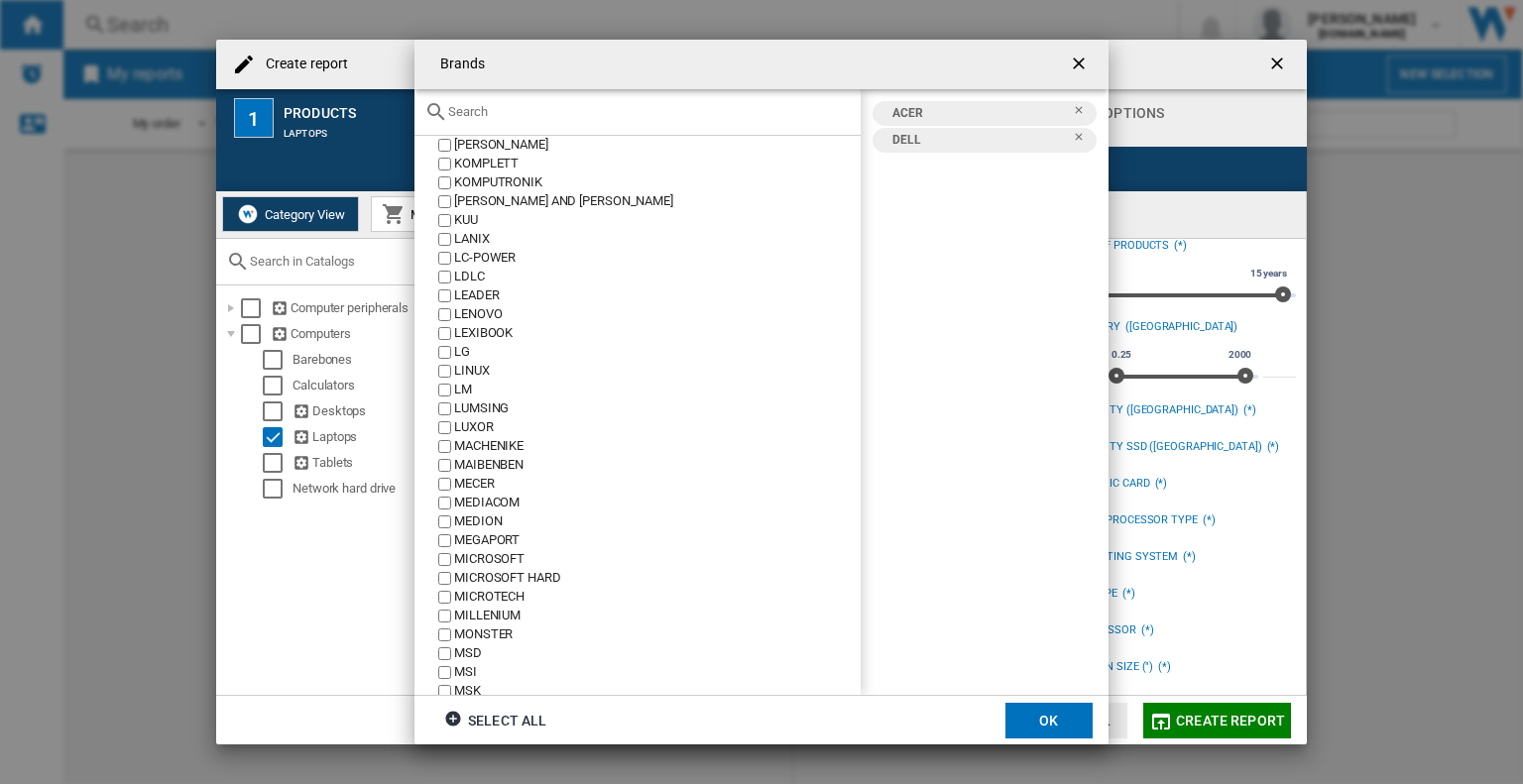 click on "LENOVO" 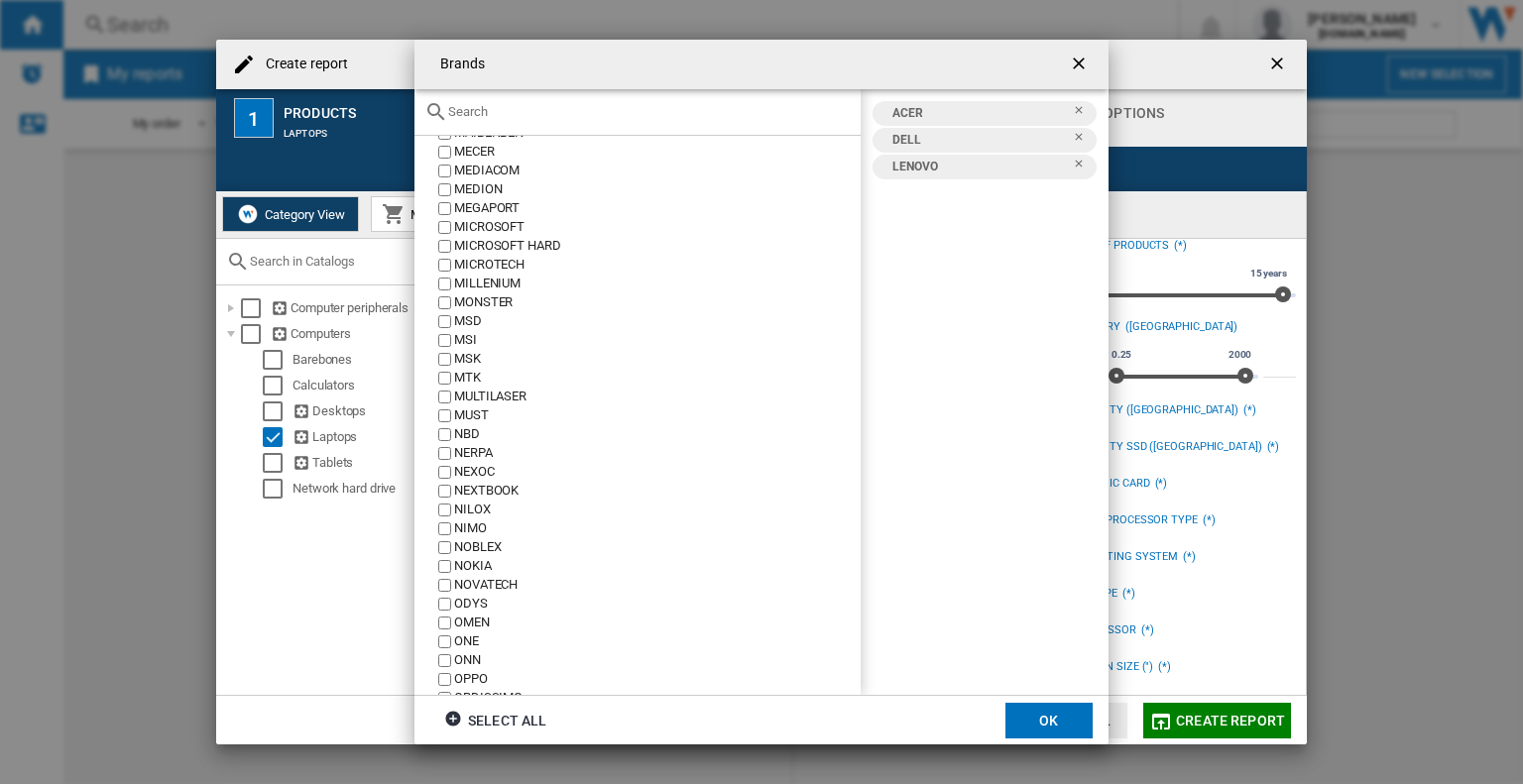 scroll, scrollTop: 3789, scrollLeft: 0, axis: vertical 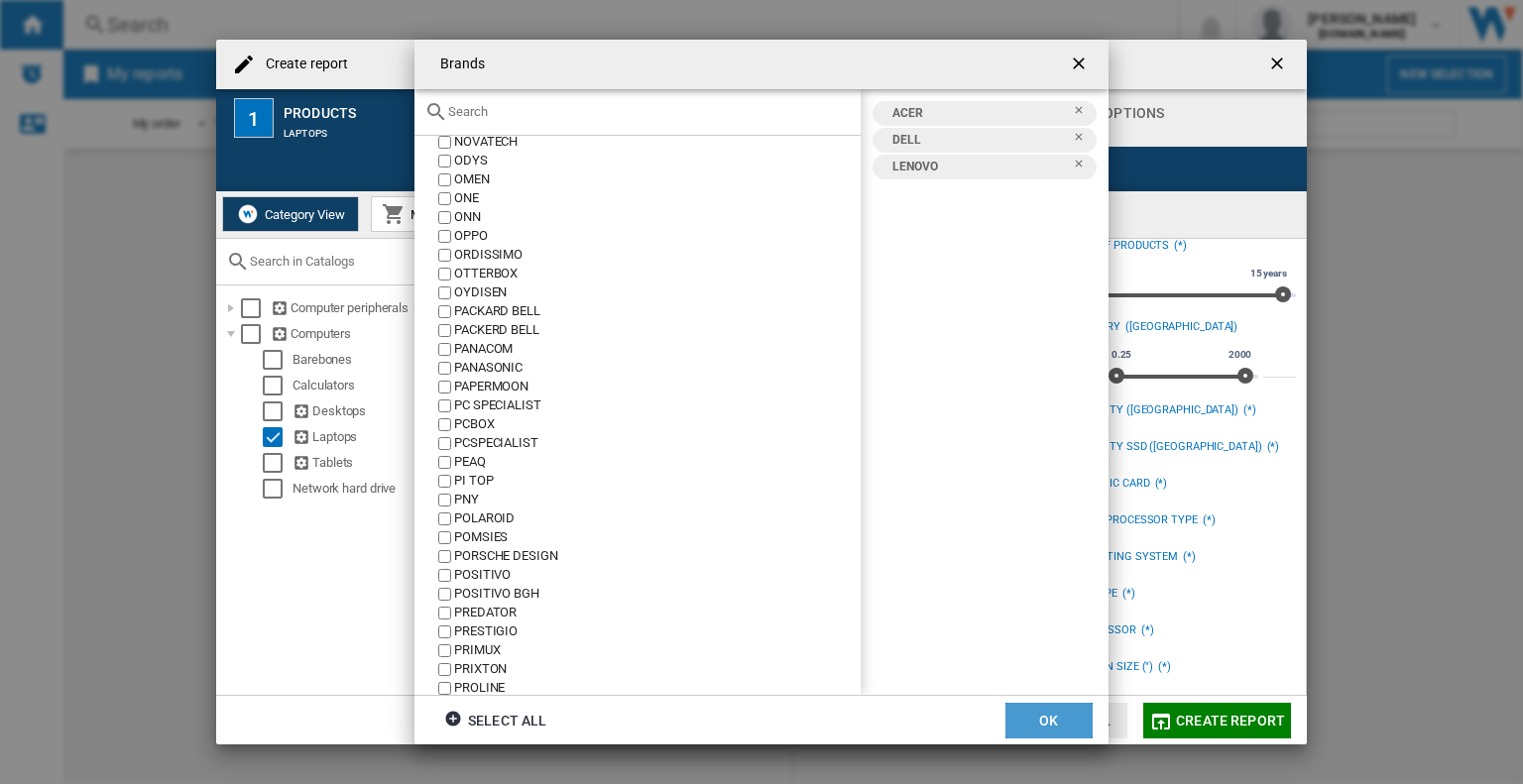 click on "OK" 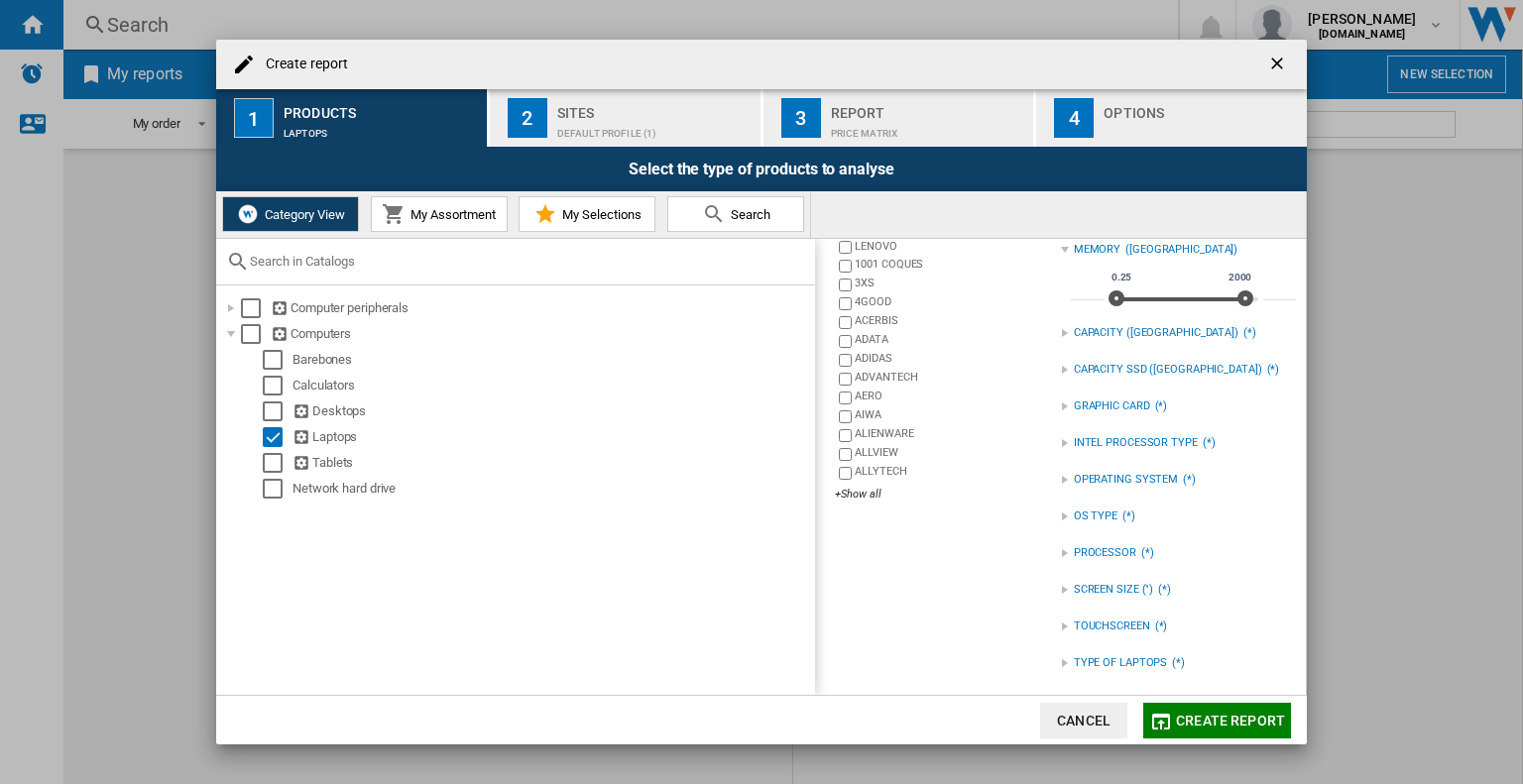 scroll, scrollTop: 0, scrollLeft: 0, axis: both 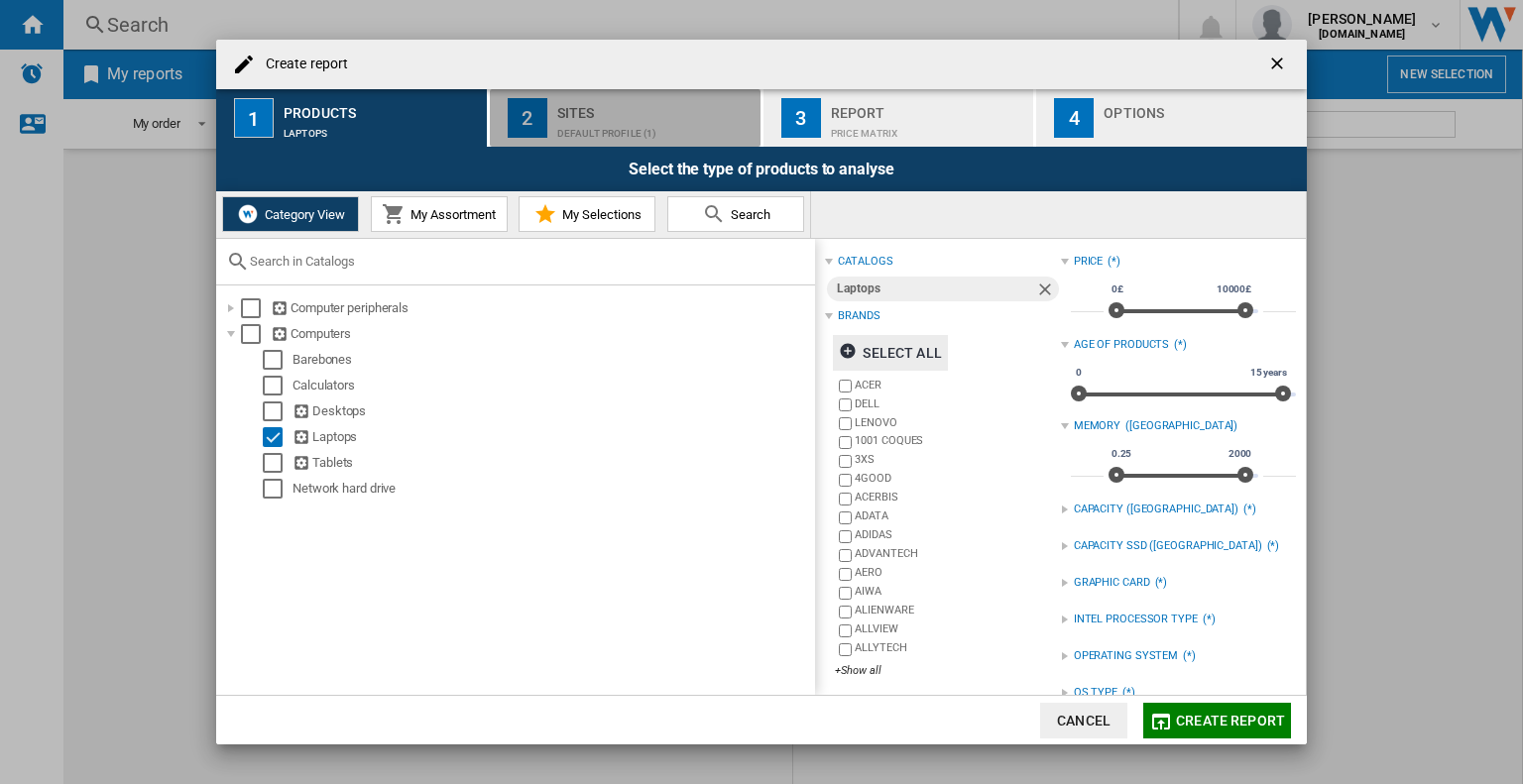 click on "Default profile (1)" at bounding box center [654, 128] 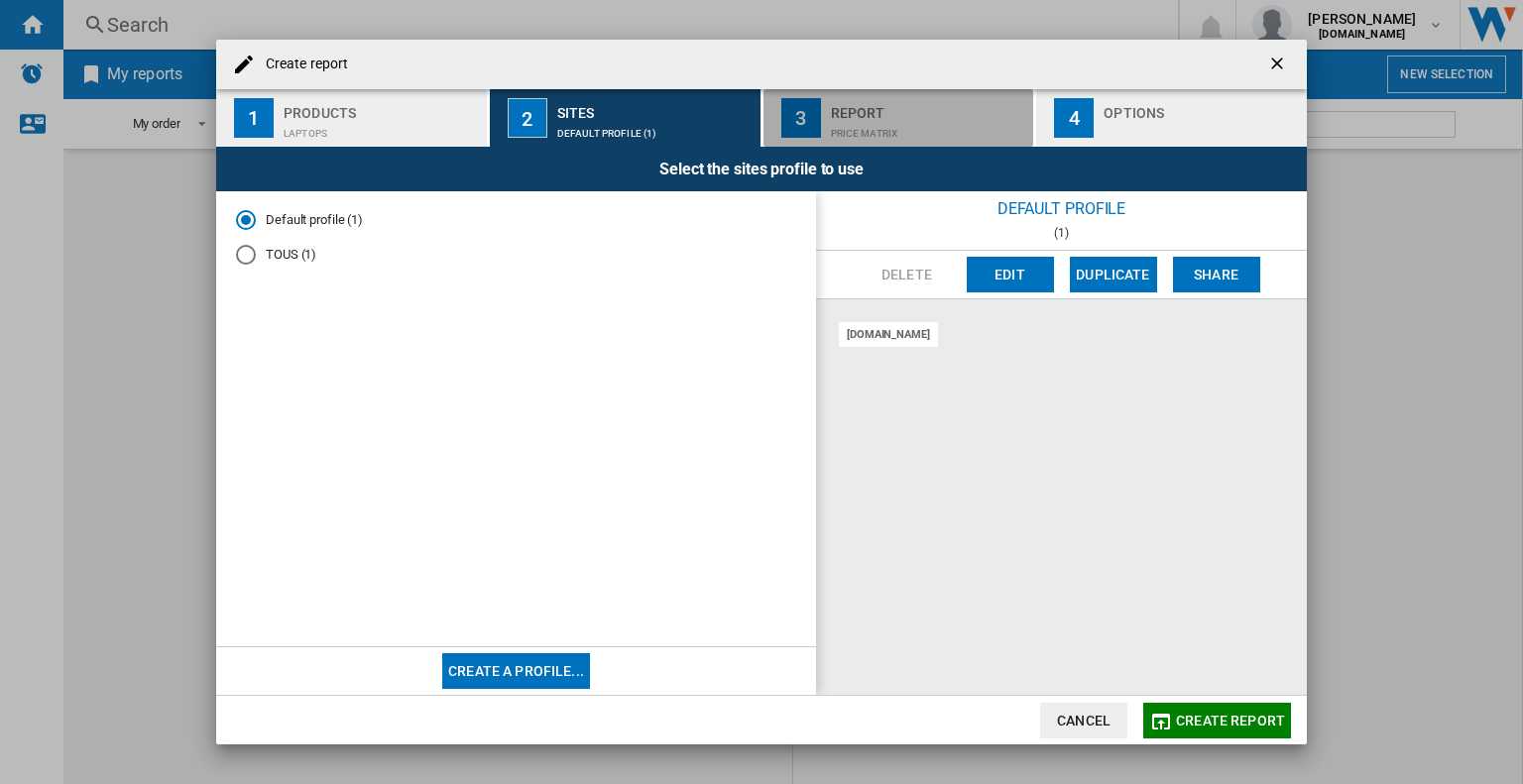 click on "Price Matrix" at bounding box center (928, 128) 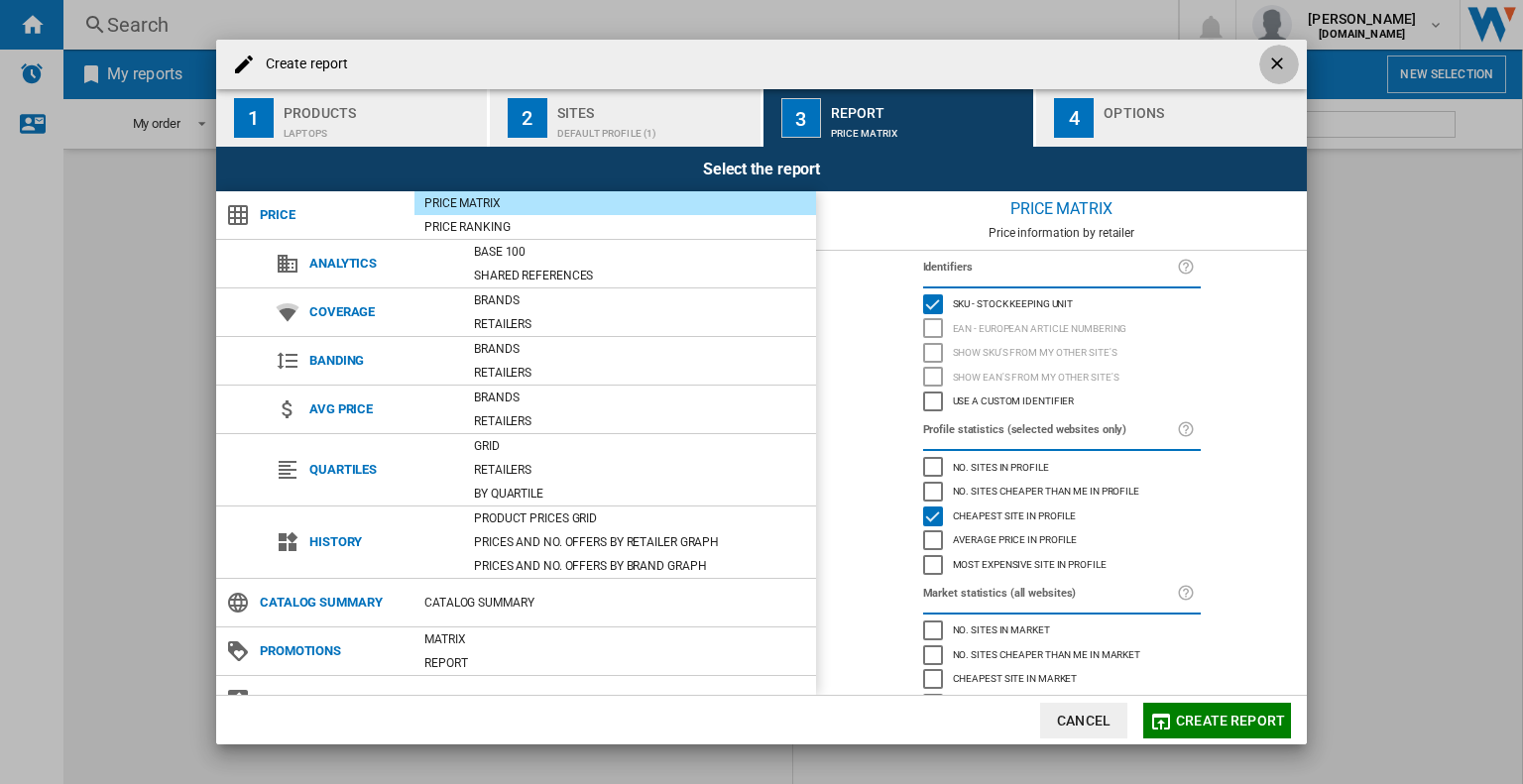 click at bounding box center [1279, 65] 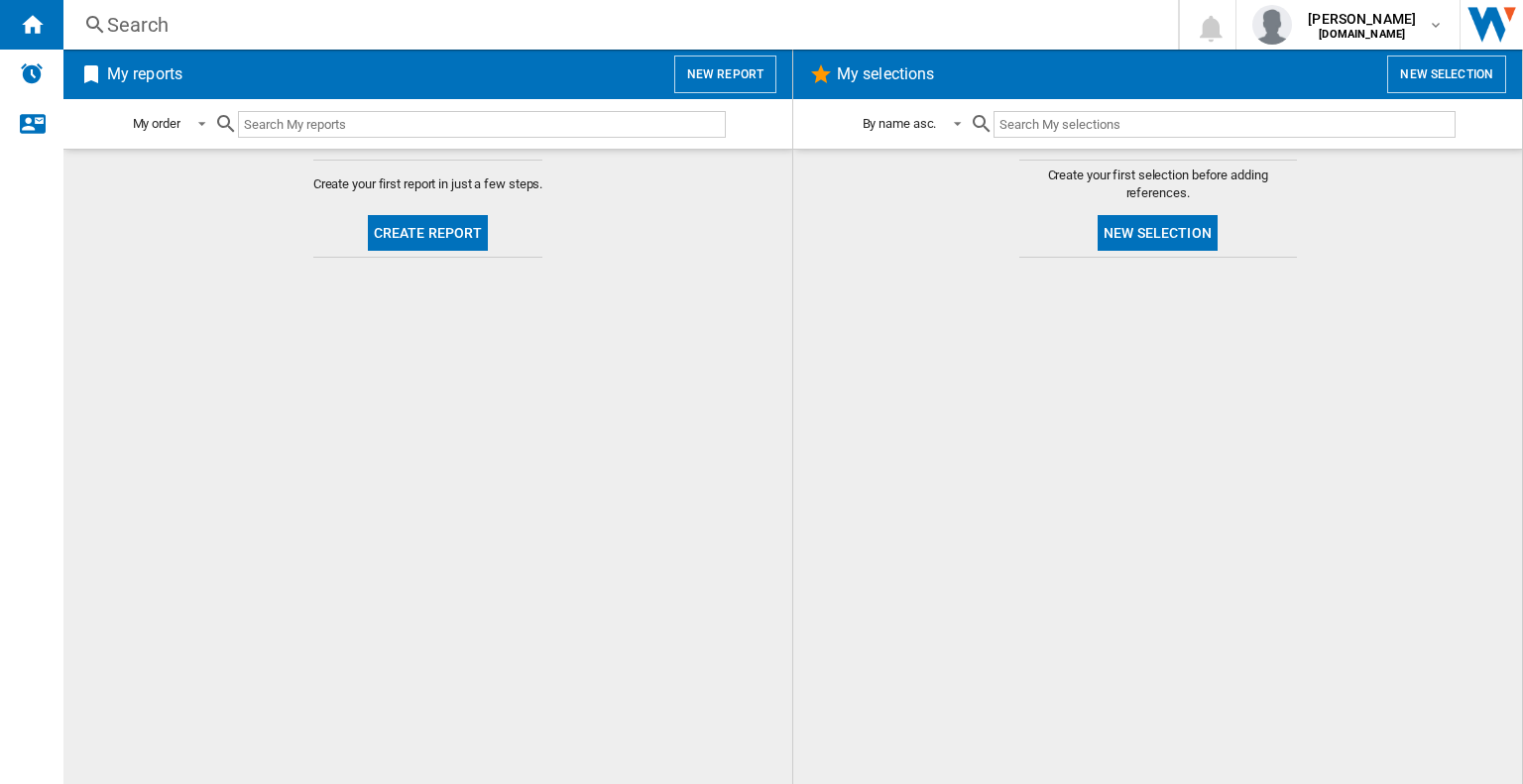 click on "Create report" 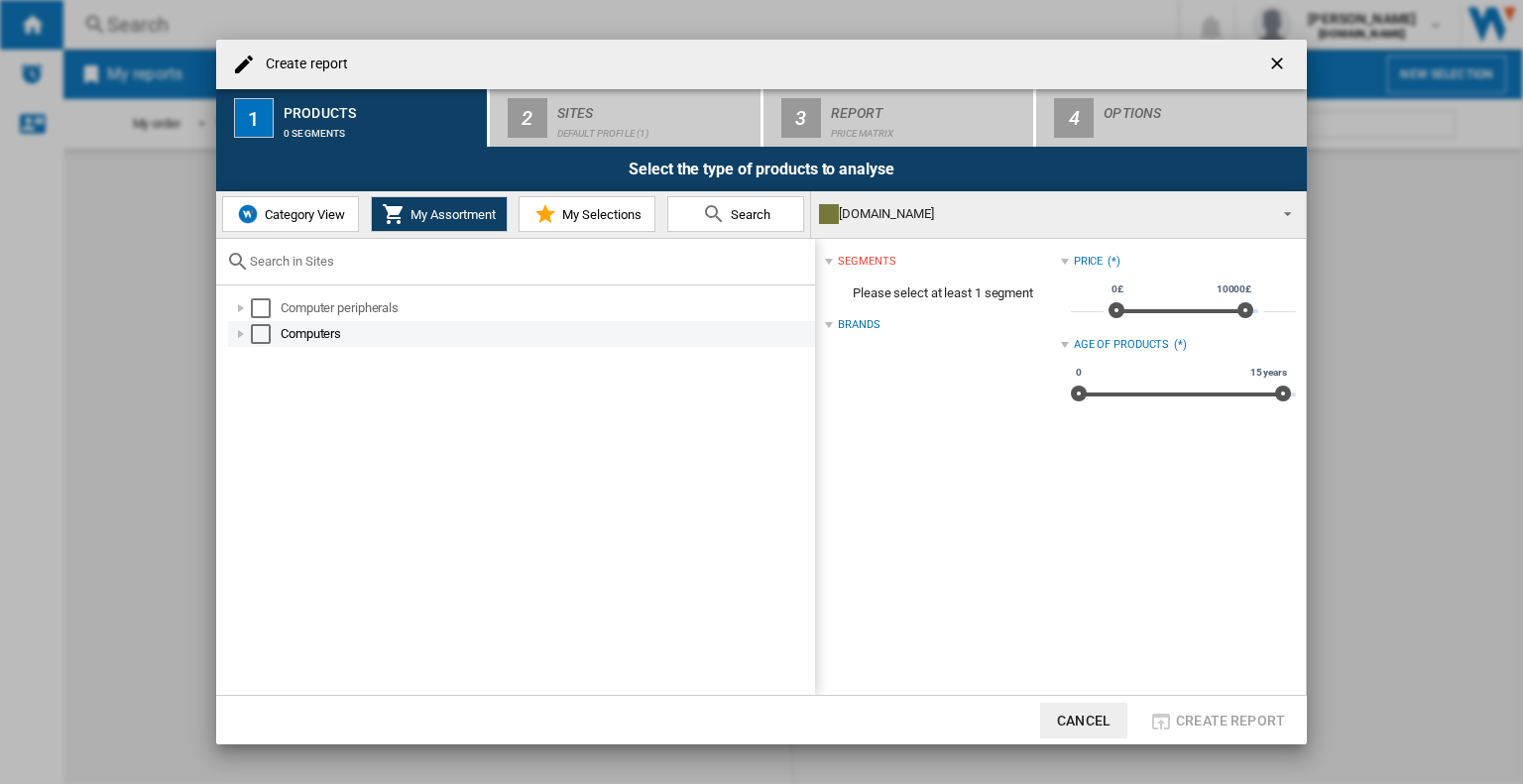 click at bounding box center (241, 334) 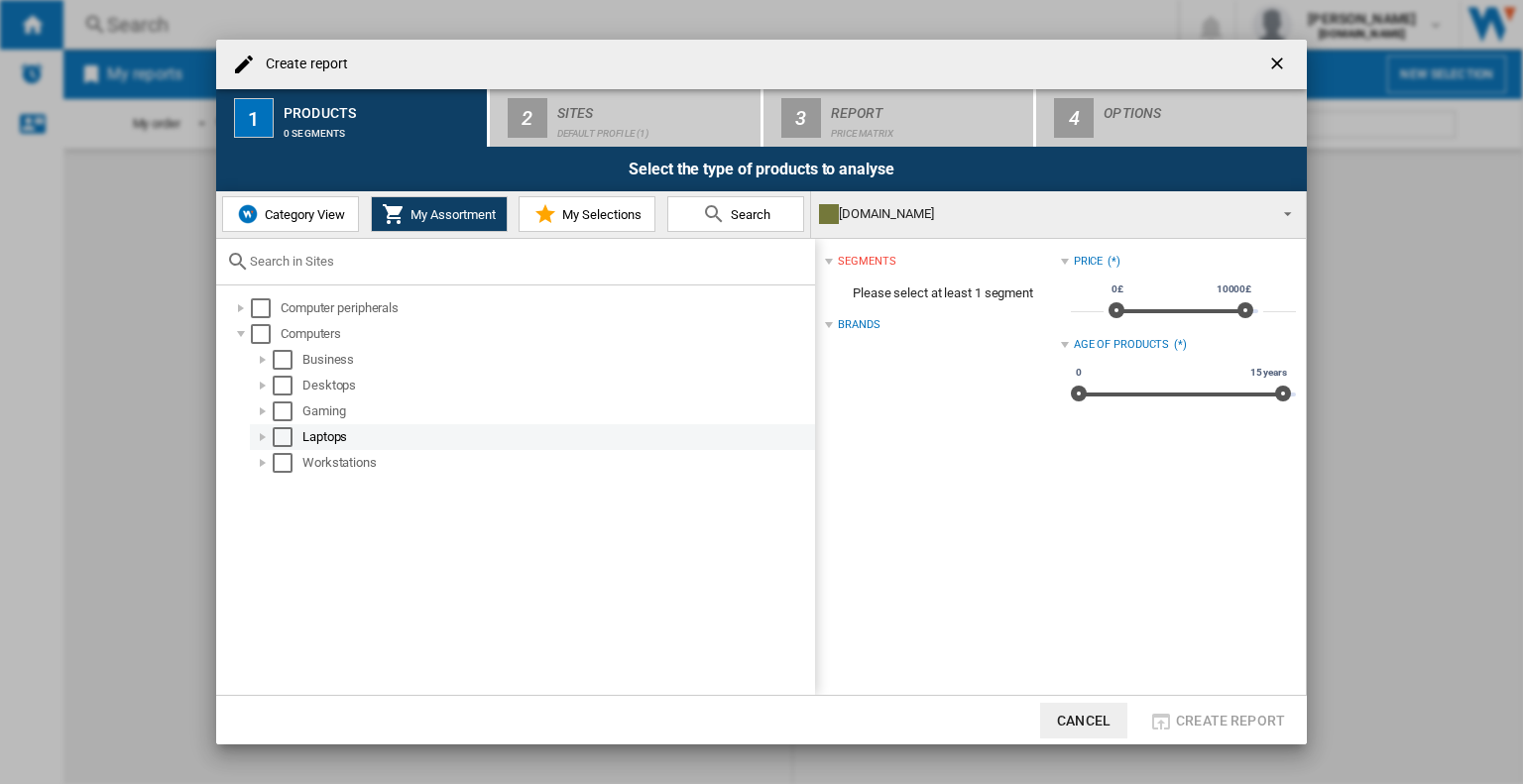 click at bounding box center (283, 437) 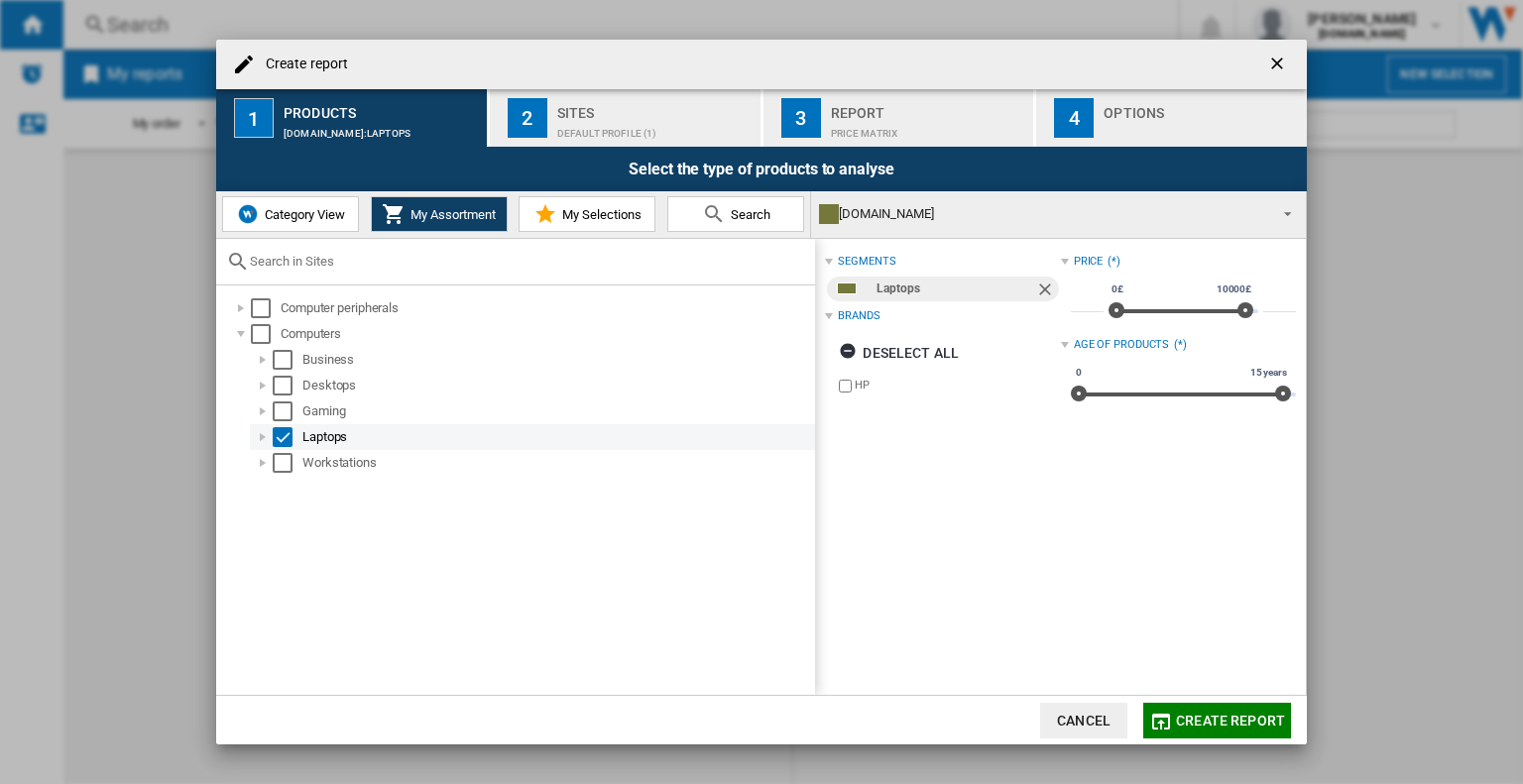 click at bounding box center [283, 437] 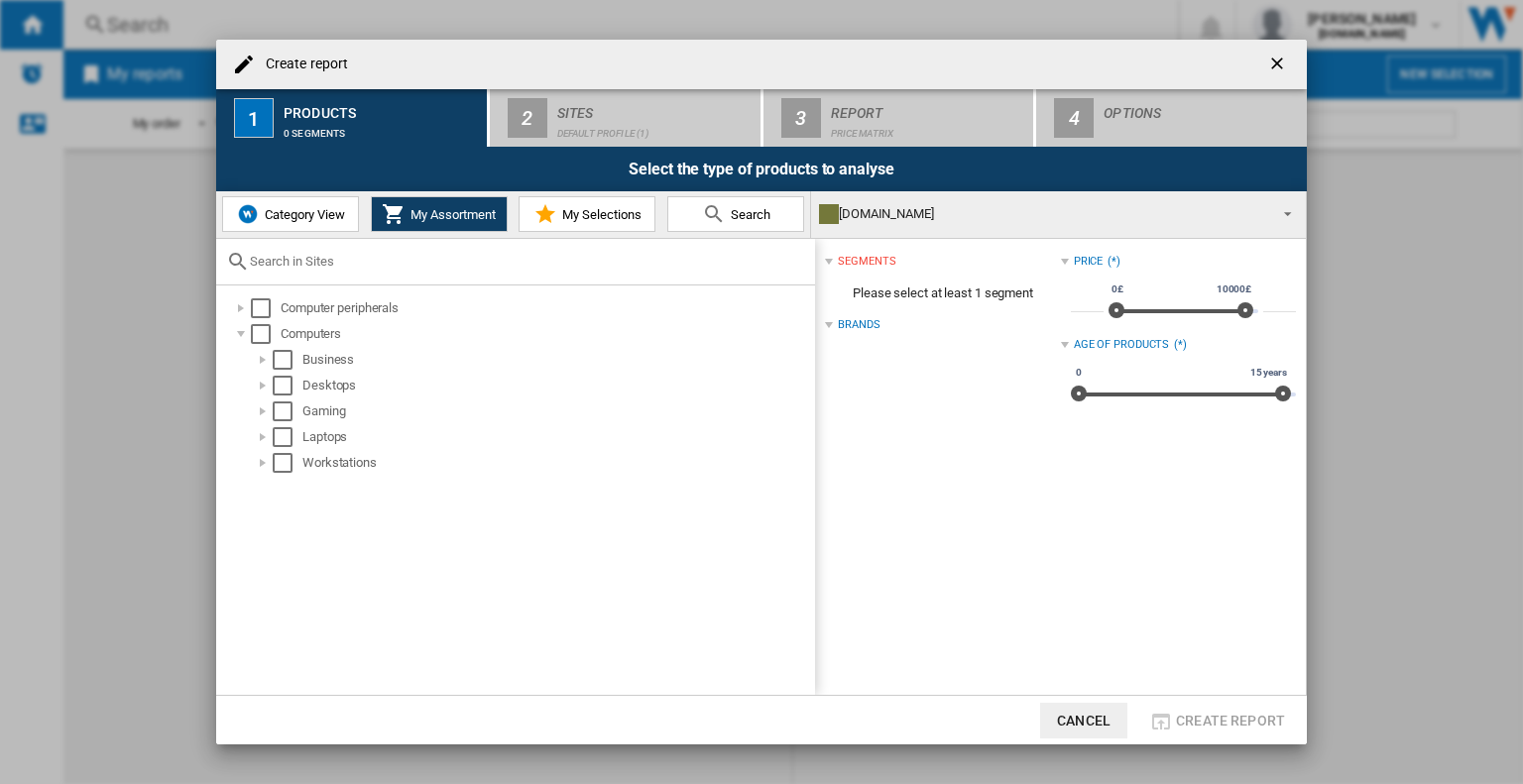 click on "Category View" at bounding box center (291, 214) 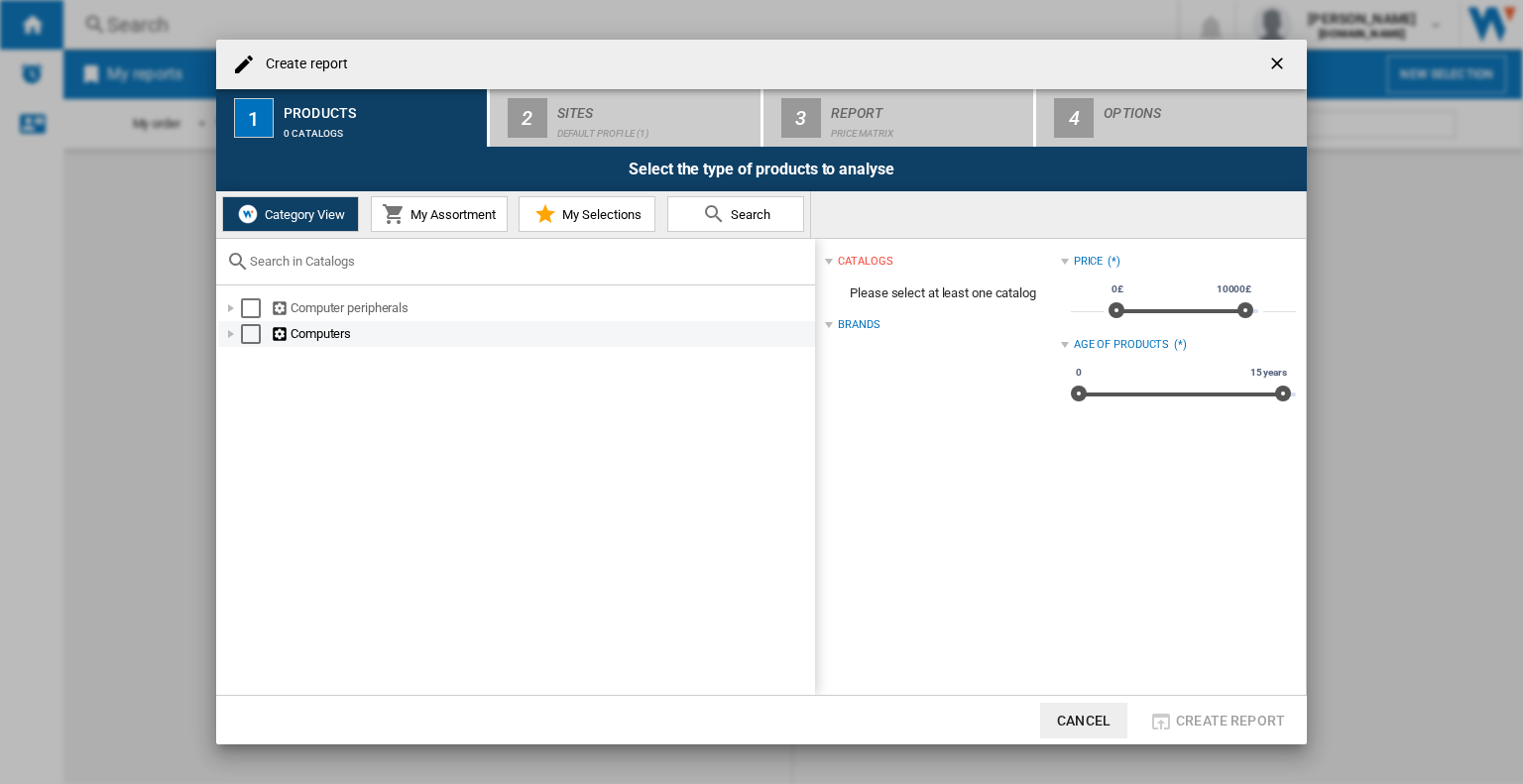 click at bounding box center [231, 334] 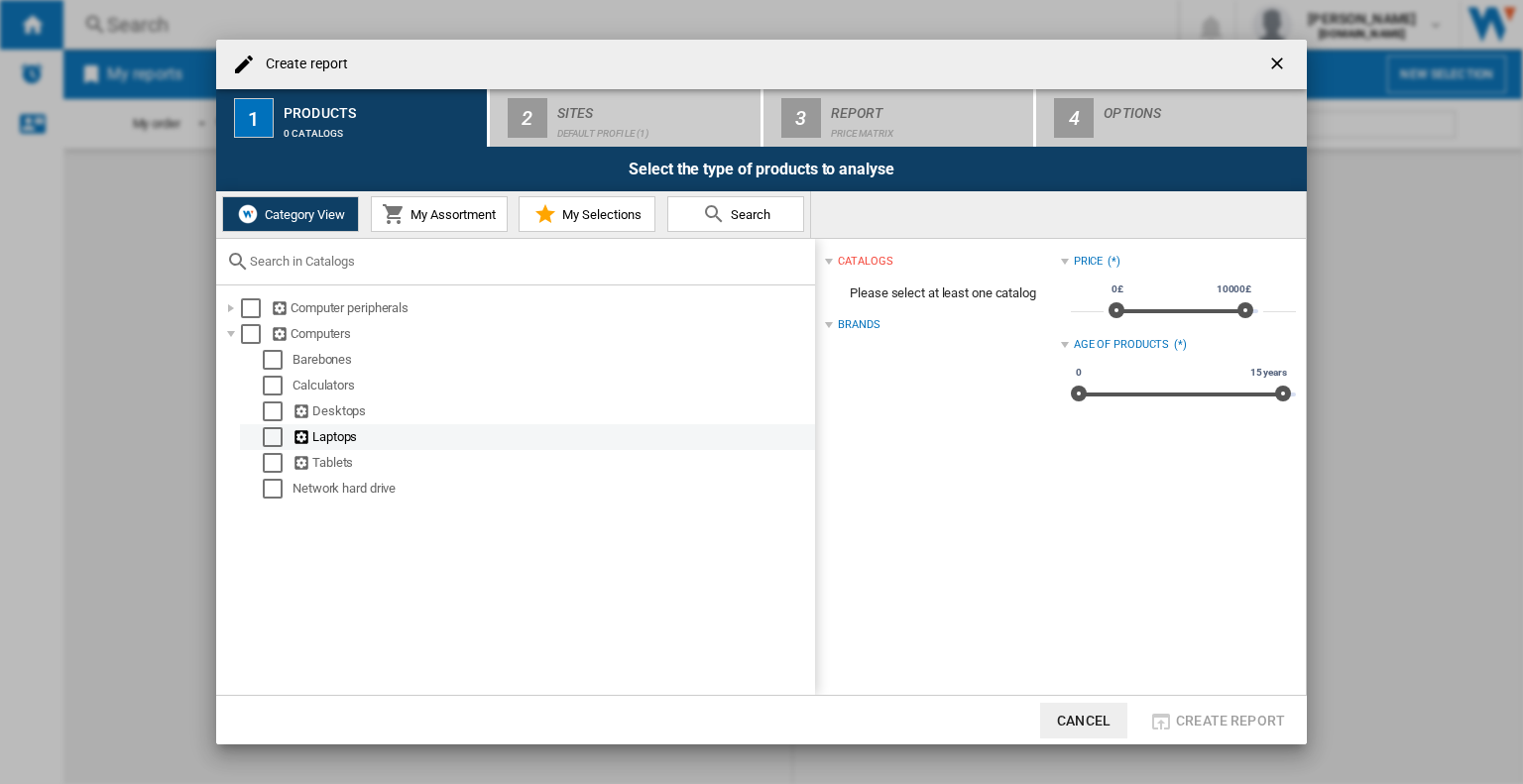 click at bounding box center [273, 437] 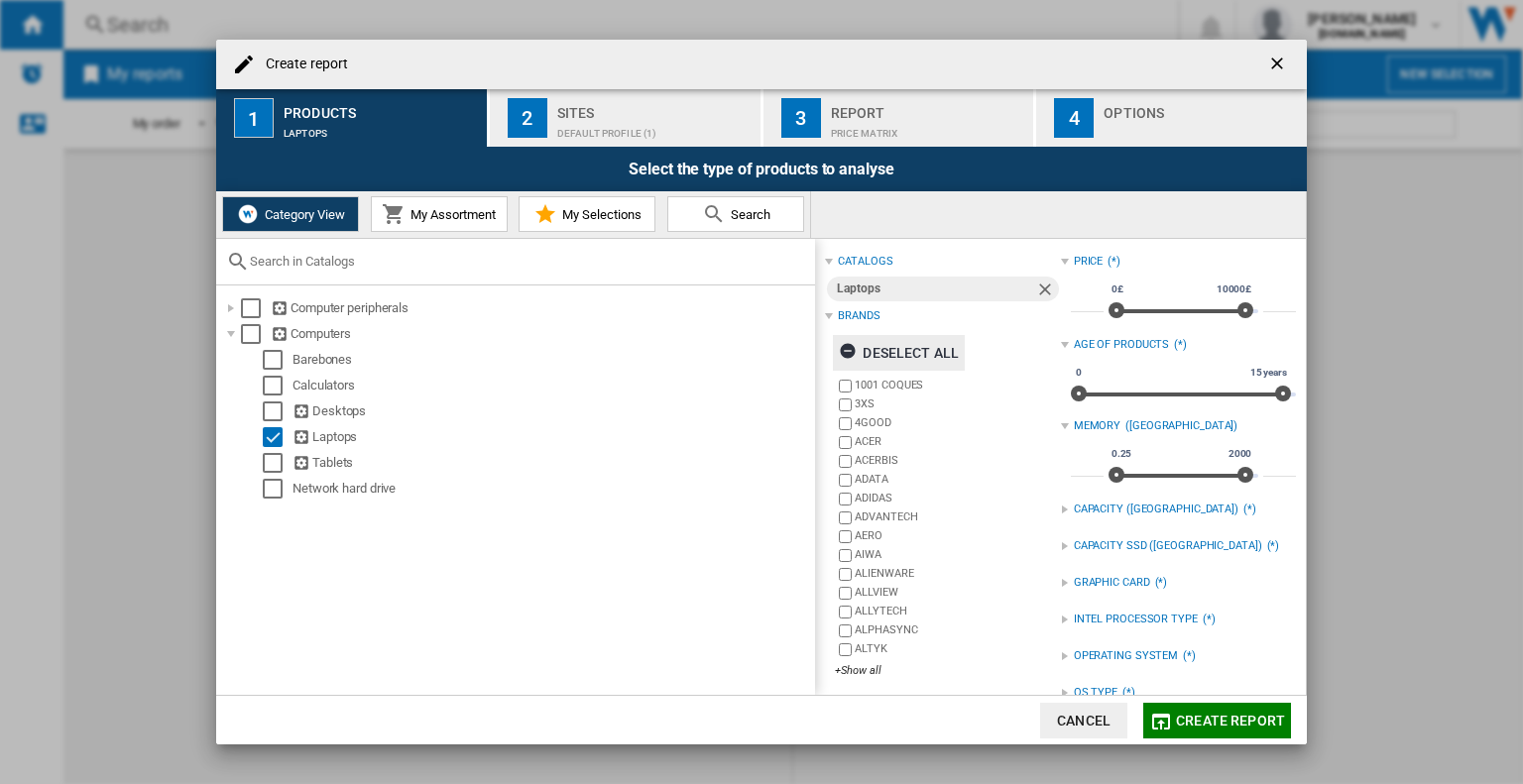 click on "Deselect all" at bounding box center [898, 353] 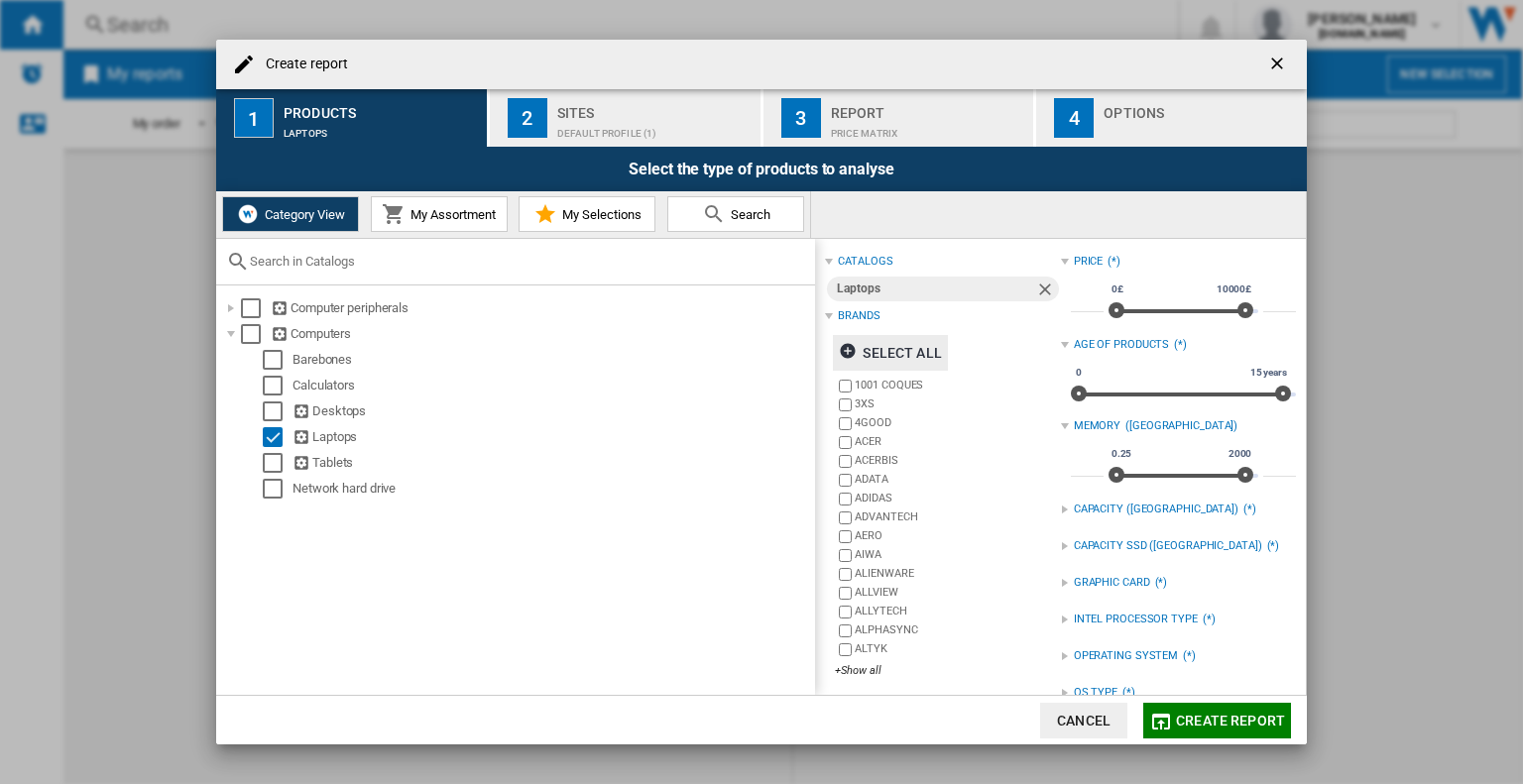 click on "Brands" at bounding box center (859, 316) 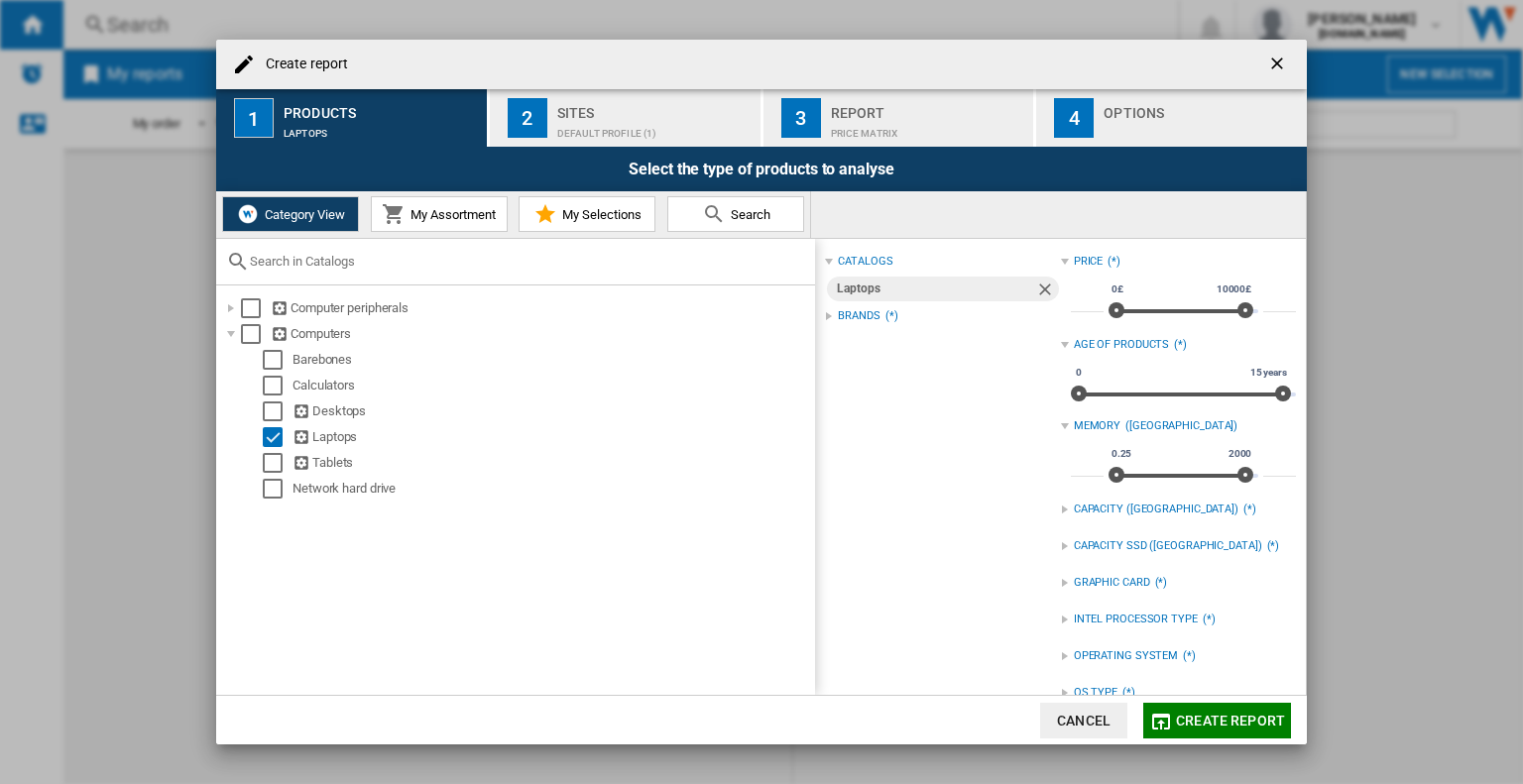 click on "Brands" at bounding box center (859, 316) 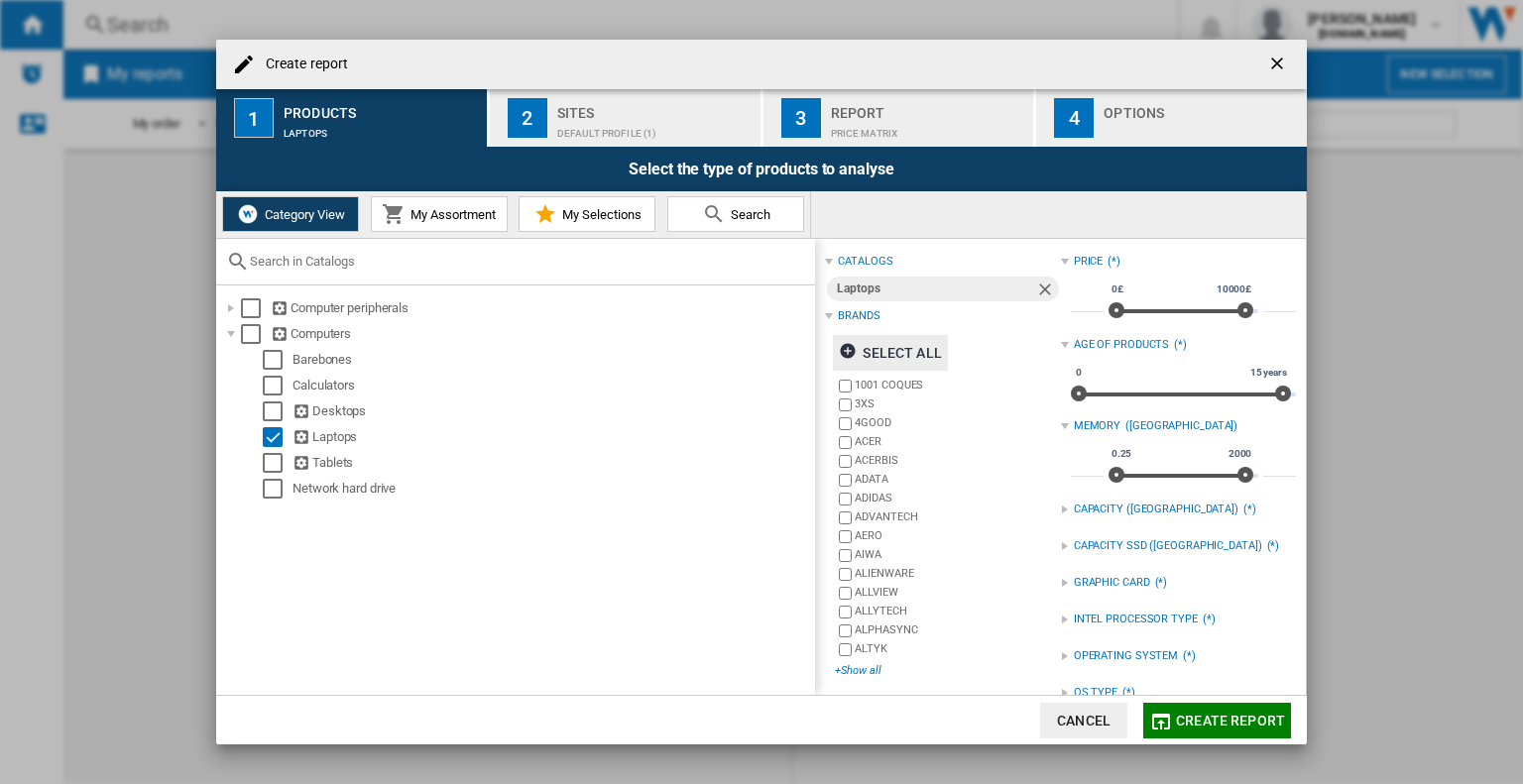 click on "+Show all" at bounding box center (947, 670) 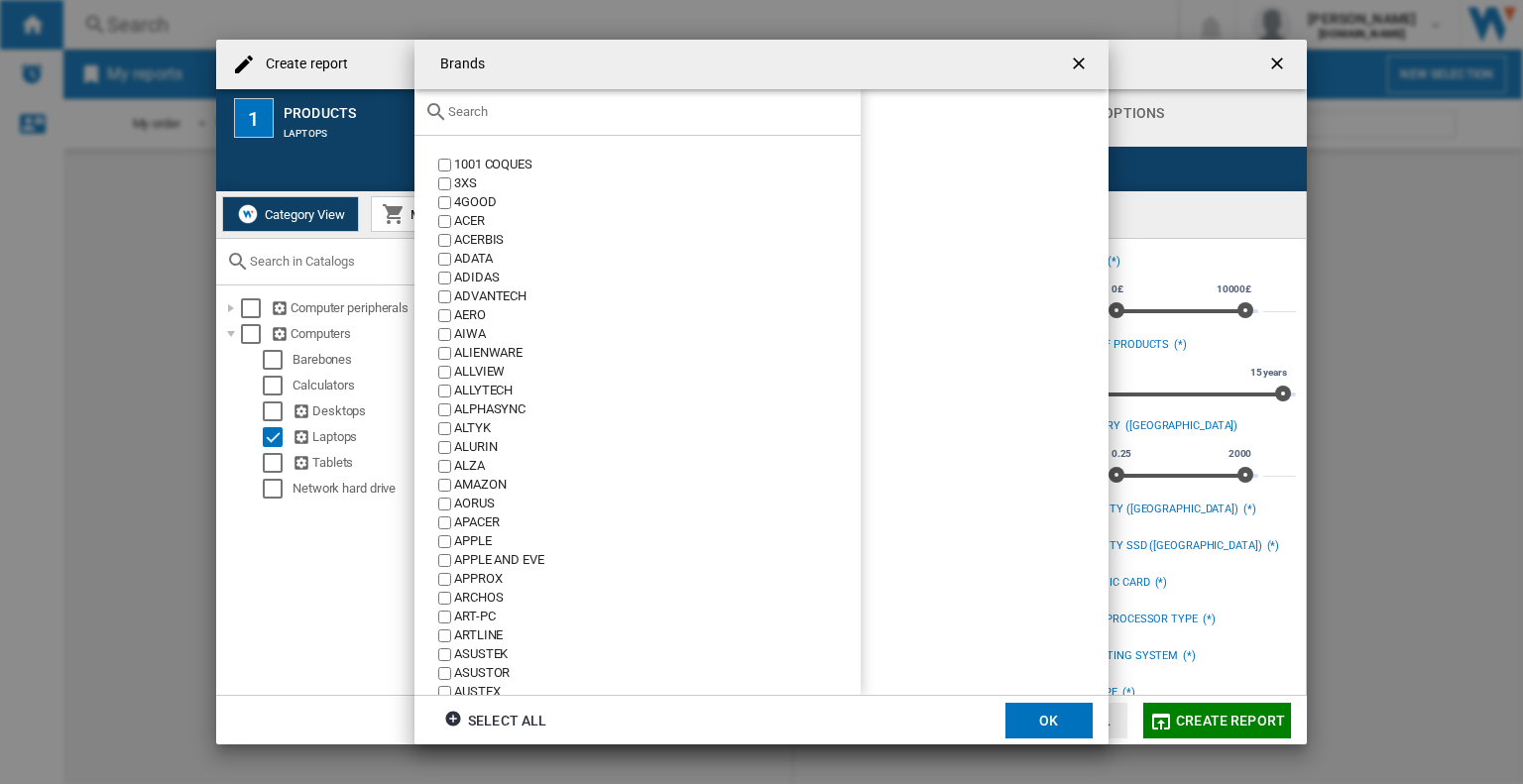 click 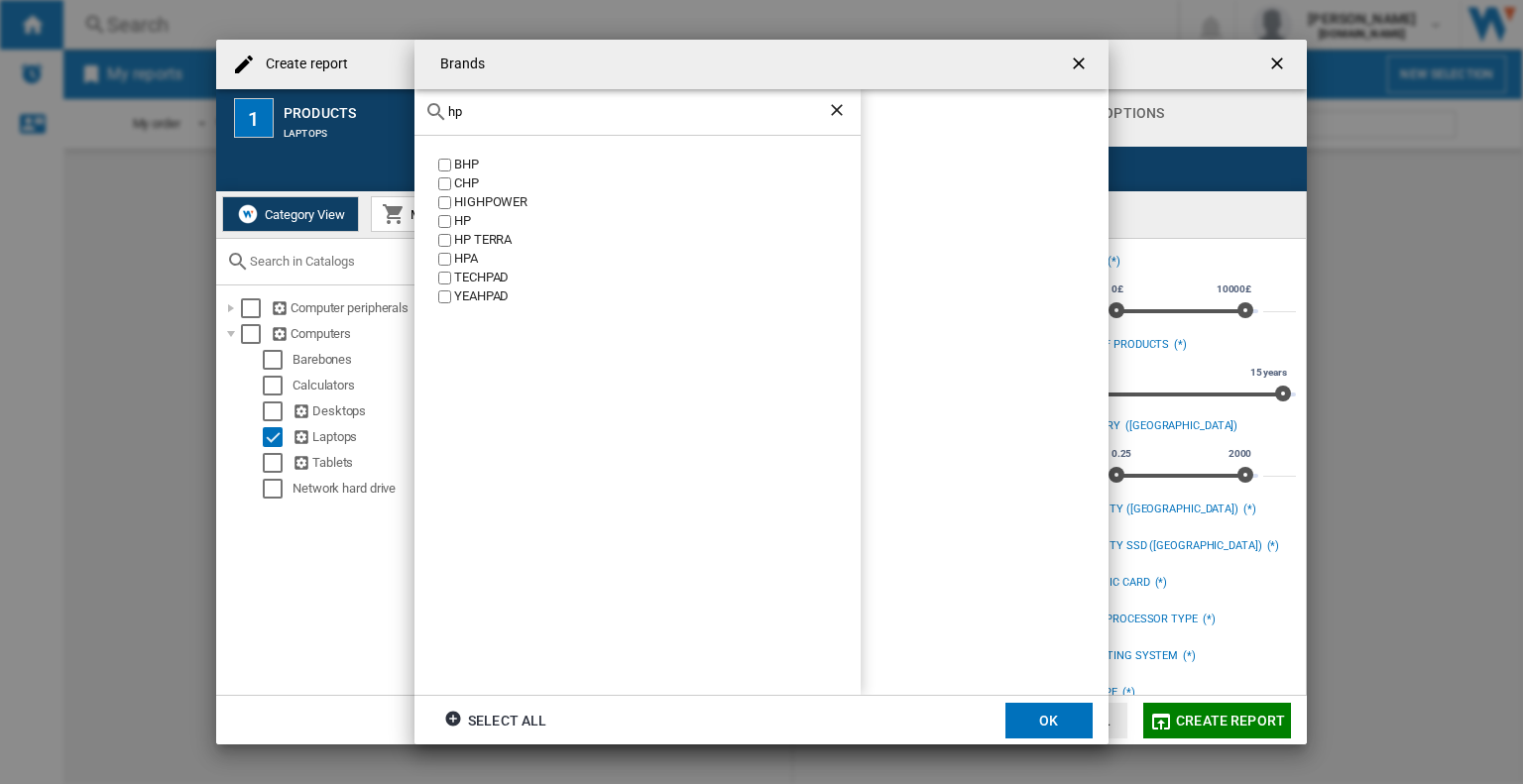 type on "hp" 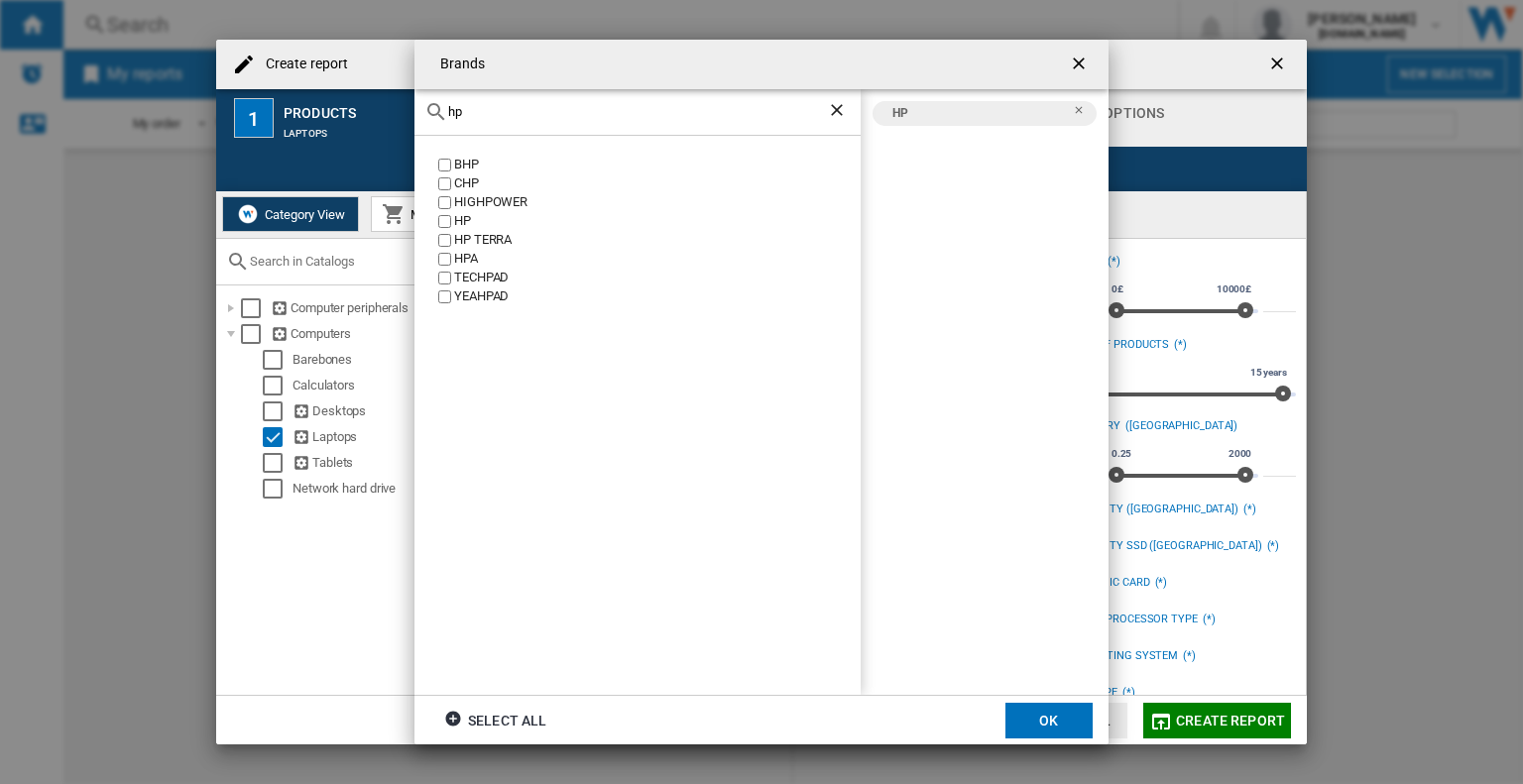 drag, startPoint x: 492, startPoint y: 111, endPoint x: 448, endPoint y: 110, distance: 44.011362 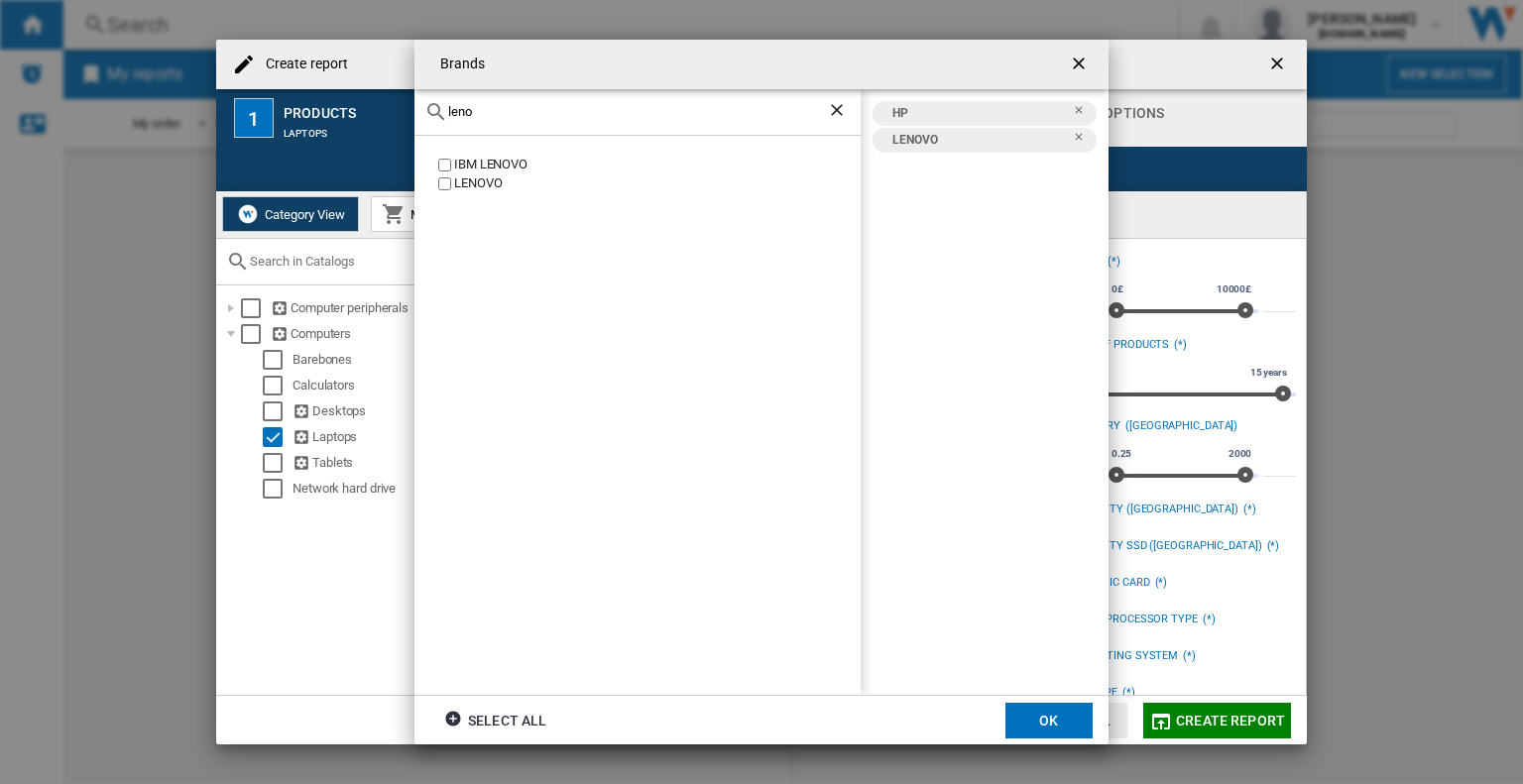 drag, startPoint x: 479, startPoint y: 112, endPoint x: 440, endPoint y: 108, distance: 39.20459 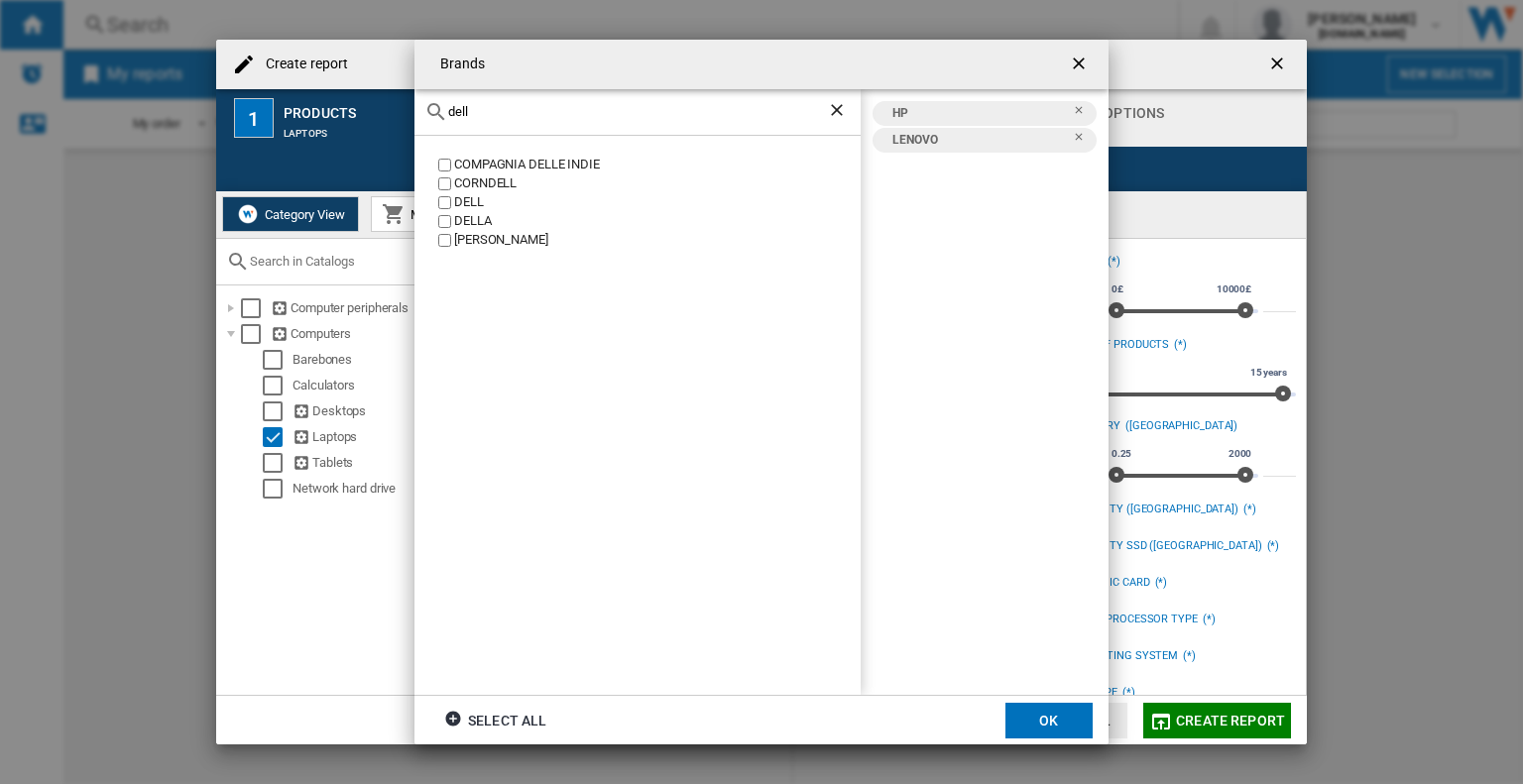 type on "dell" 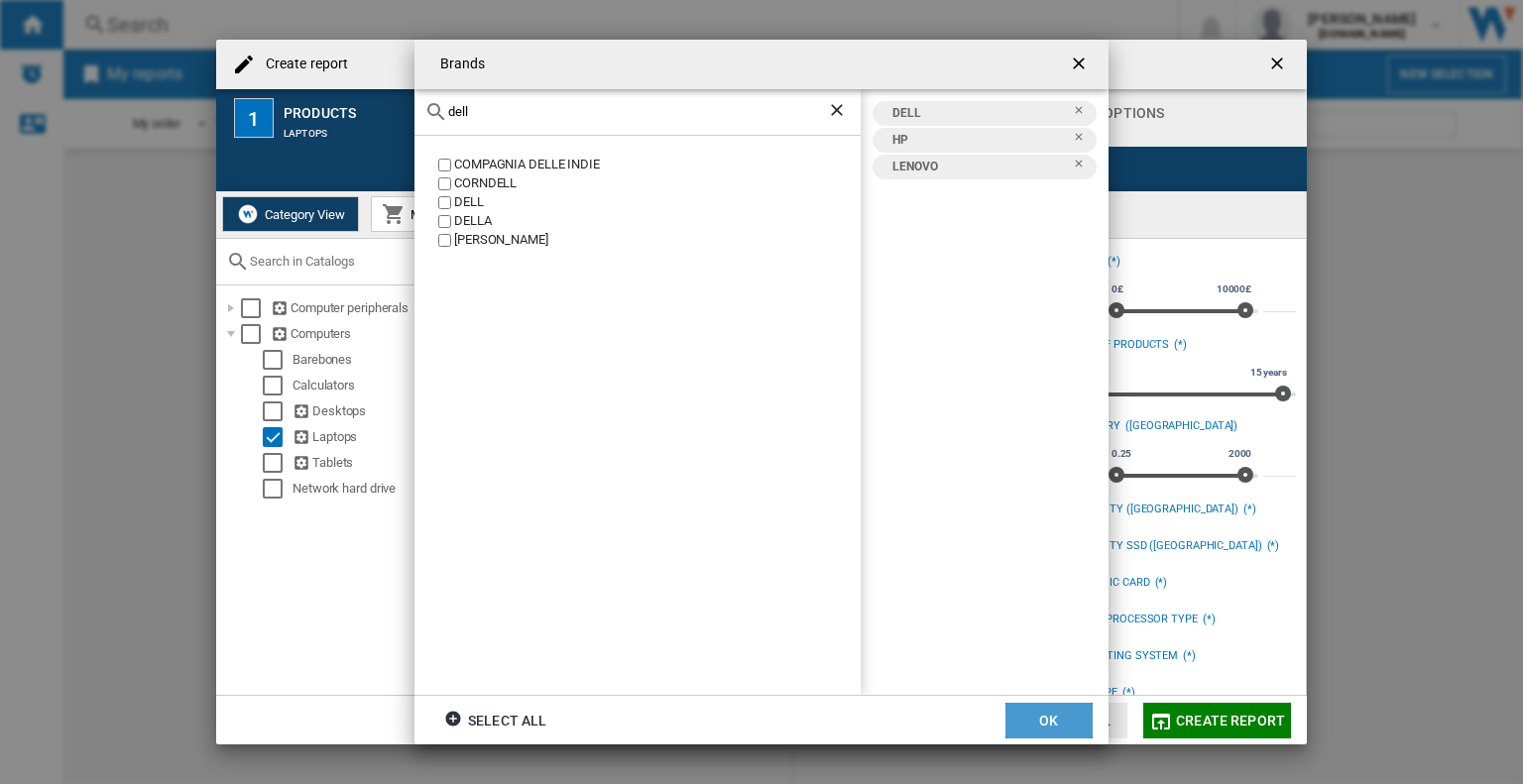 click on "OK" 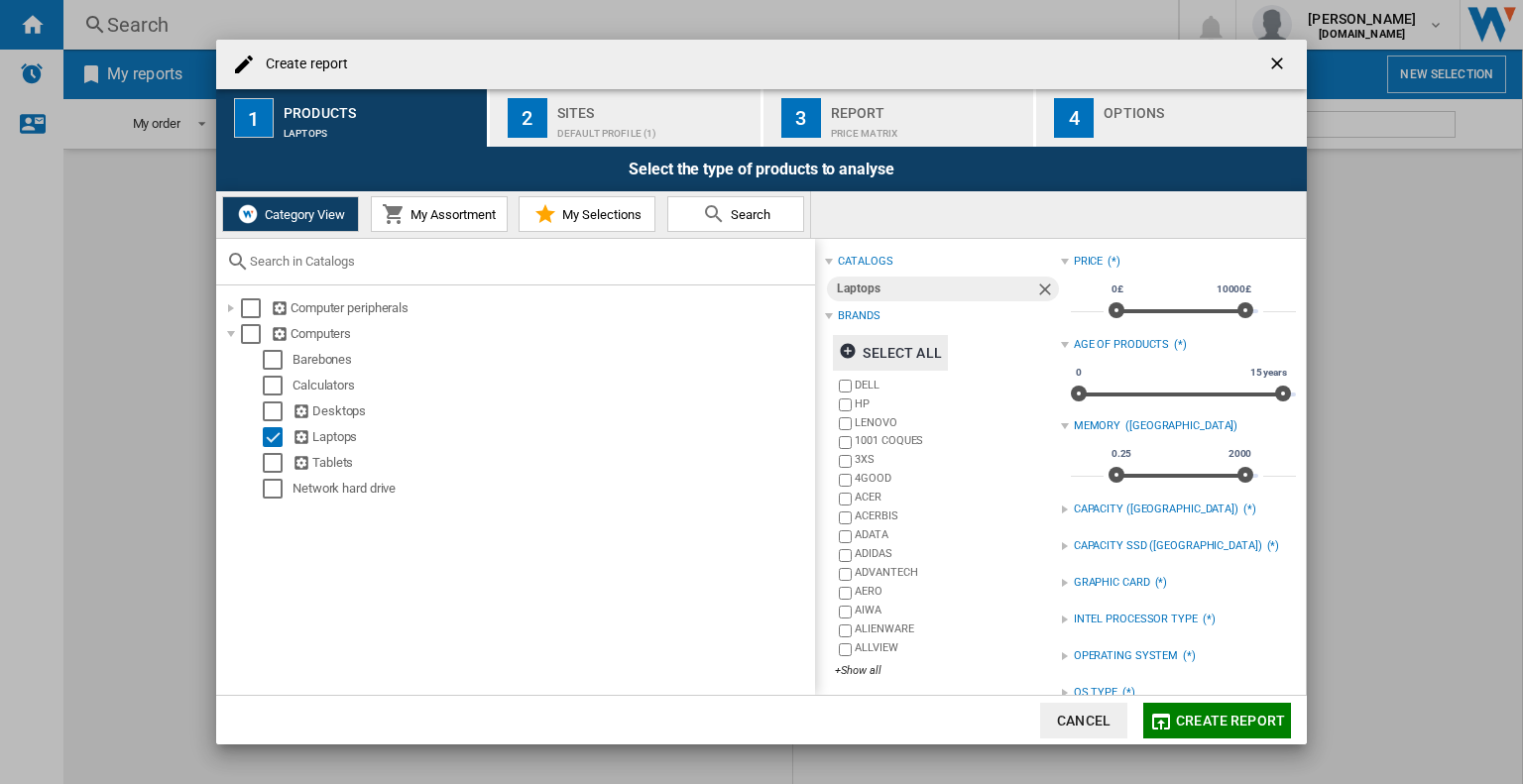 click on "Default profile (1)" at bounding box center [654, 128] 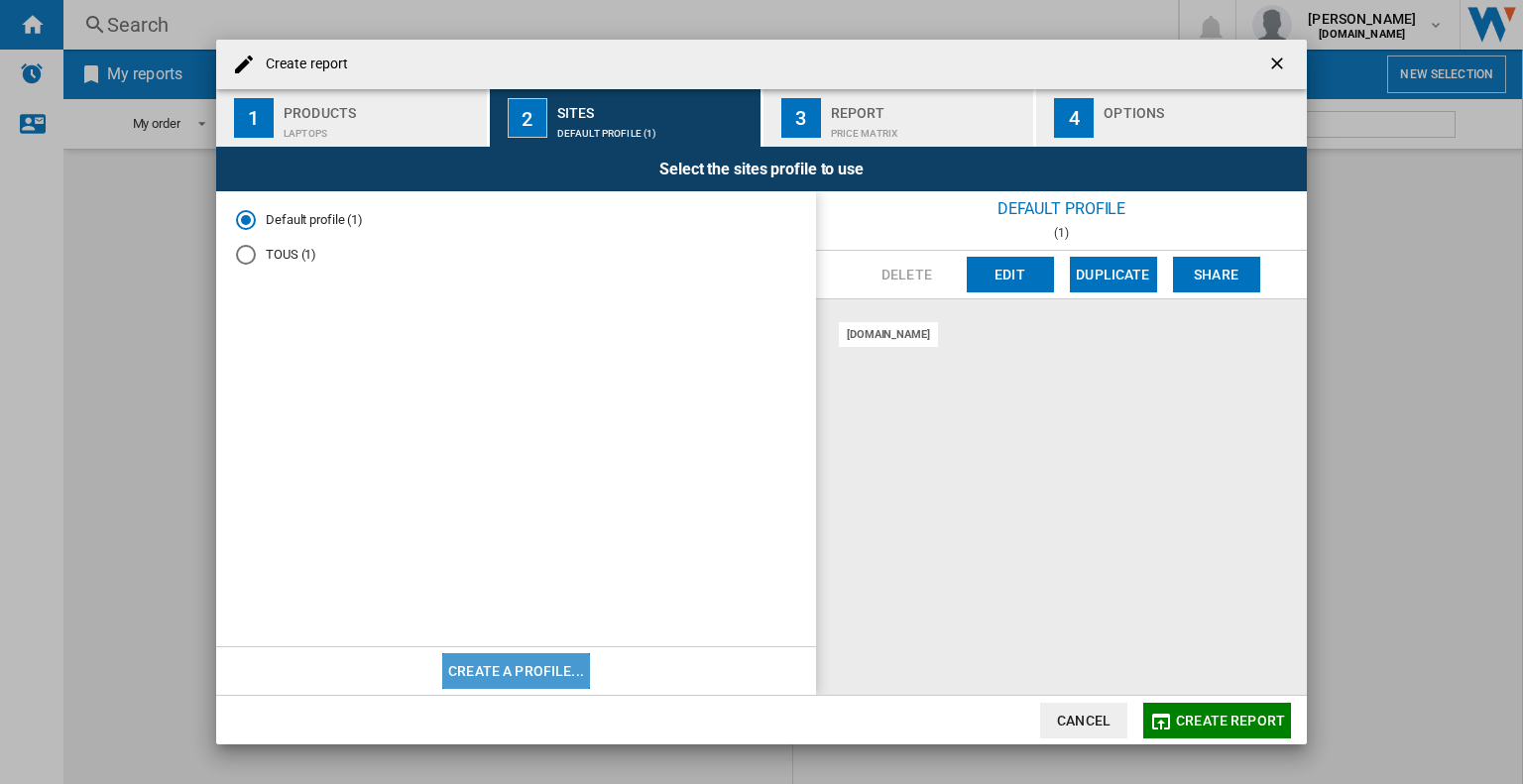 click on "Create a profile..." at bounding box center [516, 671] 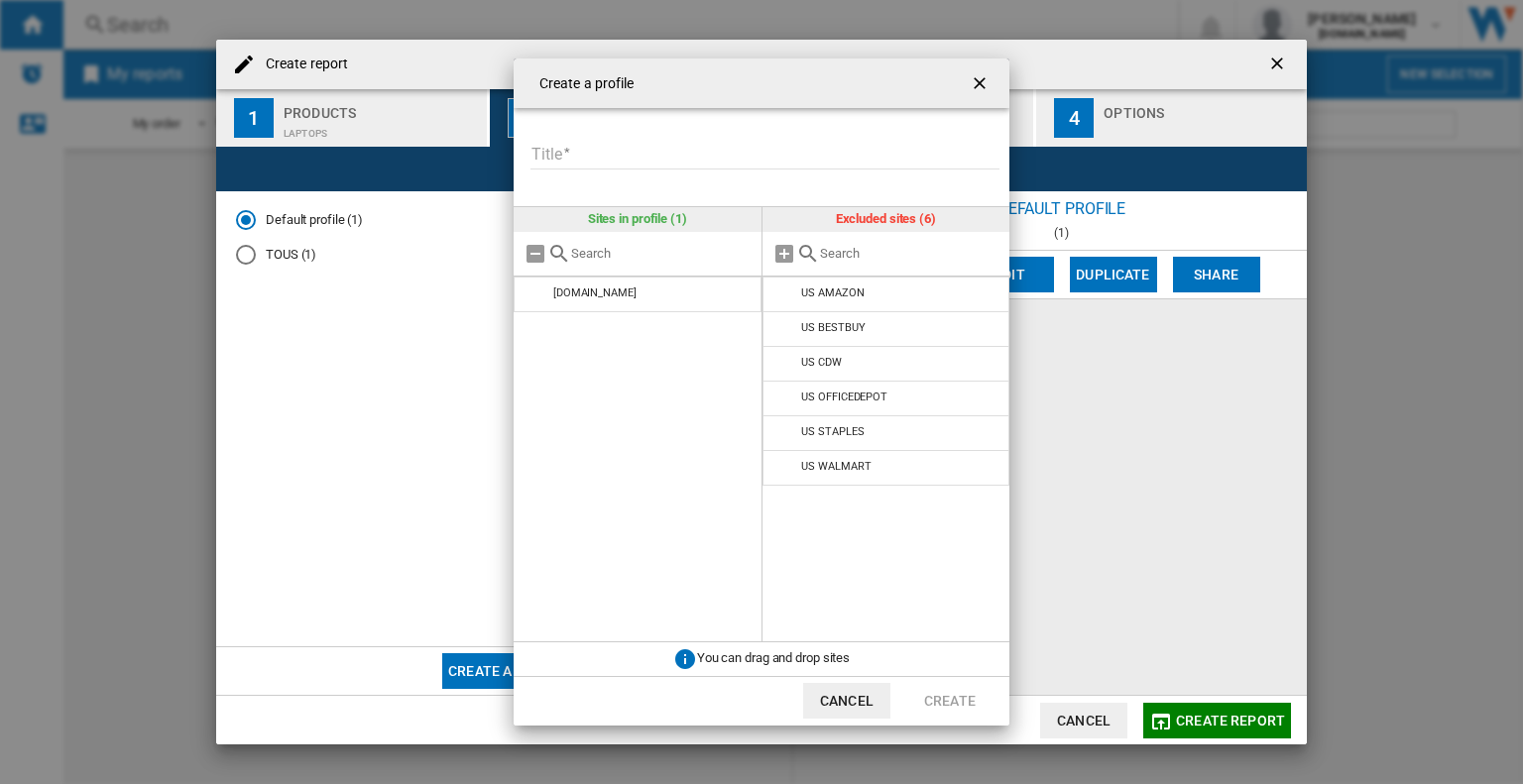 click on "Title" at bounding box center [764, 155] 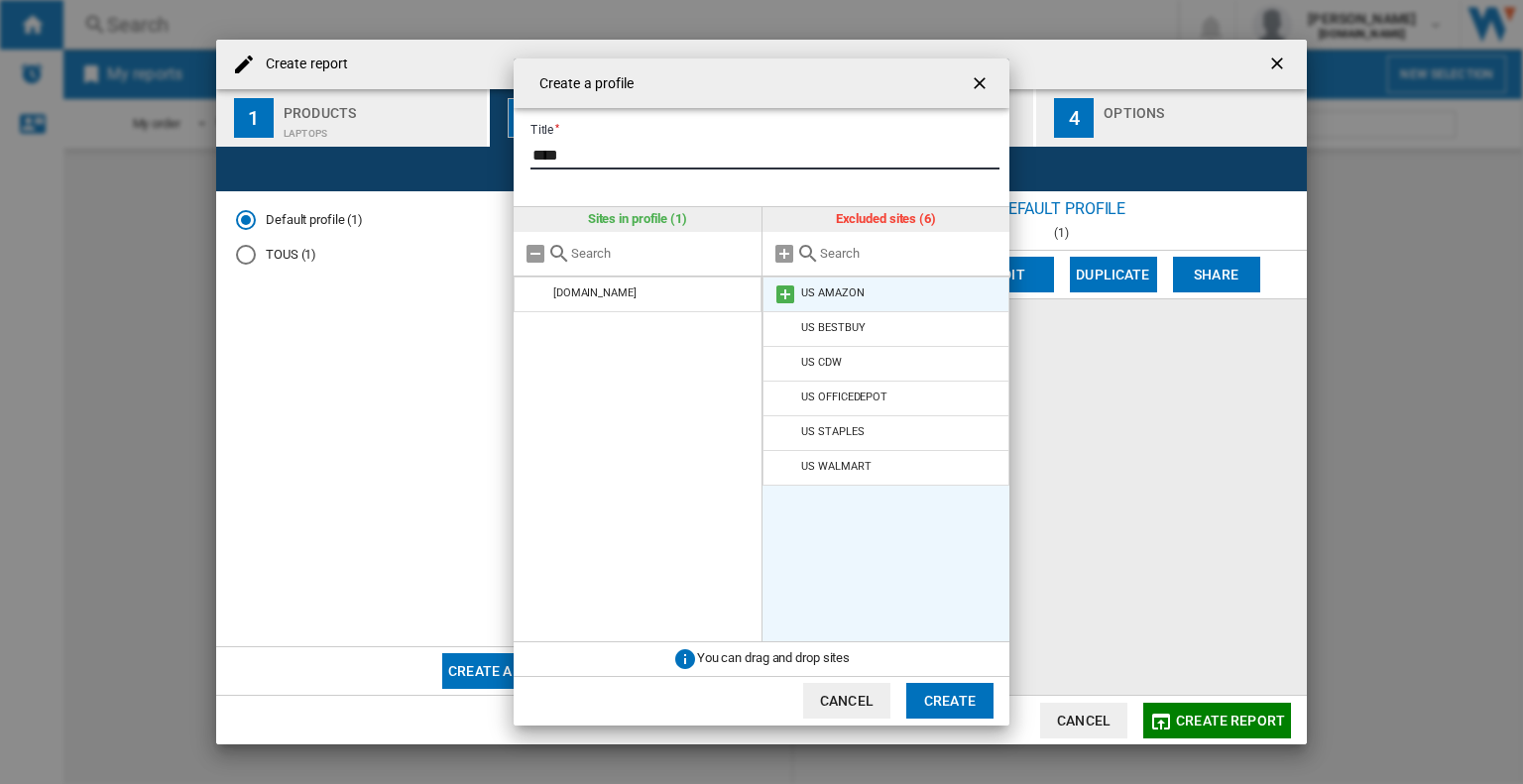 type on "***" 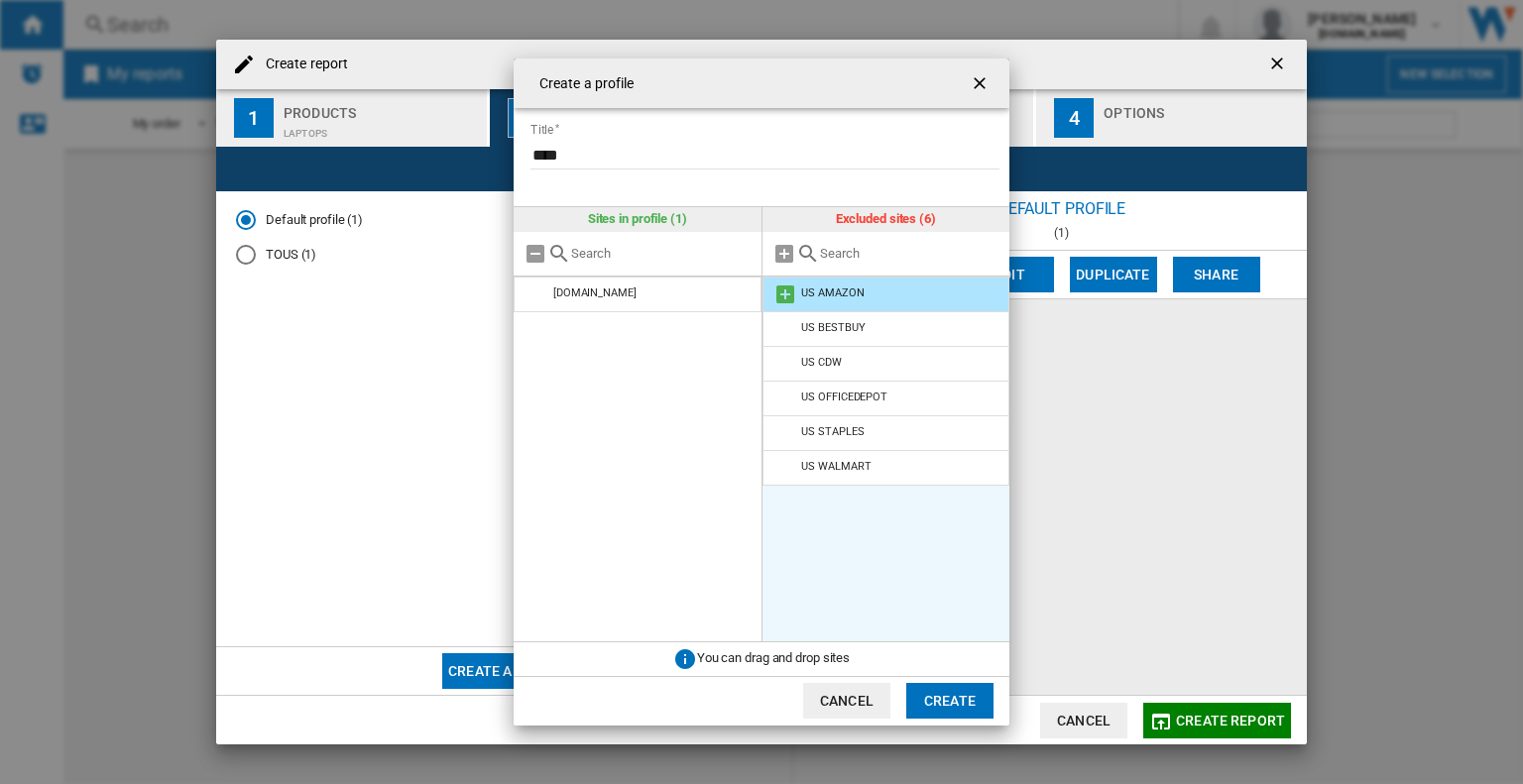 click at bounding box center (785, 294) 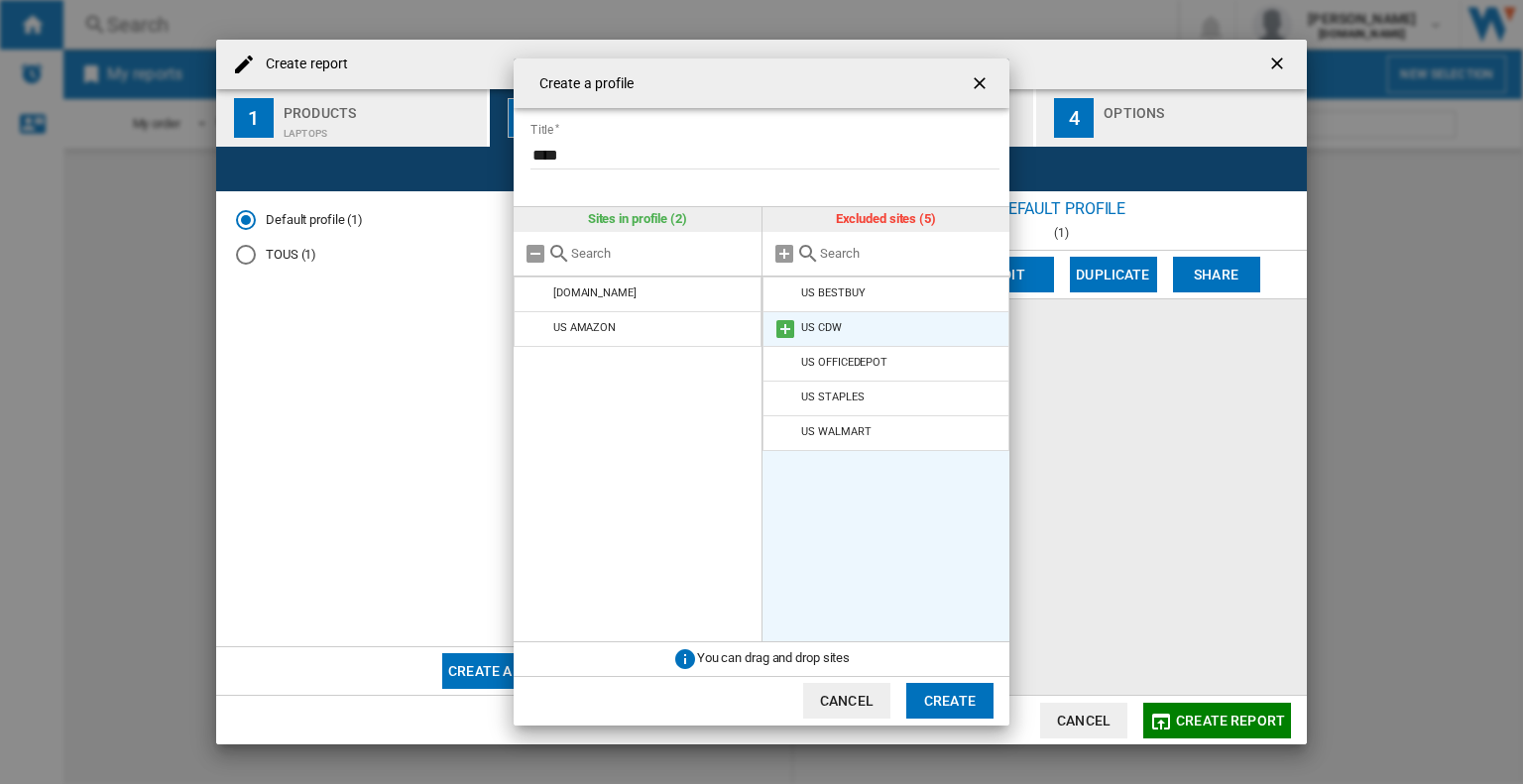 click on "US CDW" at bounding box center [886, 329] 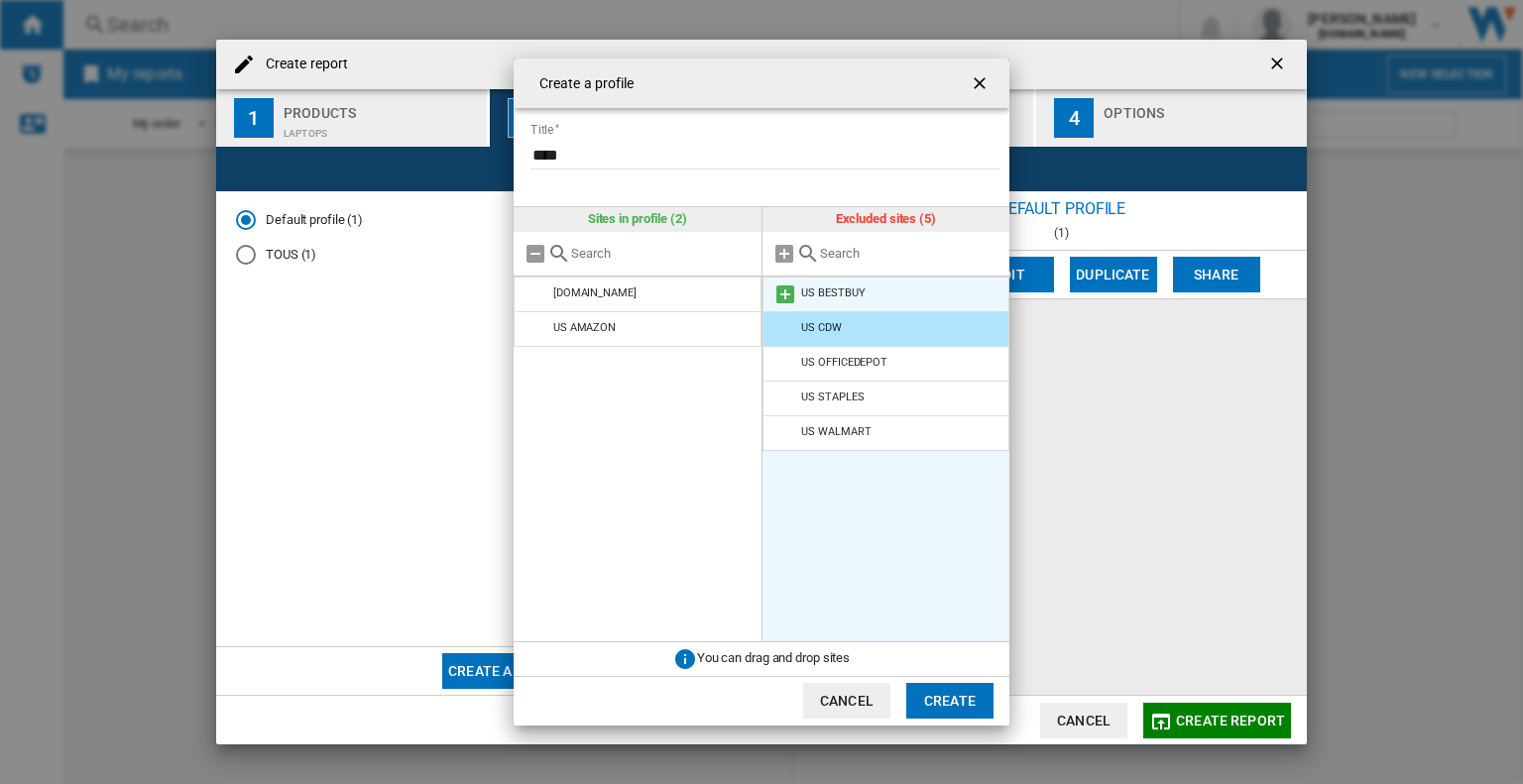 click at bounding box center [785, 294] 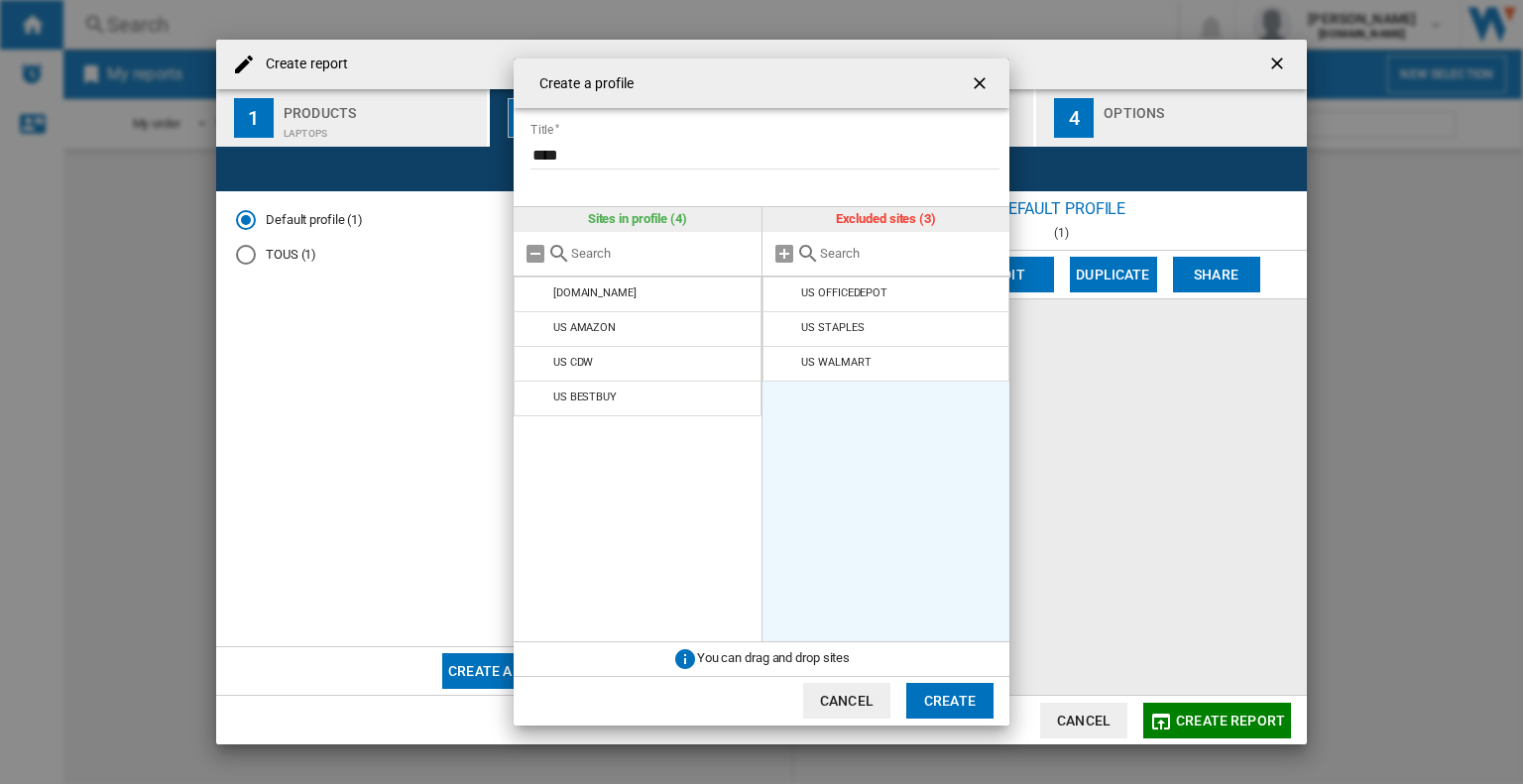 click at bounding box center (785, 294) 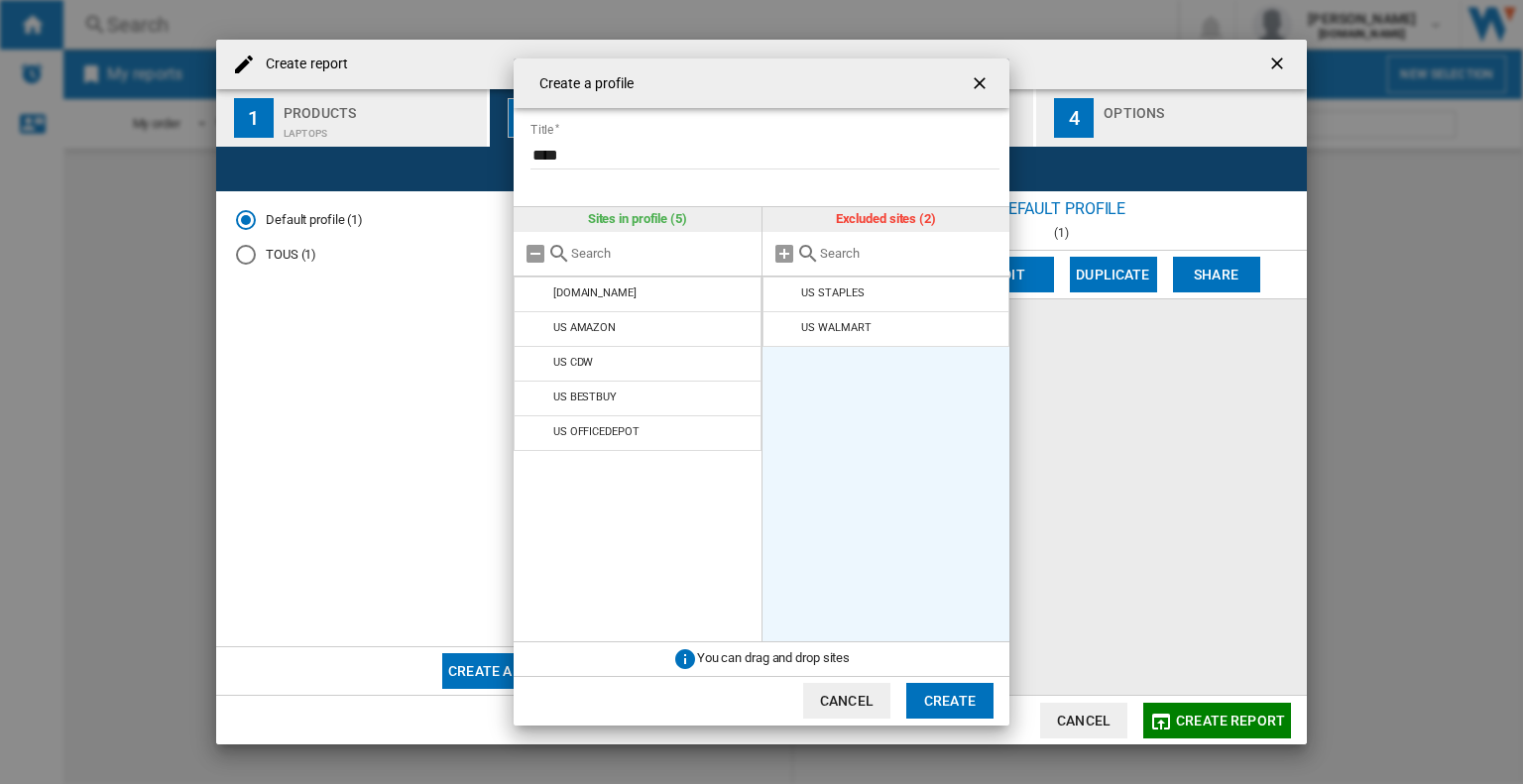 click at bounding box center [785, 294] 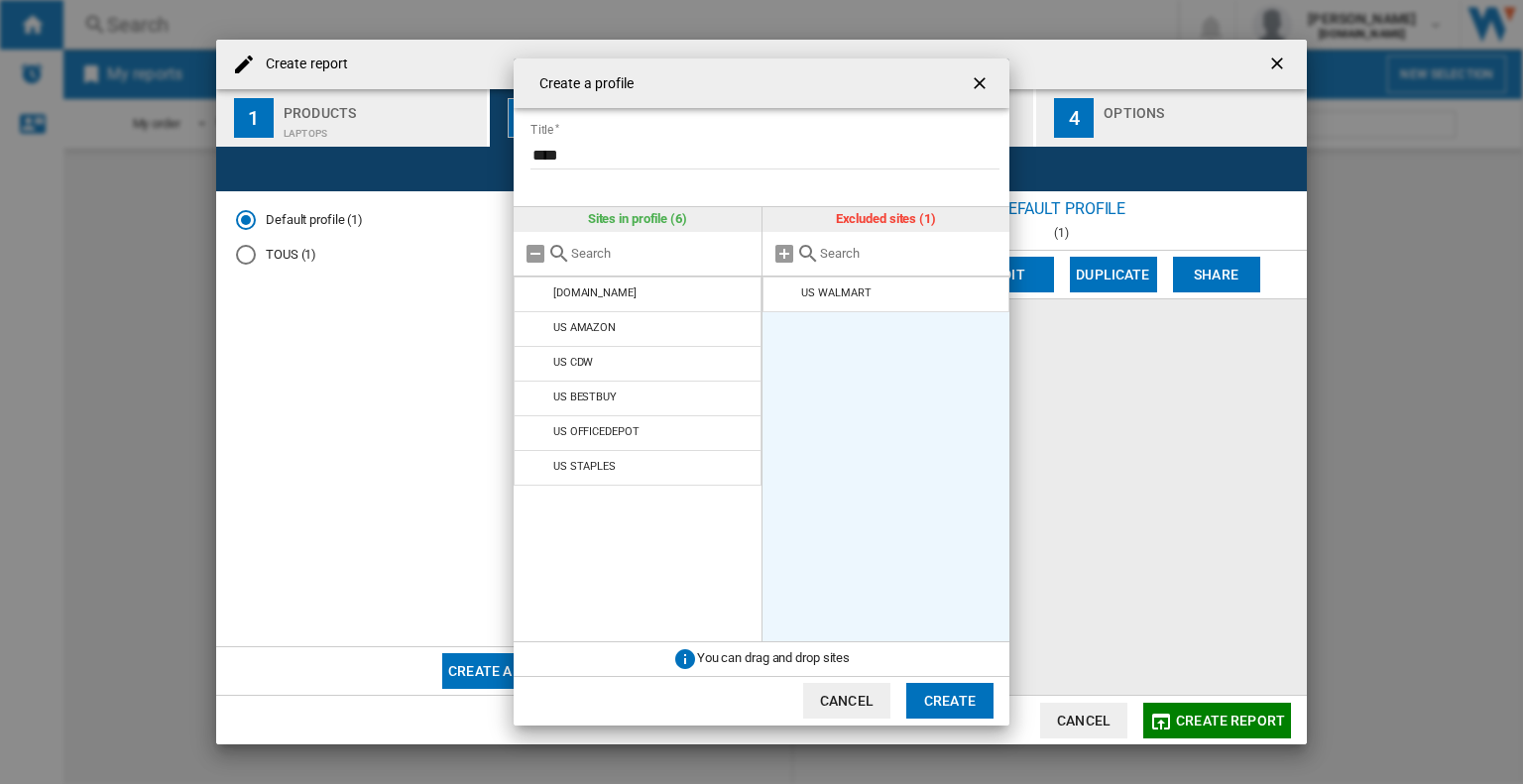 click at bounding box center (785, 294) 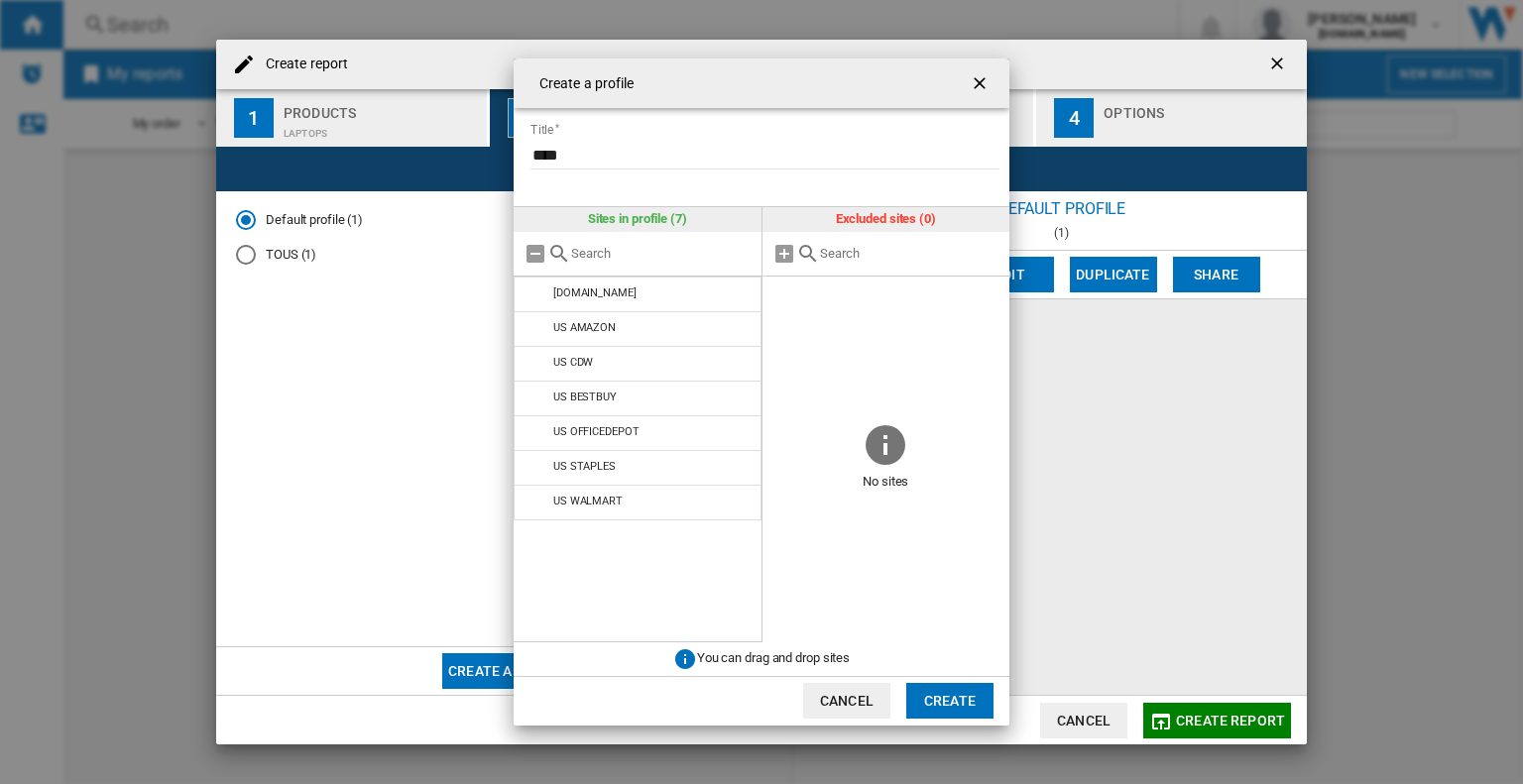 drag, startPoint x: 948, startPoint y: 696, endPoint x: 662, endPoint y: 148, distance: 618.1424 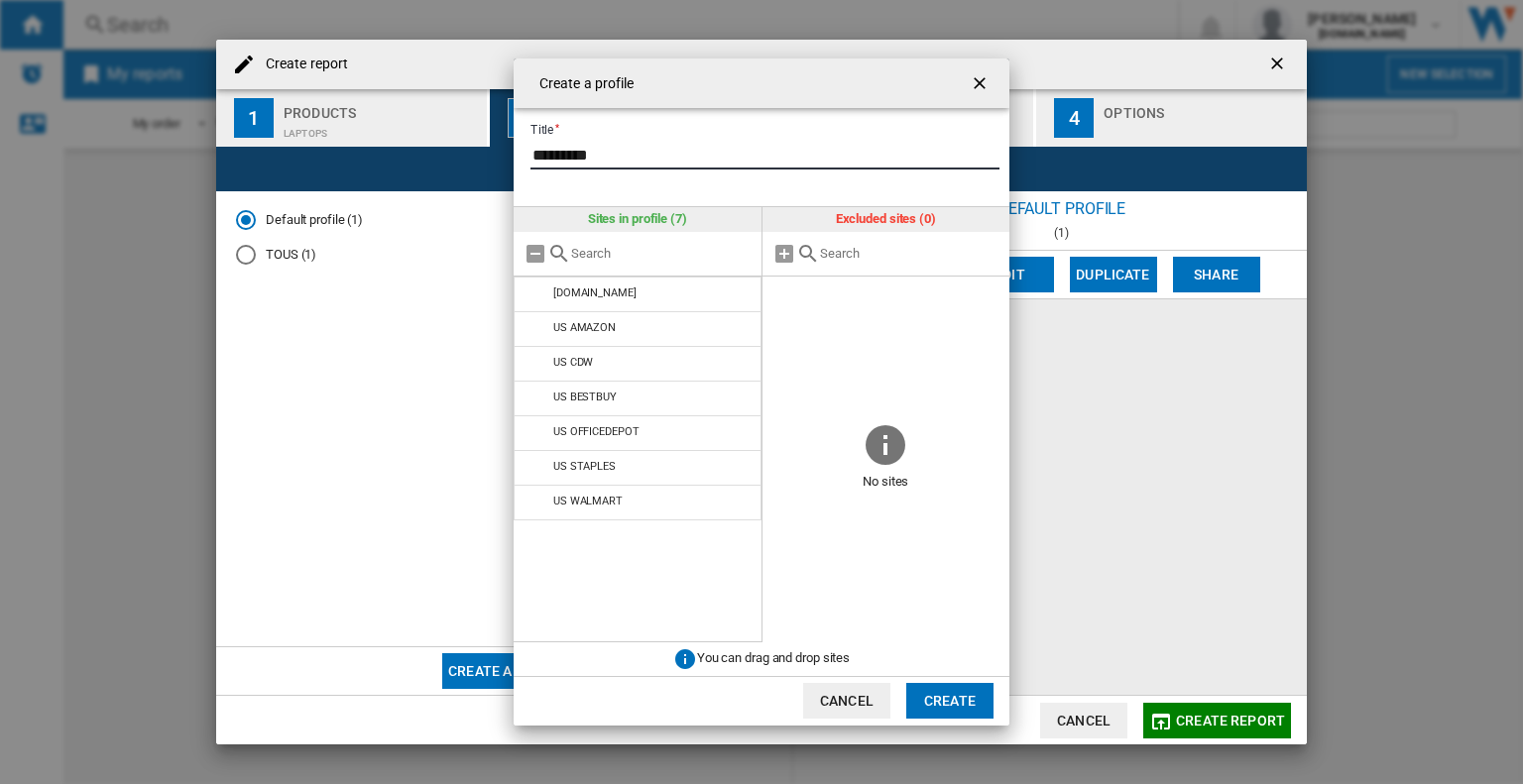 type on "*********" 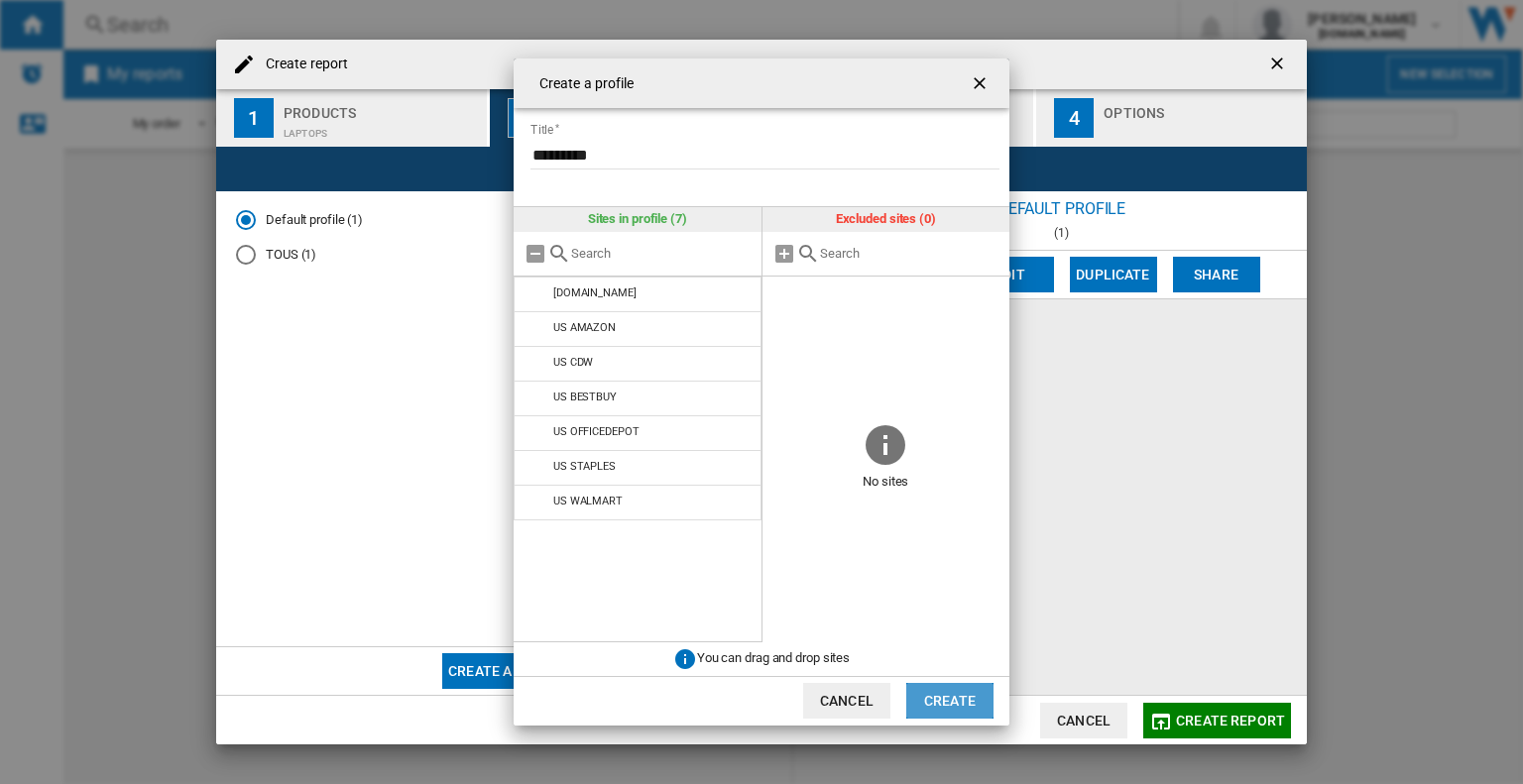 click on "Create" 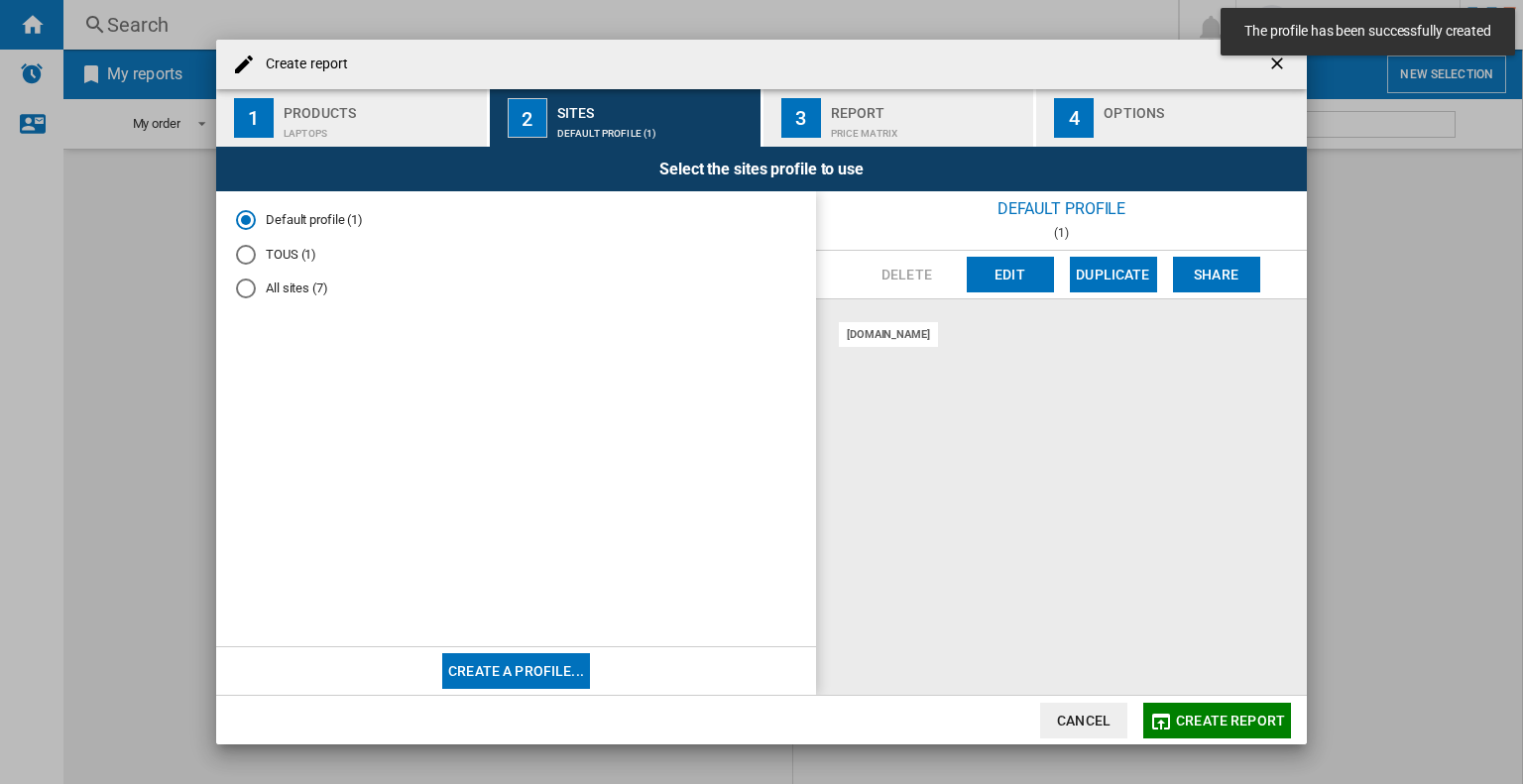 click on "All sites (7)" at bounding box center (516, 288) 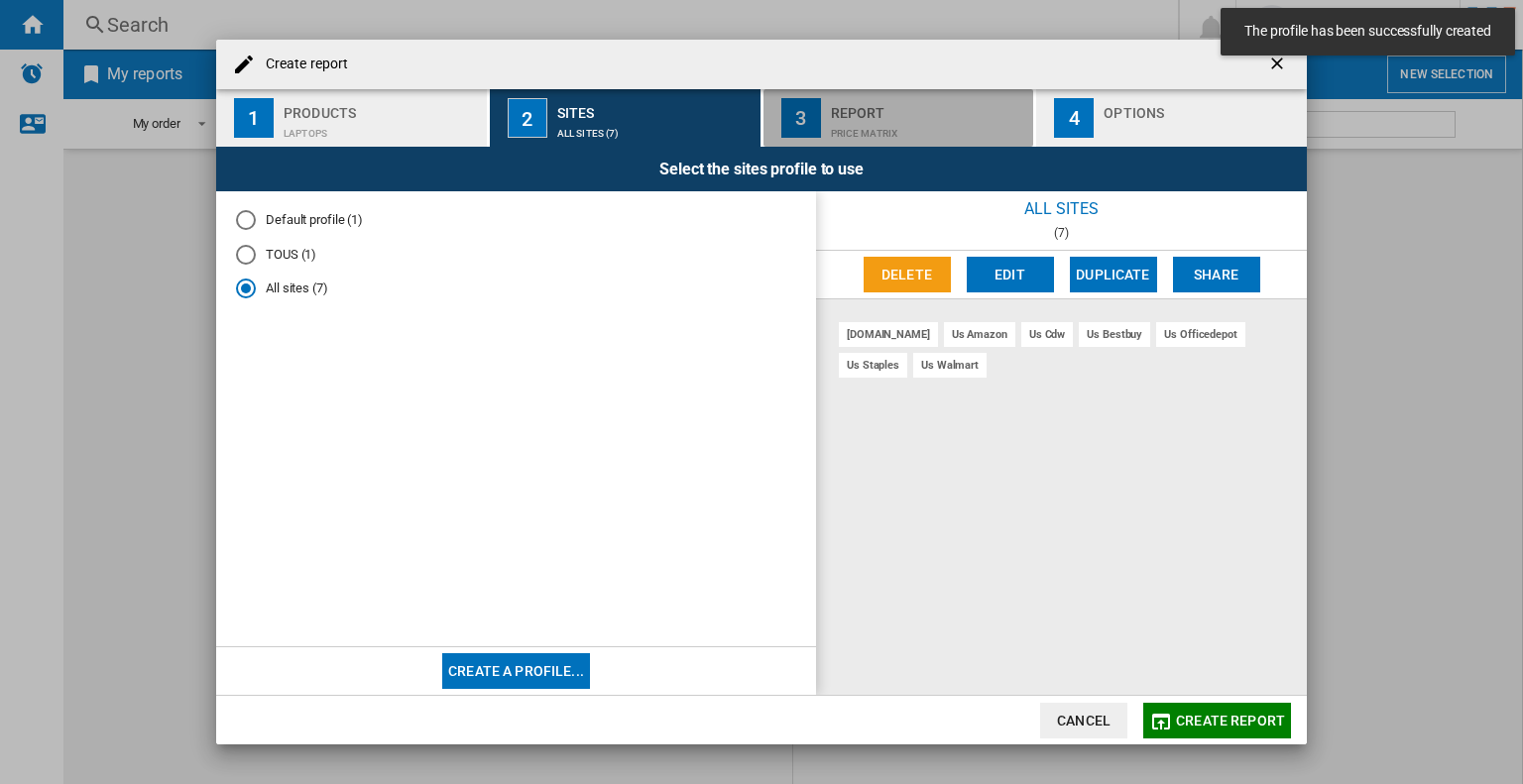 click on "Price Matrix" at bounding box center (928, 128) 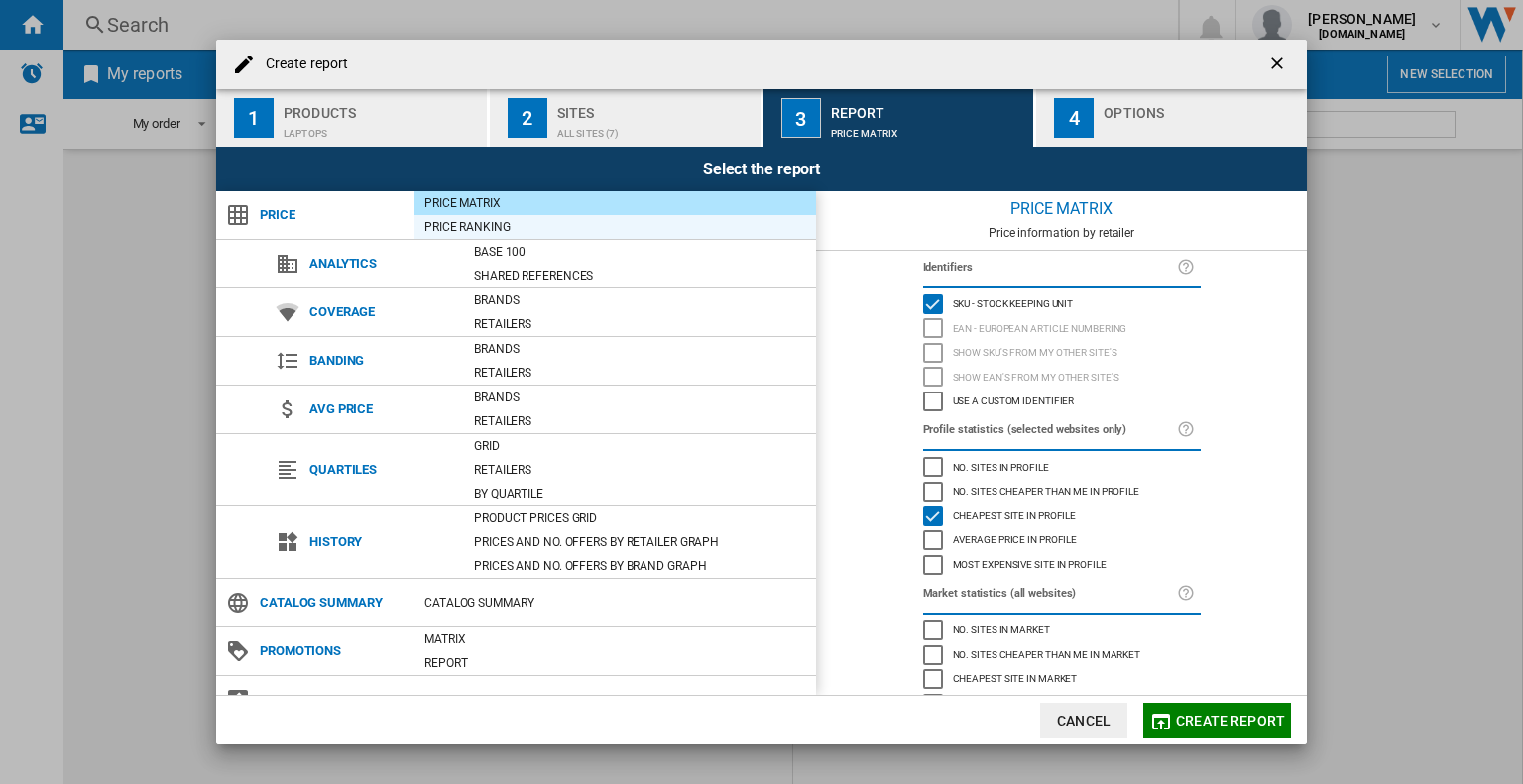 click on "Price Ranking" at bounding box center (615, 227) 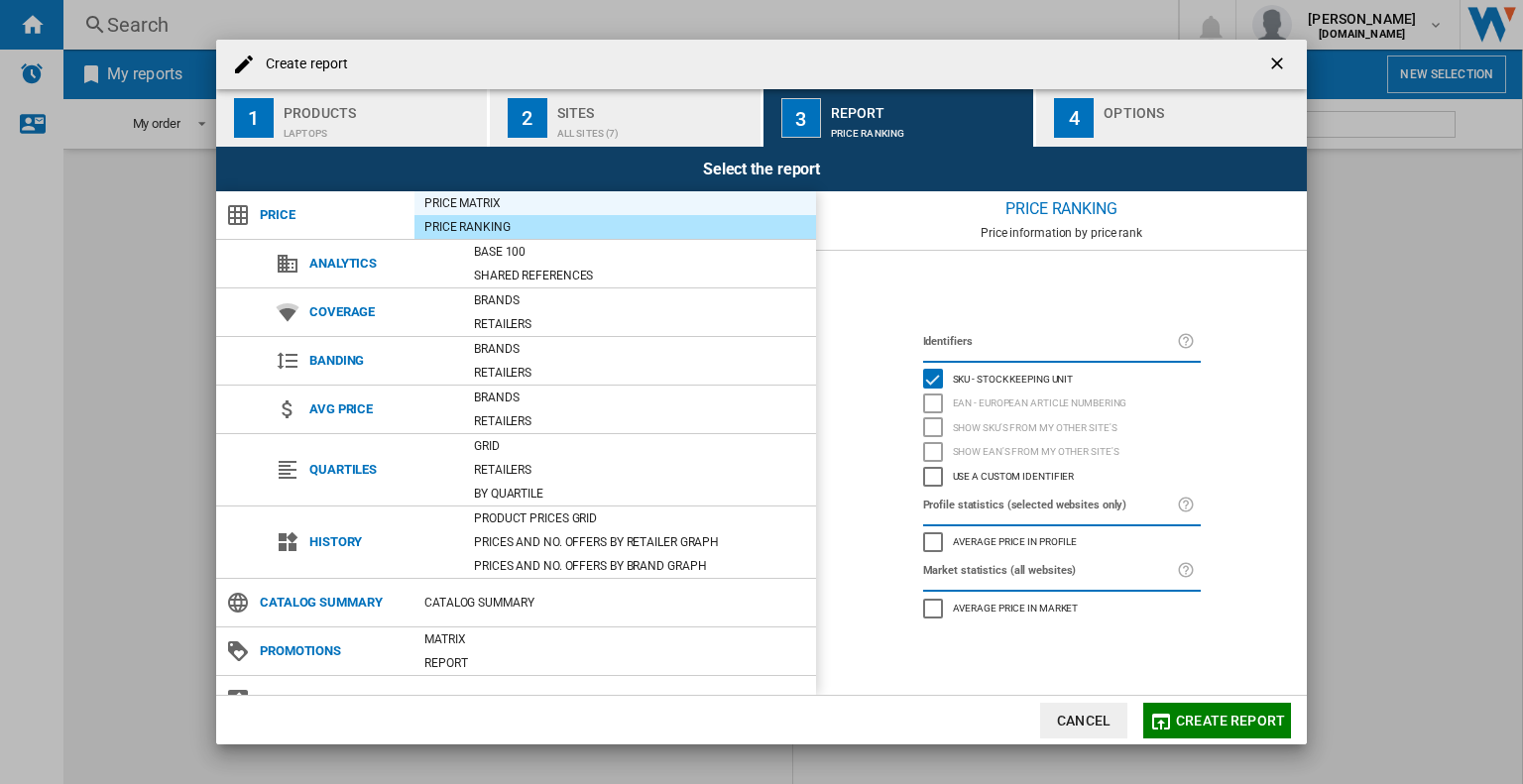 click on "Price Matrix" at bounding box center (615, 203) 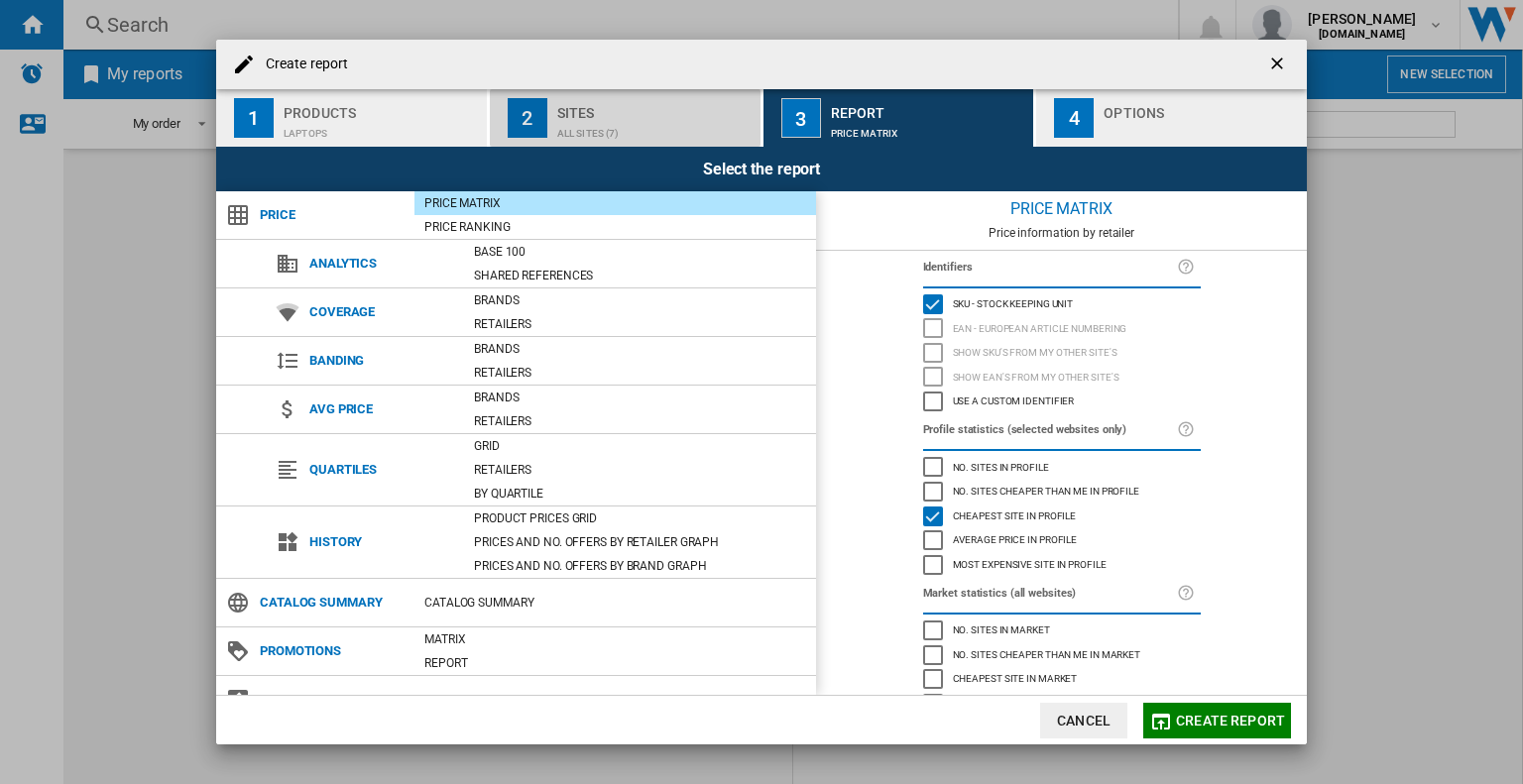 click on "Sites" at bounding box center [654, 107] 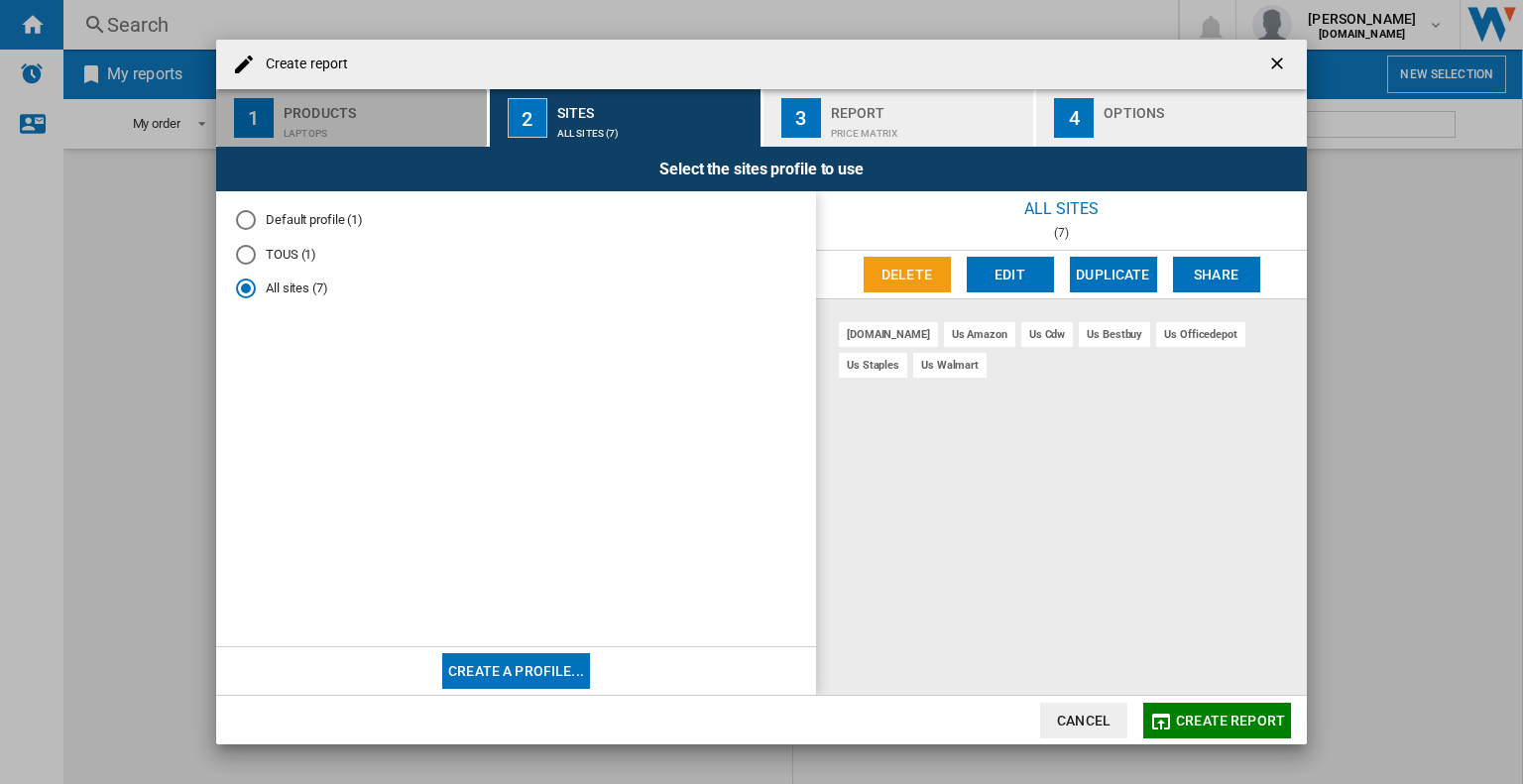 click on "Products" at bounding box center (381, 107) 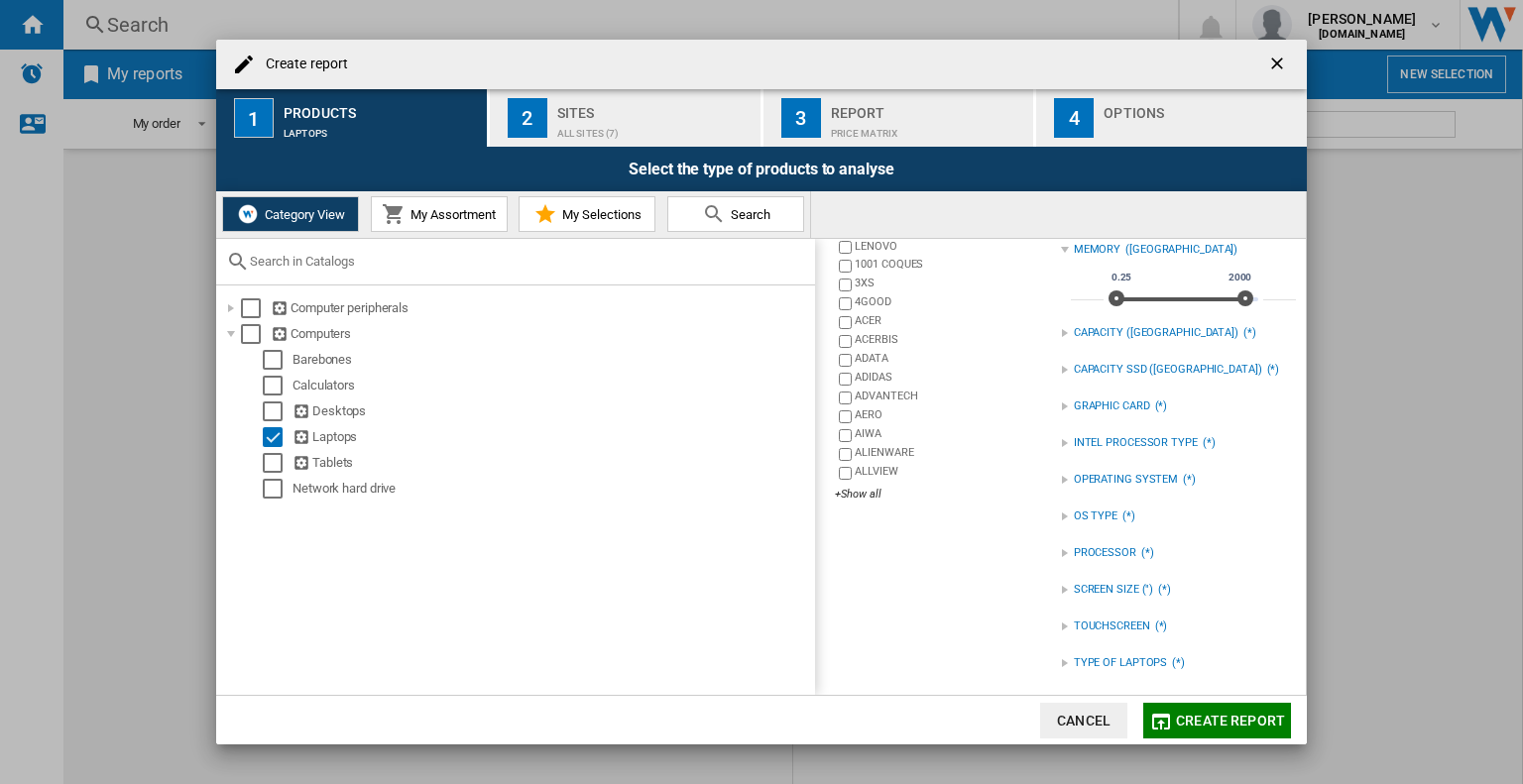 scroll, scrollTop: 0, scrollLeft: 0, axis: both 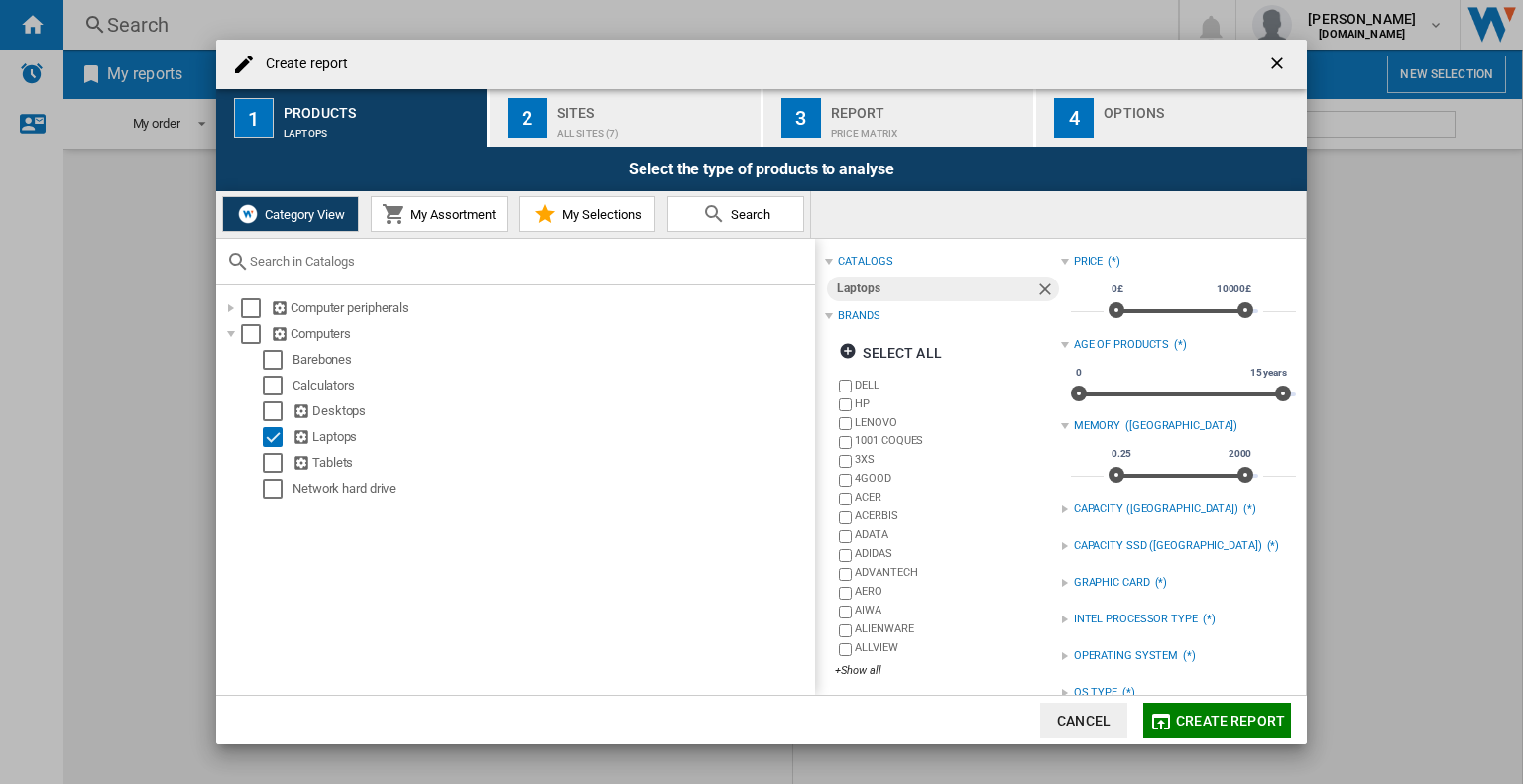 click on "Sites" at bounding box center [654, 107] 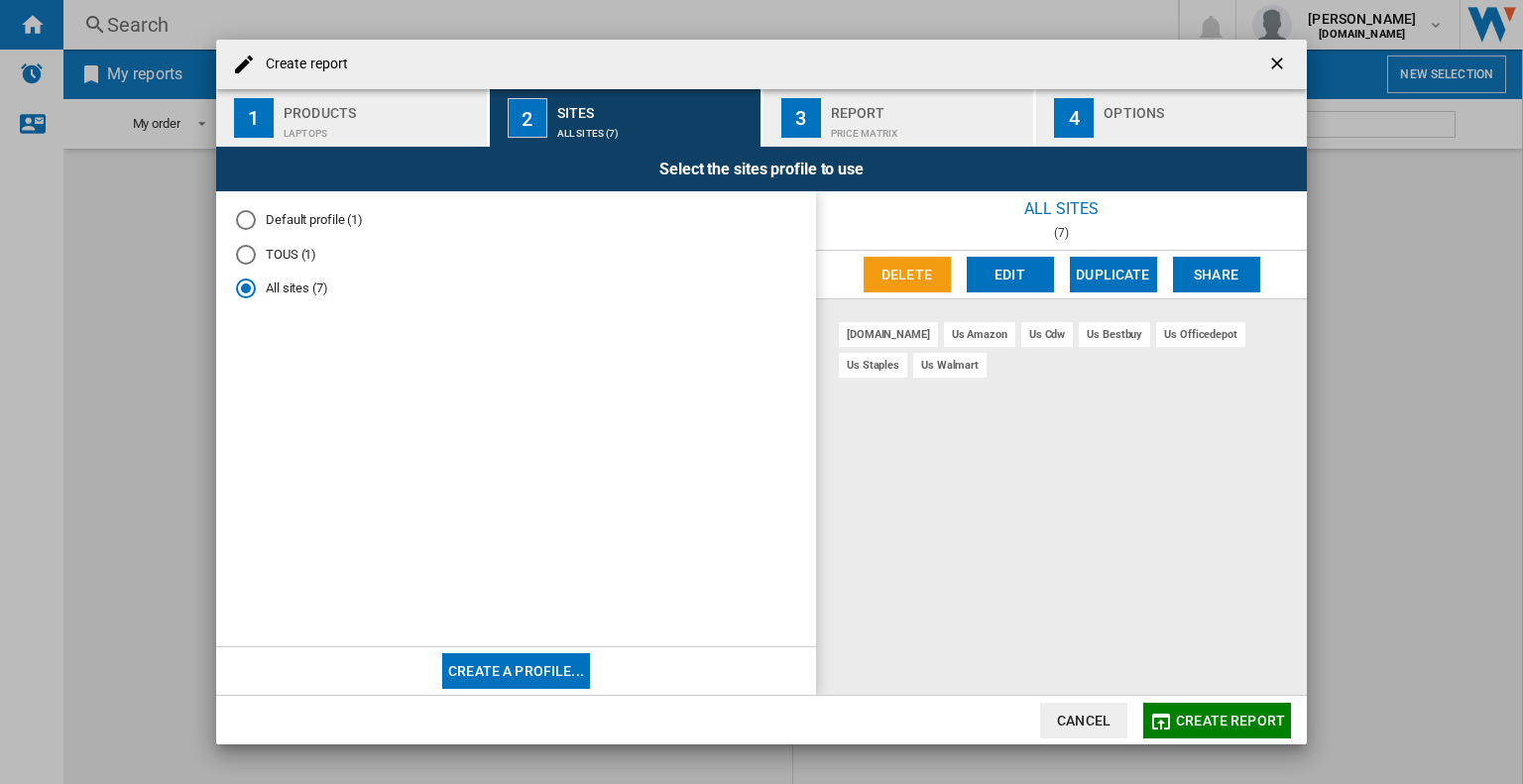 click on "Report" at bounding box center (928, 107) 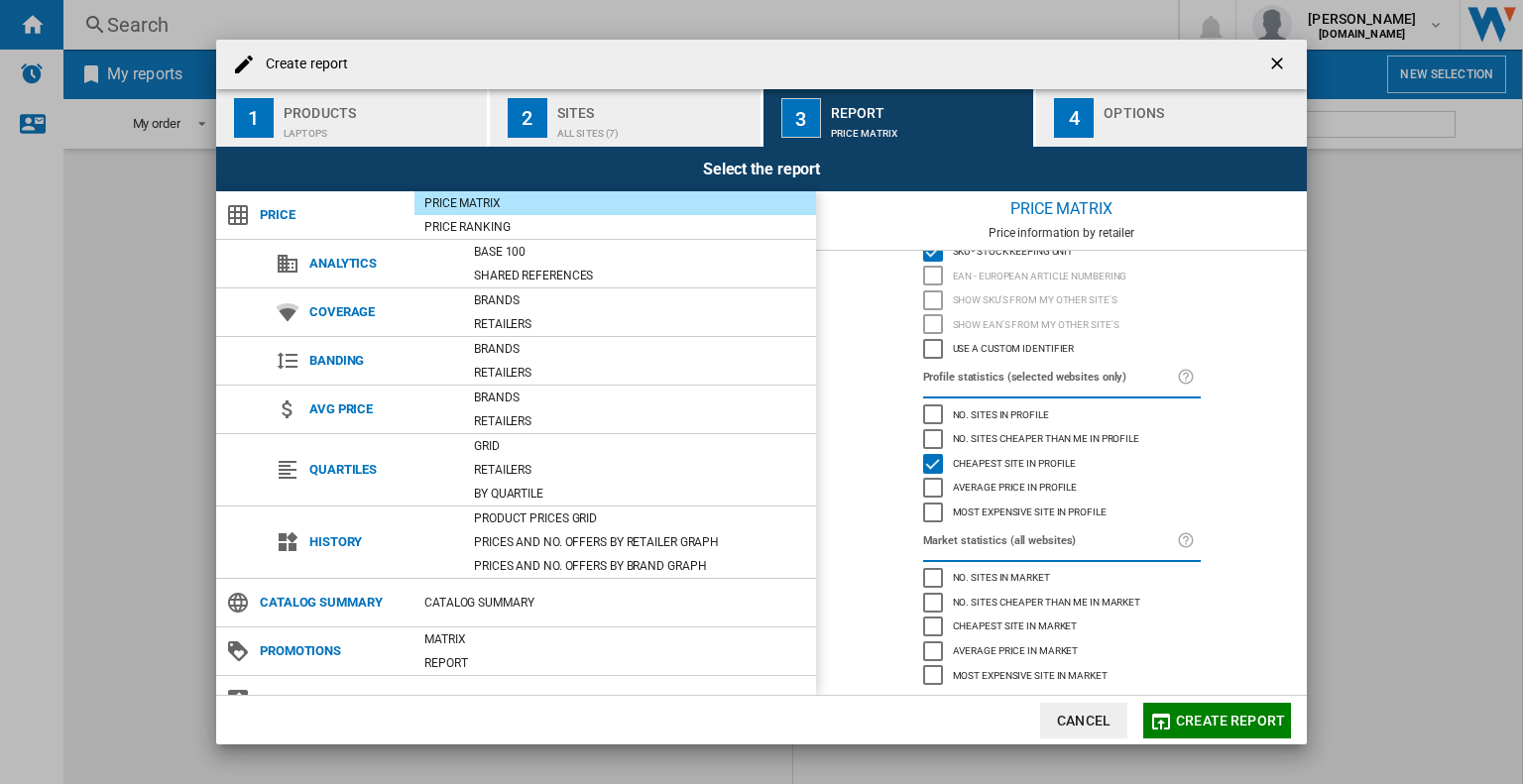 scroll, scrollTop: 63, scrollLeft: 0, axis: vertical 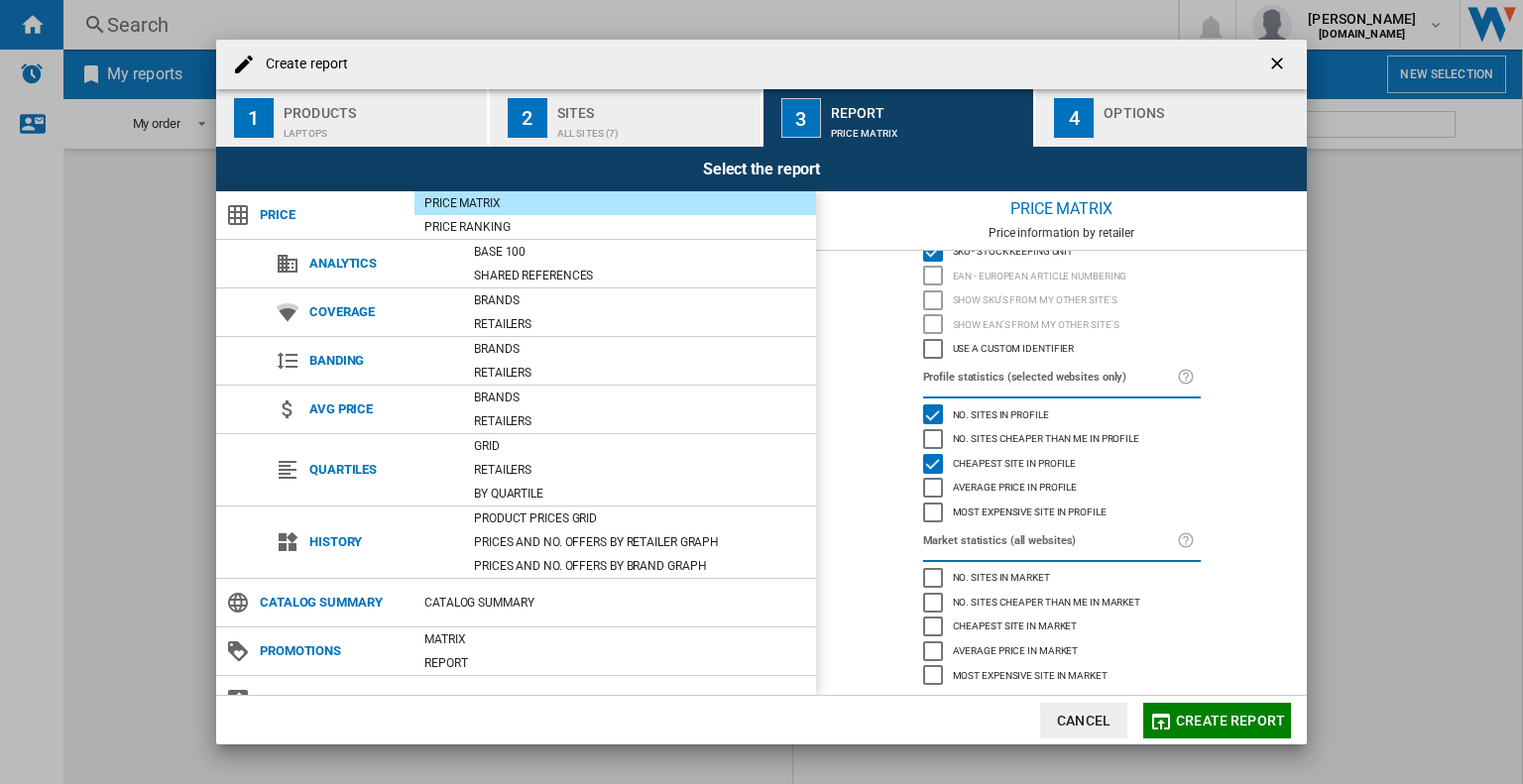 click on "Cheapest site in profile" 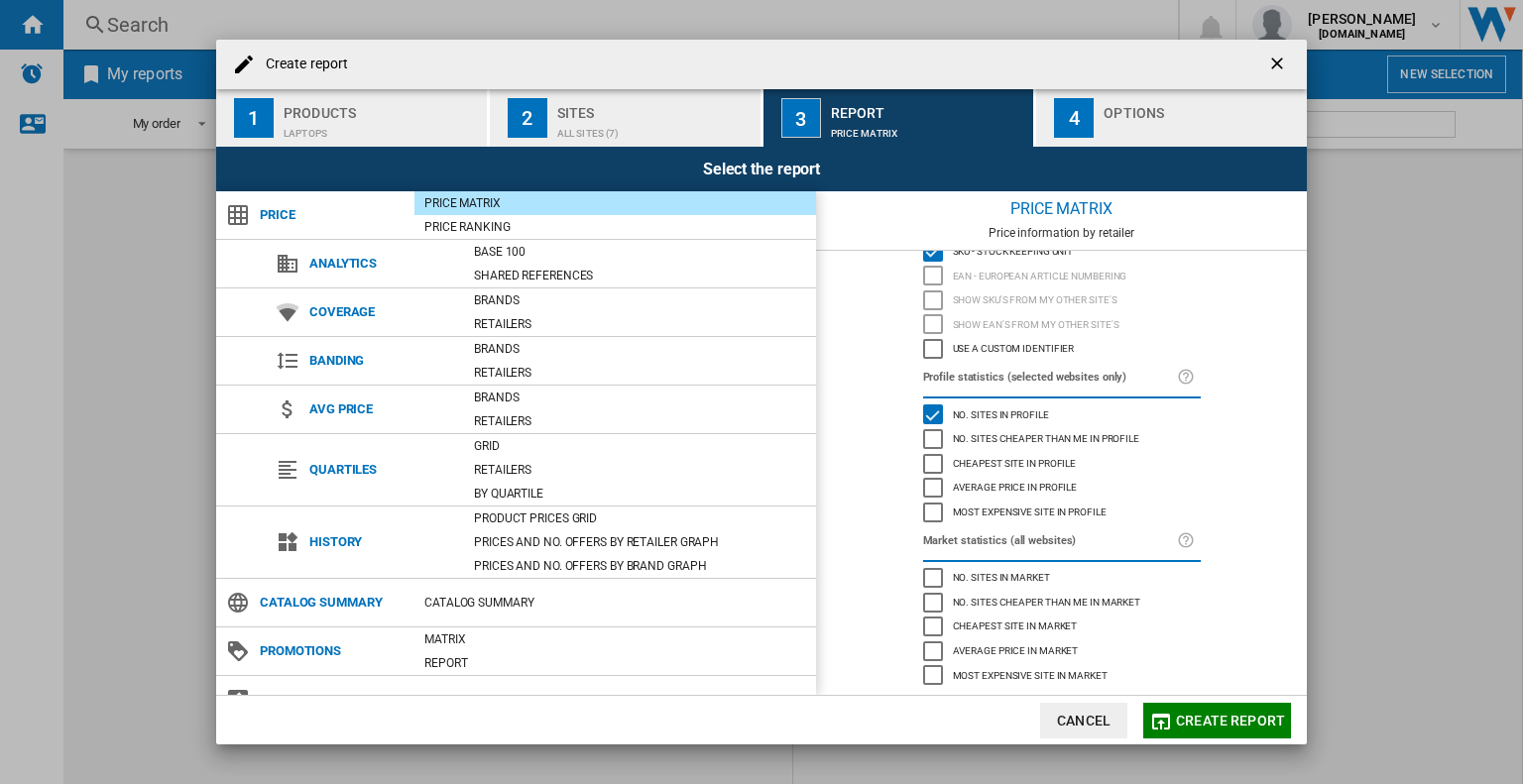 click on "Average price in profile" 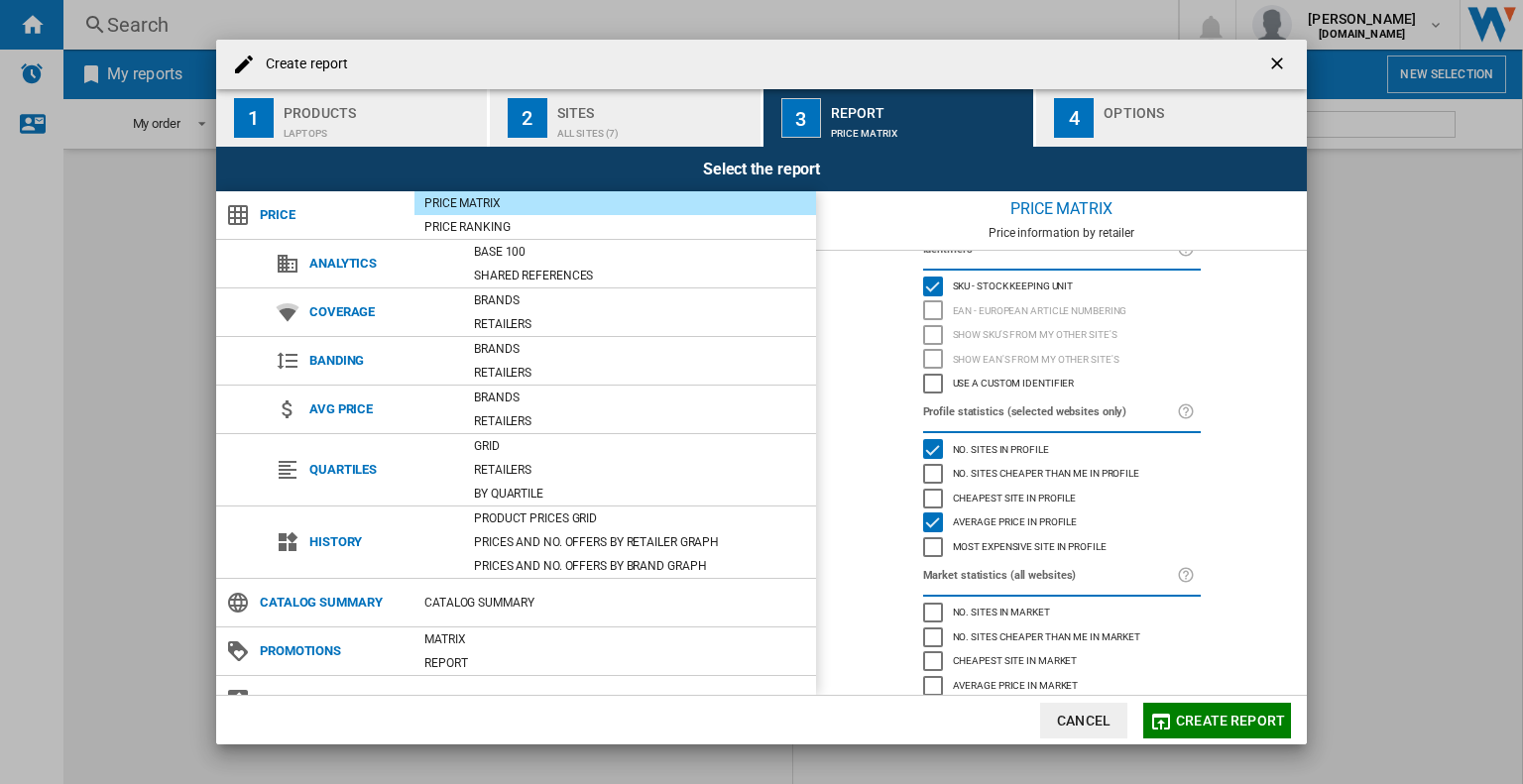scroll, scrollTop: 8, scrollLeft: 0, axis: vertical 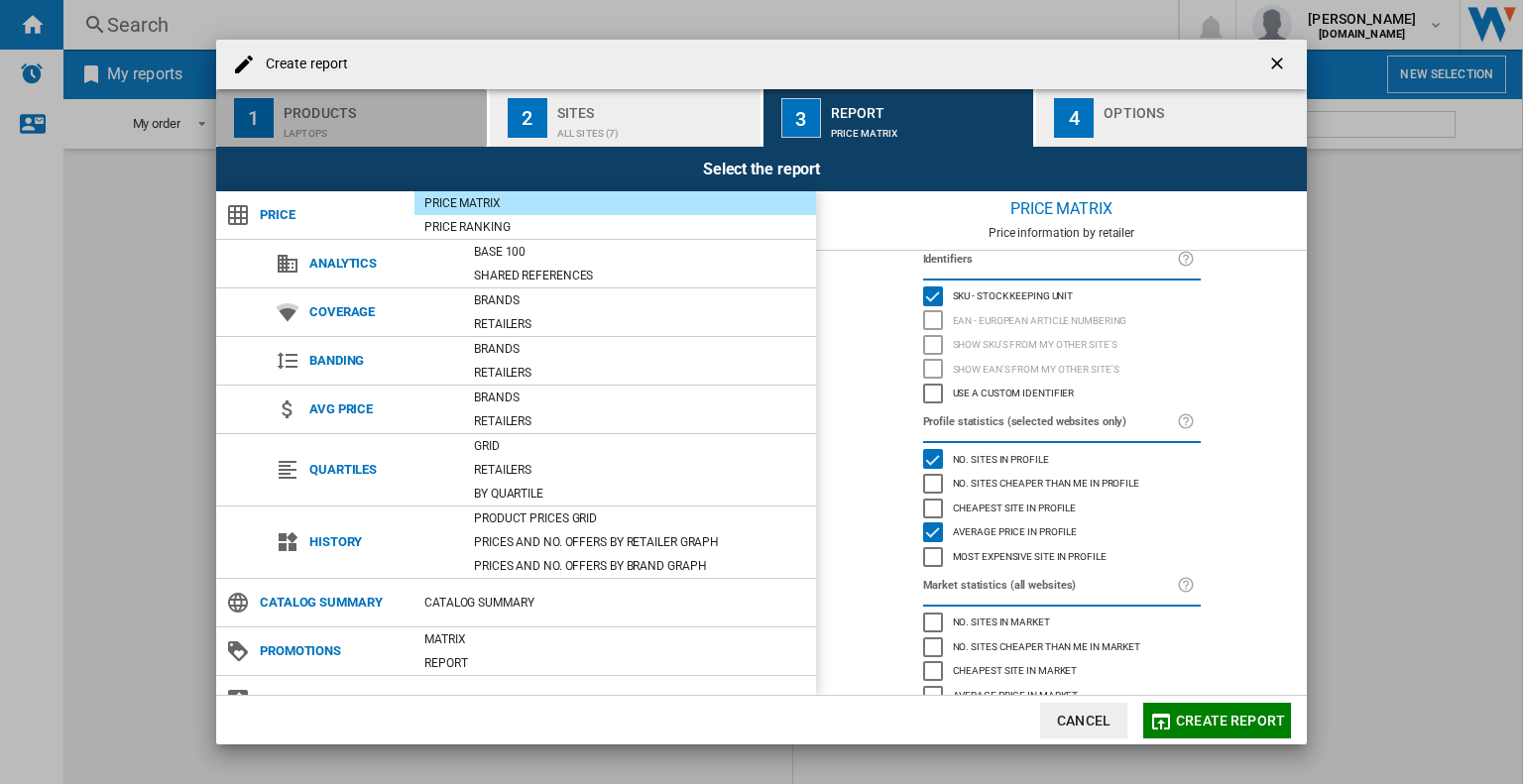 click on "Laptops" at bounding box center [381, 128] 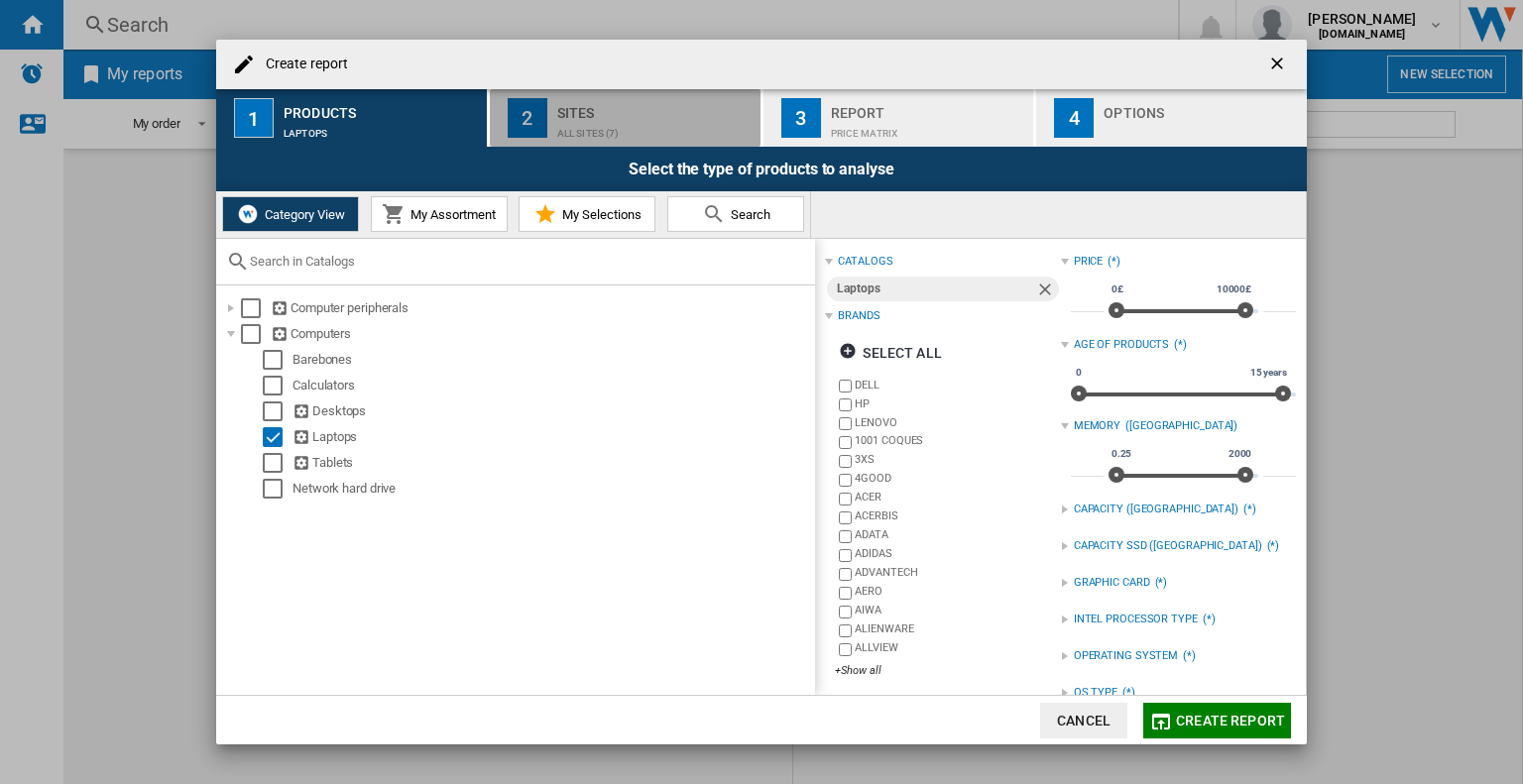 click on "Sites" at bounding box center [654, 107] 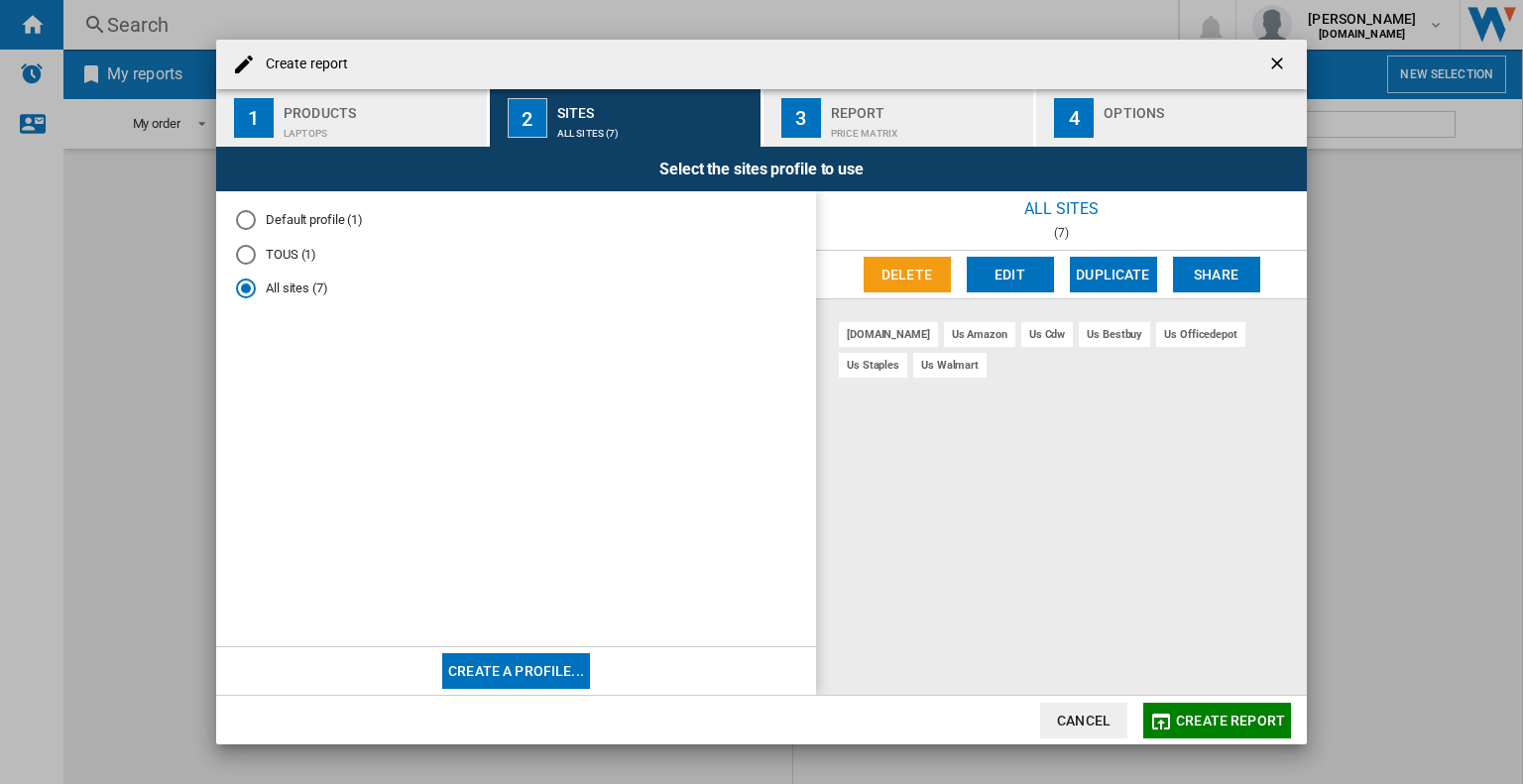 click on "Products" at bounding box center [381, 107] 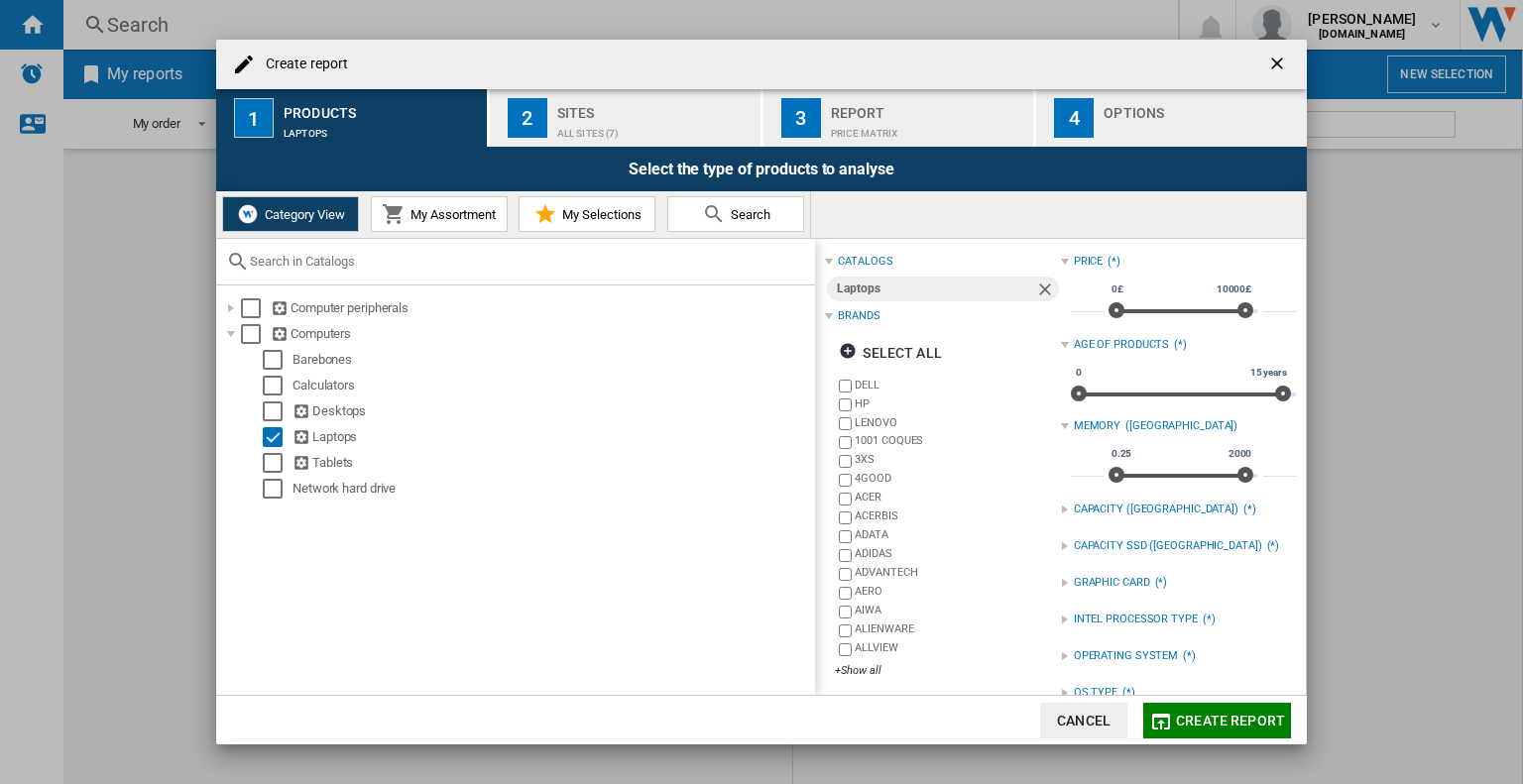 click on "1001 COQUES" at bounding box center (957, 442) 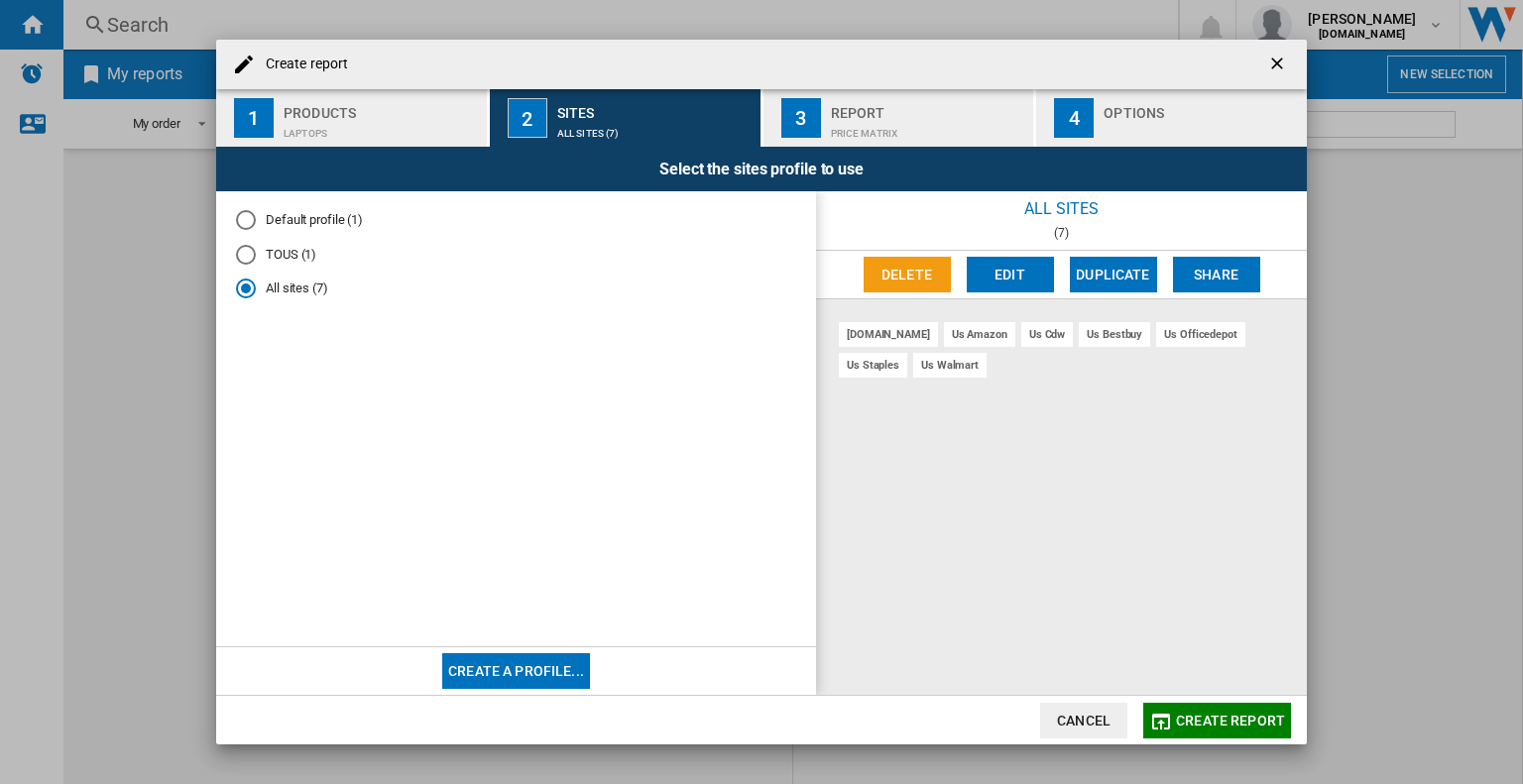 click on "Laptops" at bounding box center [381, 128] 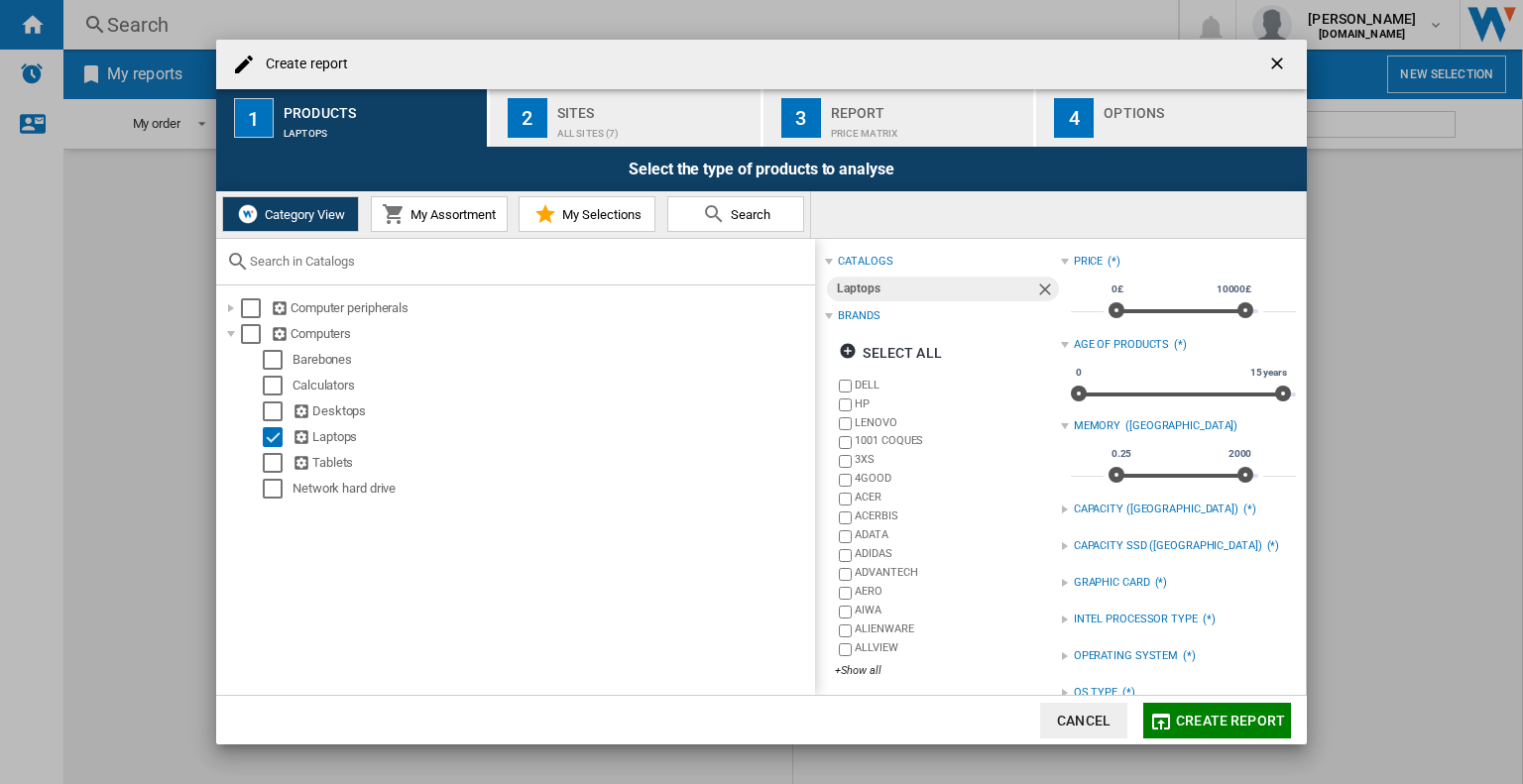click on "Sites" at bounding box center [654, 107] 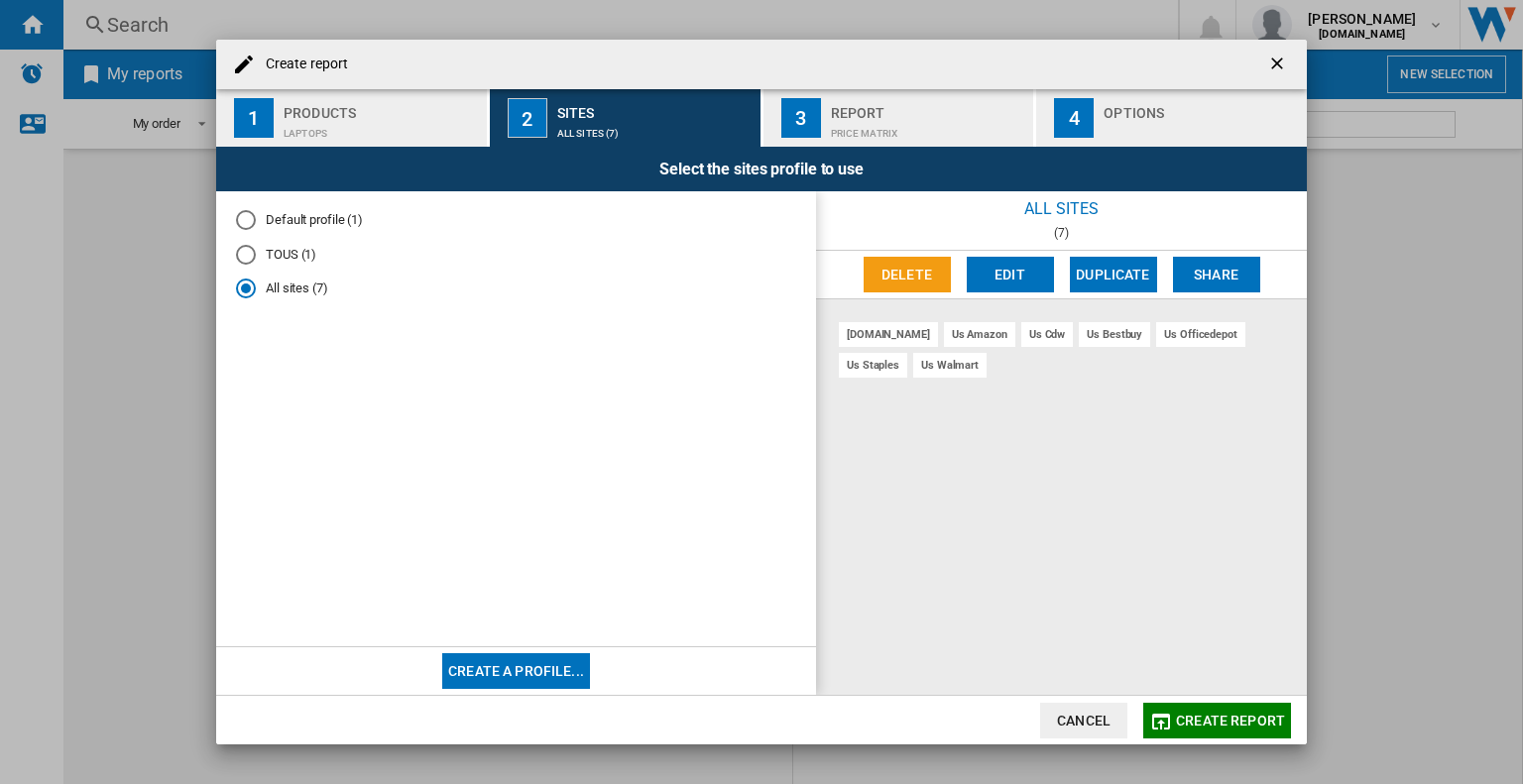 click on "Products" at bounding box center (381, 107) 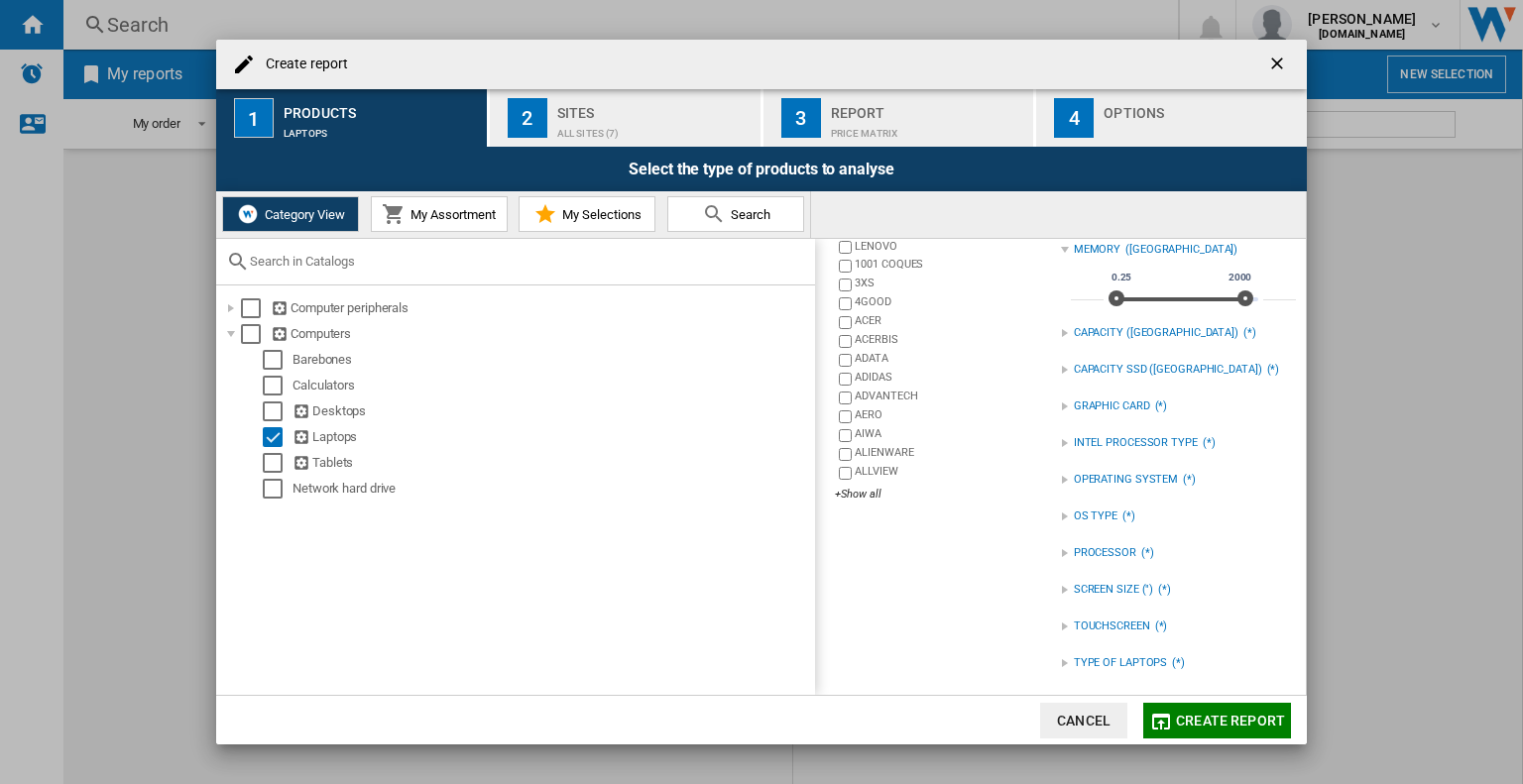 scroll, scrollTop: 0, scrollLeft: 0, axis: both 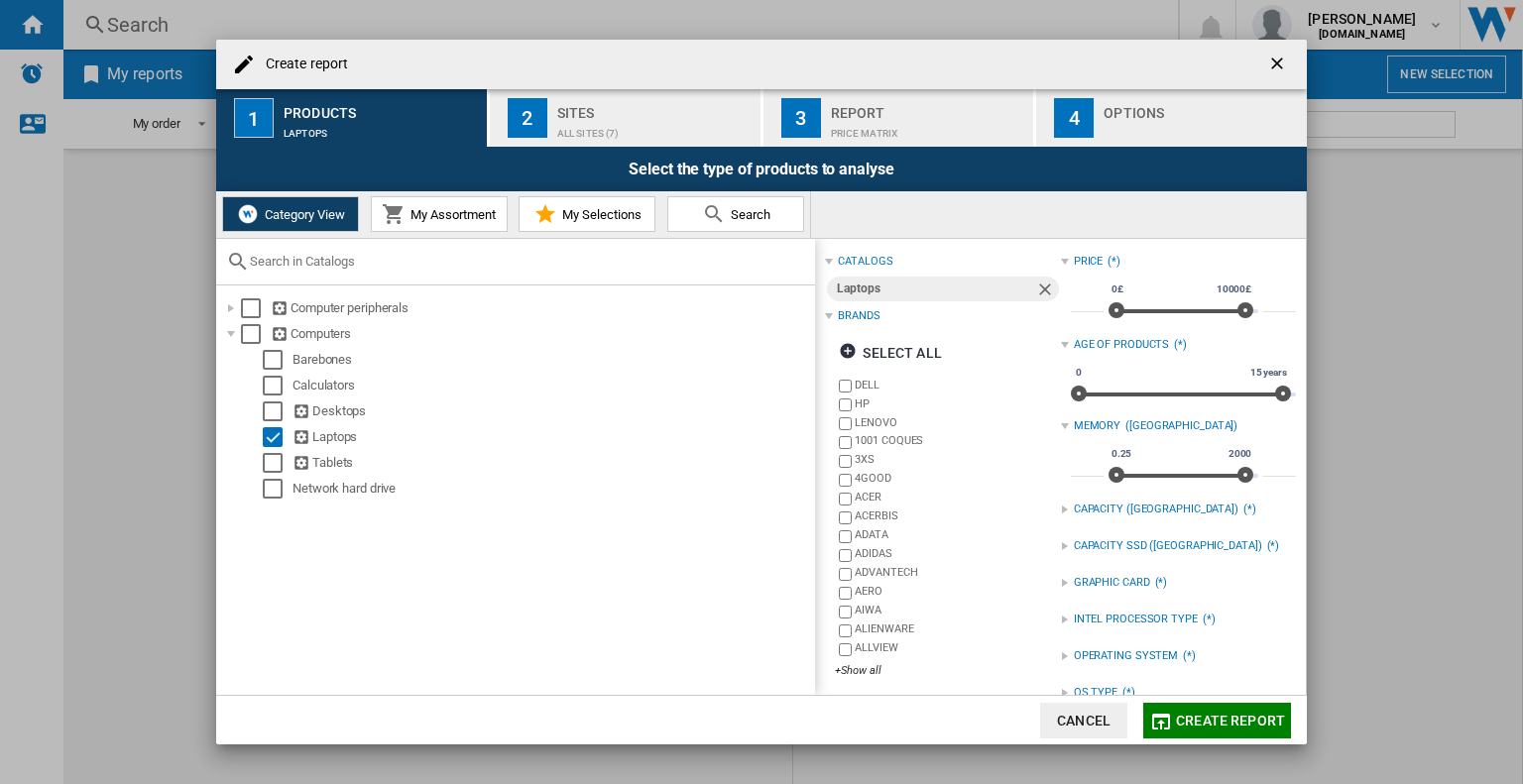 click on "Sites" at bounding box center [654, 107] 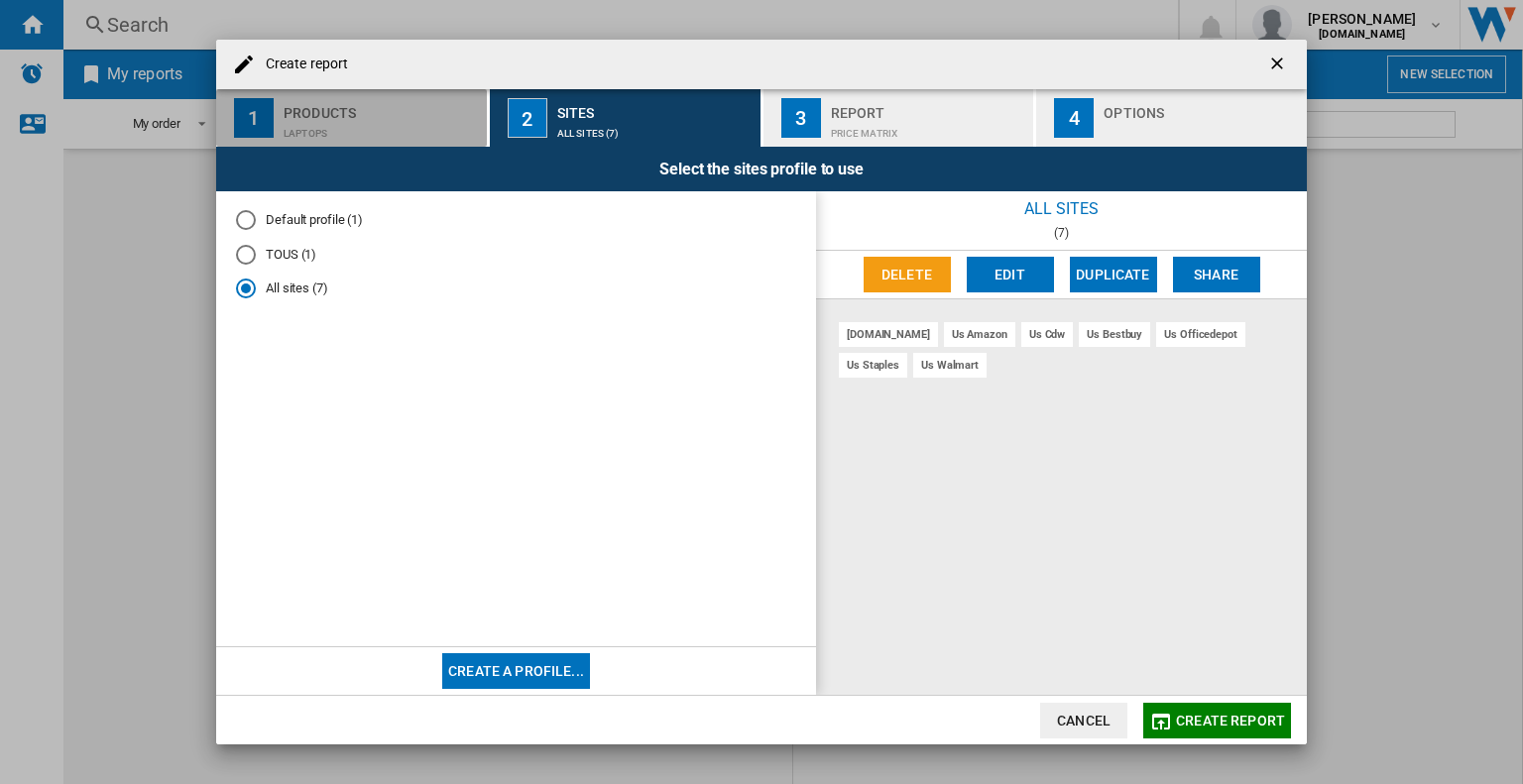 click on "Products" at bounding box center [381, 107] 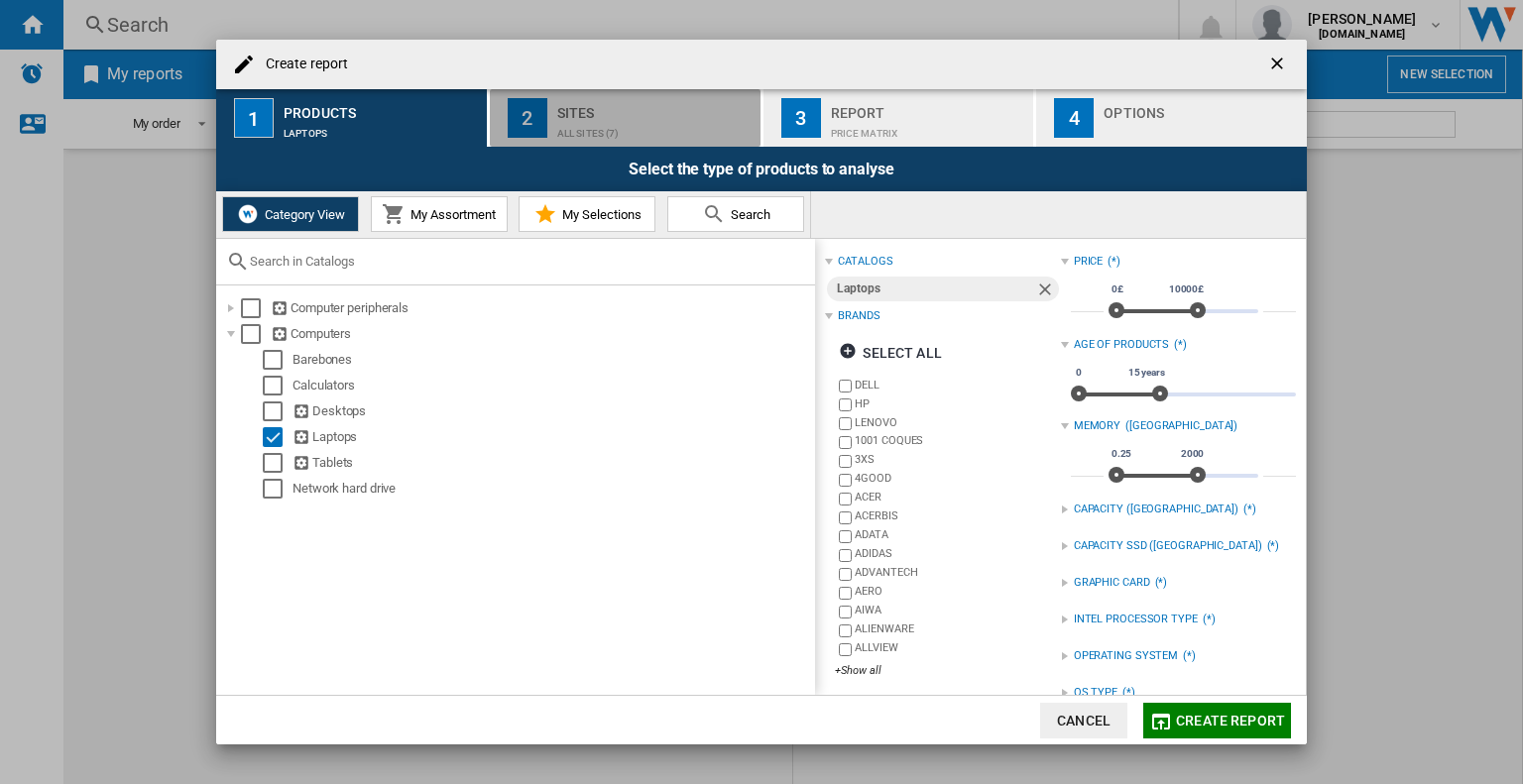click on "Sites" at bounding box center [654, 107] 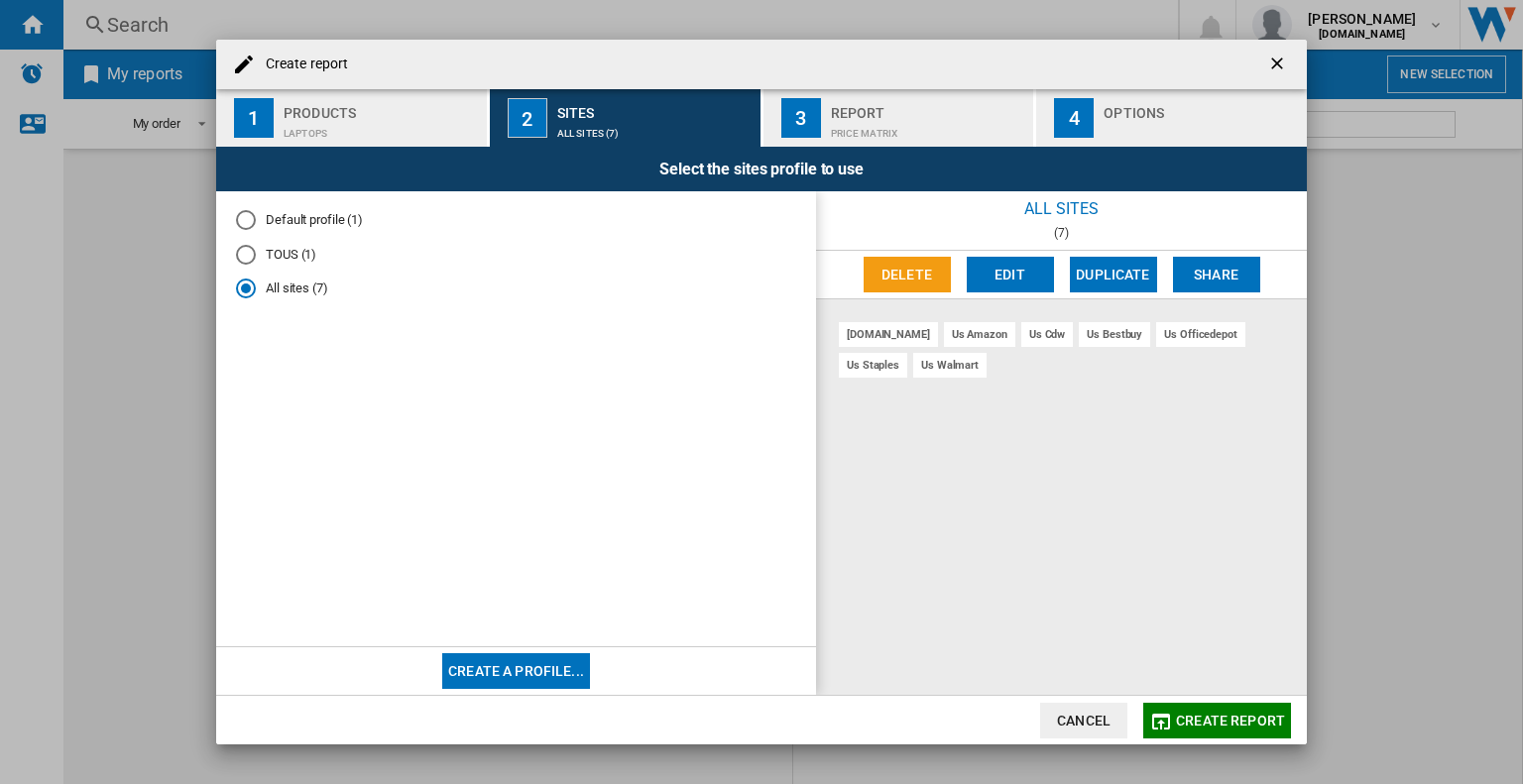 click on "Report" at bounding box center [928, 107] 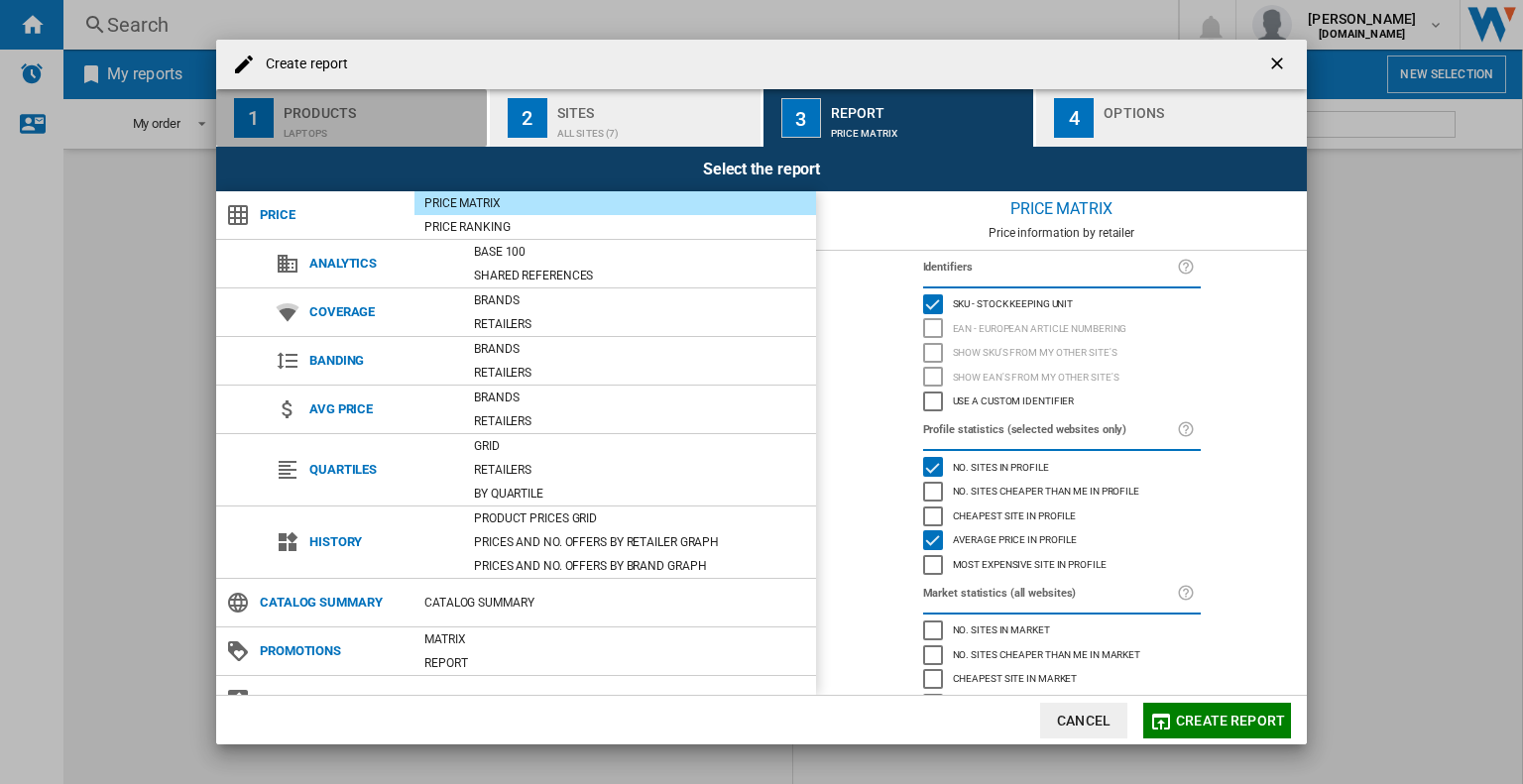 click on "Products" at bounding box center (381, 107) 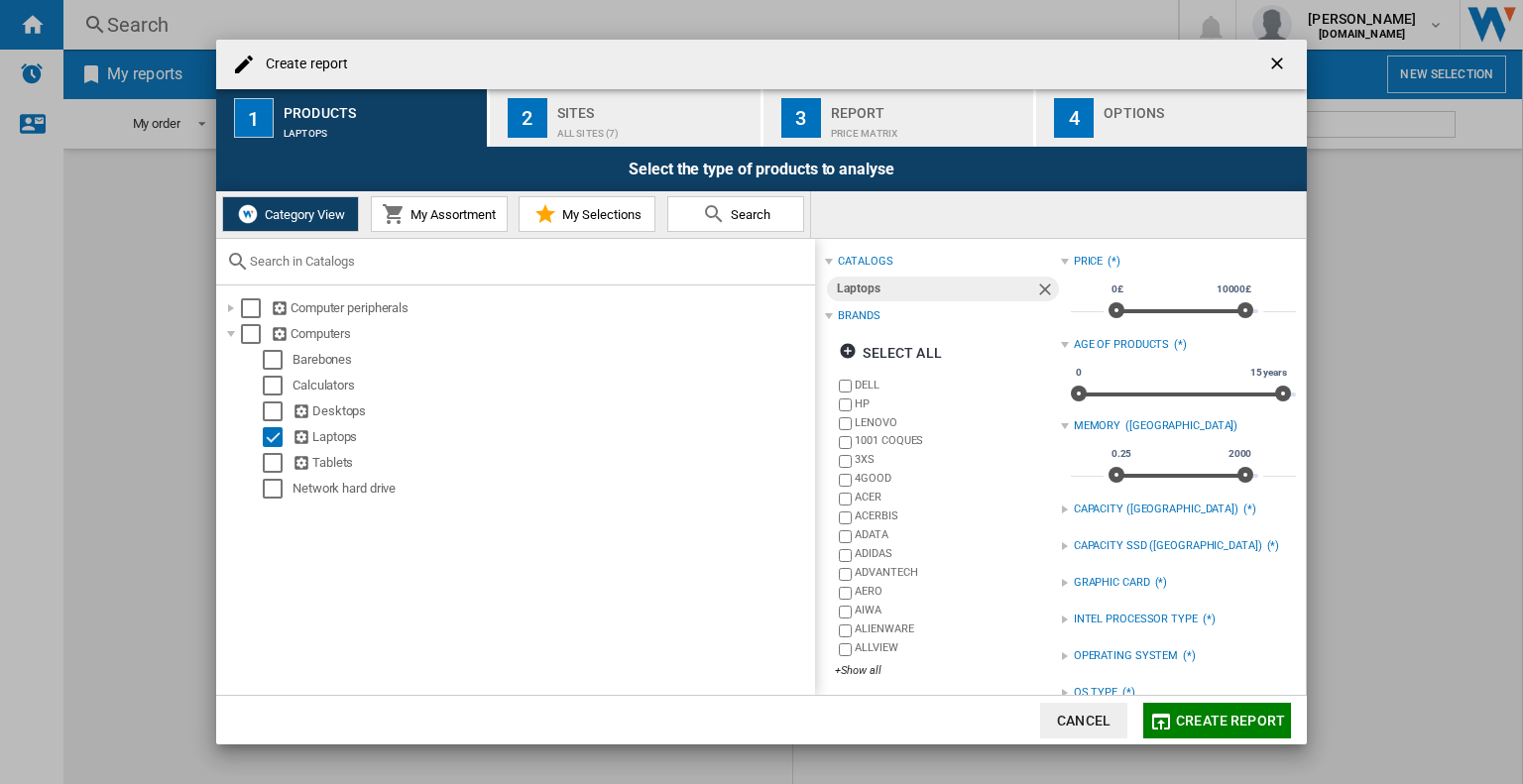 click on "Price Matrix" at bounding box center (928, 128) 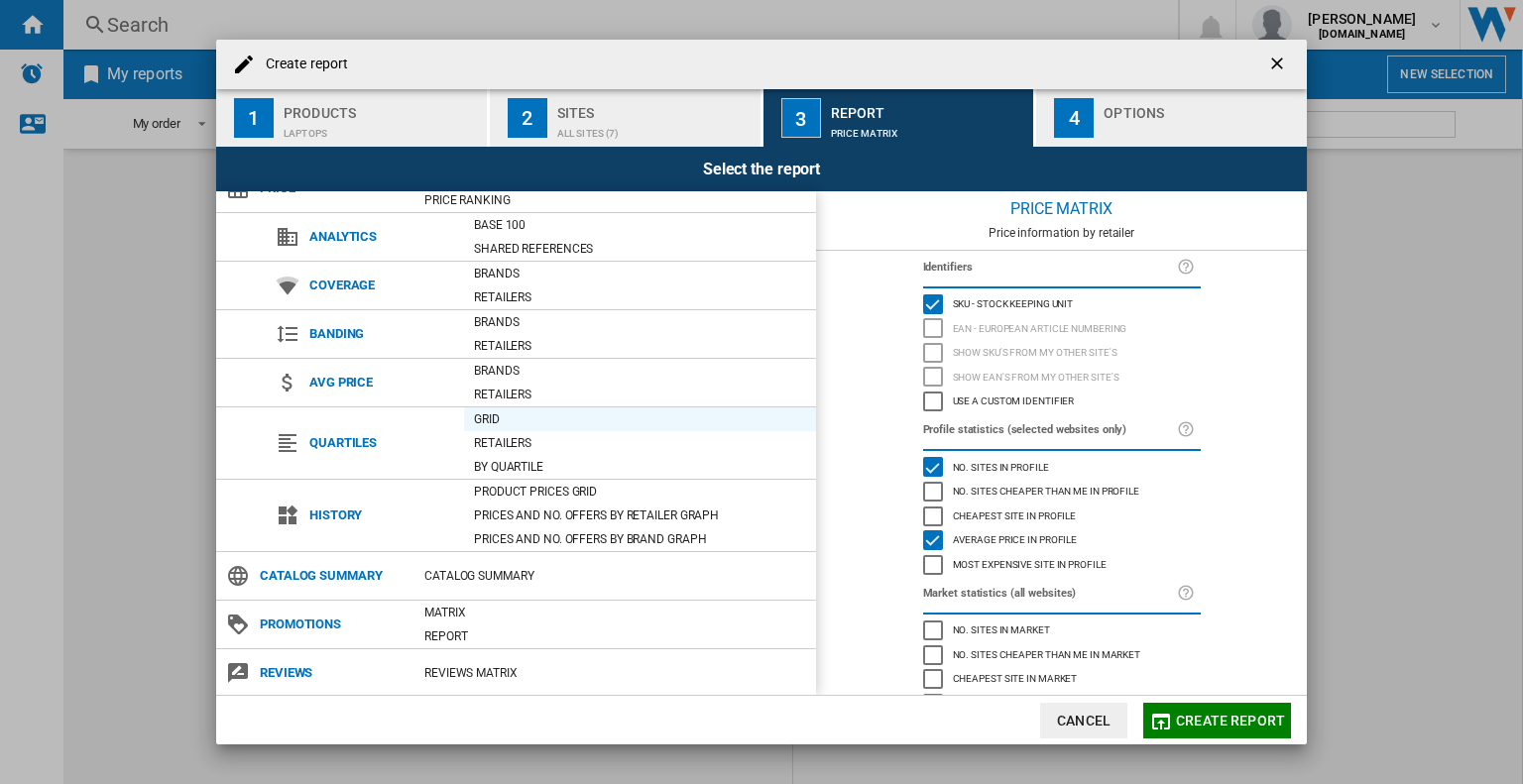 scroll, scrollTop: 0, scrollLeft: 0, axis: both 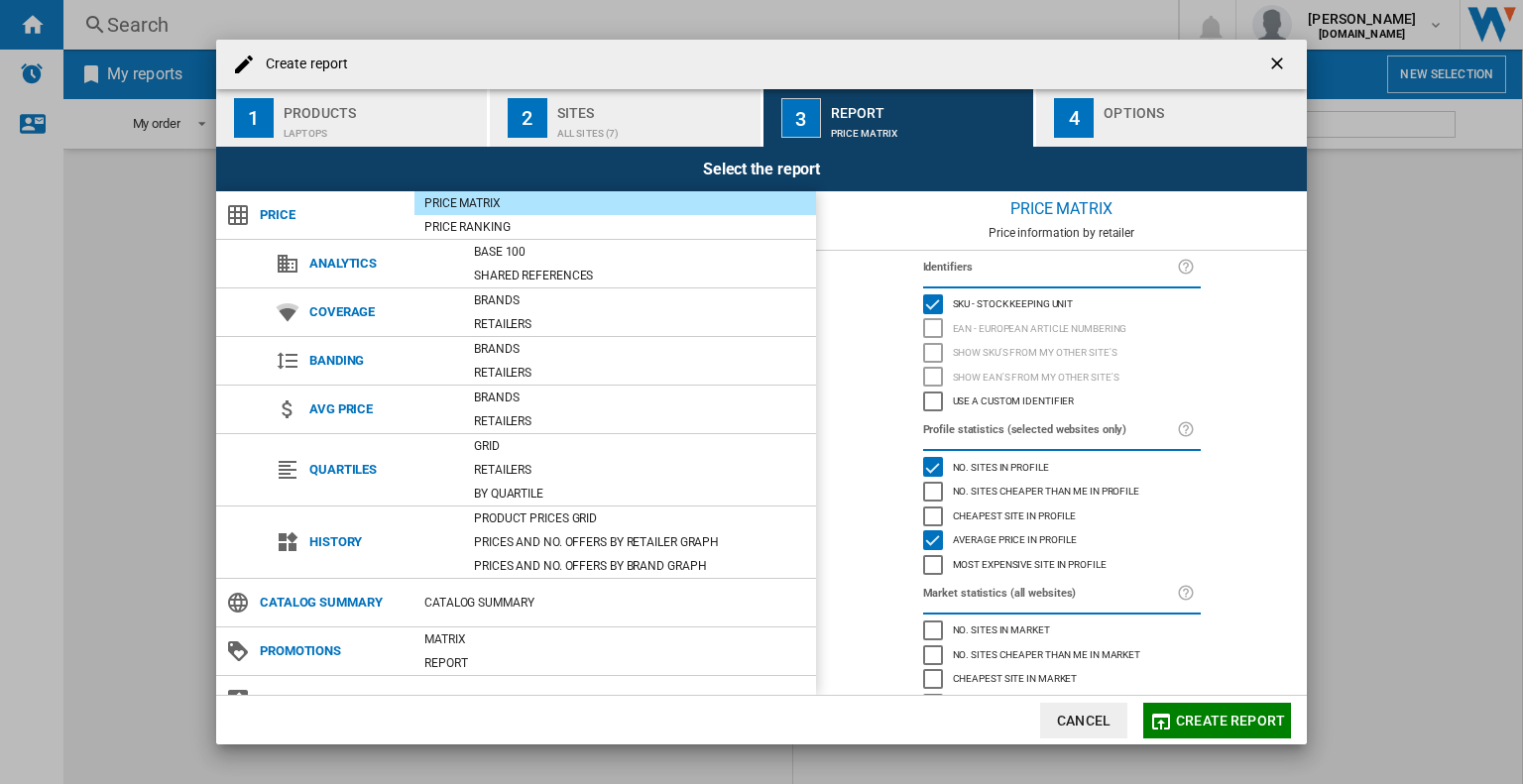click on "Options" at bounding box center (1201, 107) 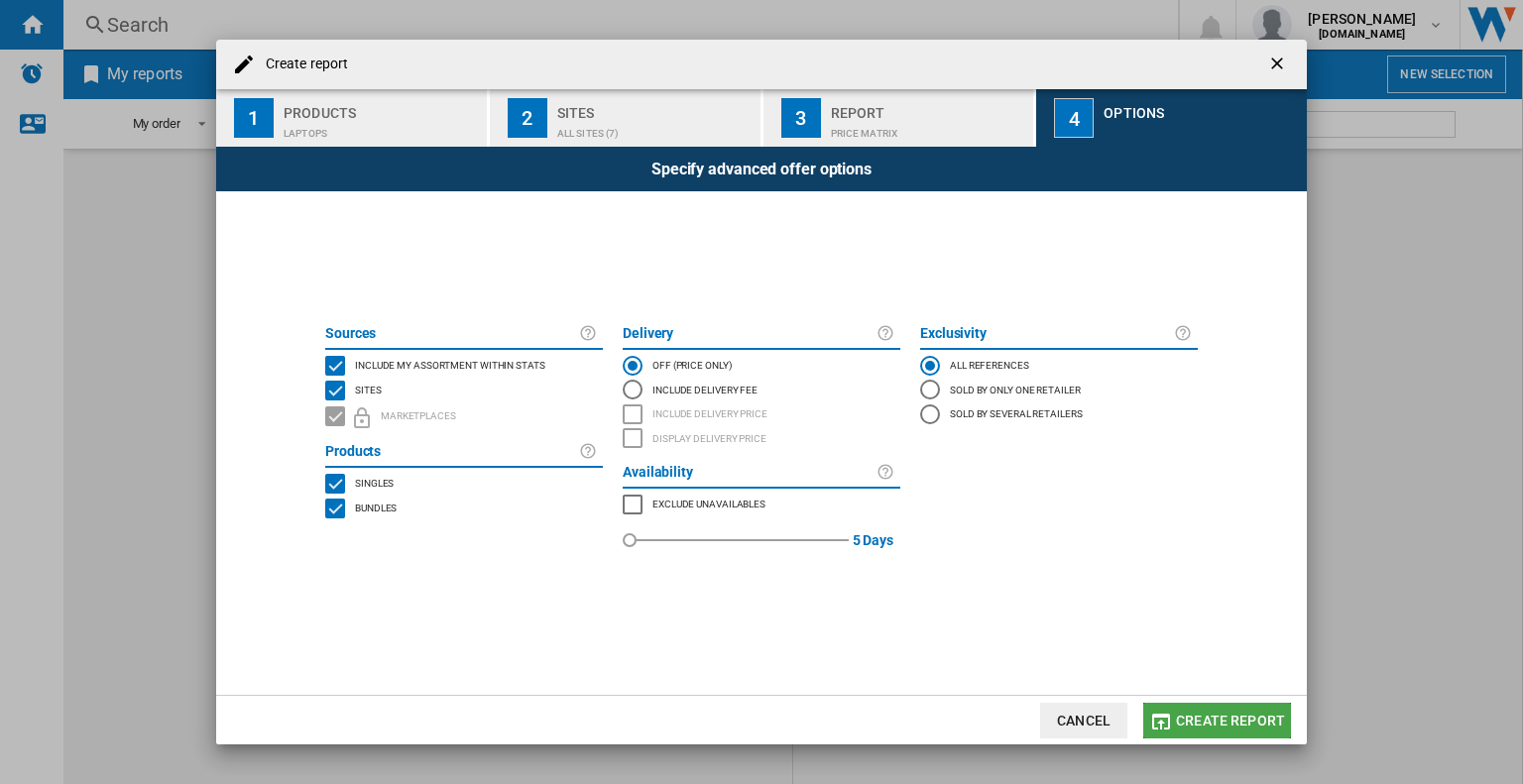 click on "Create report" 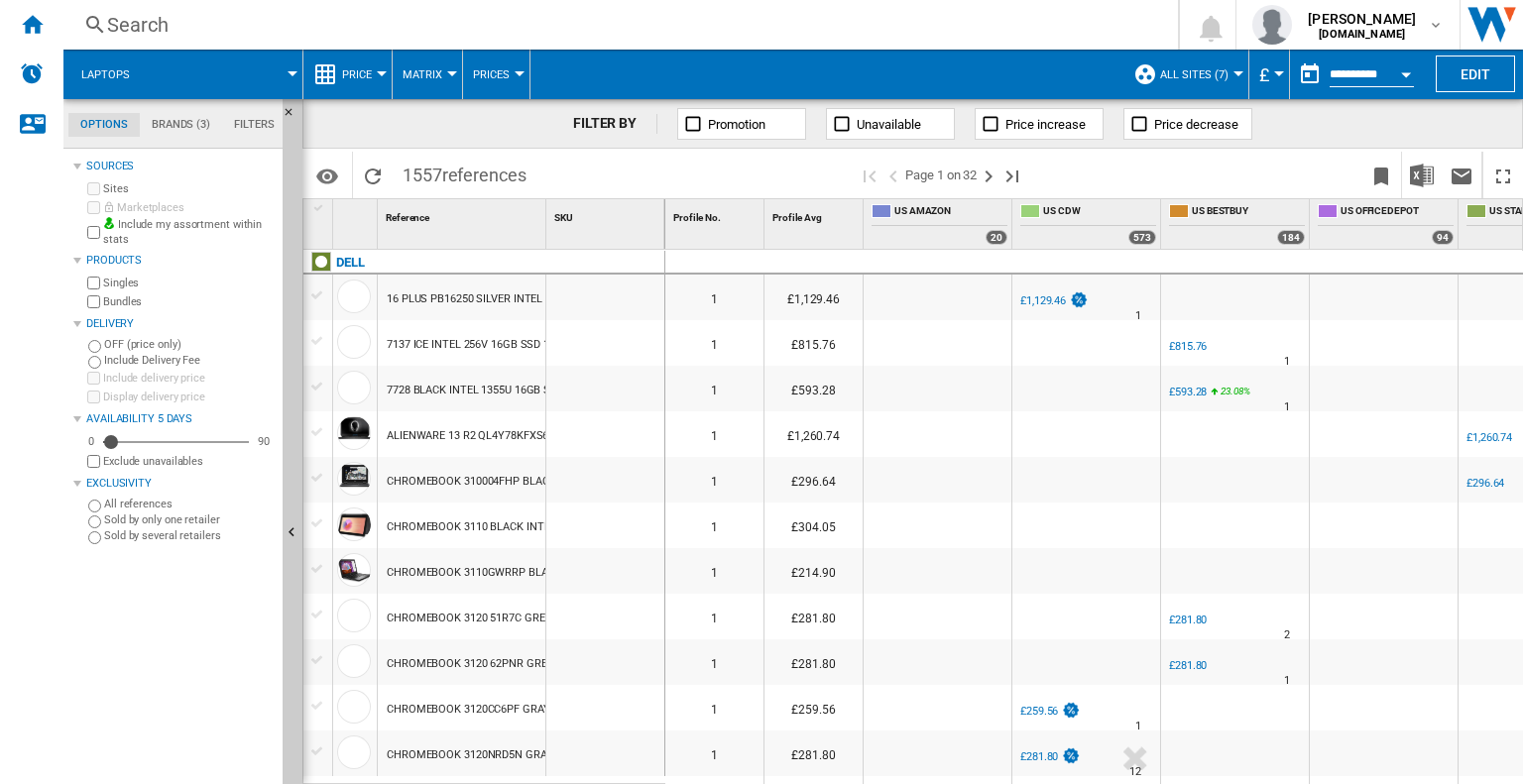 scroll, scrollTop: 0, scrollLeft: 99, axis: horizontal 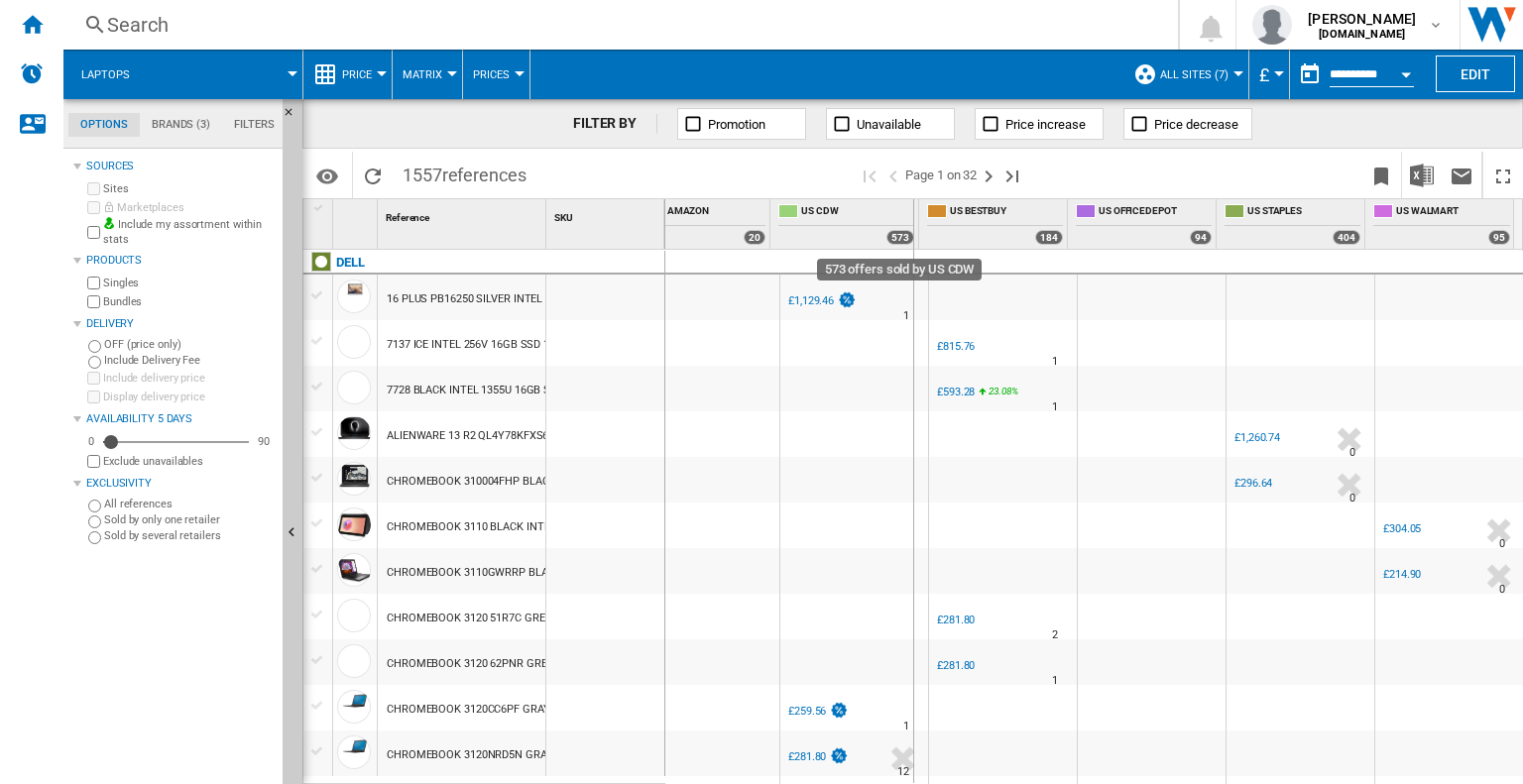 drag, startPoint x: 546, startPoint y: 236, endPoint x: 912, endPoint y: 237, distance: 366.00137 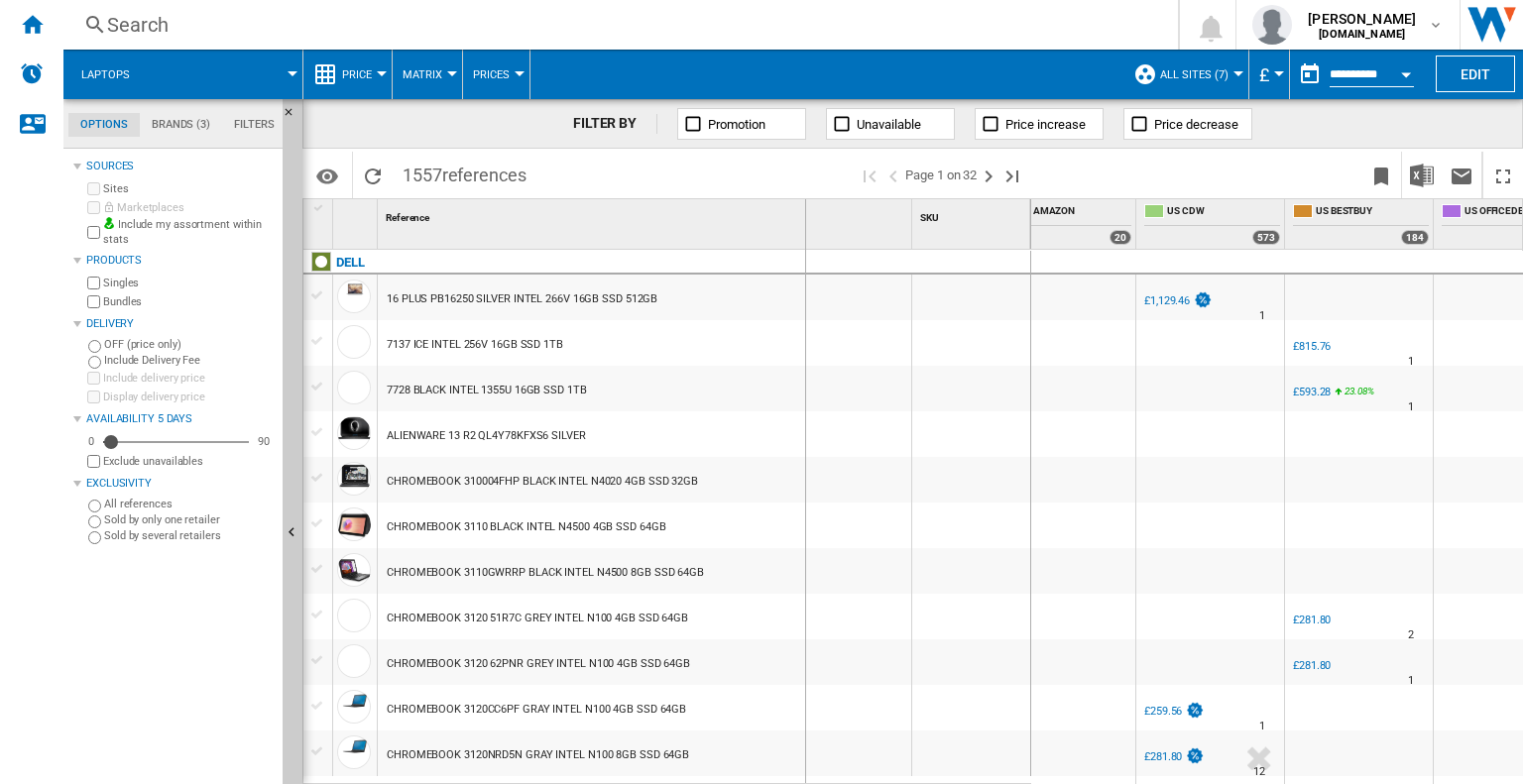 drag, startPoint x: 912, startPoint y: 237, endPoint x: 801, endPoint y: 237, distance: 111 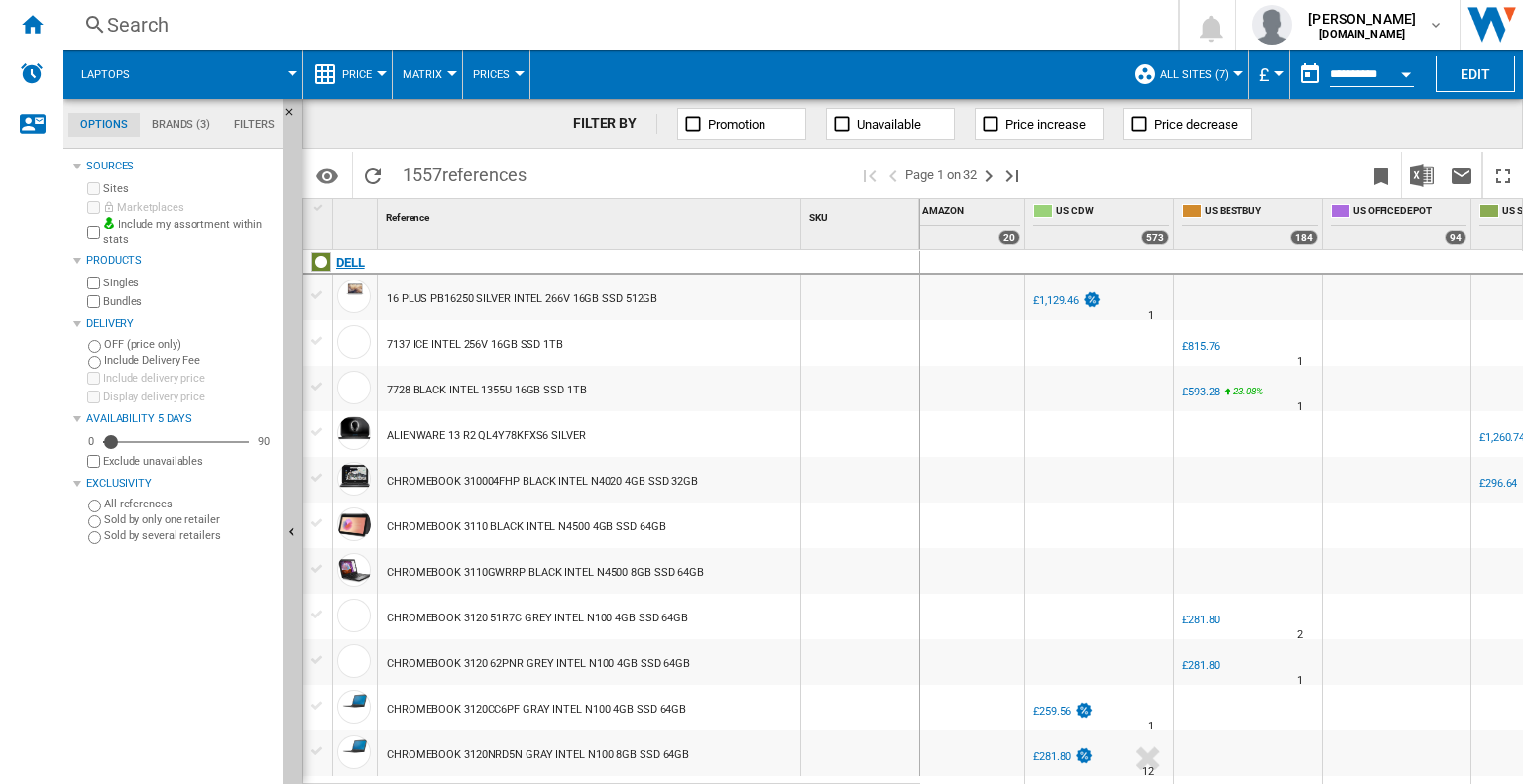 click on "DELL" at bounding box center (350, 263) 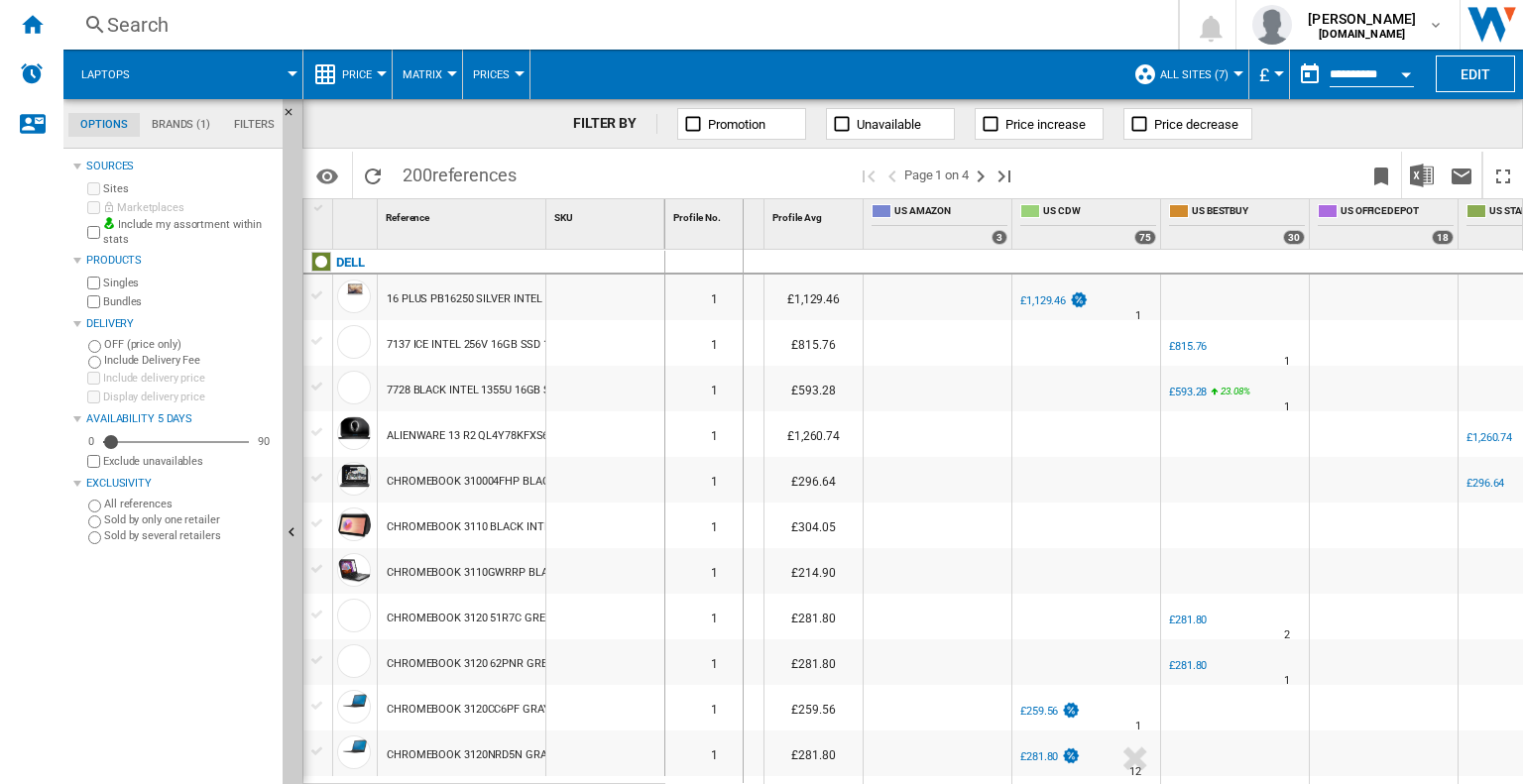 drag, startPoint x: 544, startPoint y: 226, endPoint x: 781, endPoint y: 232, distance: 237.0759 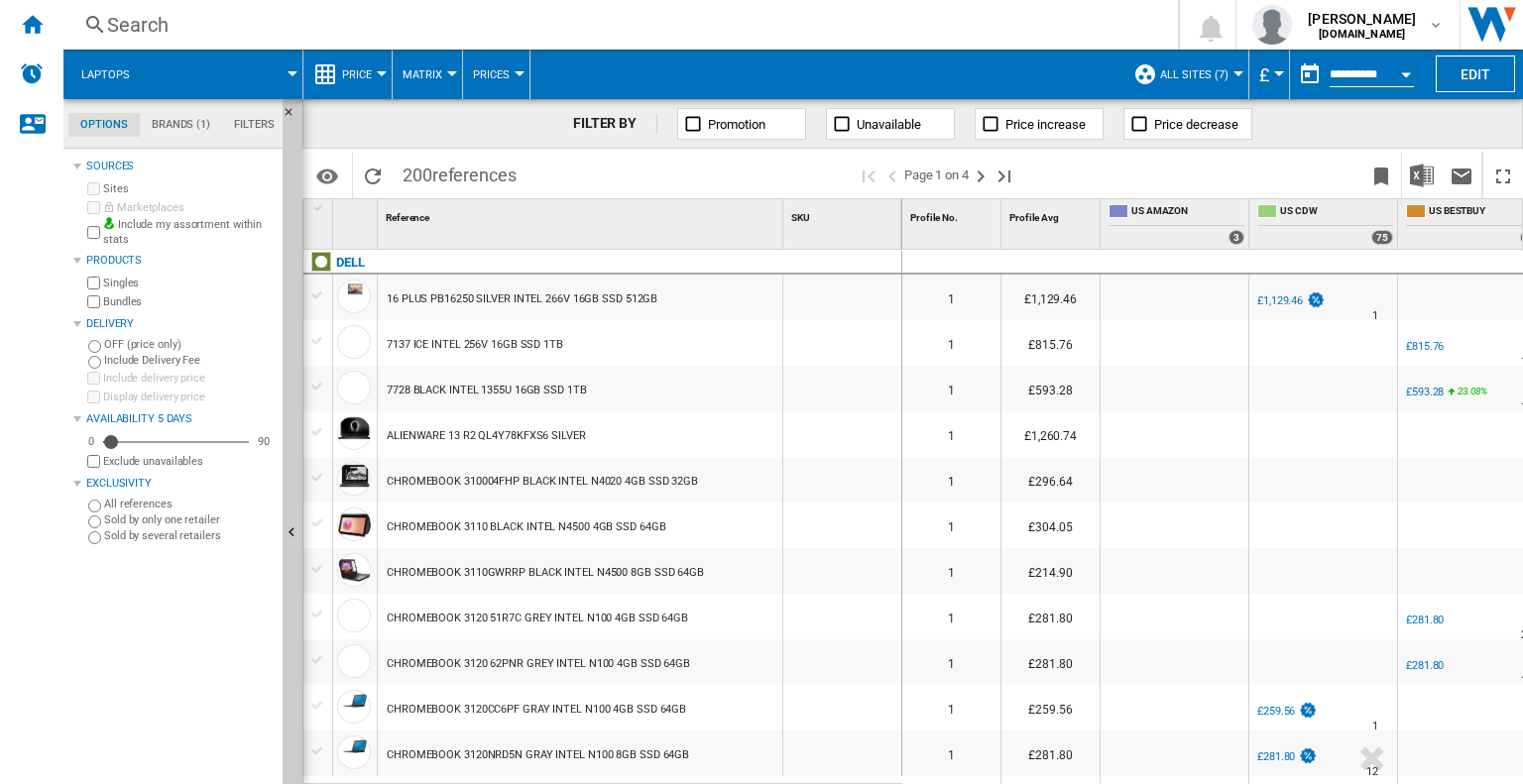 scroll, scrollTop: 496, scrollLeft: 0, axis: vertical 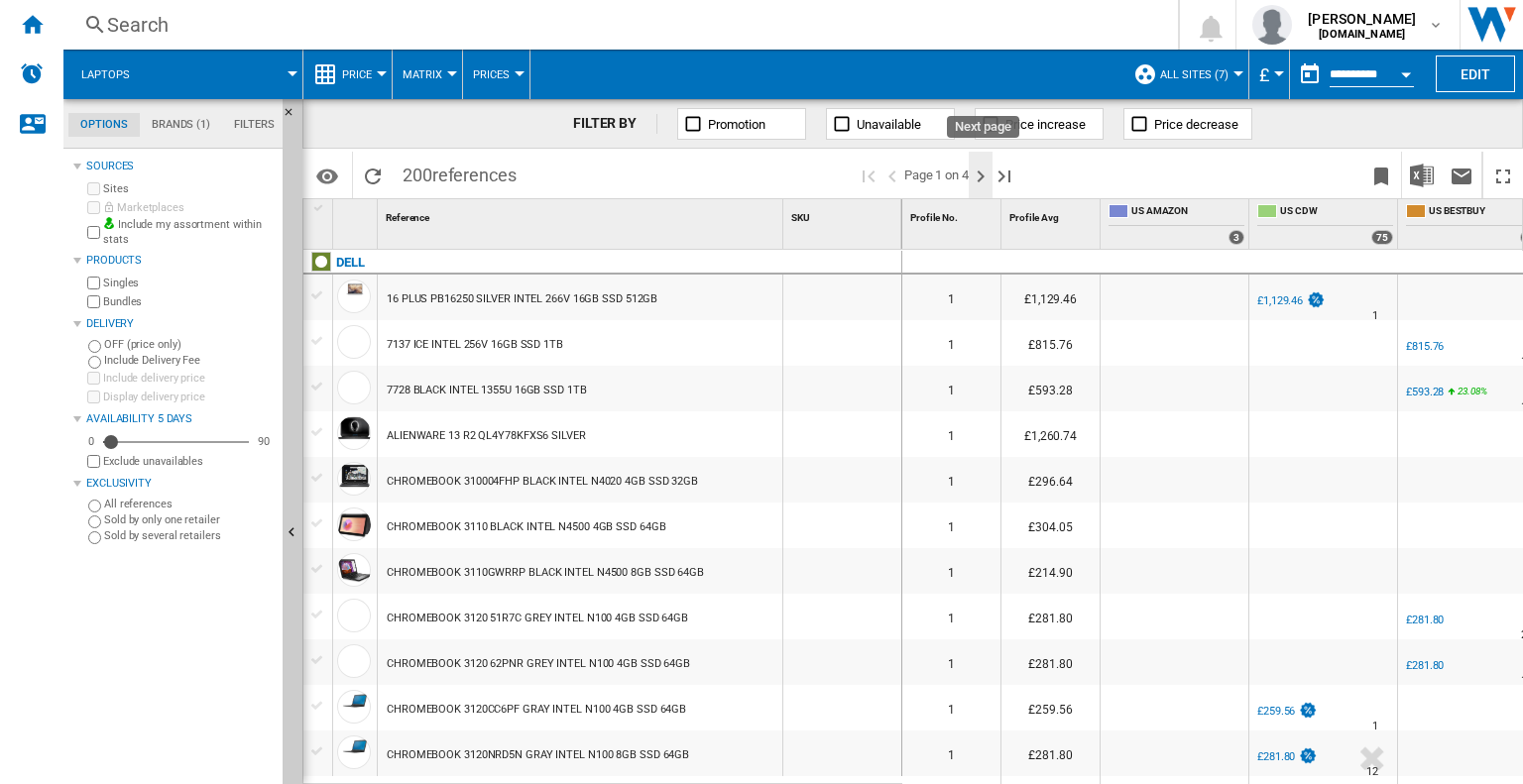 click at bounding box center [981, 176] 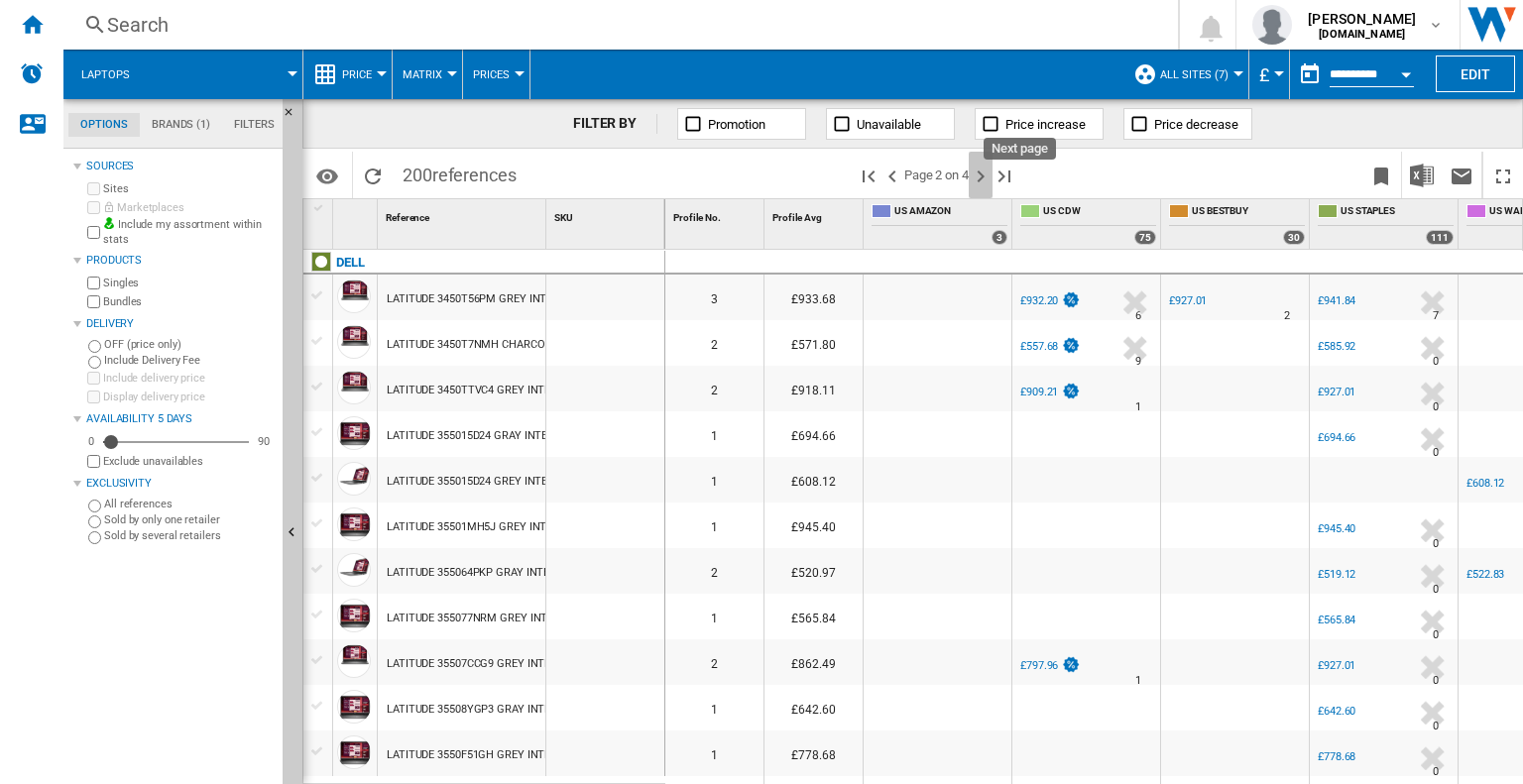 click at bounding box center [981, 176] 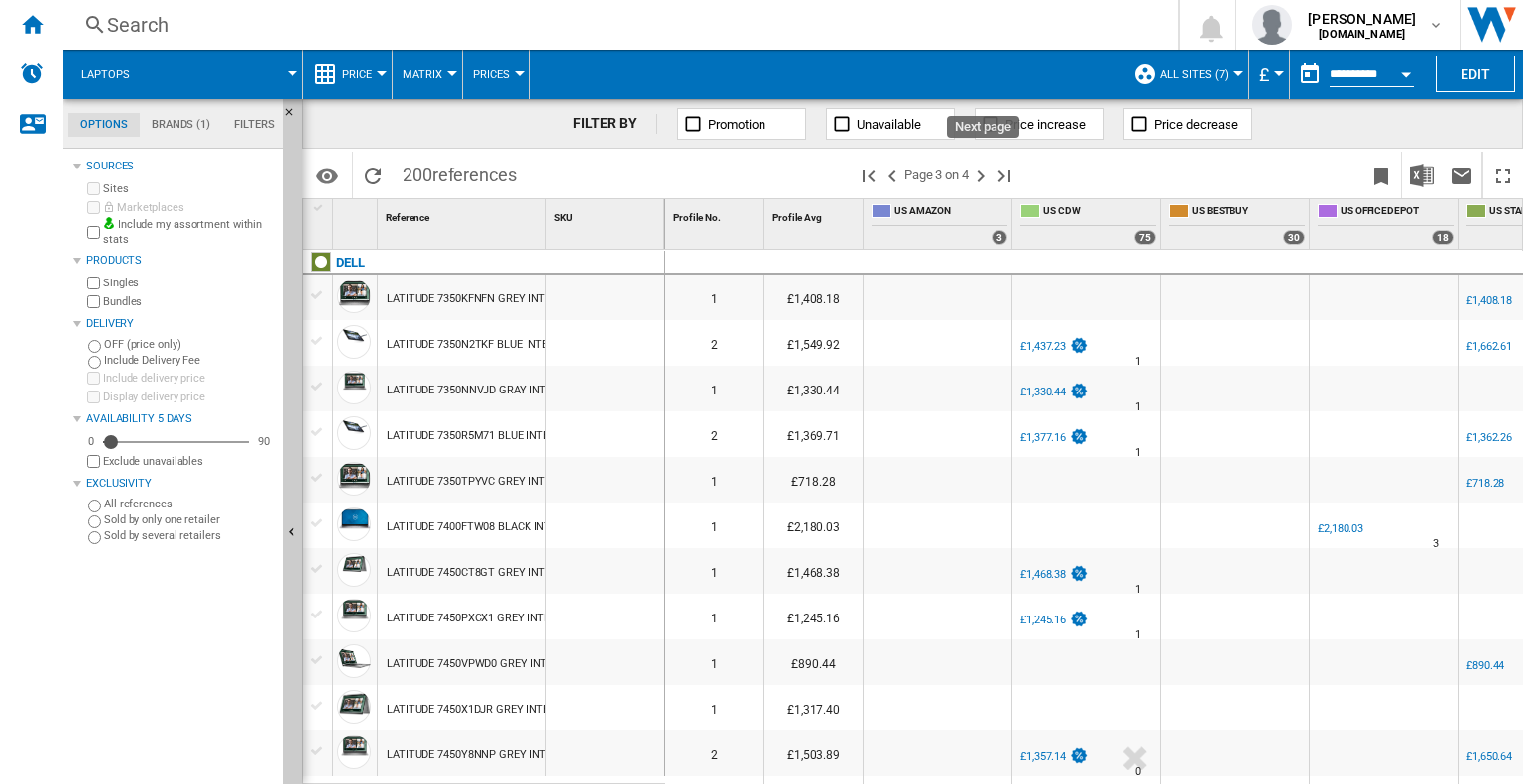 click at bounding box center [981, 176] 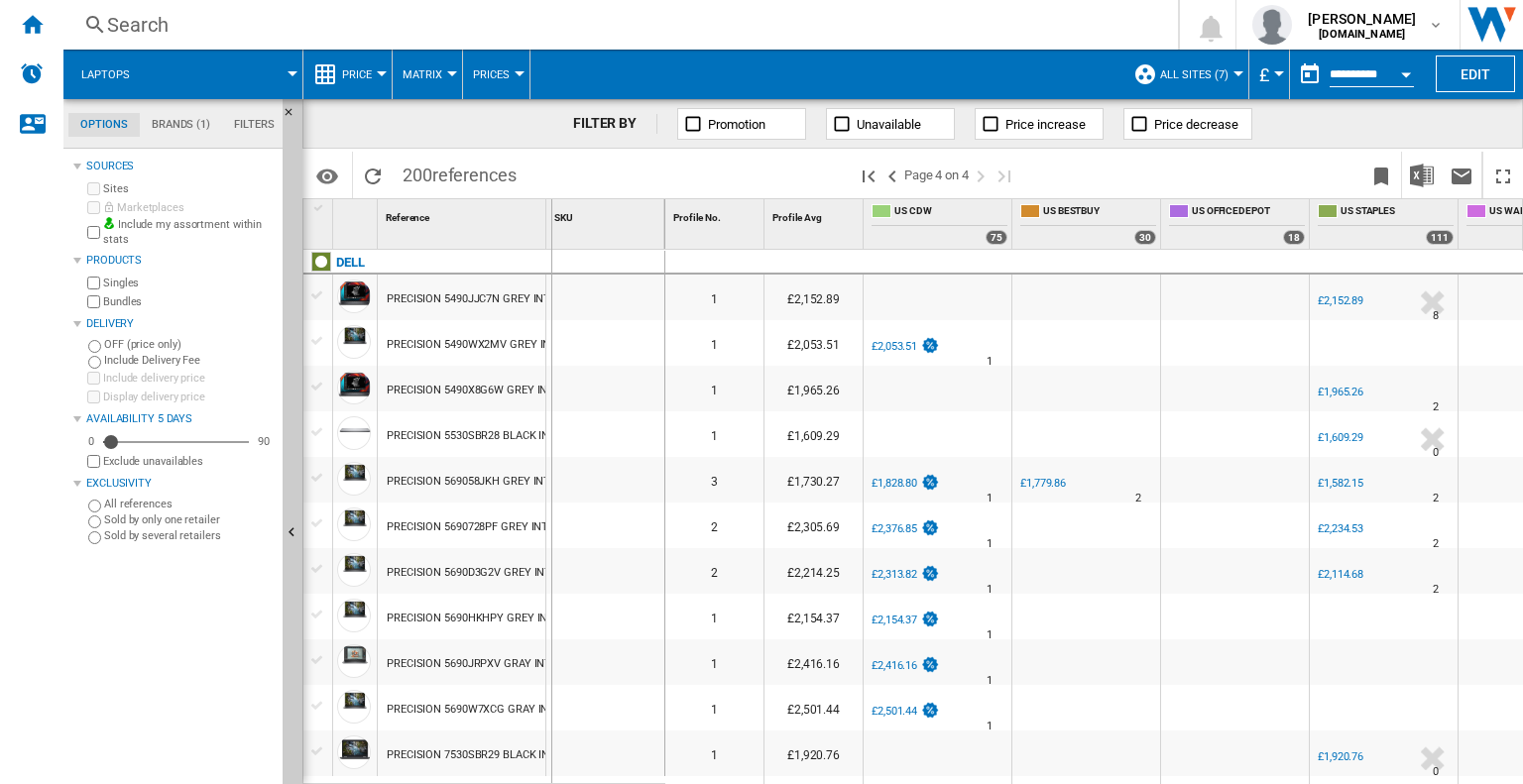 drag, startPoint x: 545, startPoint y: 235, endPoint x: 641, endPoint y: 236, distance: 96.00521 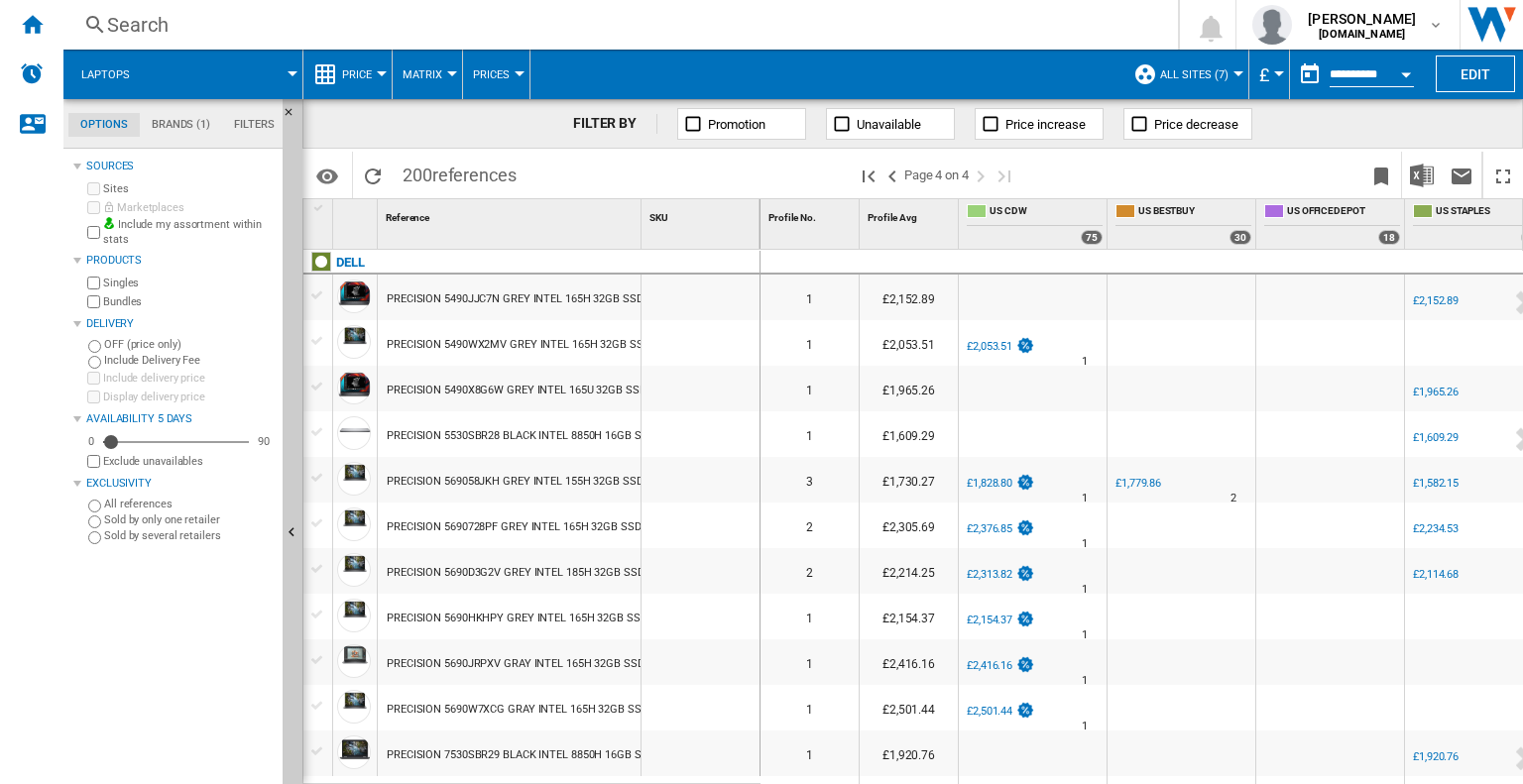 click on "PRECISION 5490JJC7N GREY INTEL 165H 32GB SSD 1TB" at bounding box center [526, 299] 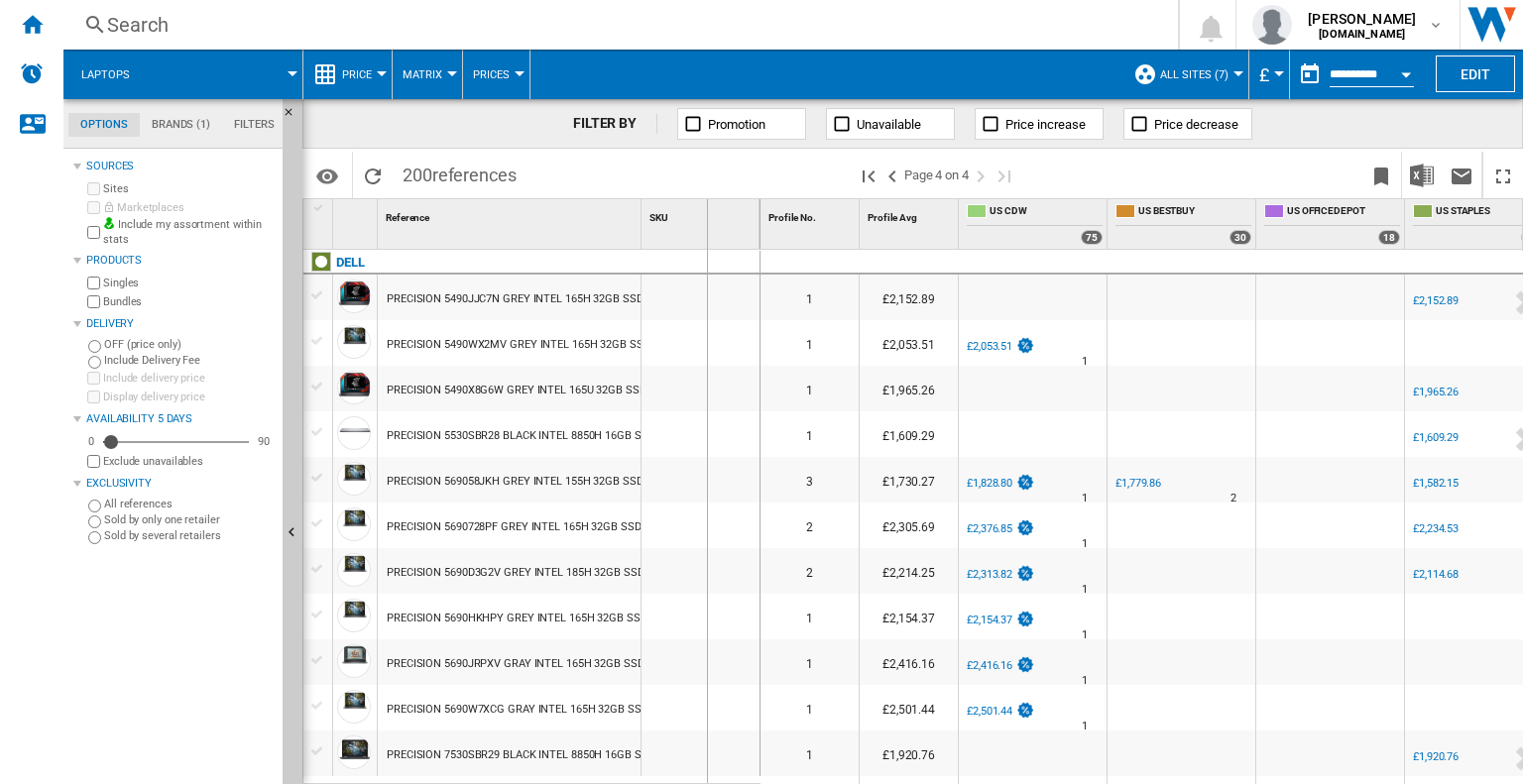 drag, startPoint x: 638, startPoint y: 230, endPoint x: 706, endPoint y: 230, distance: 68 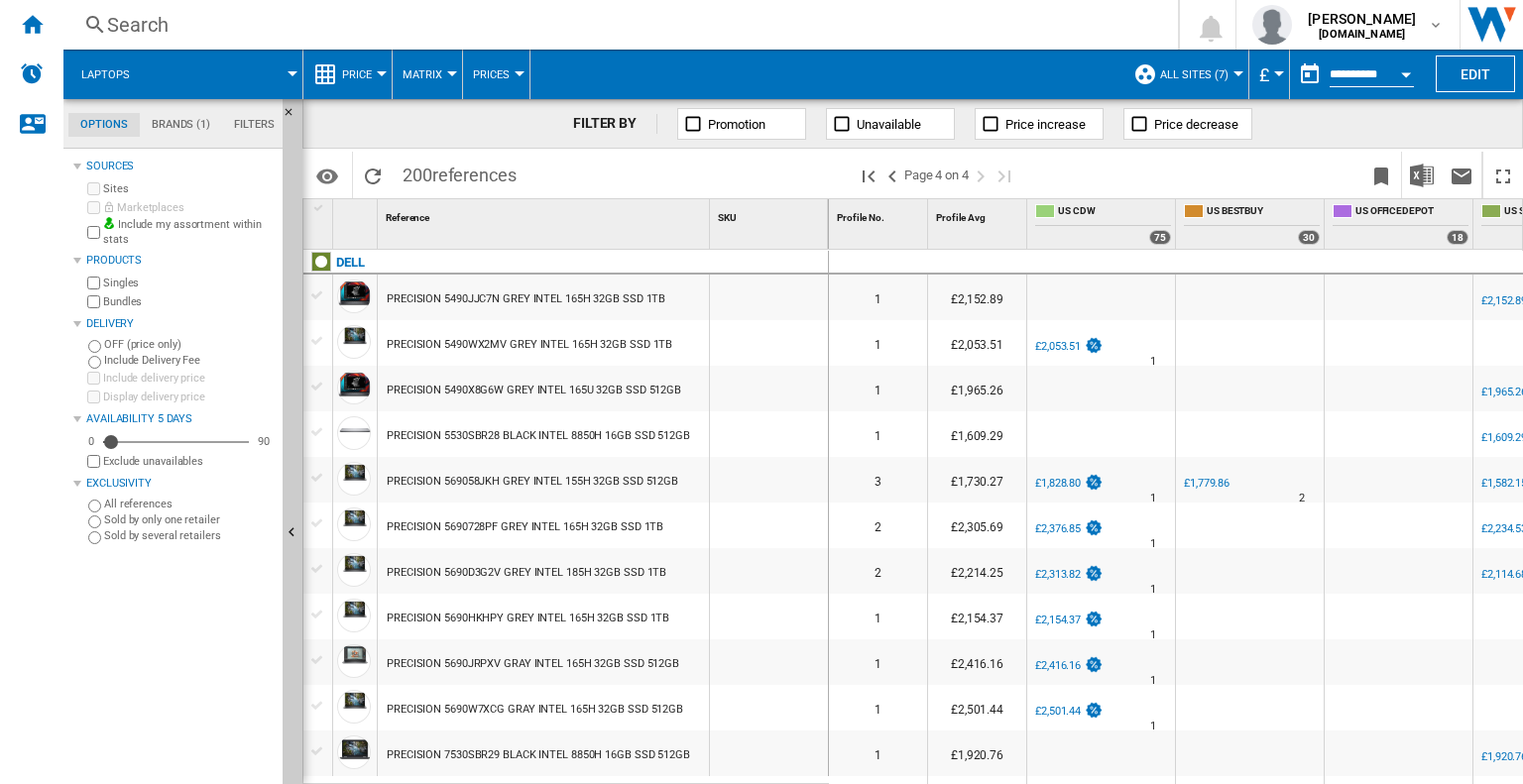 drag, startPoint x: 706, startPoint y: 230, endPoint x: 738, endPoint y: 233, distance: 32.140317 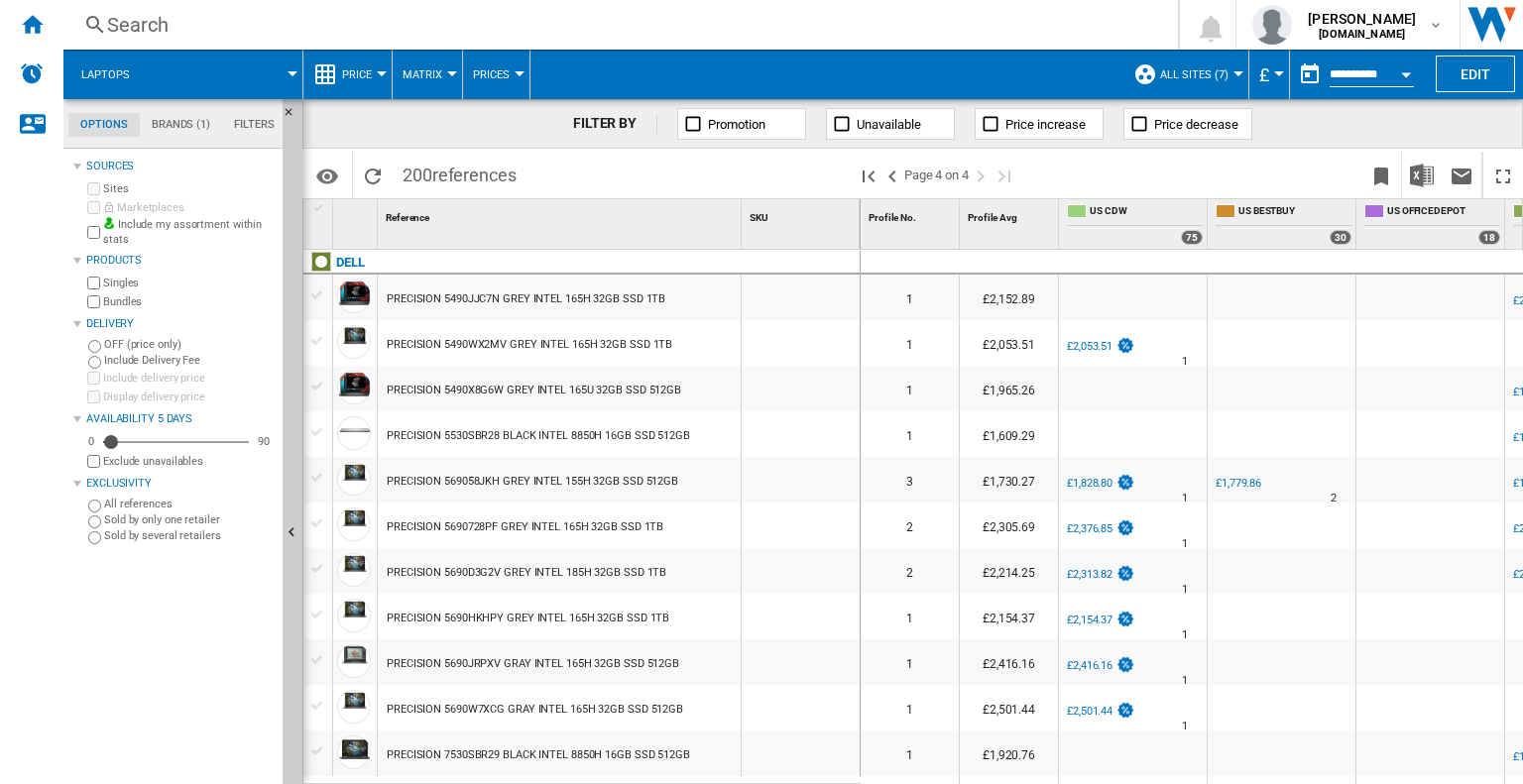 scroll, scrollTop: 0, scrollLeft: 288, axis: horizontal 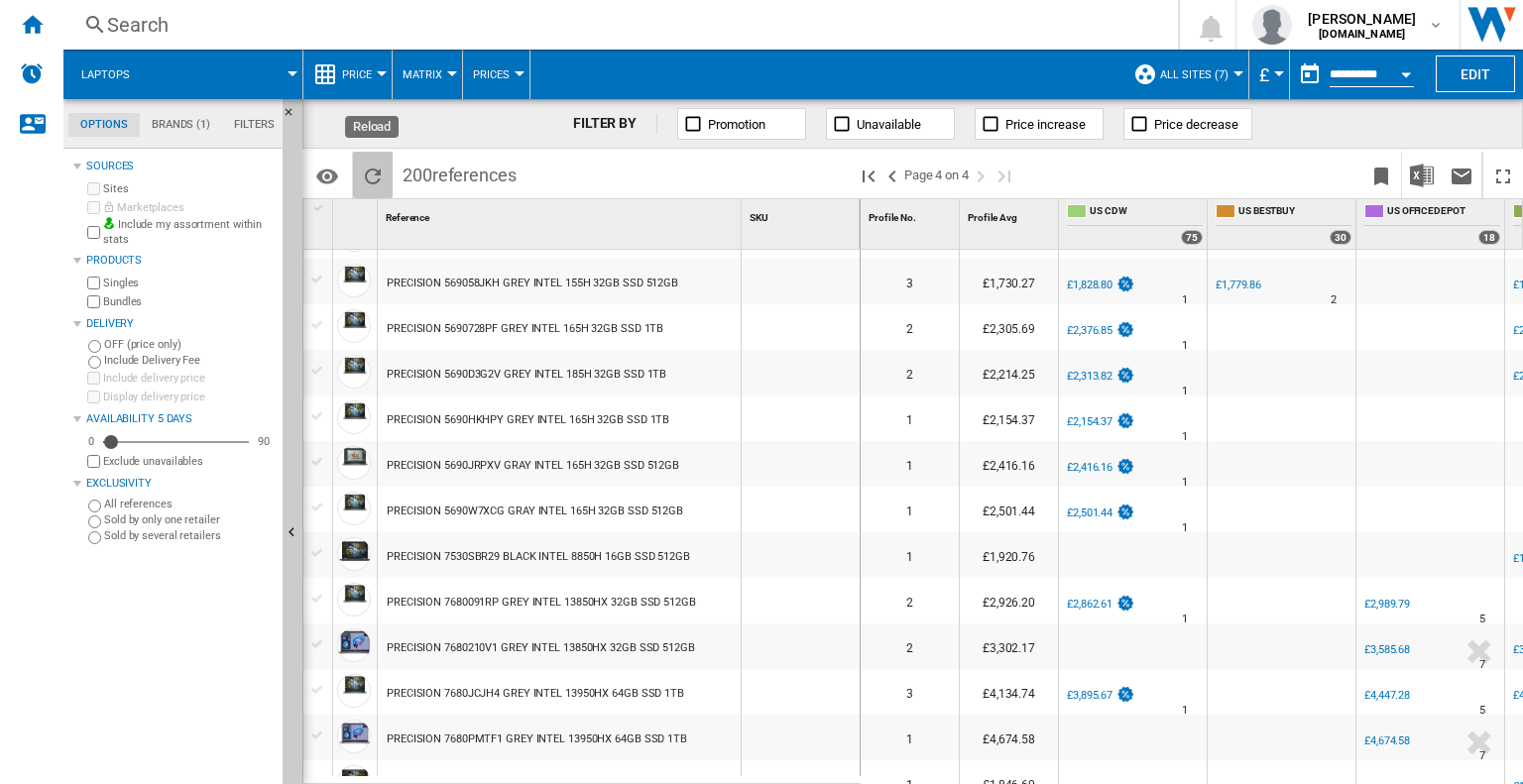 click at bounding box center (373, 174) 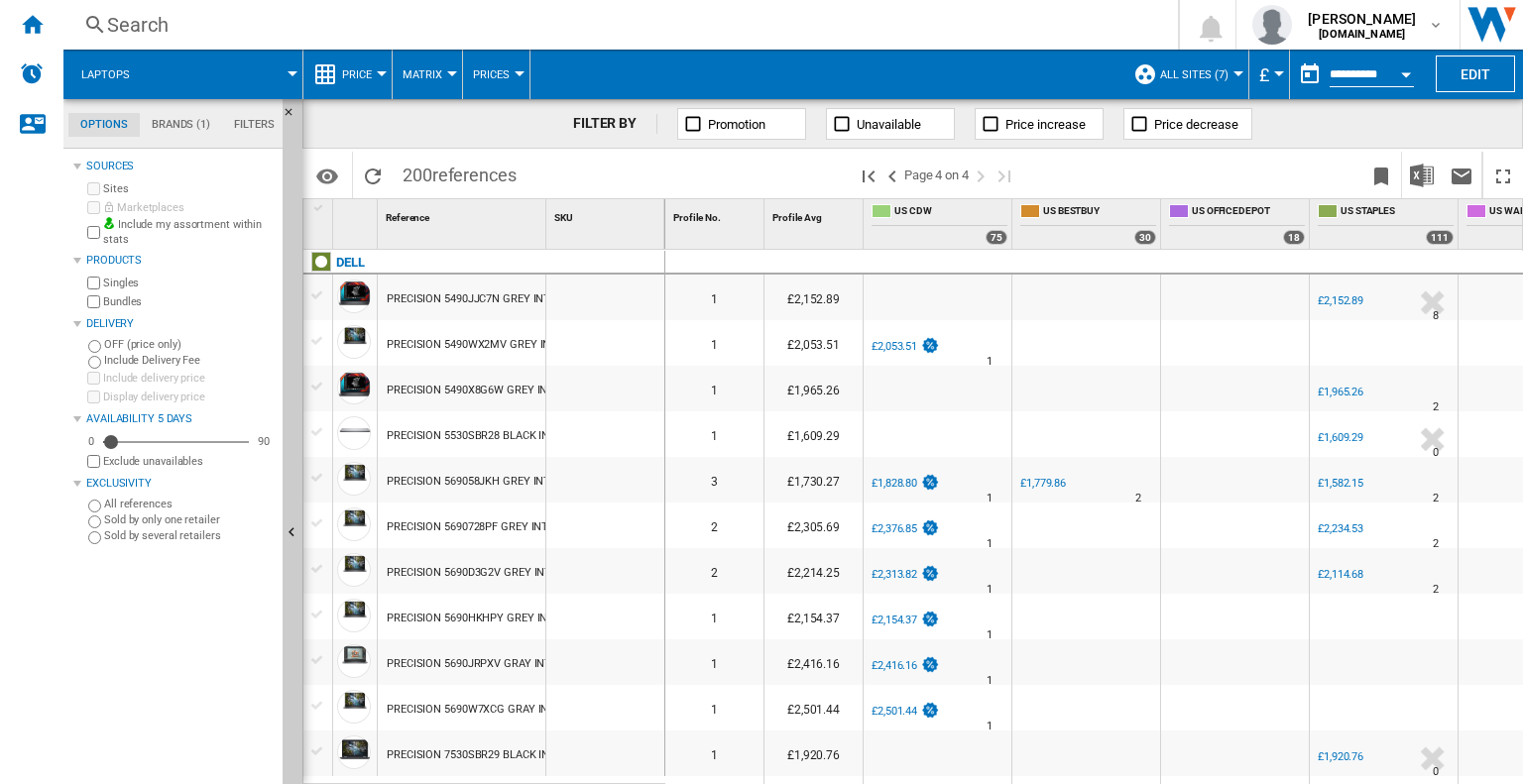 click at bounding box center [319, 208] 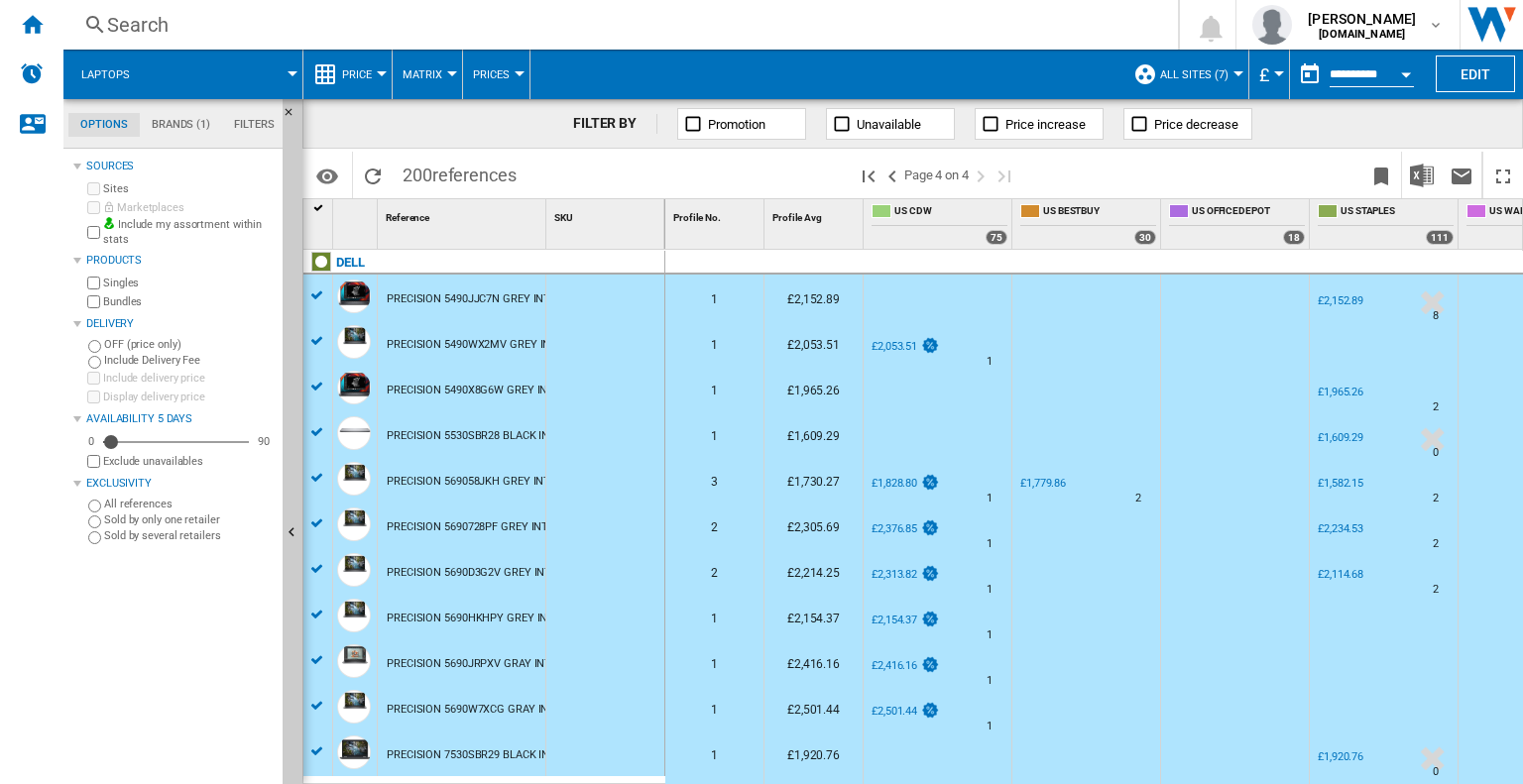 click at bounding box center (319, 208) 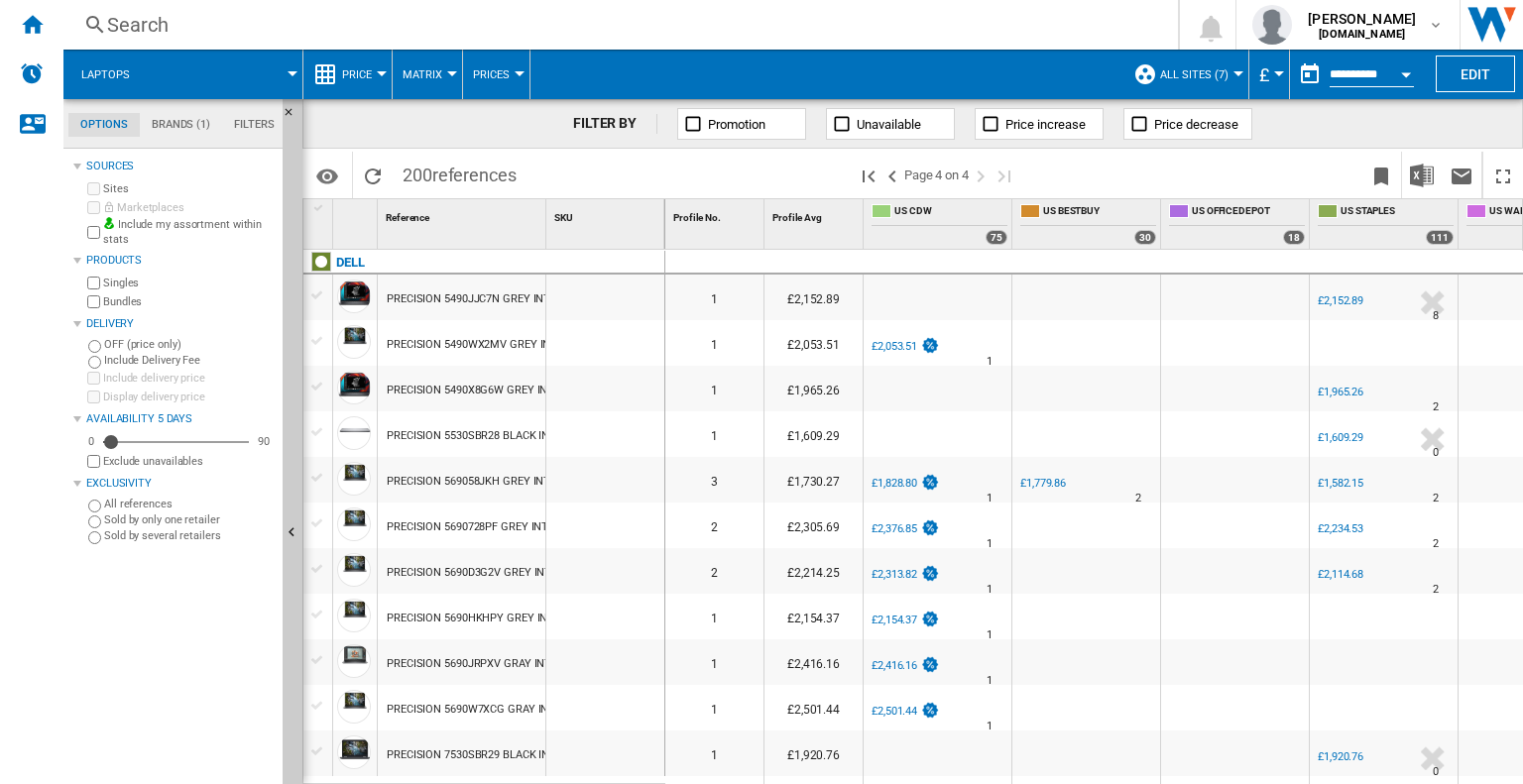 scroll, scrollTop: 0, scrollLeft: 83, axis: horizontal 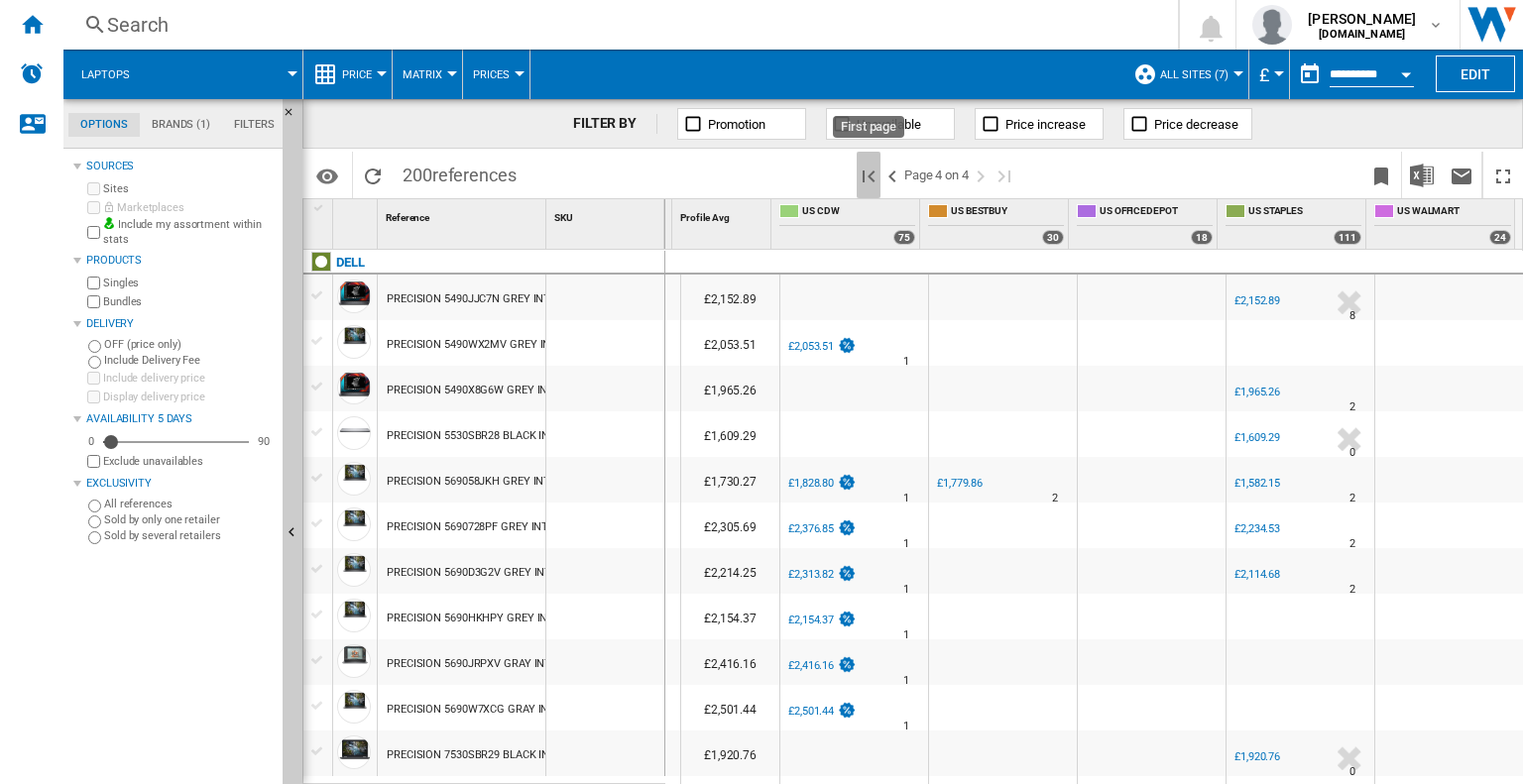 click at bounding box center (869, 176) 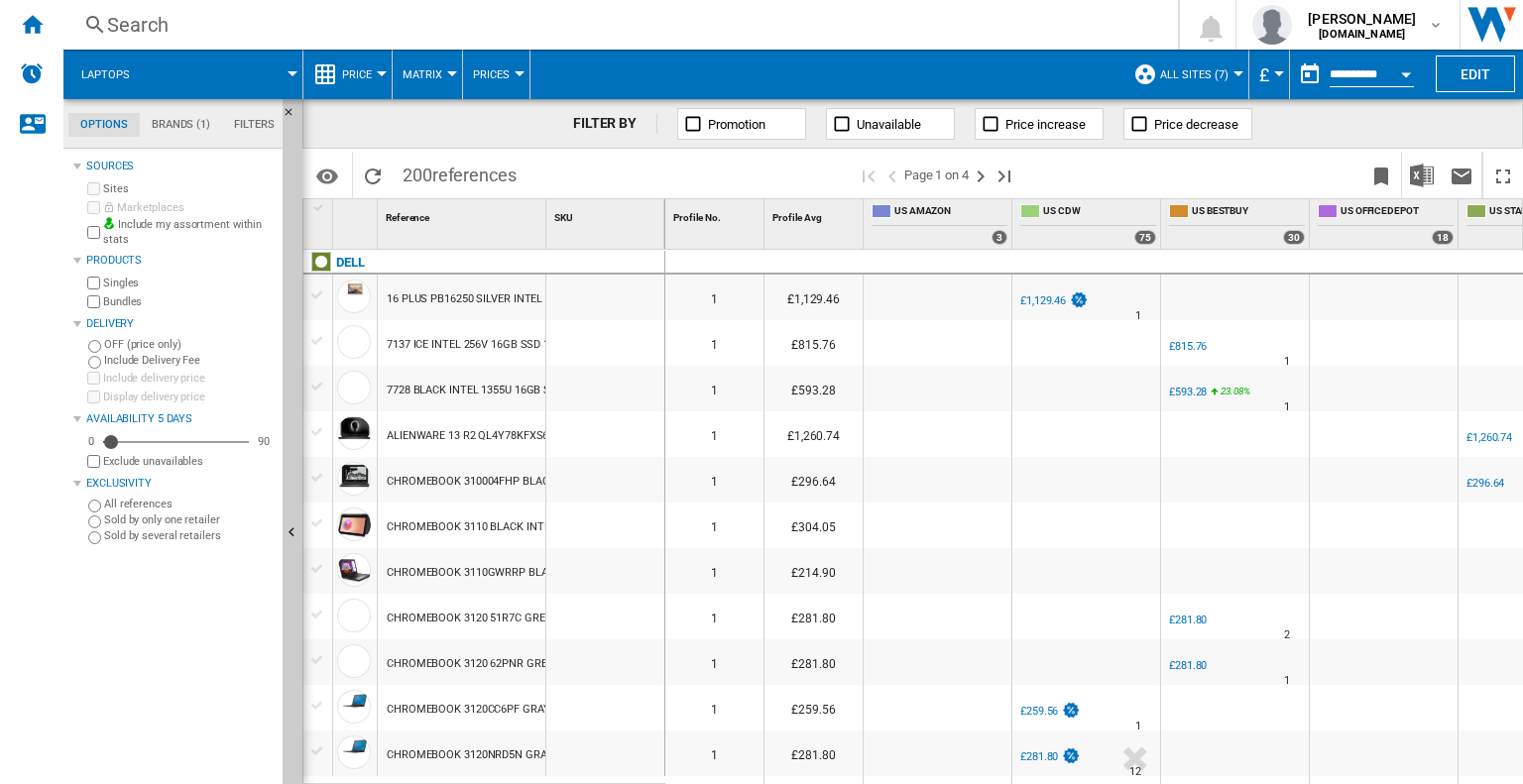 click on "All sites (7)" at bounding box center [1194, 74] 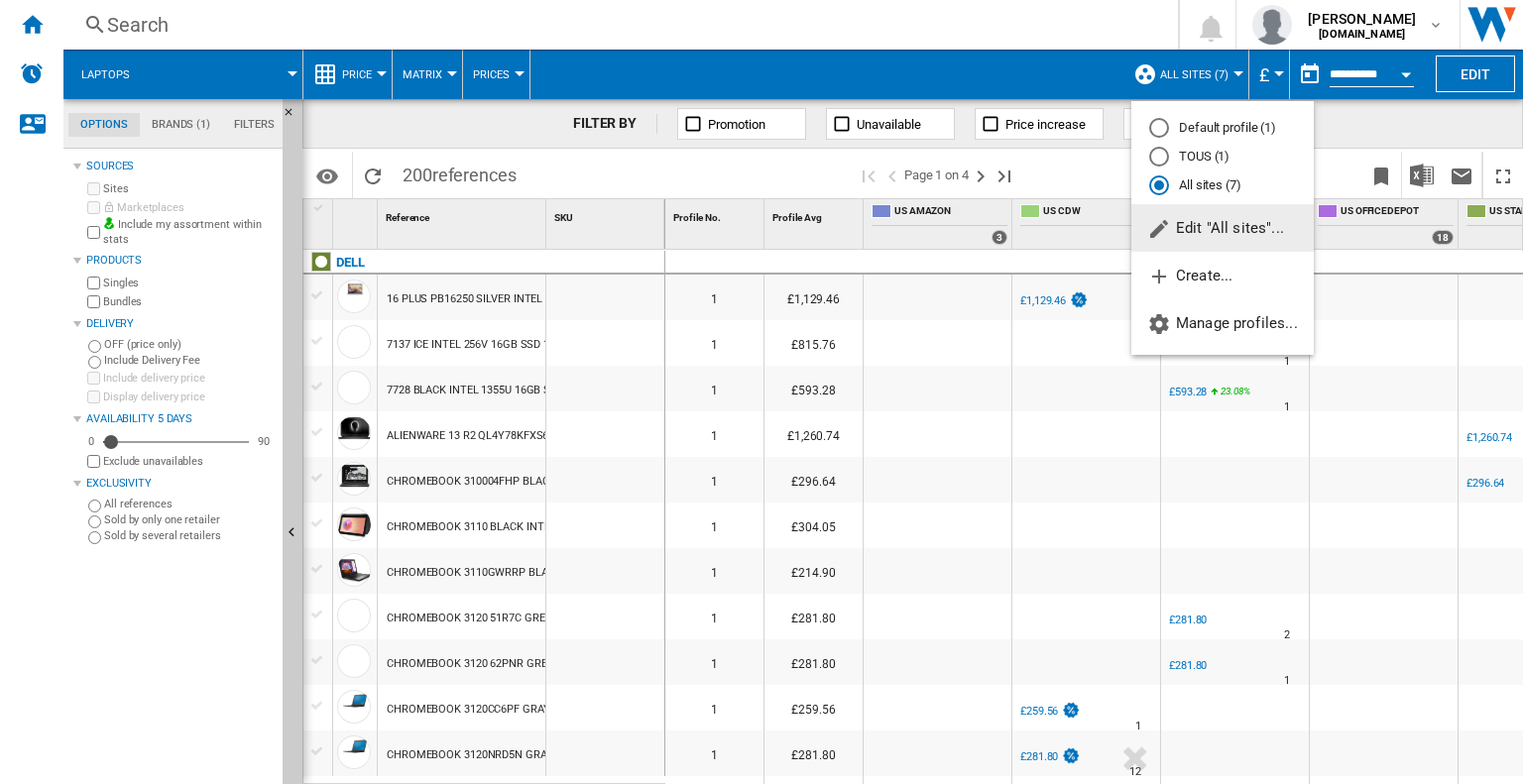 click at bounding box center [762, 392] 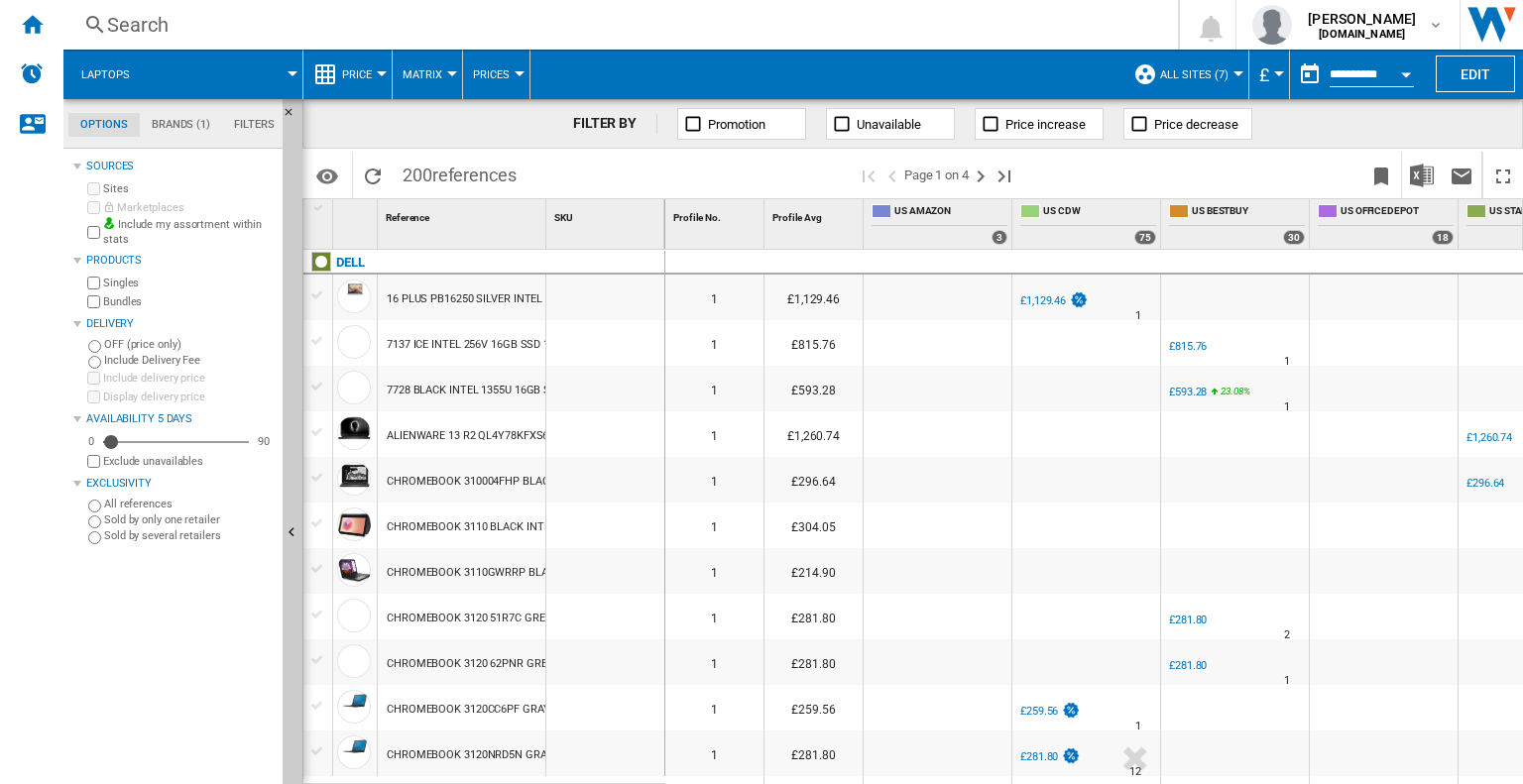 click on "Brands (1)" 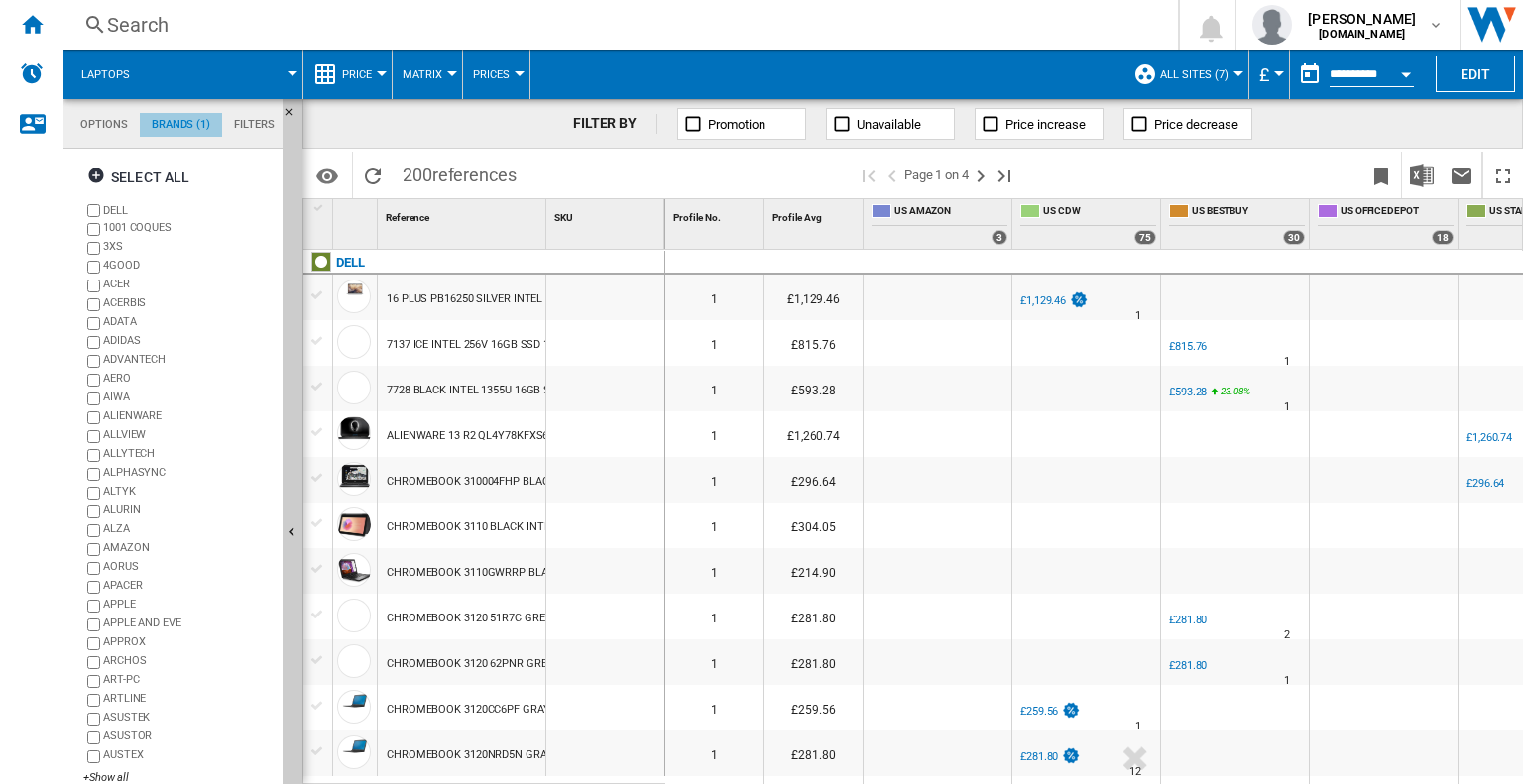 scroll, scrollTop: 75, scrollLeft: 0, axis: vertical 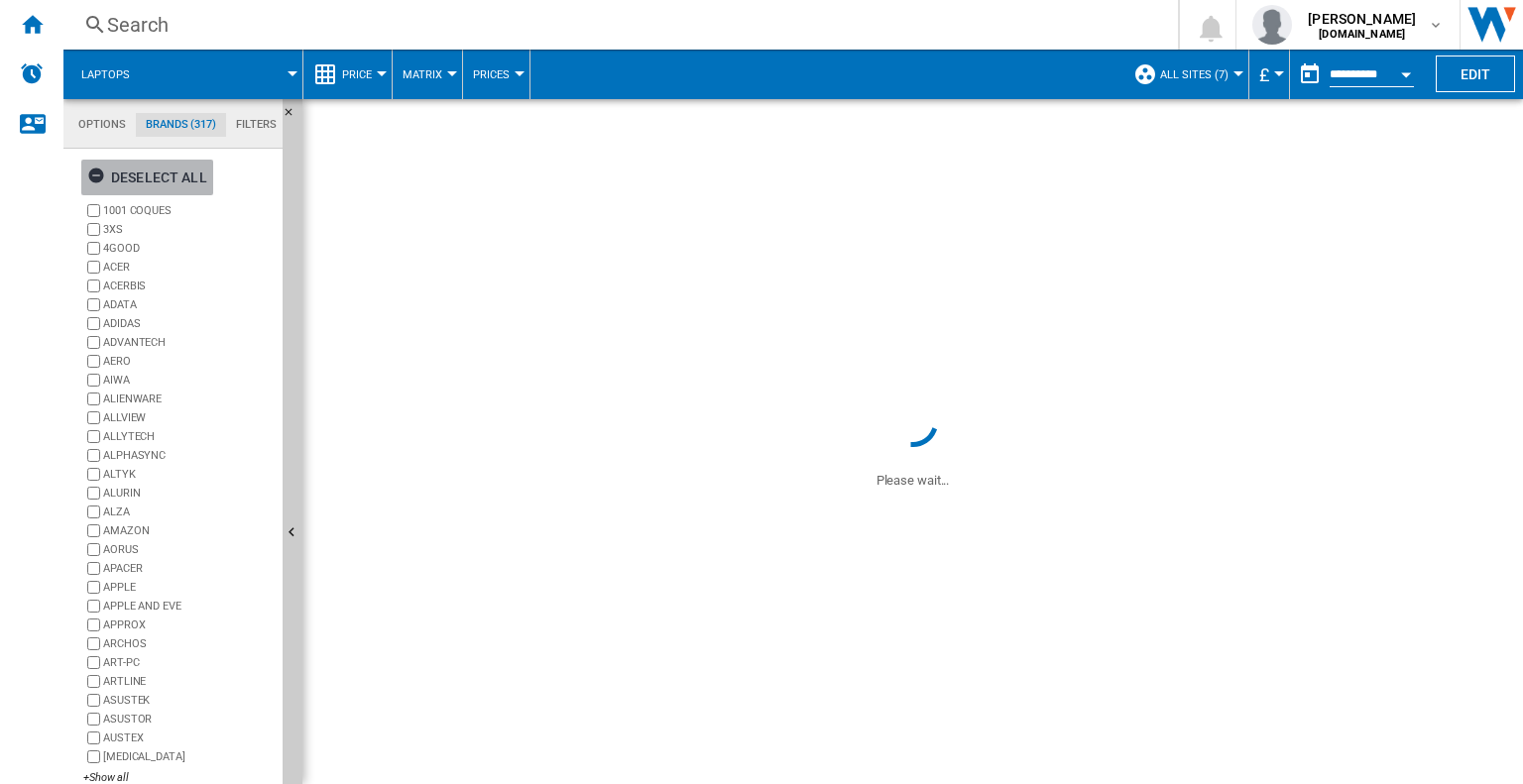 click on "Deselect all" at bounding box center (147, 177) 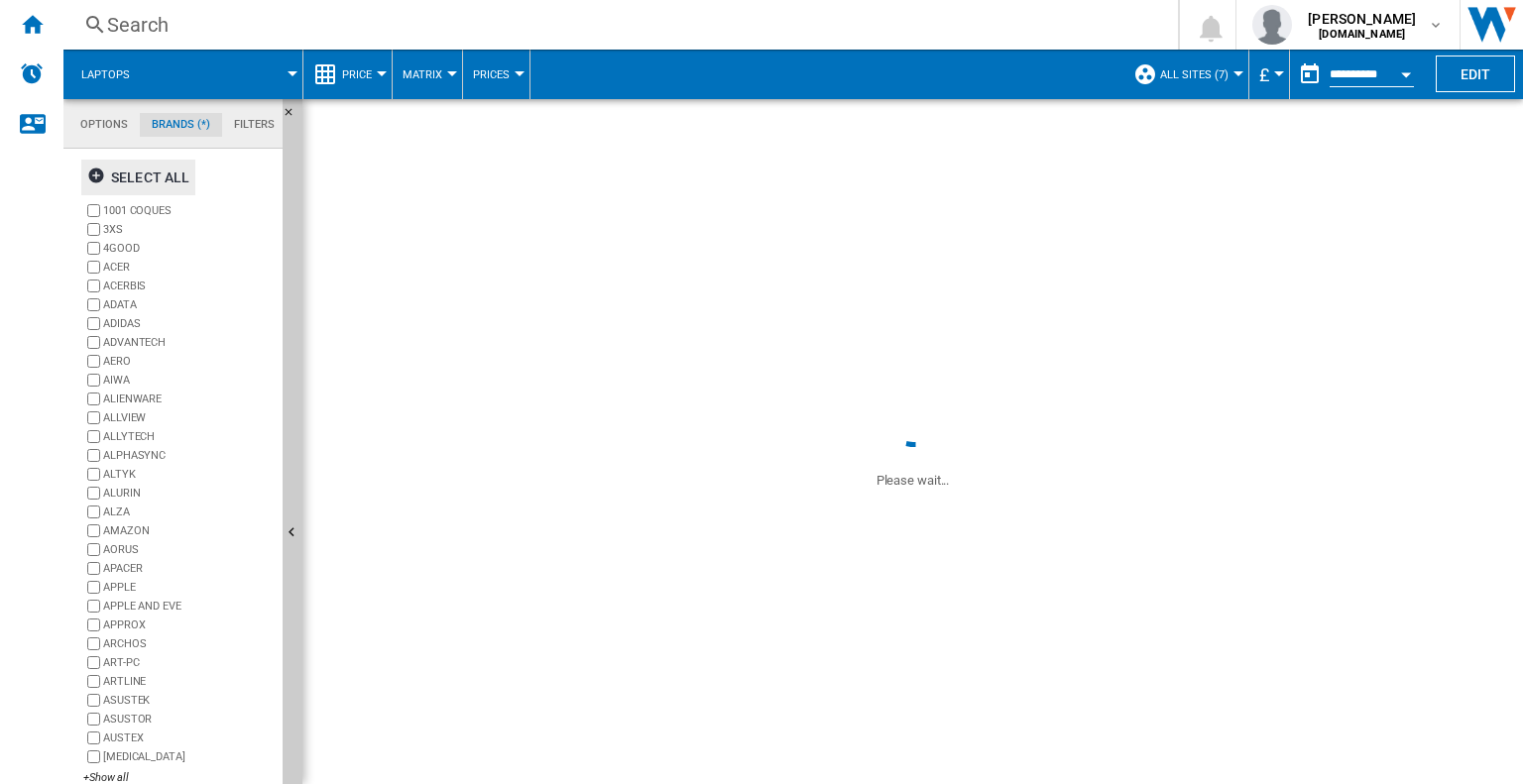 scroll, scrollTop: 15, scrollLeft: 0, axis: vertical 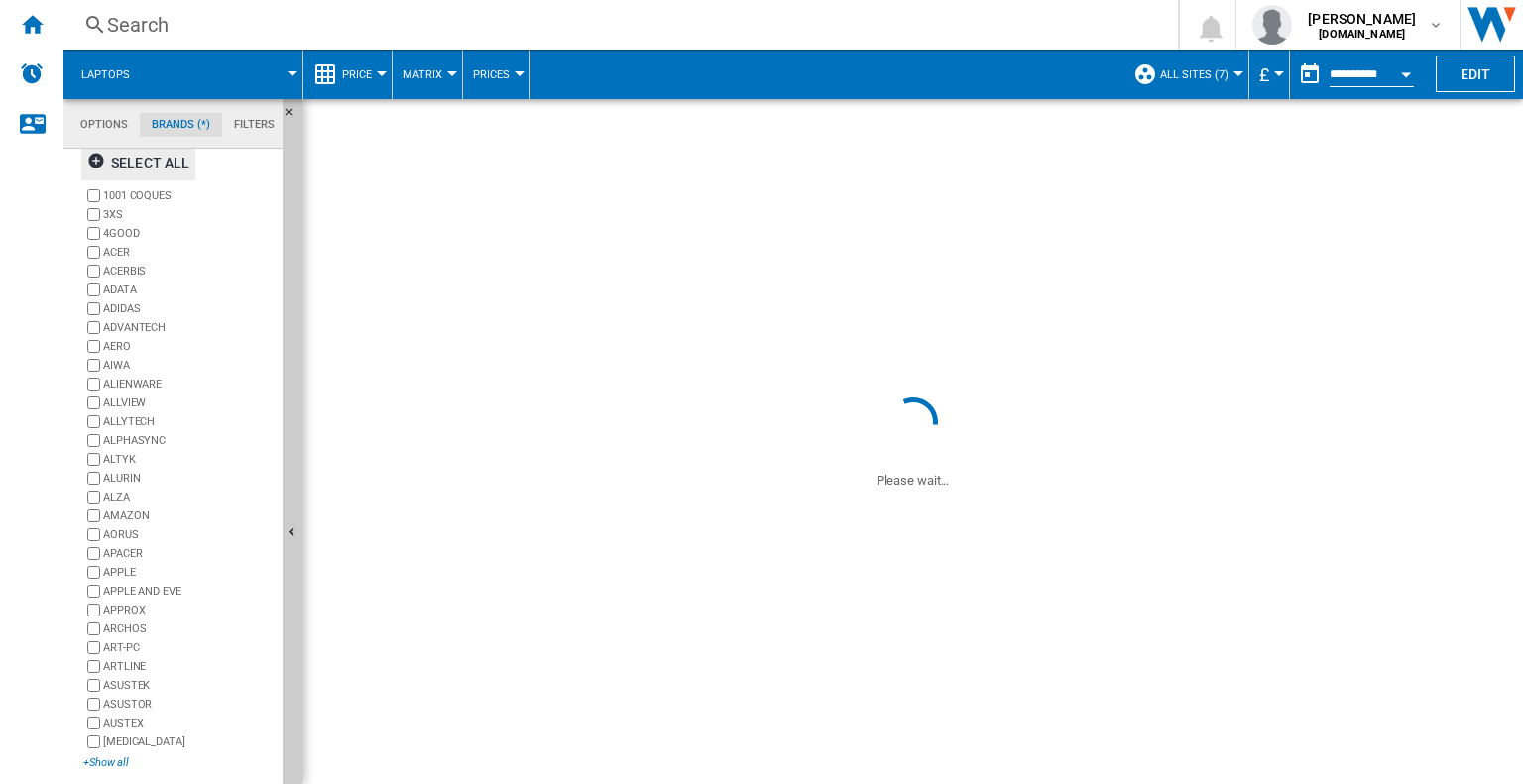 click on "+Show all" at bounding box center [178, 762] 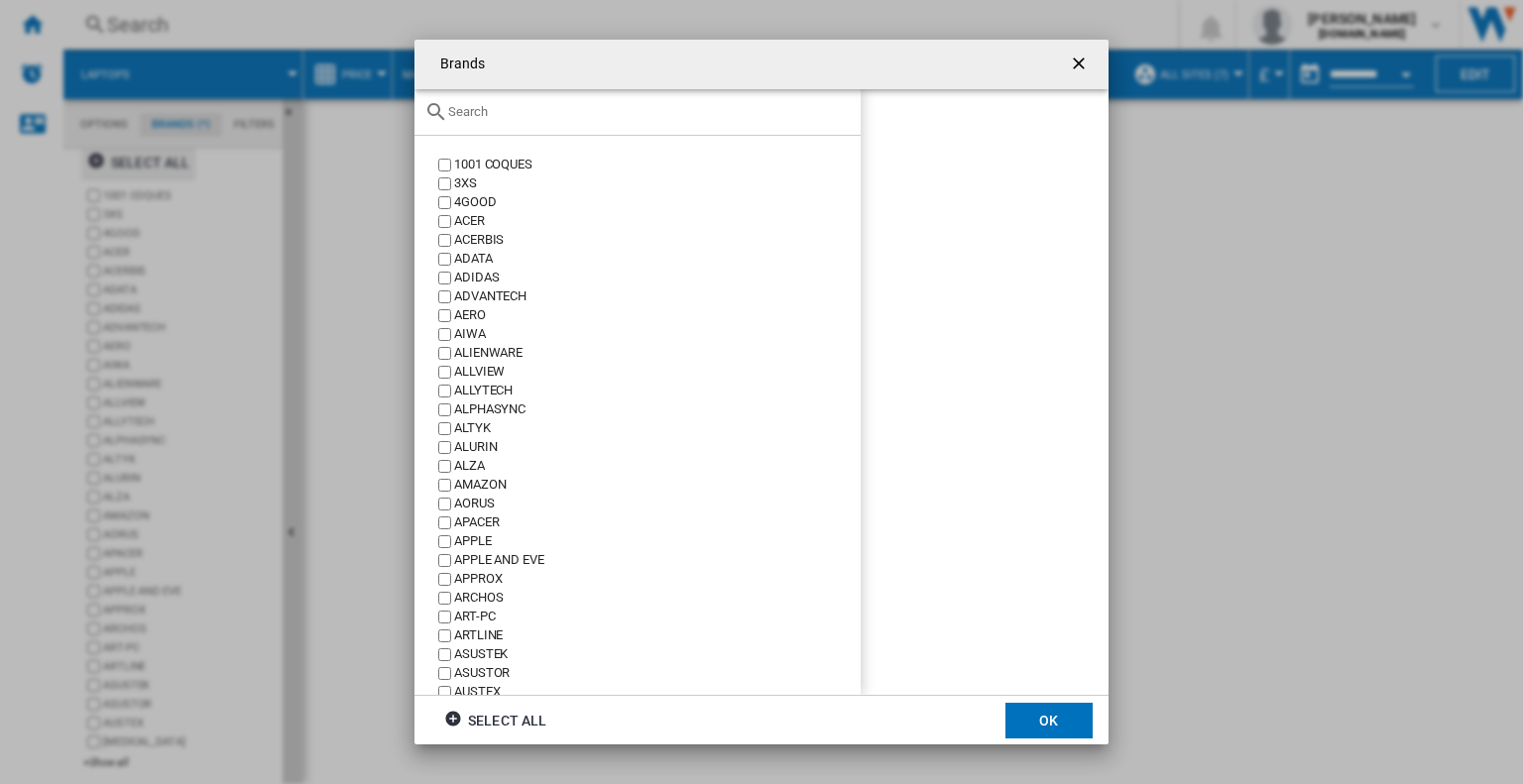 click 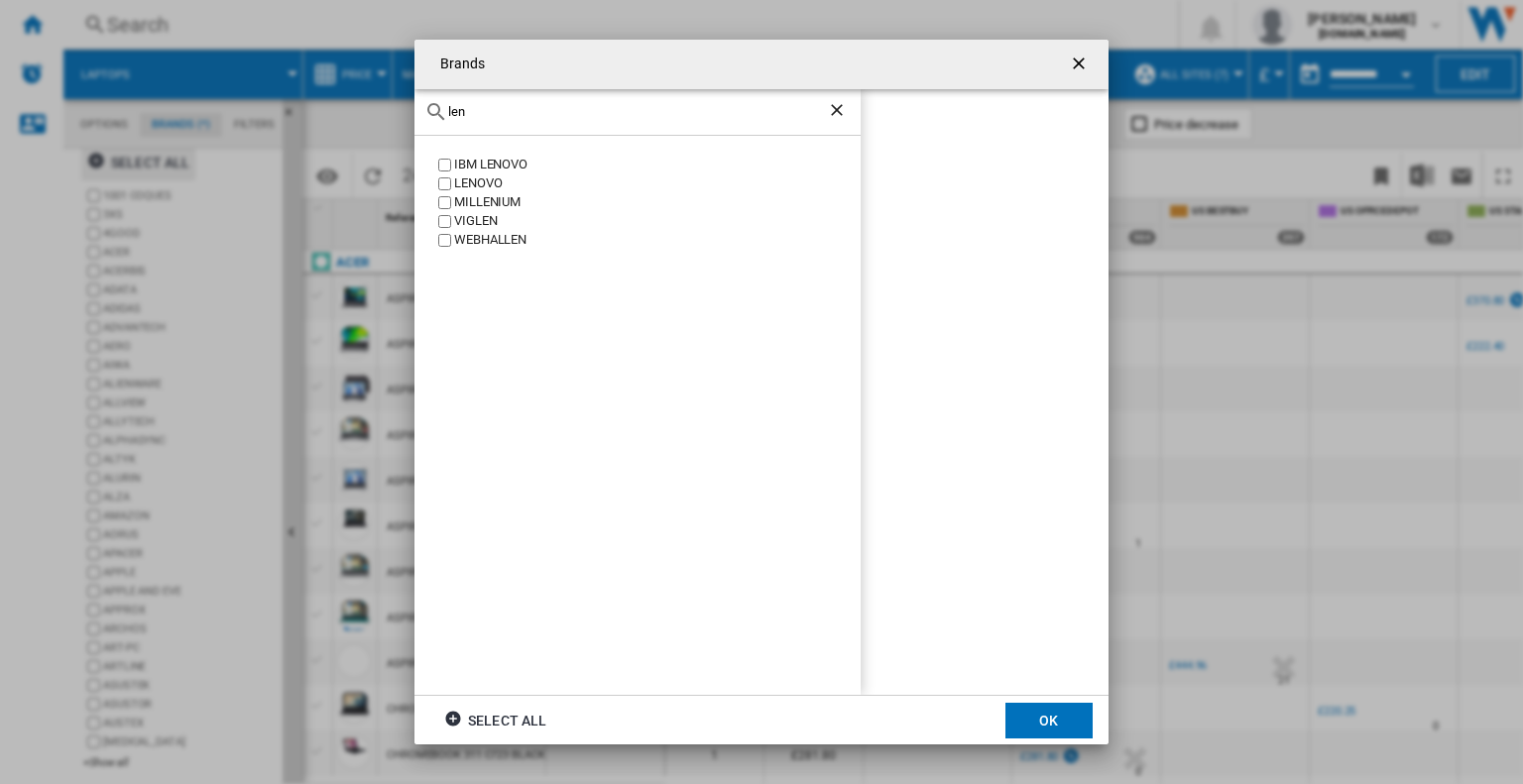 type on "len" 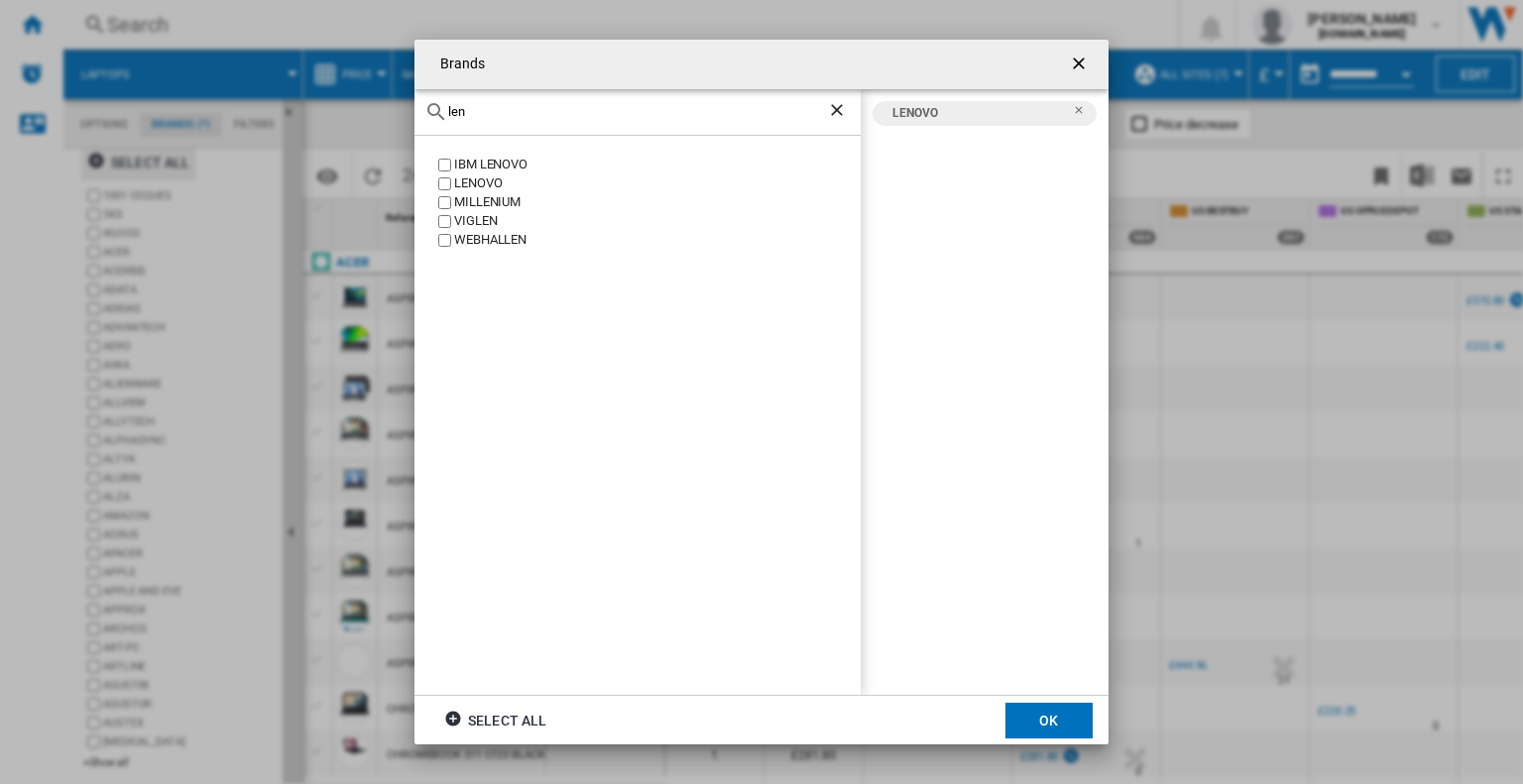 click on "OK" 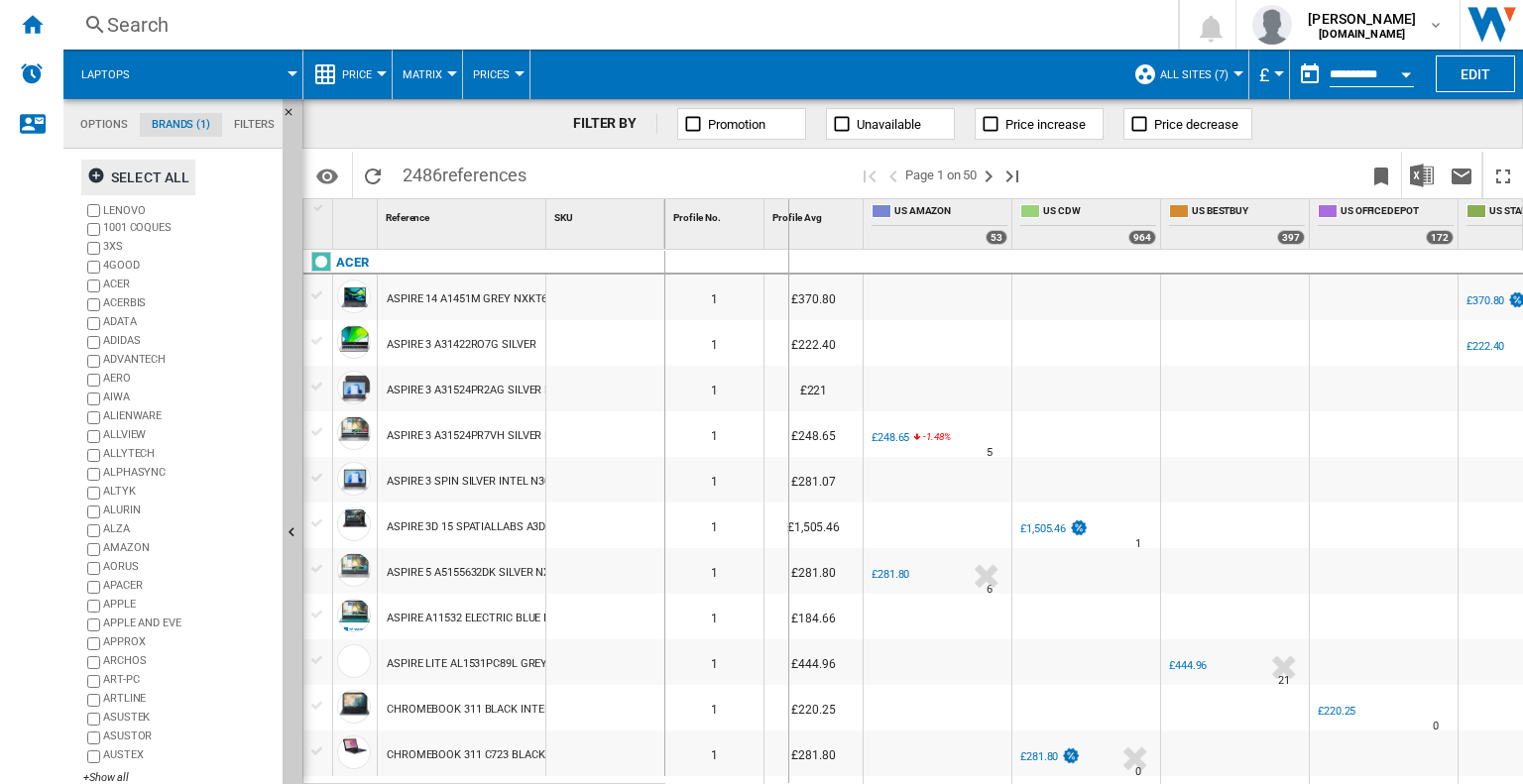 drag, startPoint x: 547, startPoint y: 215, endPoint x: 787, endPoint y: 229, distance: 240.40799 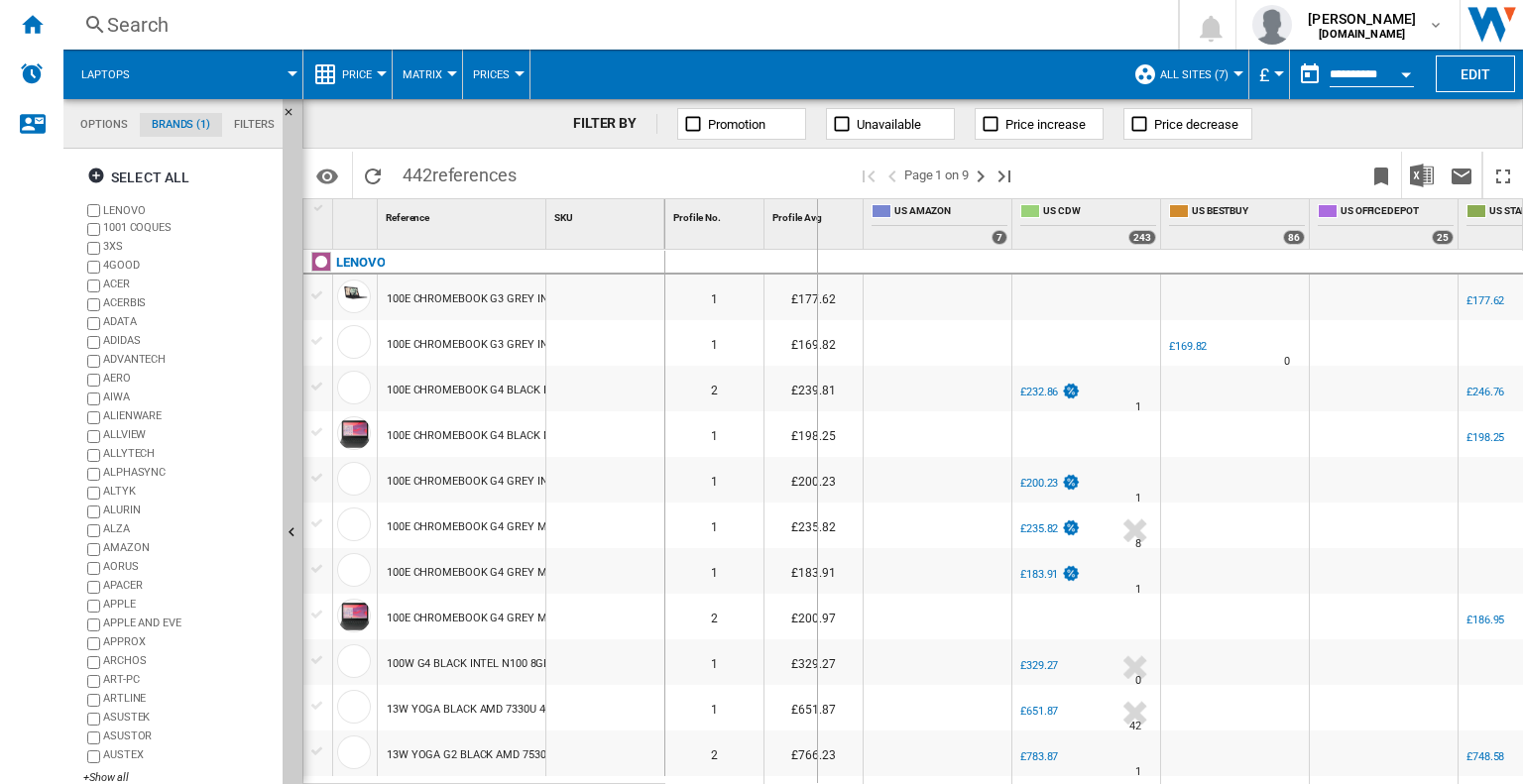 drag, startPoint x: 544, startPoint y: 217, endPoint x: 851, endPoint y: 224, distance: 307.07979 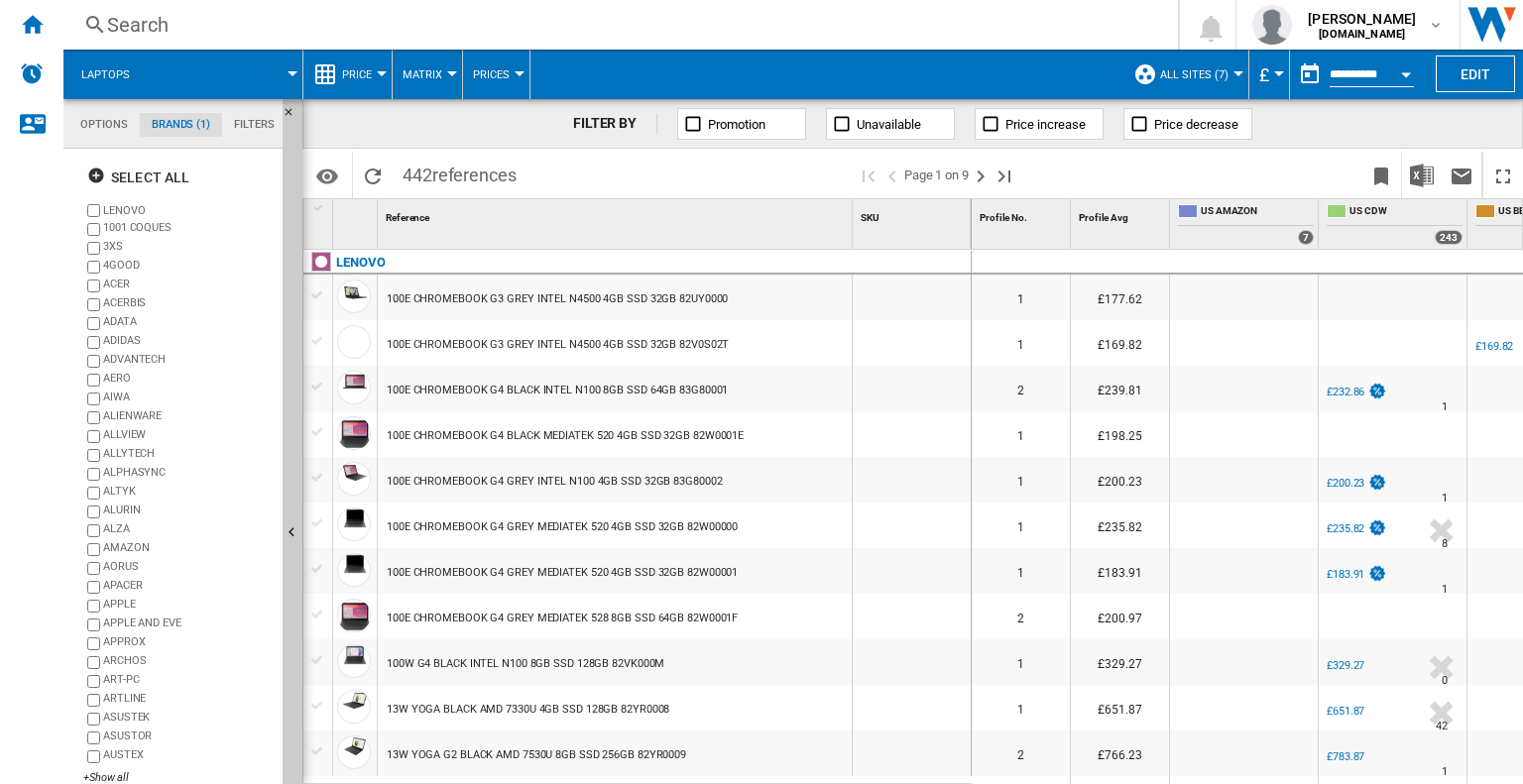 scroll, scrollTop: 198, scrollLeft: 0, axis: vertical 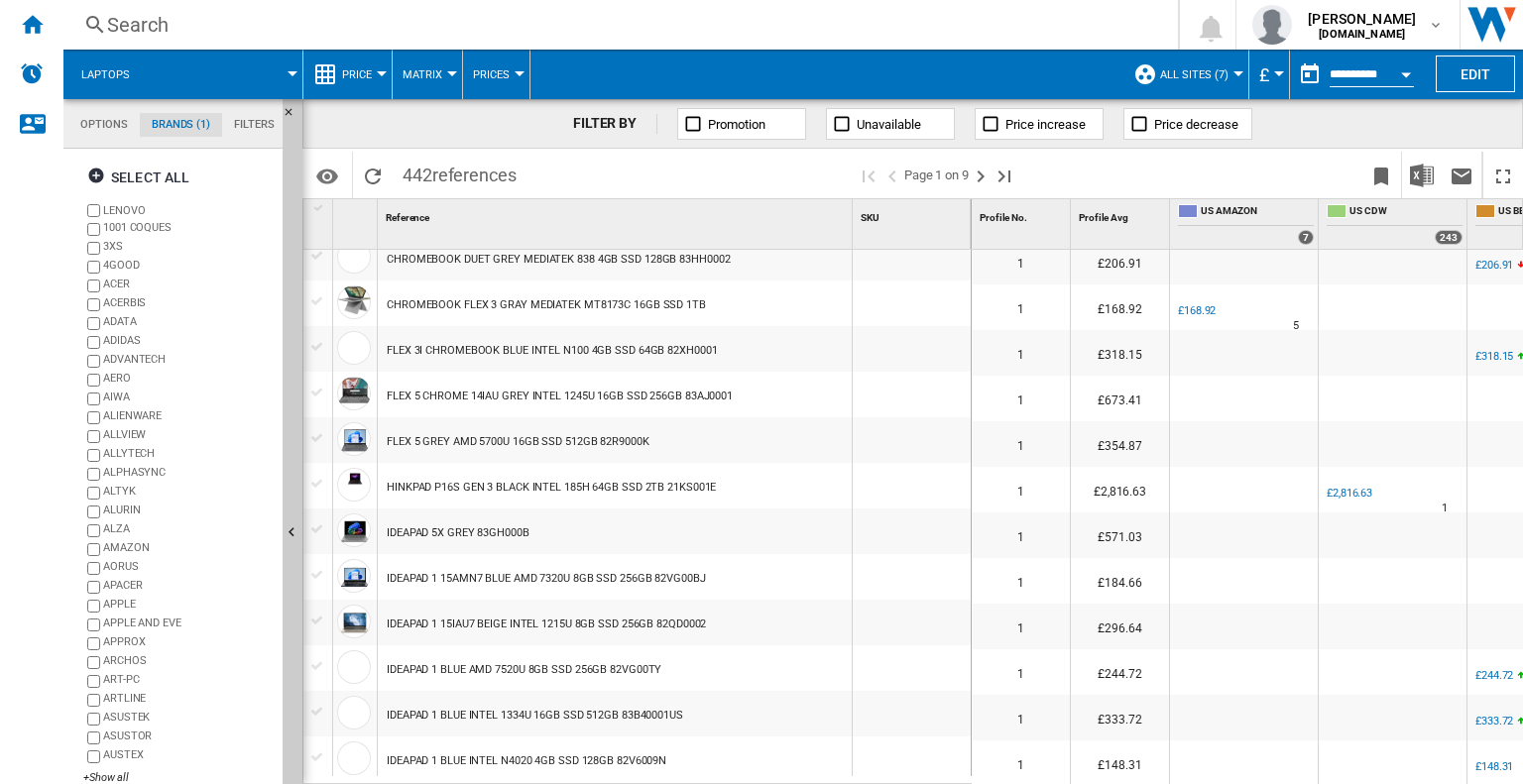 click on "IDEAPAD 1 15AMN7 BLUE AMD 7320U 8GB SSD 256GB 82VG00BJ" at bounding box center [546, 579] 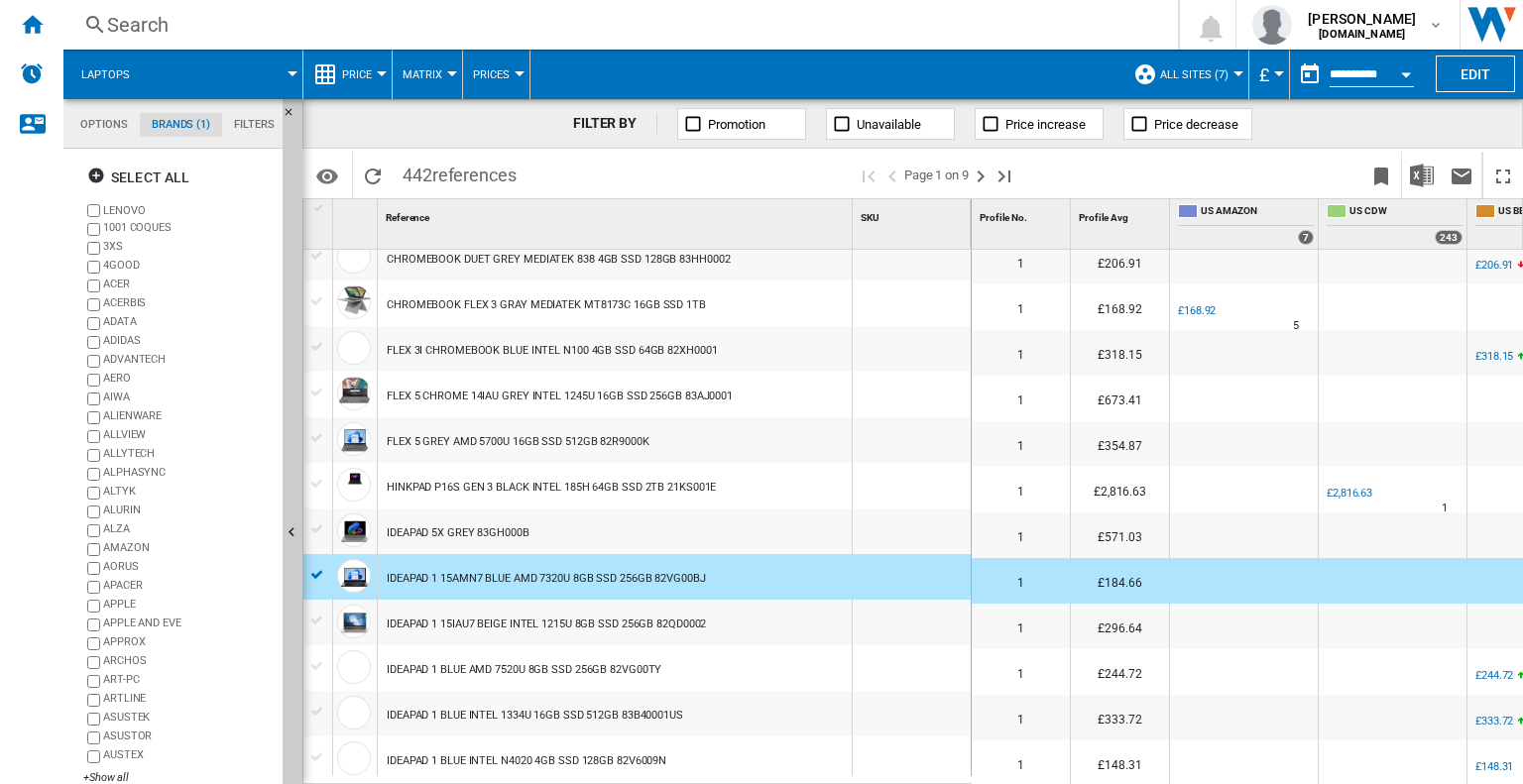scroll, scrollTop: 1772, scrollLeft: 538, axis: both 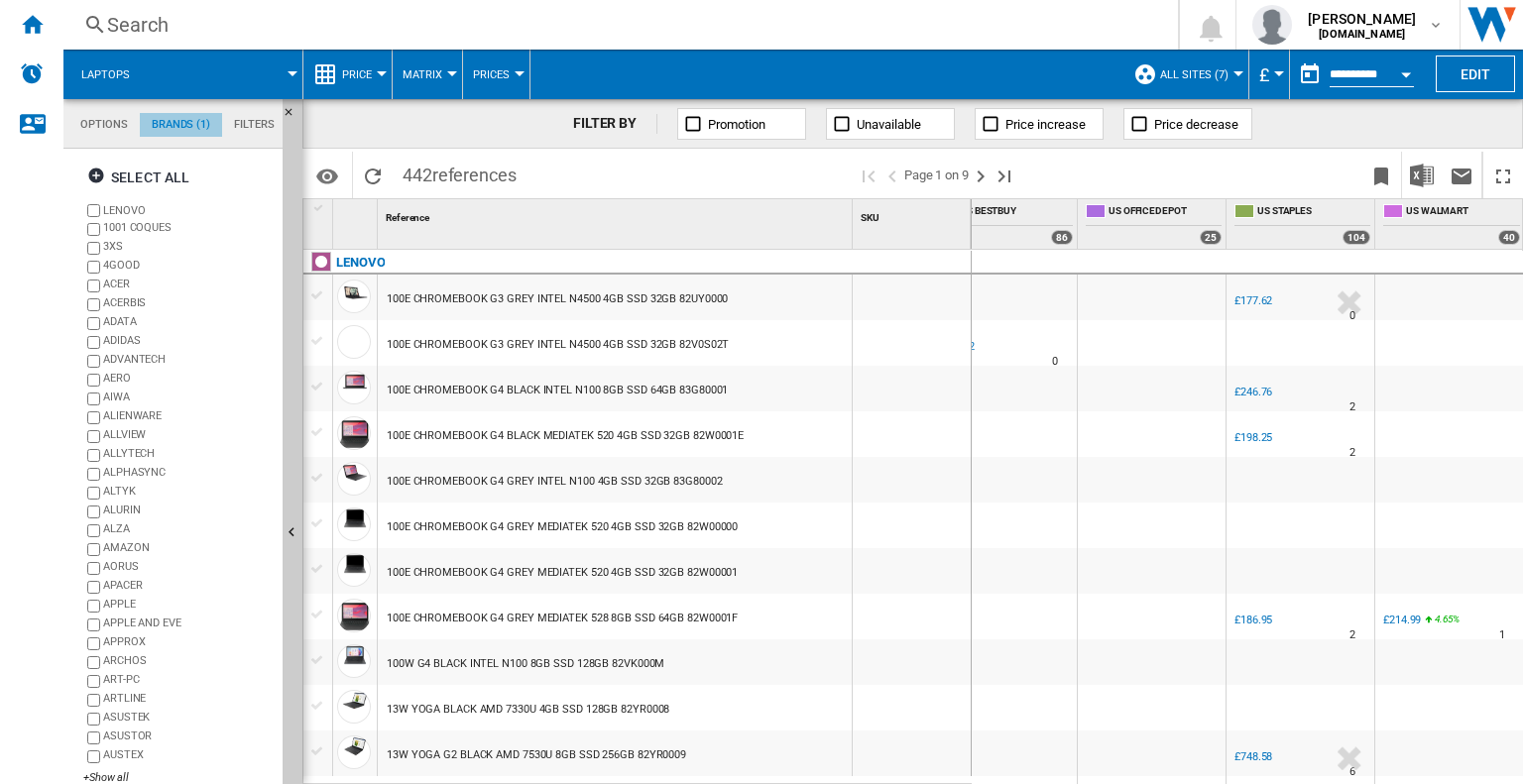 click on "Brands (1)" 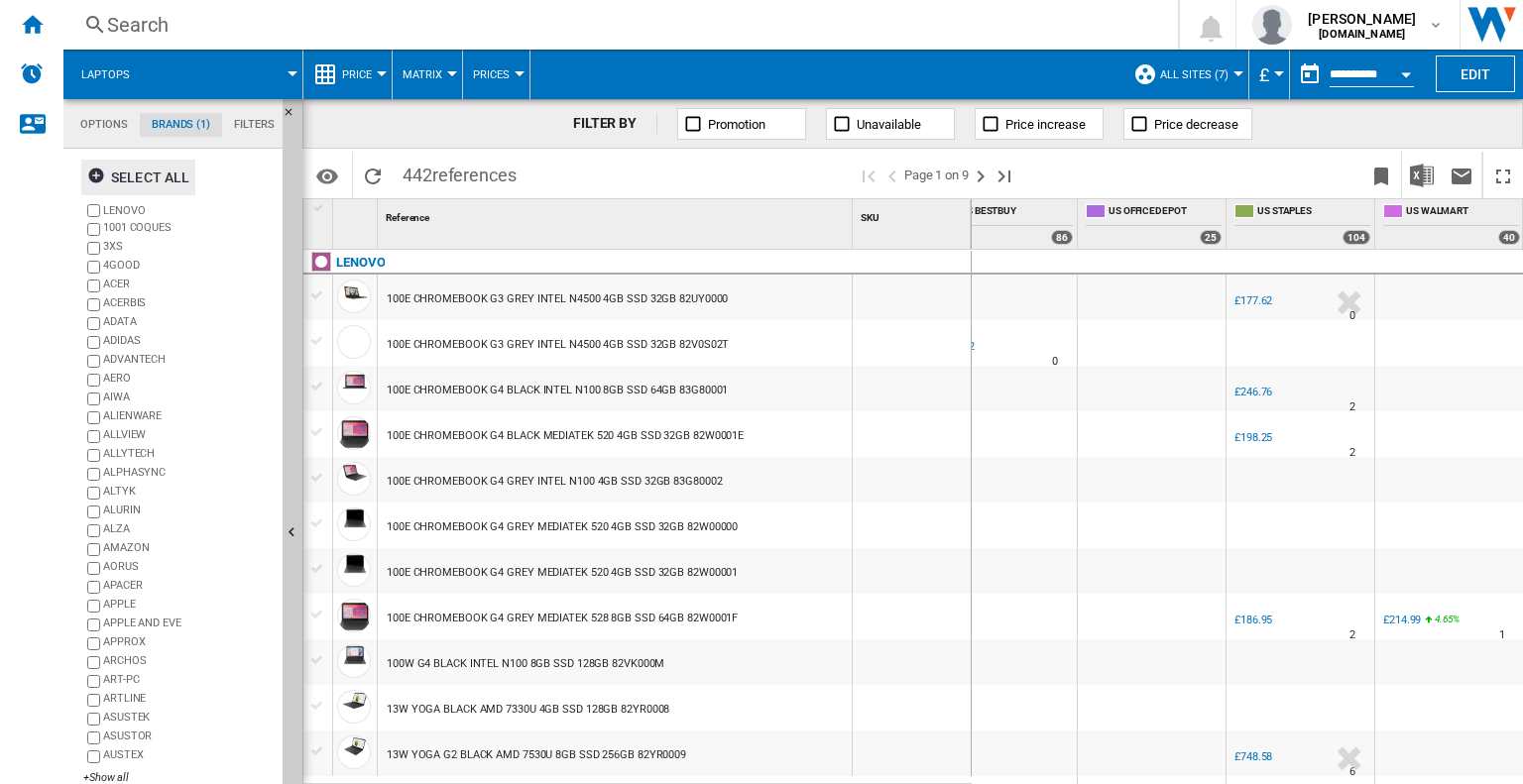 click on "Select all" at bounding box center (138, 177) 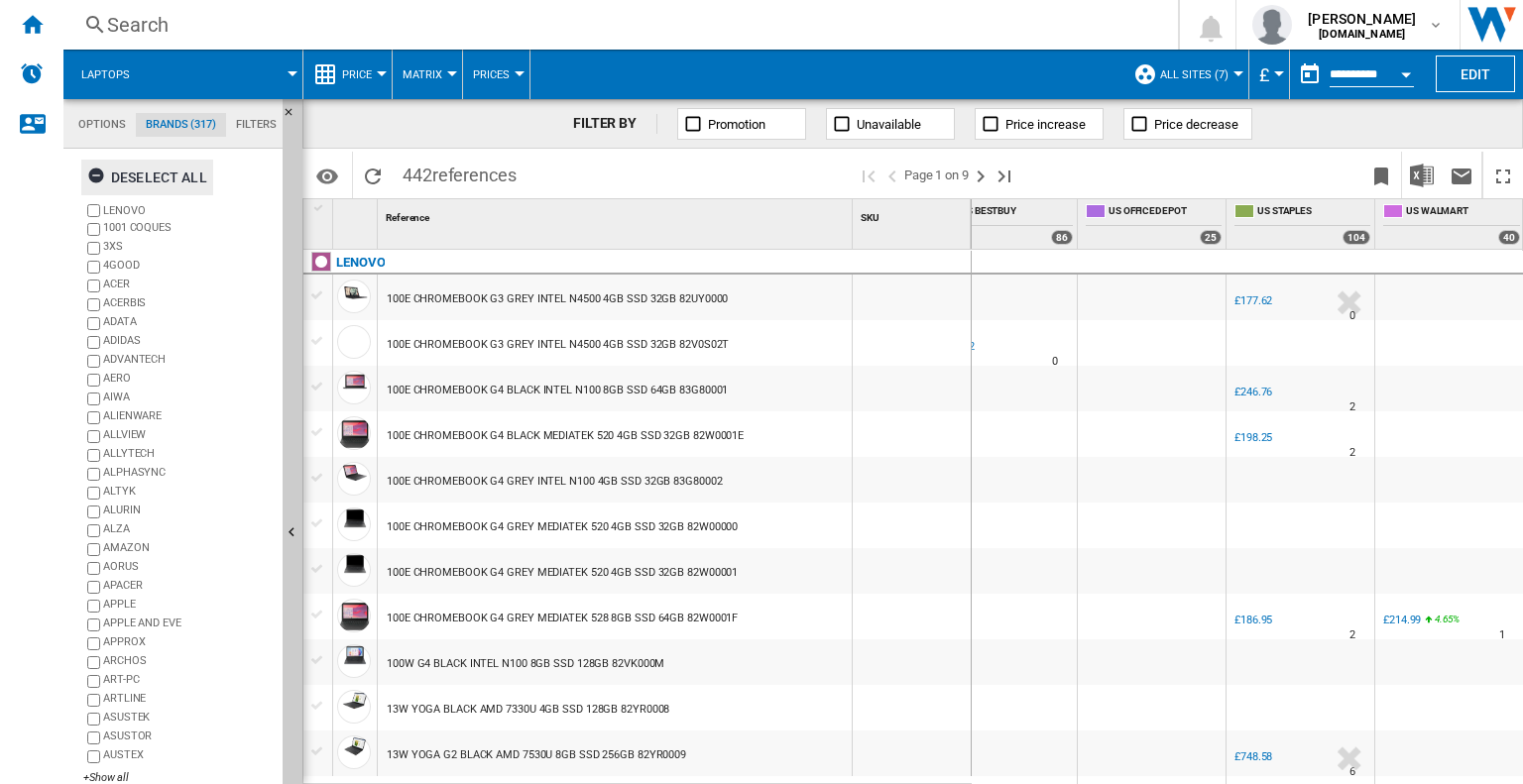 click on "Deselect all" at bounding box center (147, 177) 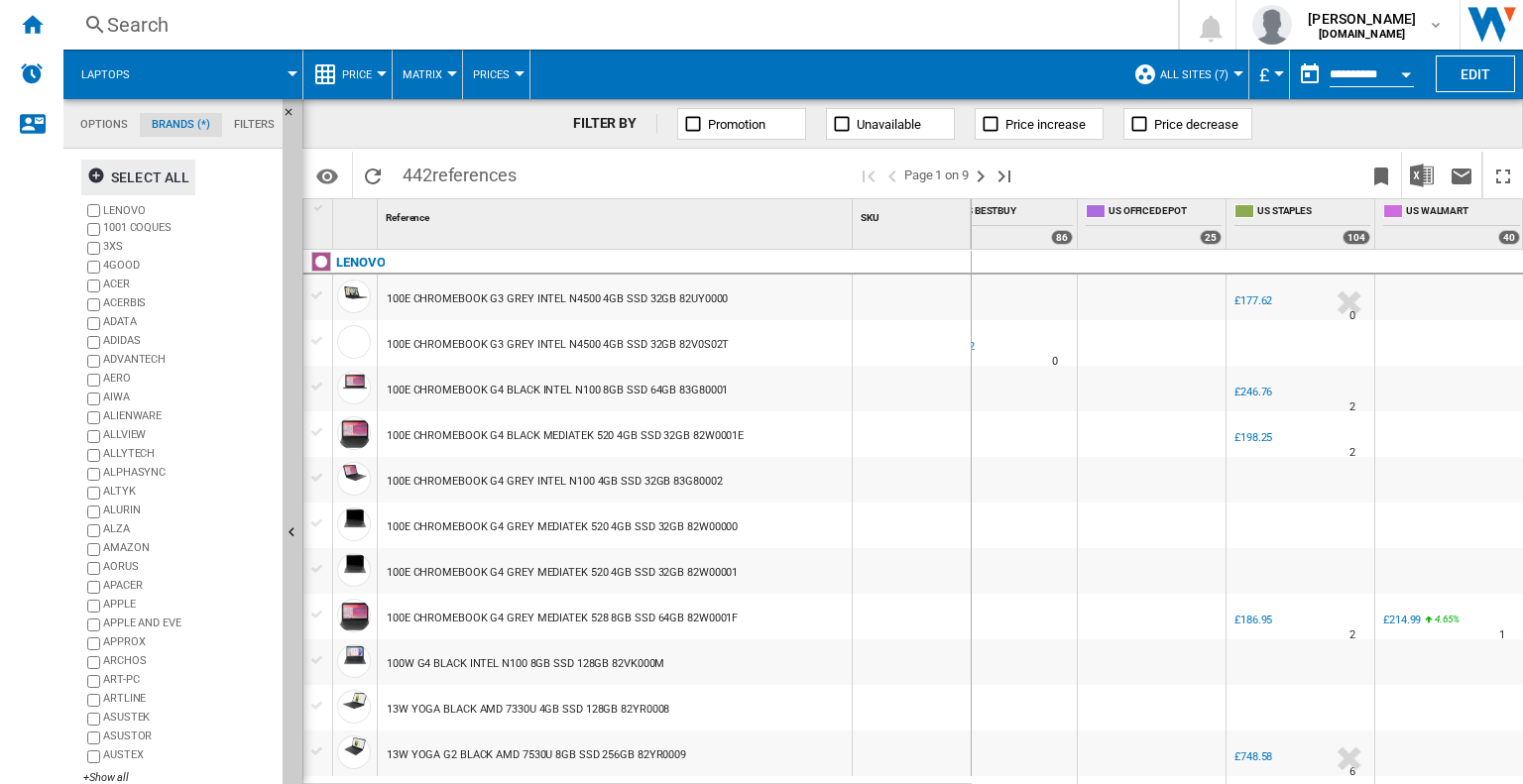scroll, scrollTop: 0, scrollLeft: 538, axis: horizontal 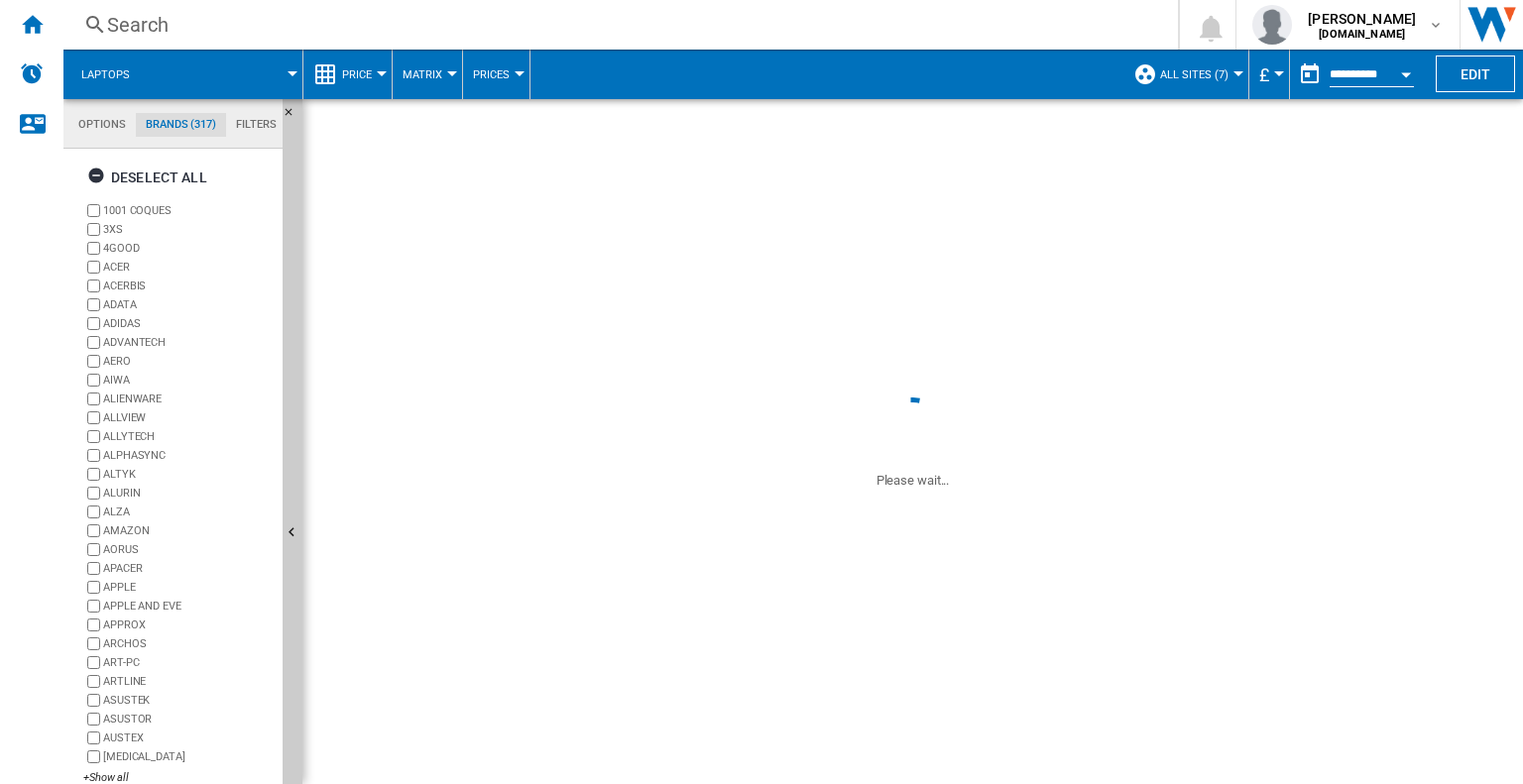 click on "+Show all" at bounding box center [178, 762] 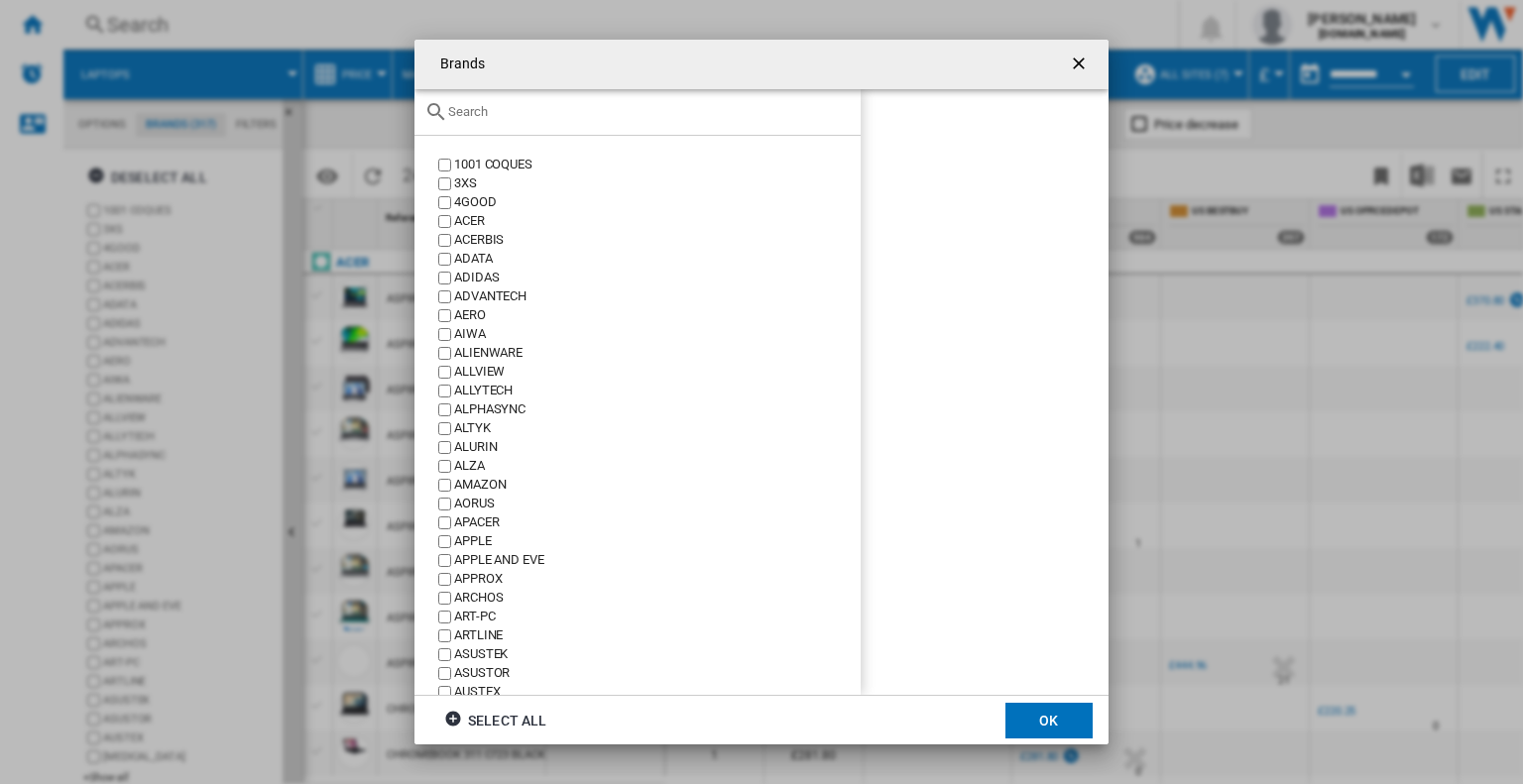 click 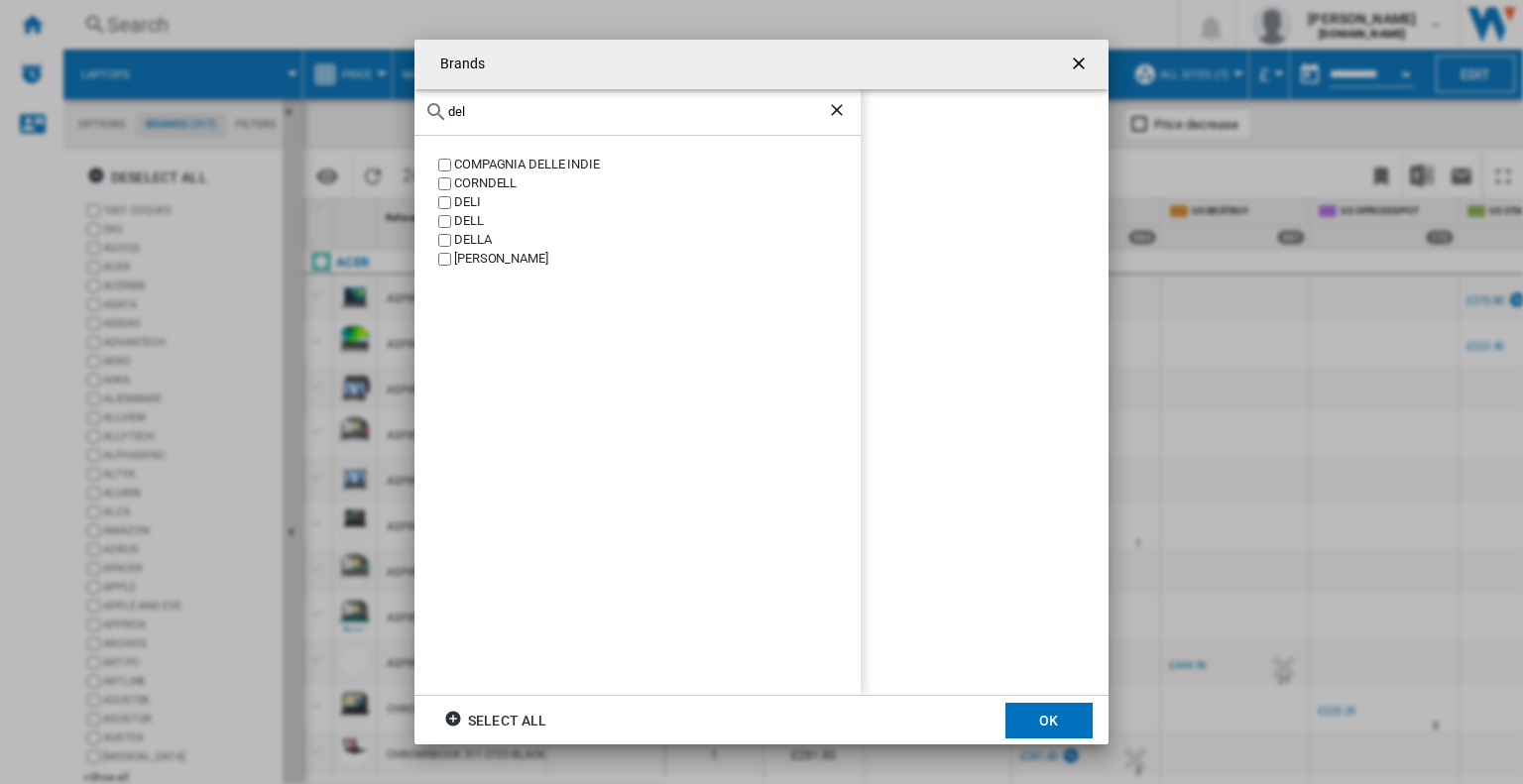 type on "del" 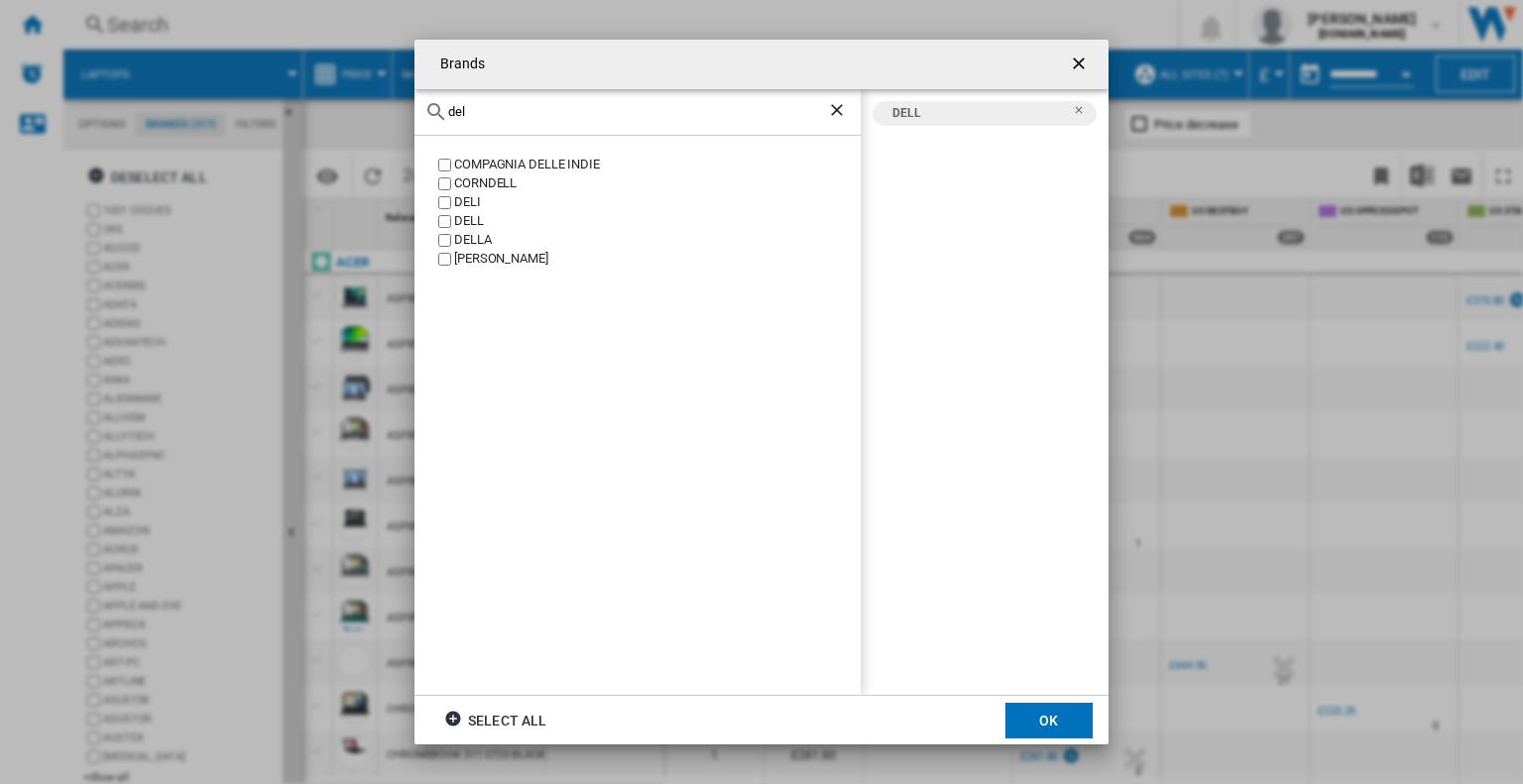 click on "OK" 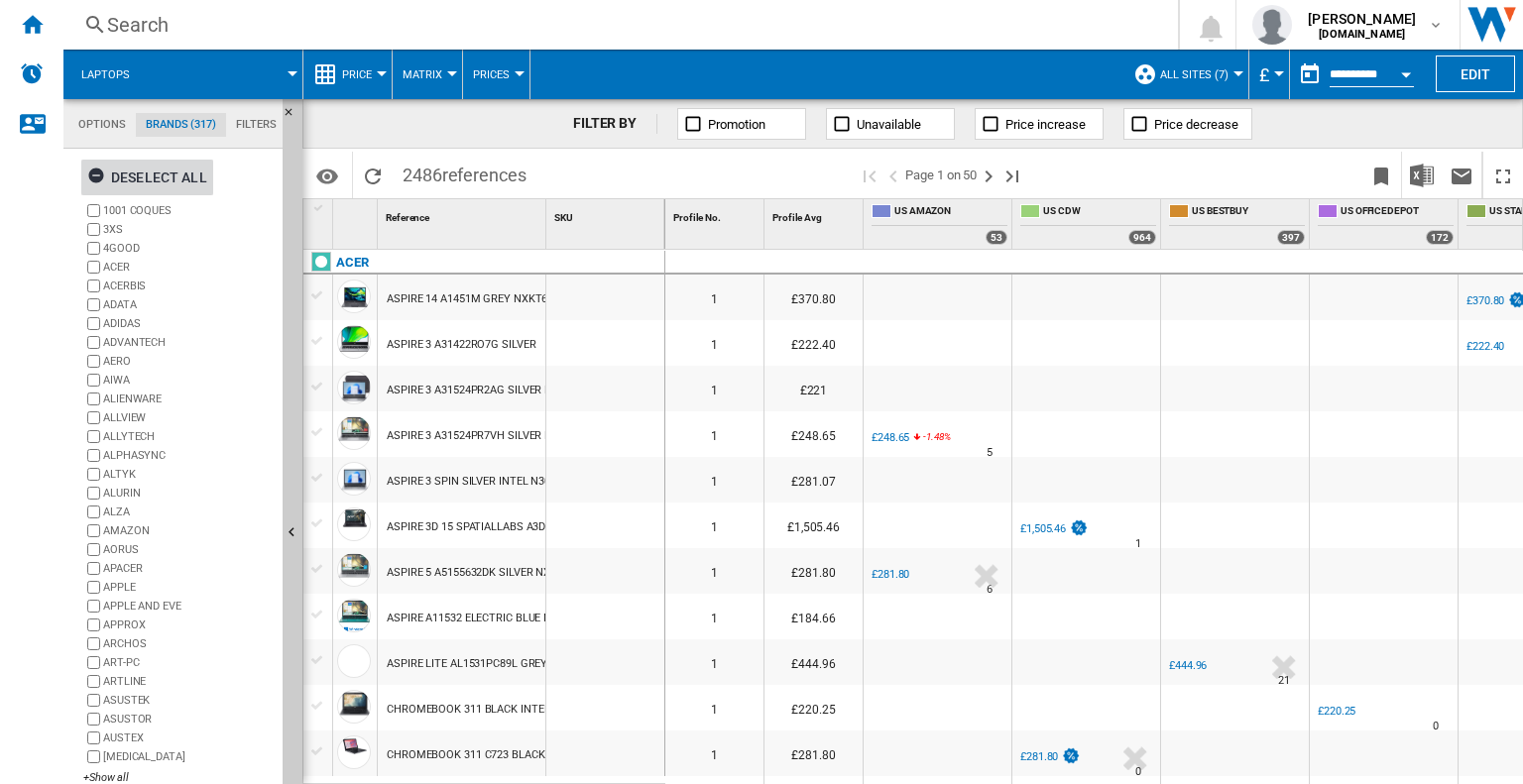 click on "Deselect all" at bounding box center (147, 177) 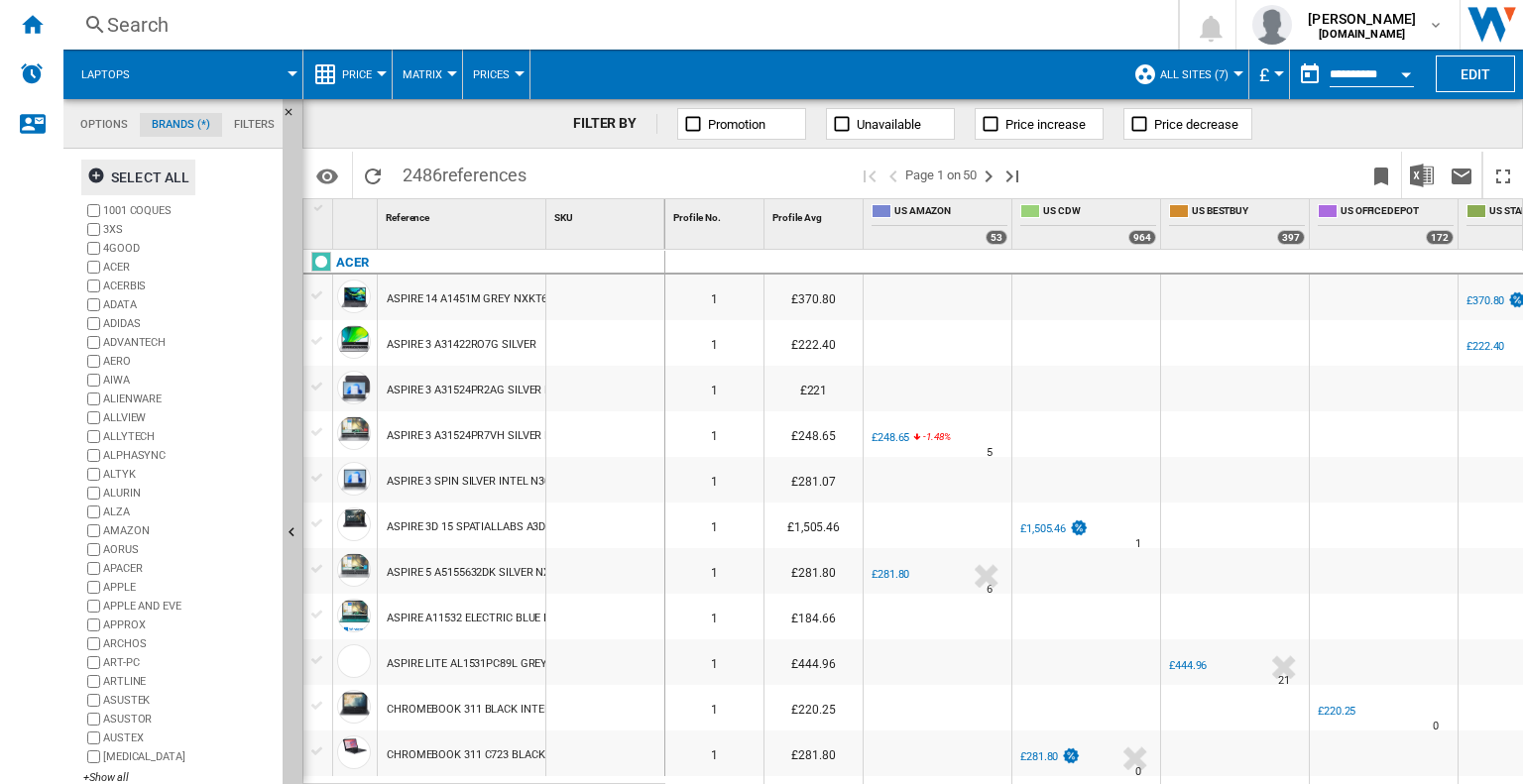 scroll, scrollTop: 15, scrollLeft: 0, axis: vertical 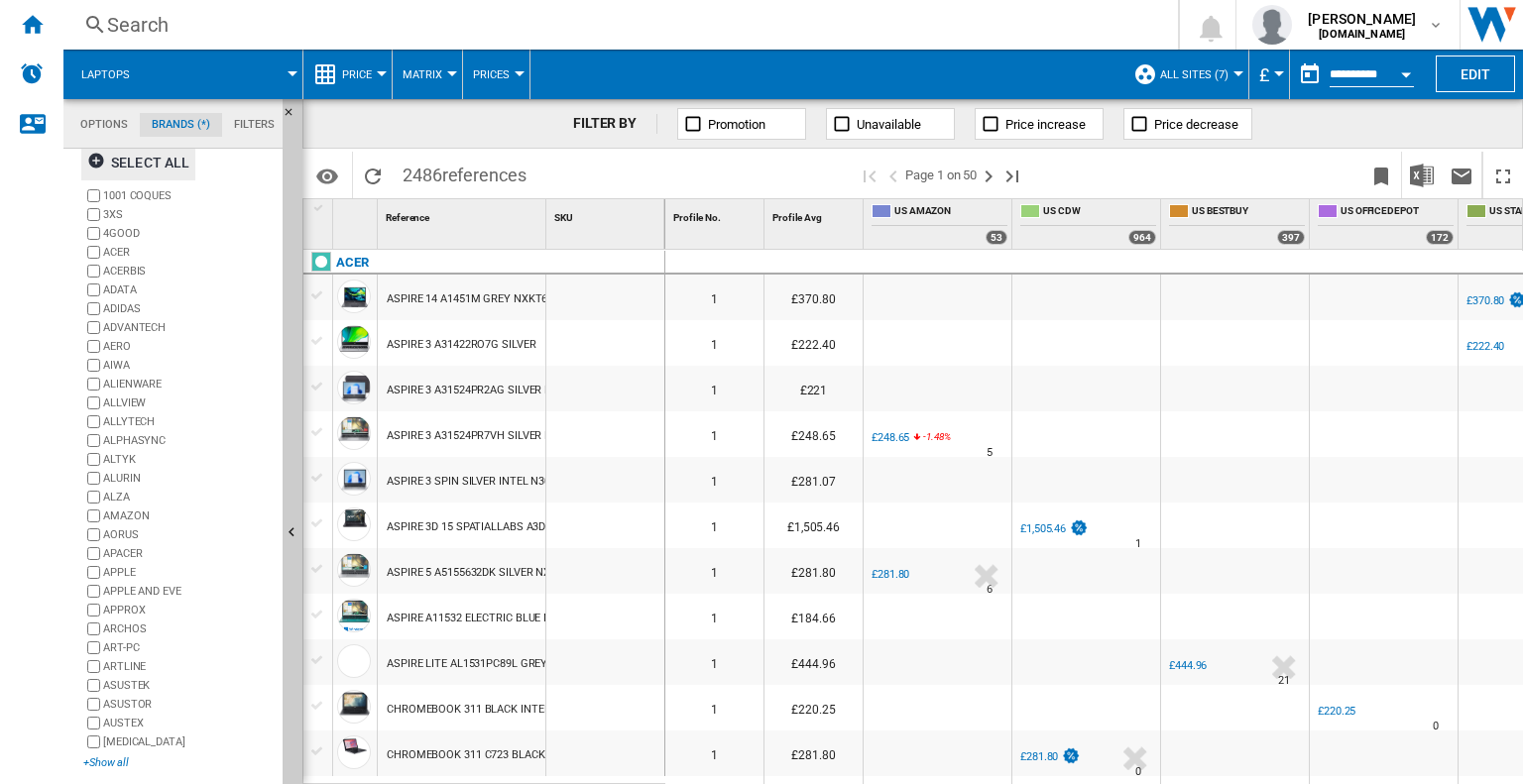 click on "+Show all" at bounding box center (178, 762) 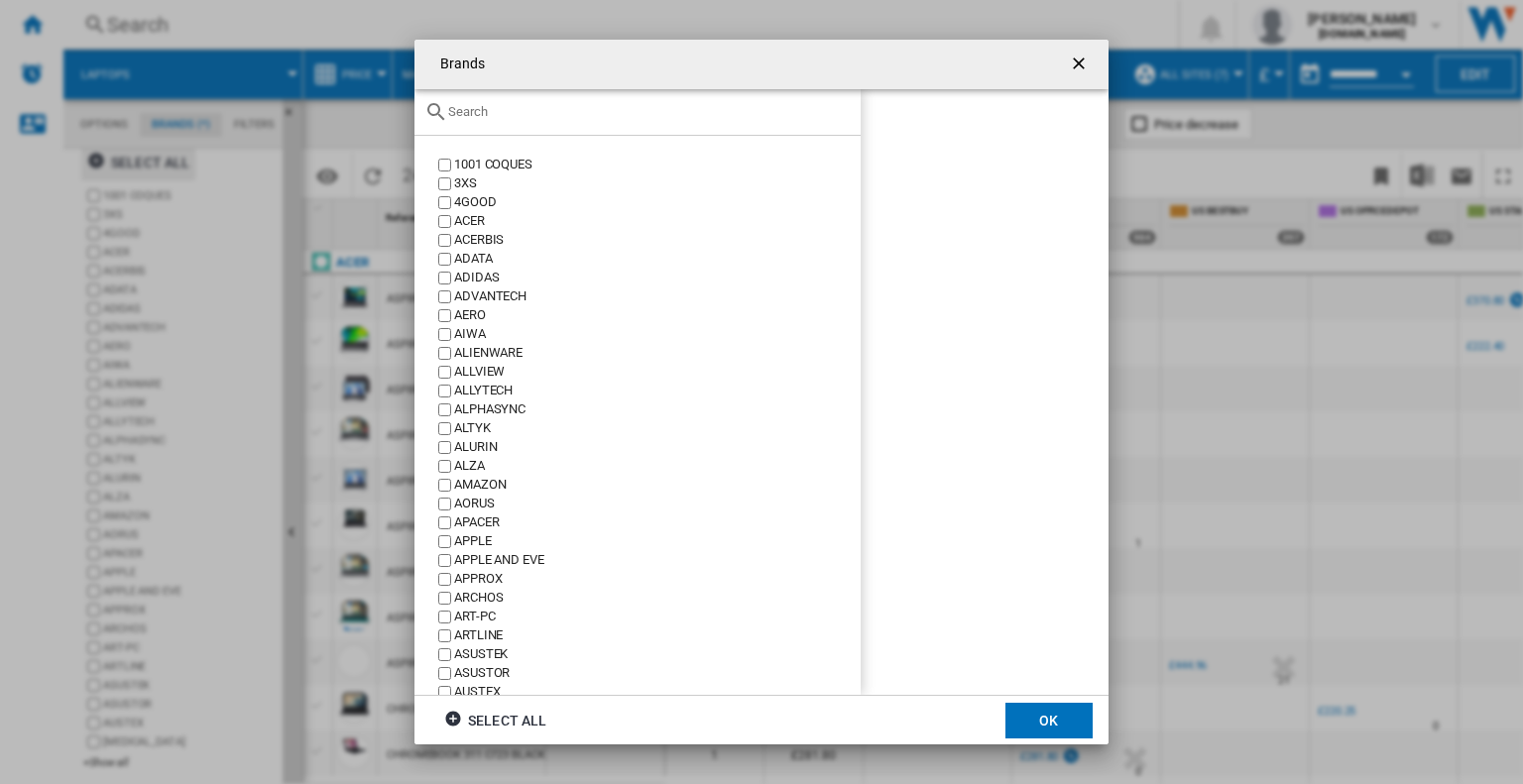click 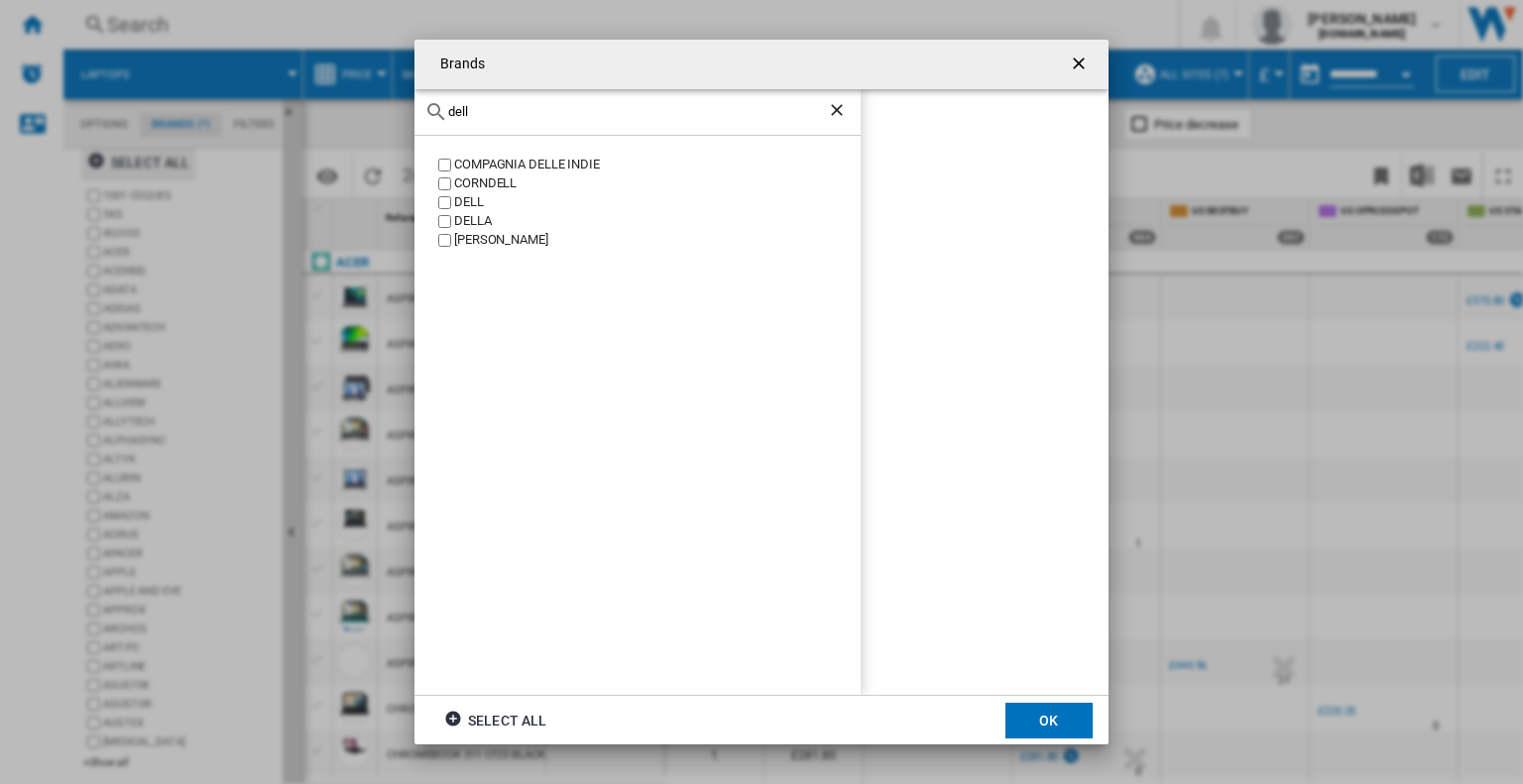 type on "dell" 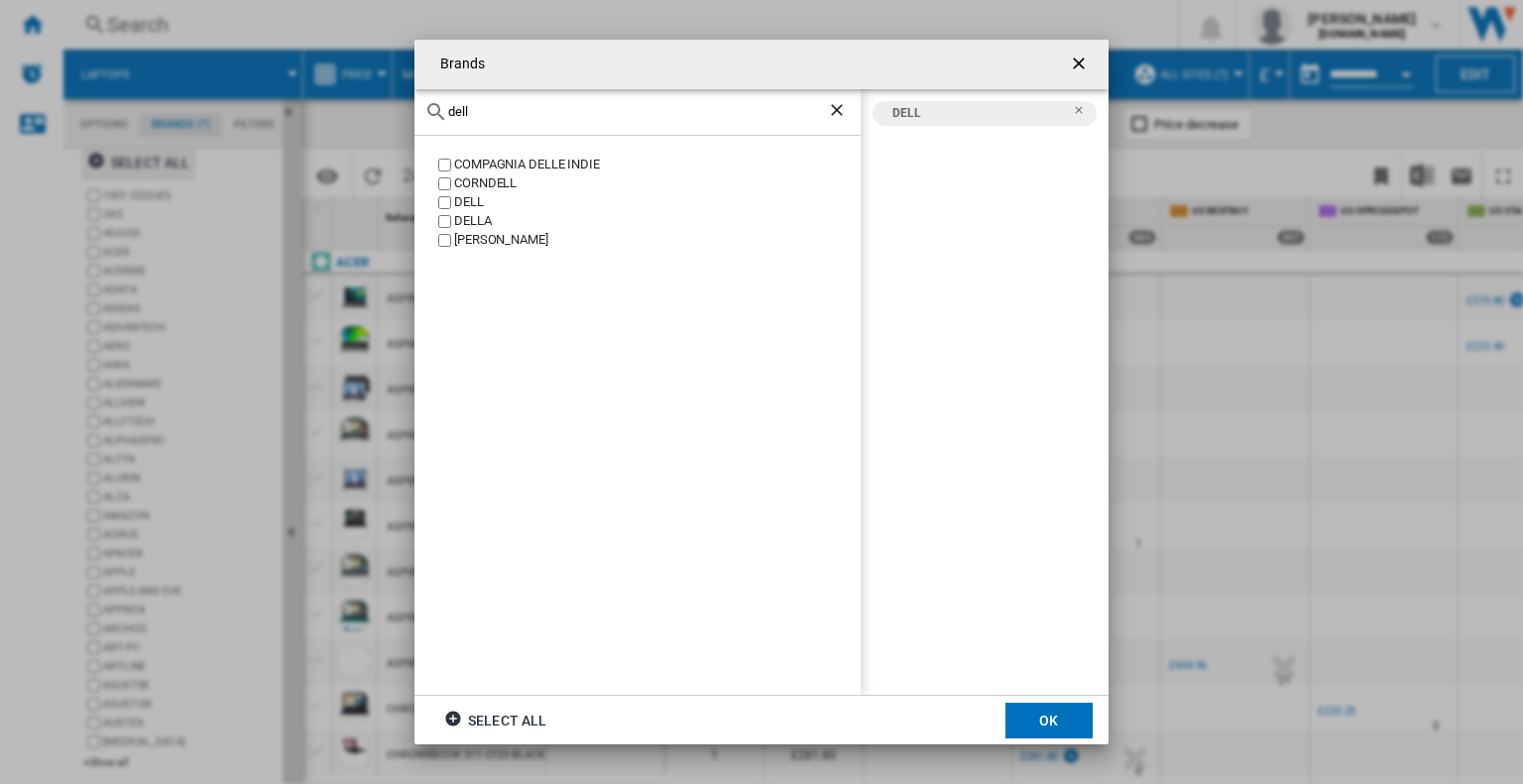 click on "OK" 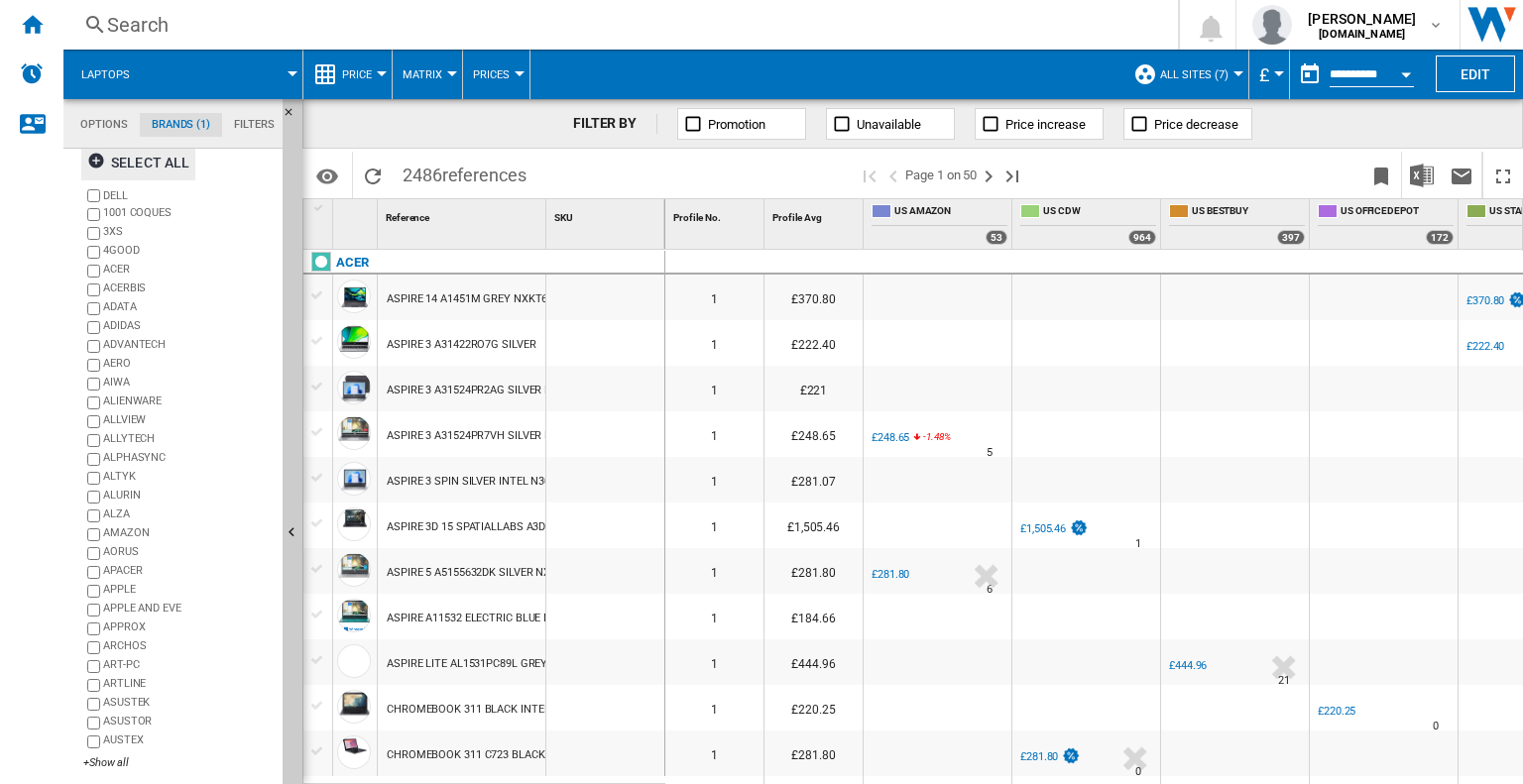 scroll, scrollTop: 0, scrollLeft: 0, axis: both 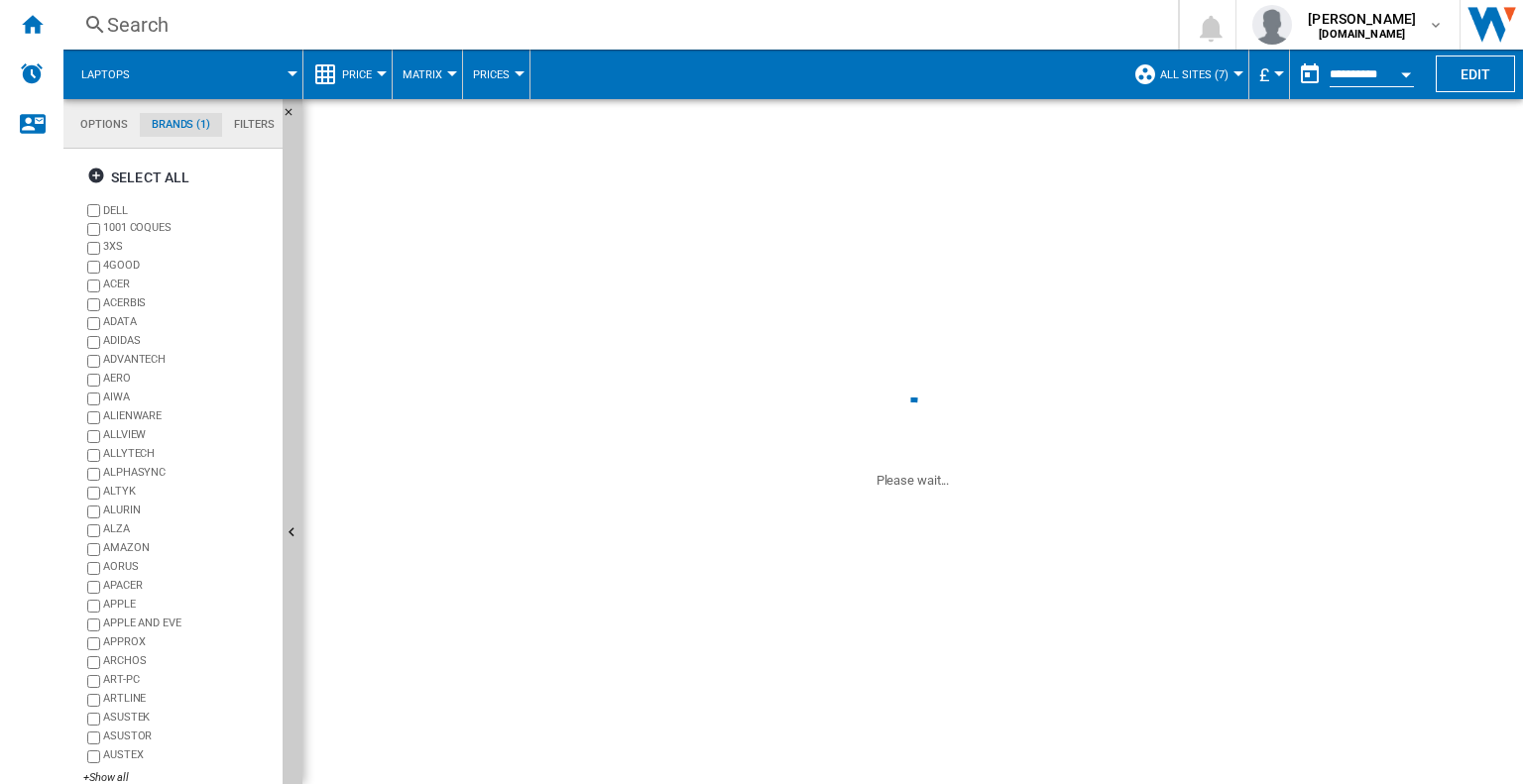 drag, startPoint x: 543, startPoint y: 237, endPoint x: 833, endPoint y: 235, distance: 290.0069 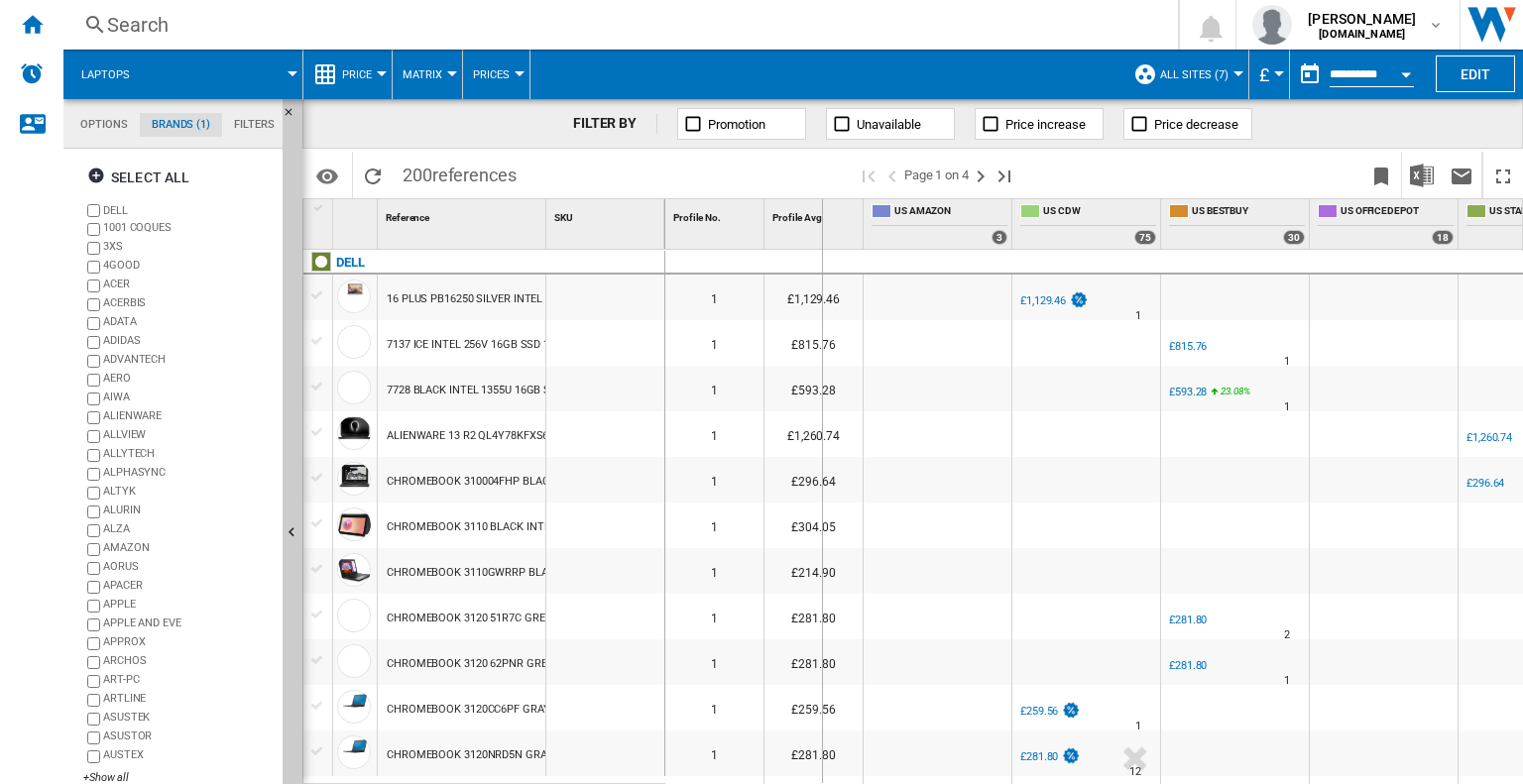 drag, startPoint x: 545, startPoint y: 236, endPoint x: 859, endPoint y: 226, distance: 314.1592 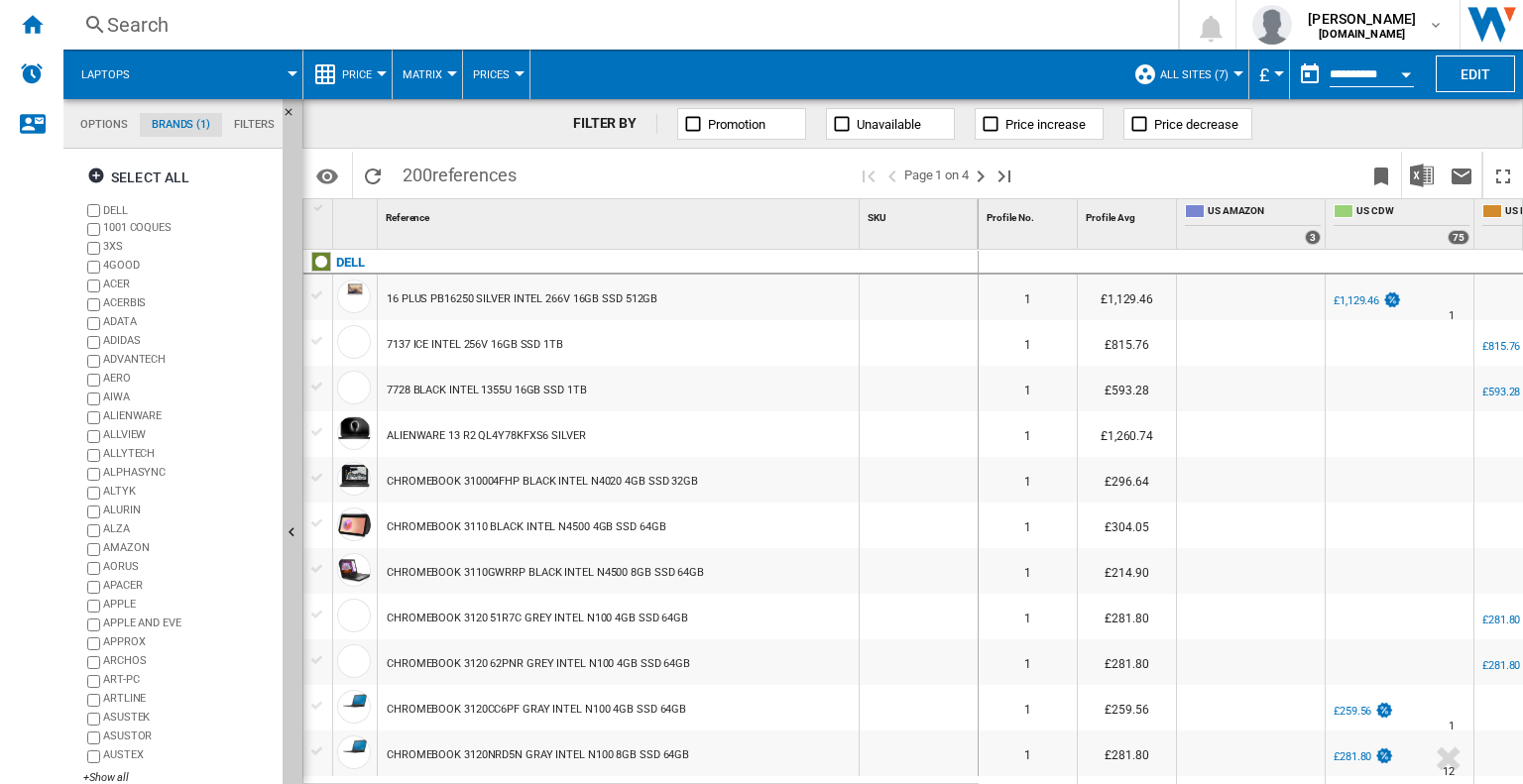 scroll, scrollTop: 638, scrollLeft: 0, axis: vertical 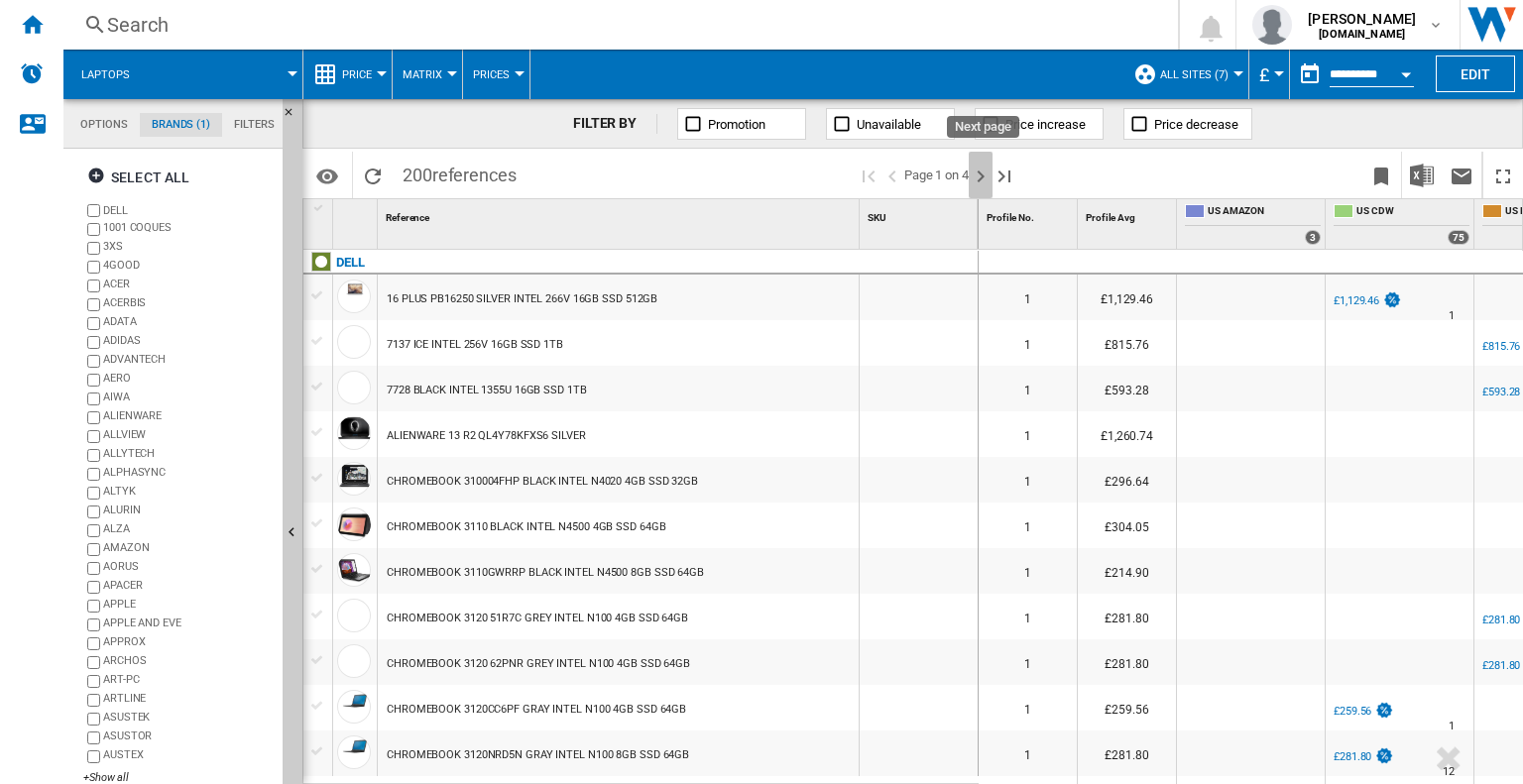 click at bounding box center [981, 176] 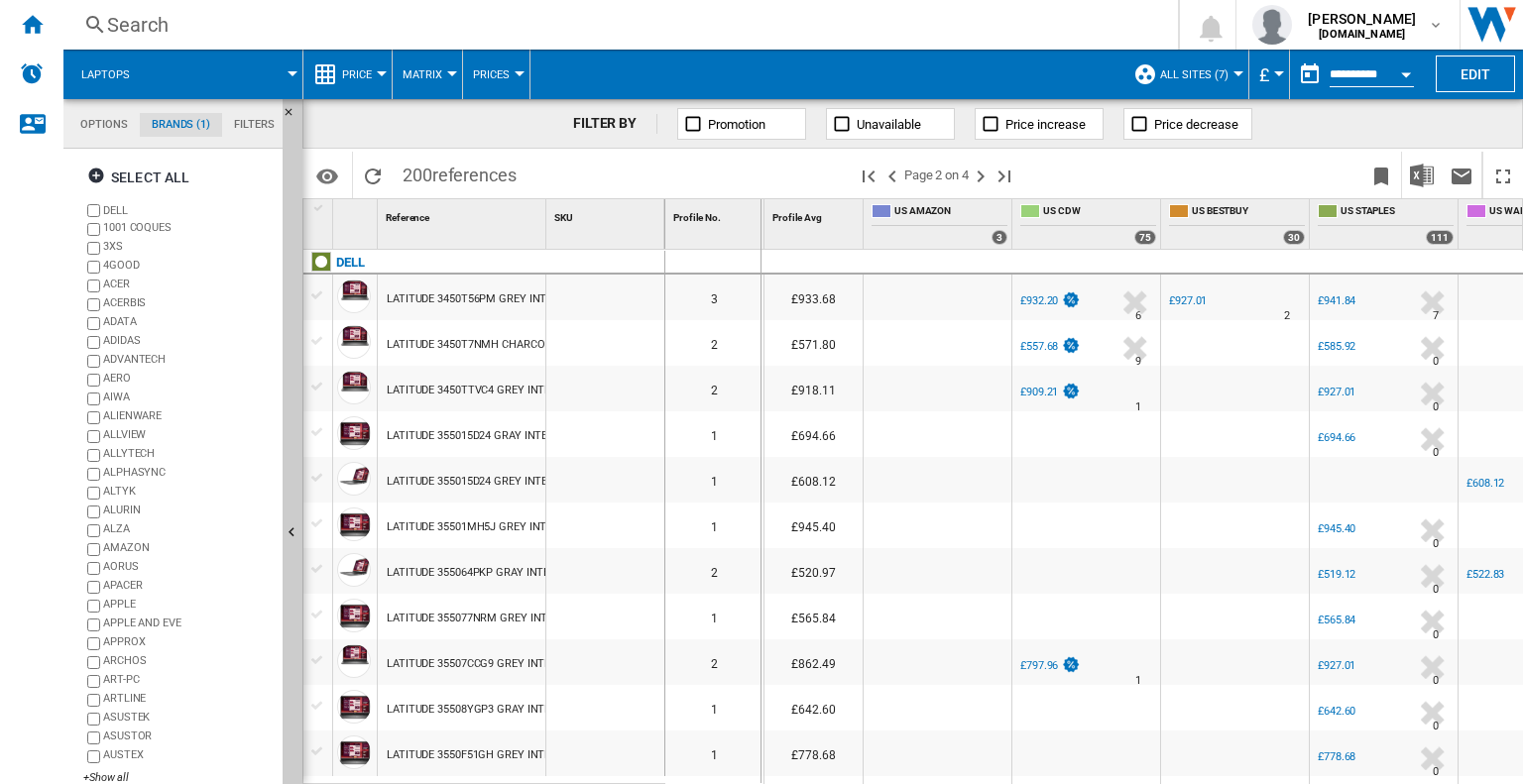 drag, startPoint x: 547, startPoint y: 237, endPoint x: 761, endPoint y: 223, distance: 214.45745 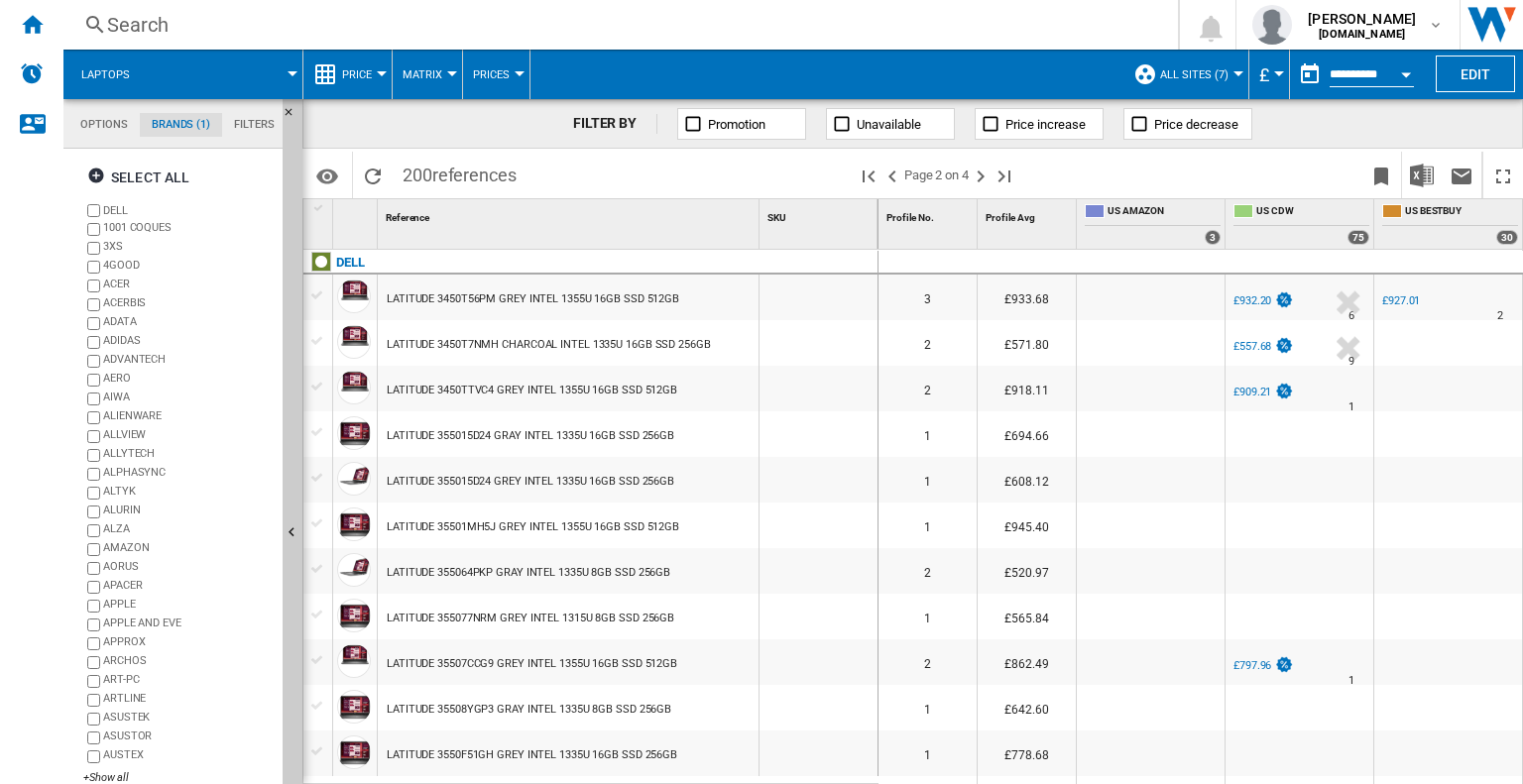 click on "Price" at bounding box center [362, 74] 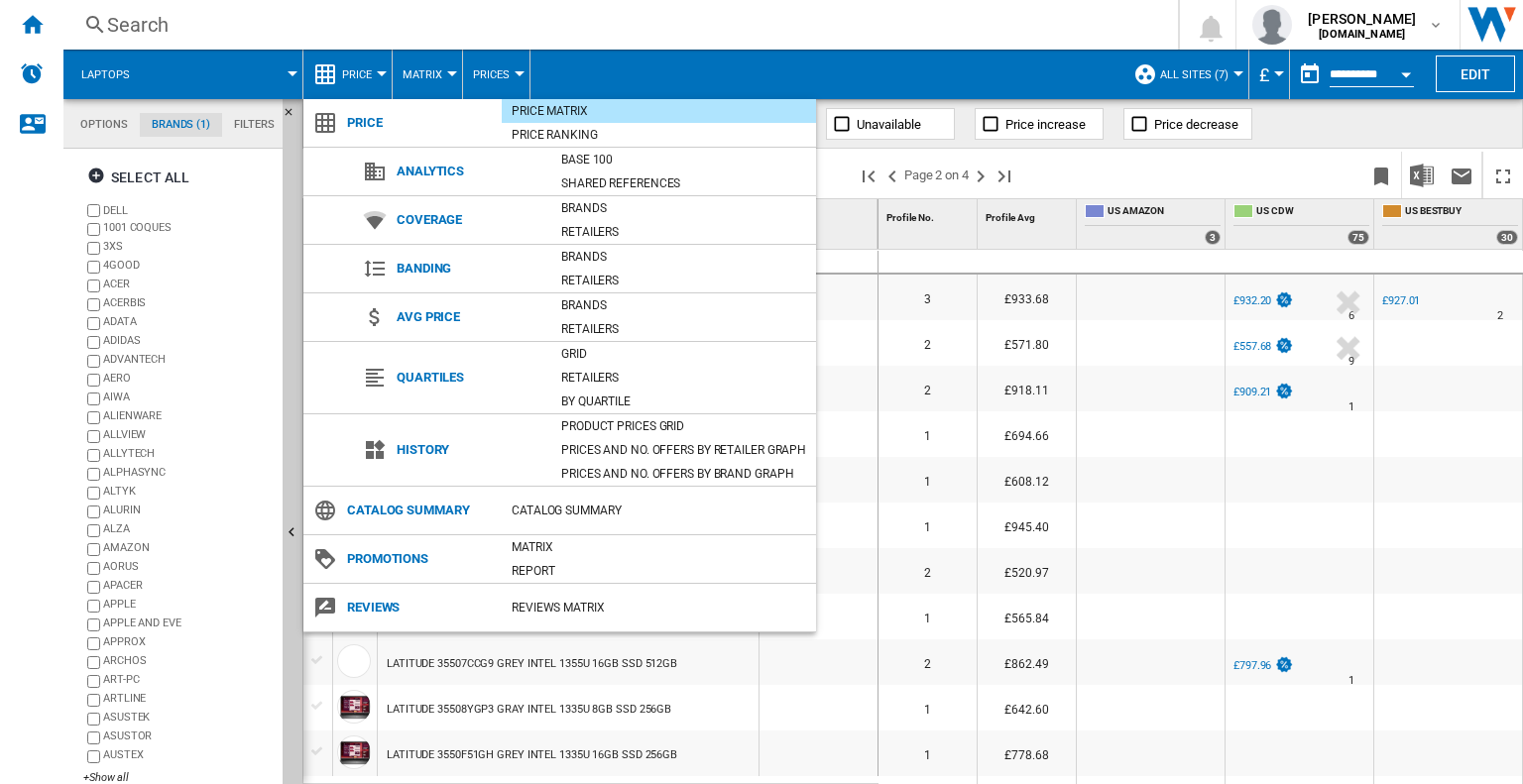 scroll, scrollTop: 0, scrollLeft: 0, axis: both 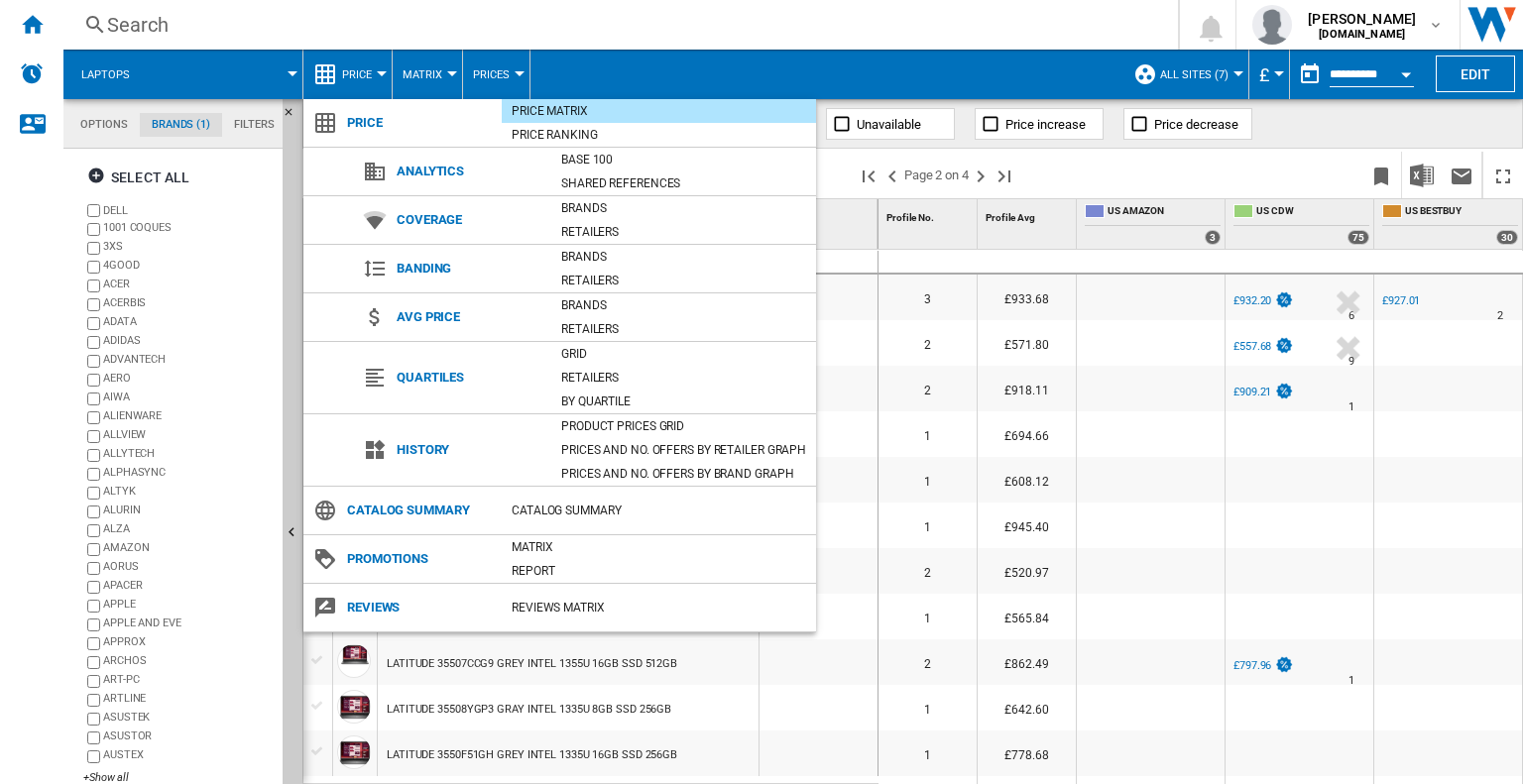 click at bounding box center [762, 392] 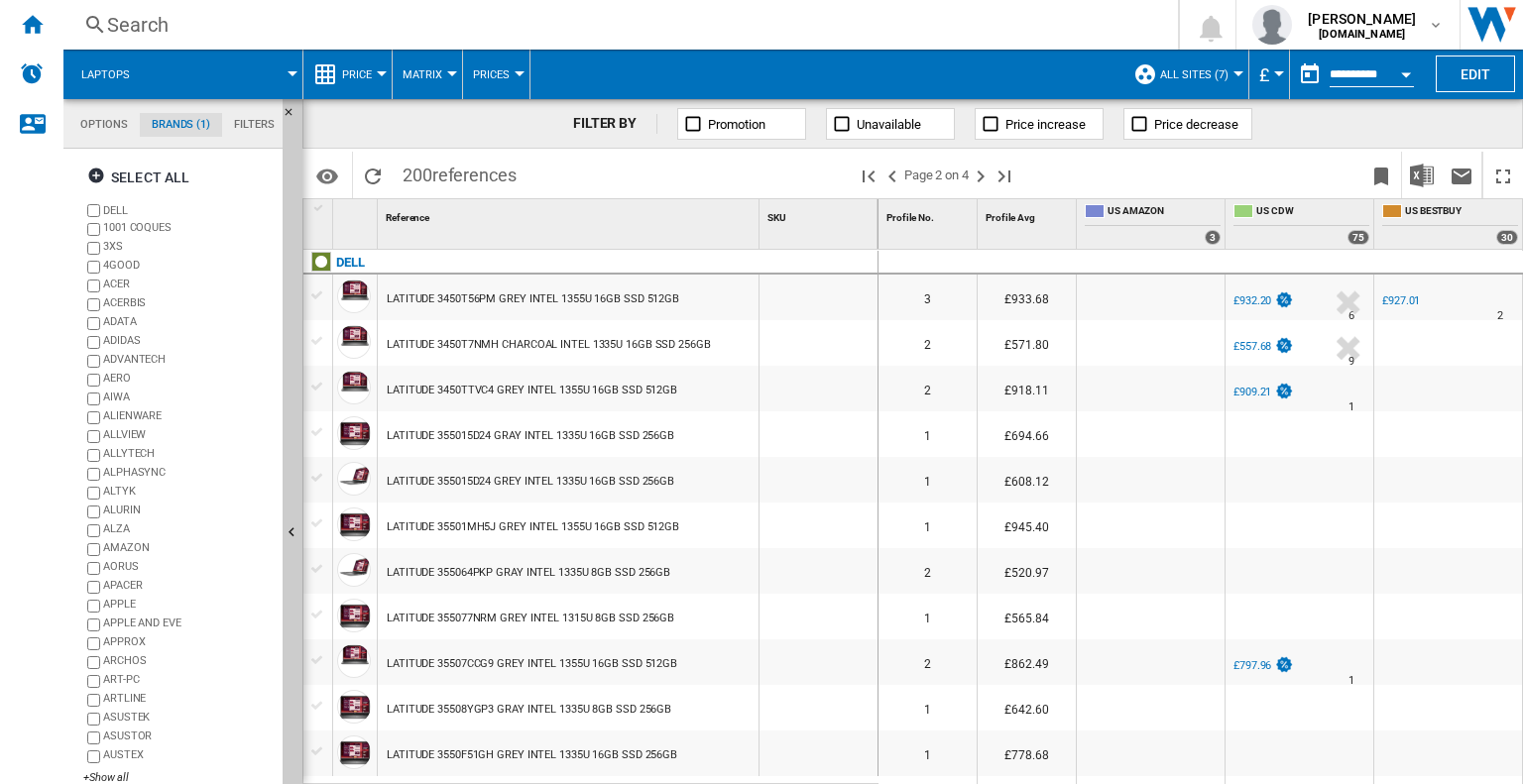 scroll, scrollTop: 0, scrollLeft: 296, axis: horizontal 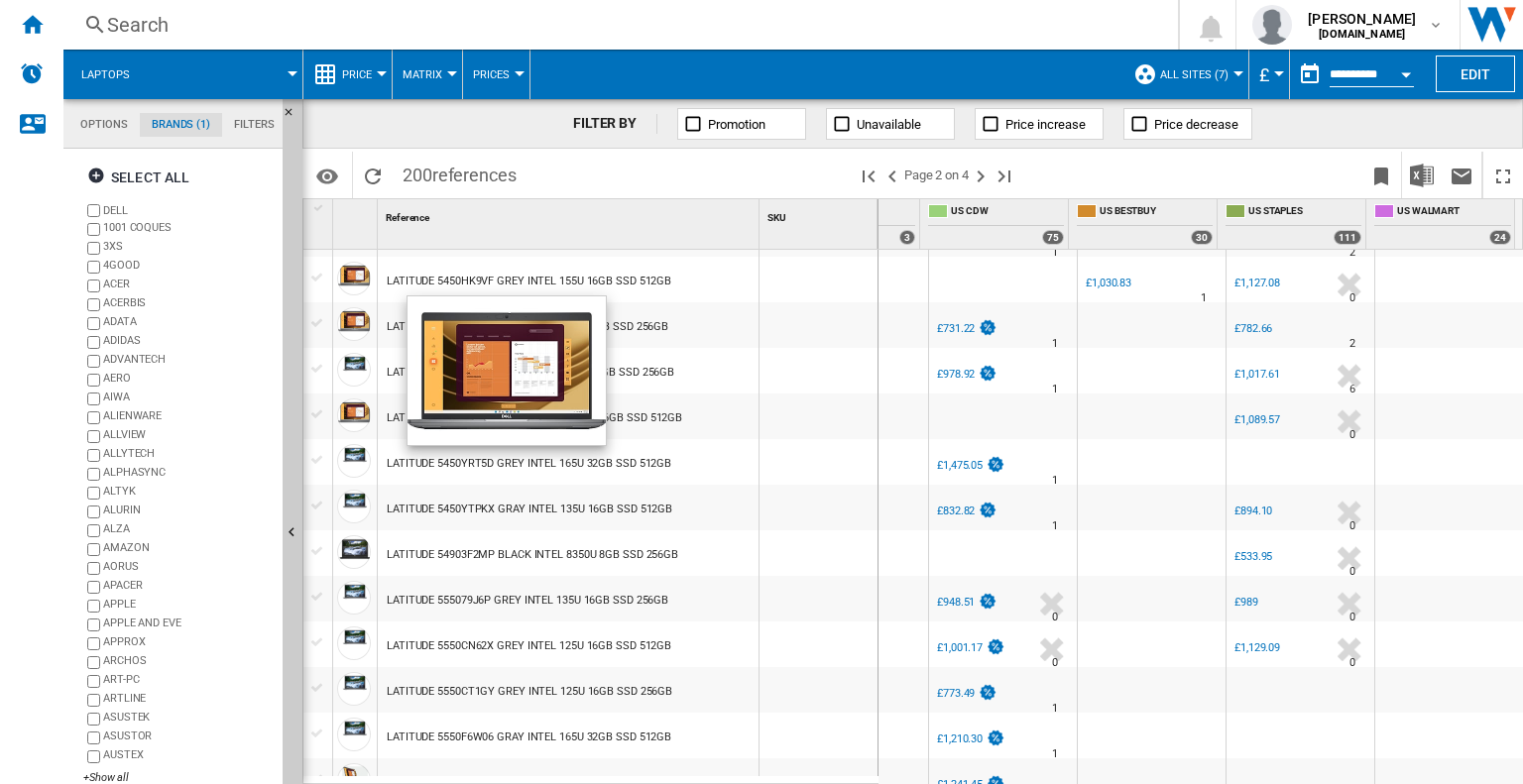 click at bounding box center [354, 324] 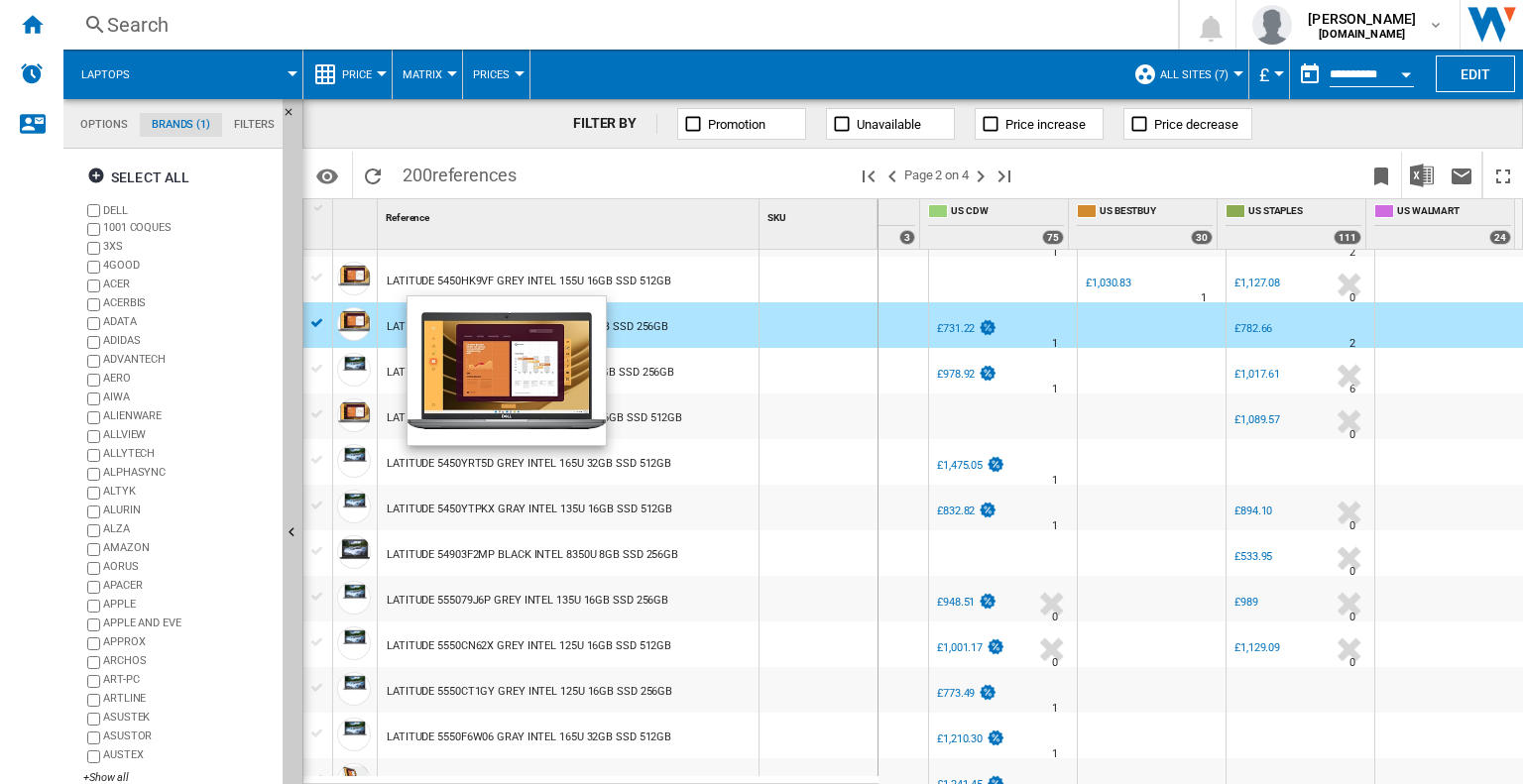 click at bounding box center [354, 324] 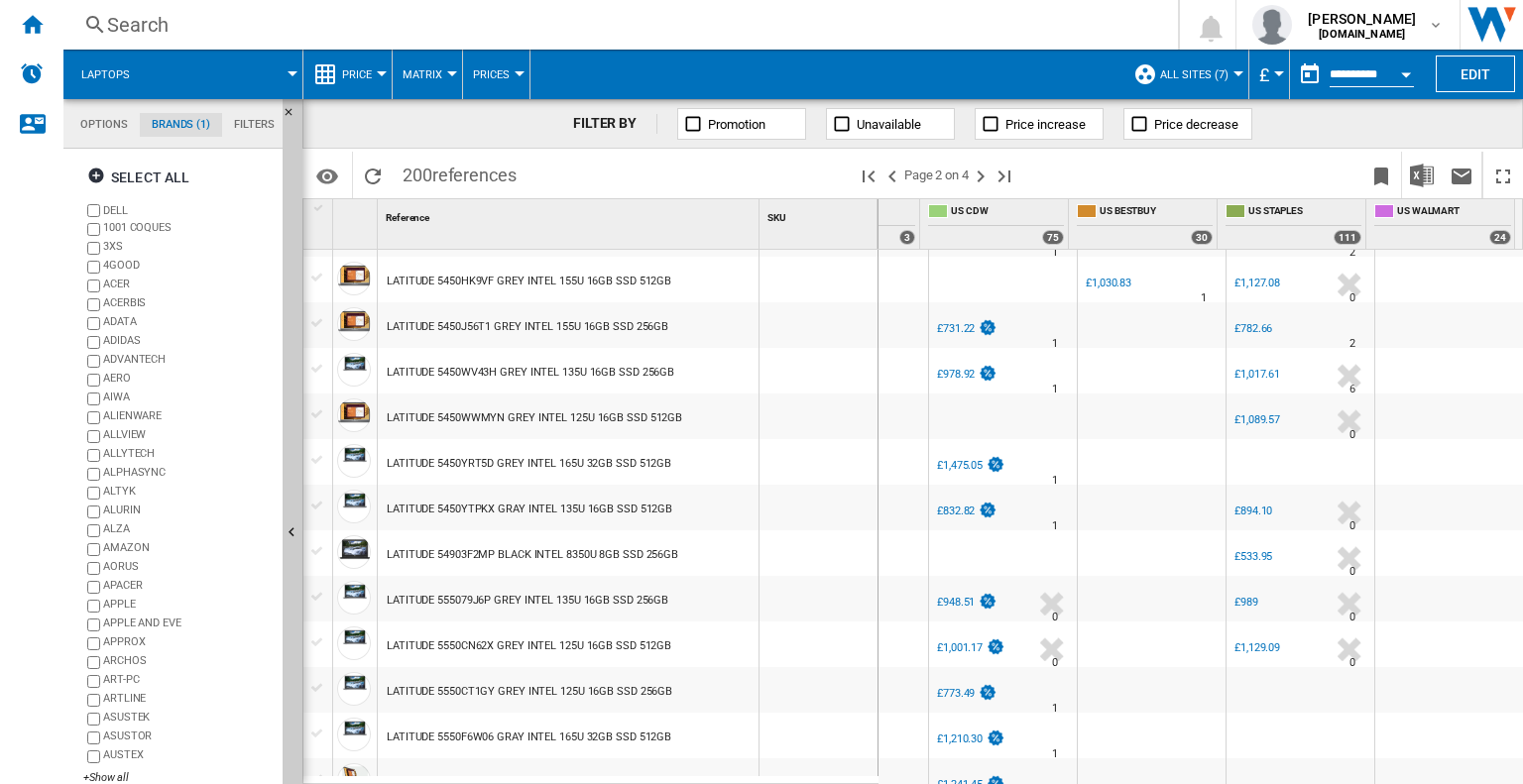 click on "£" at bounding box center (1264, 74) 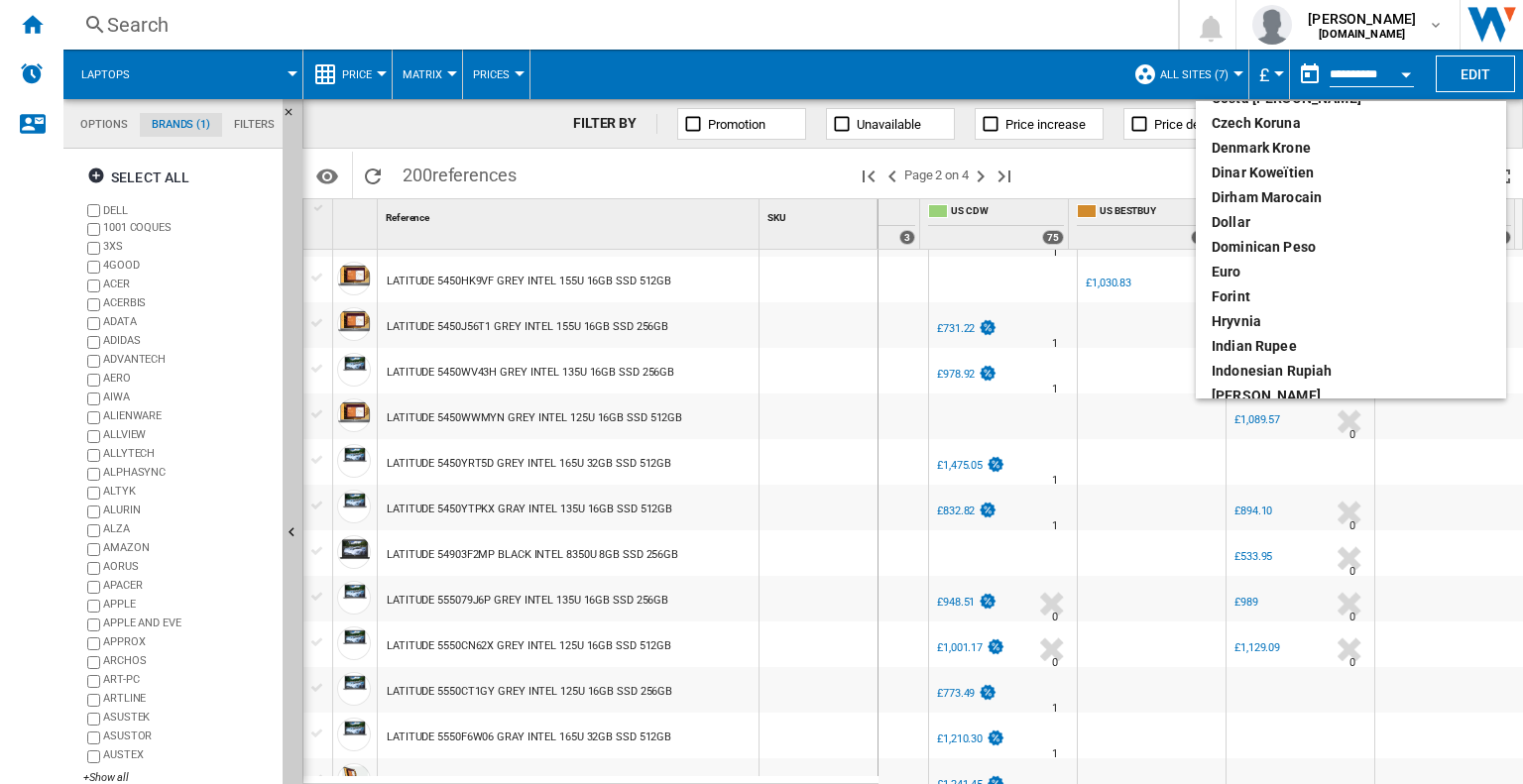 scroll, scrollTop: 220, scrollLeft: 0, axis: vertical 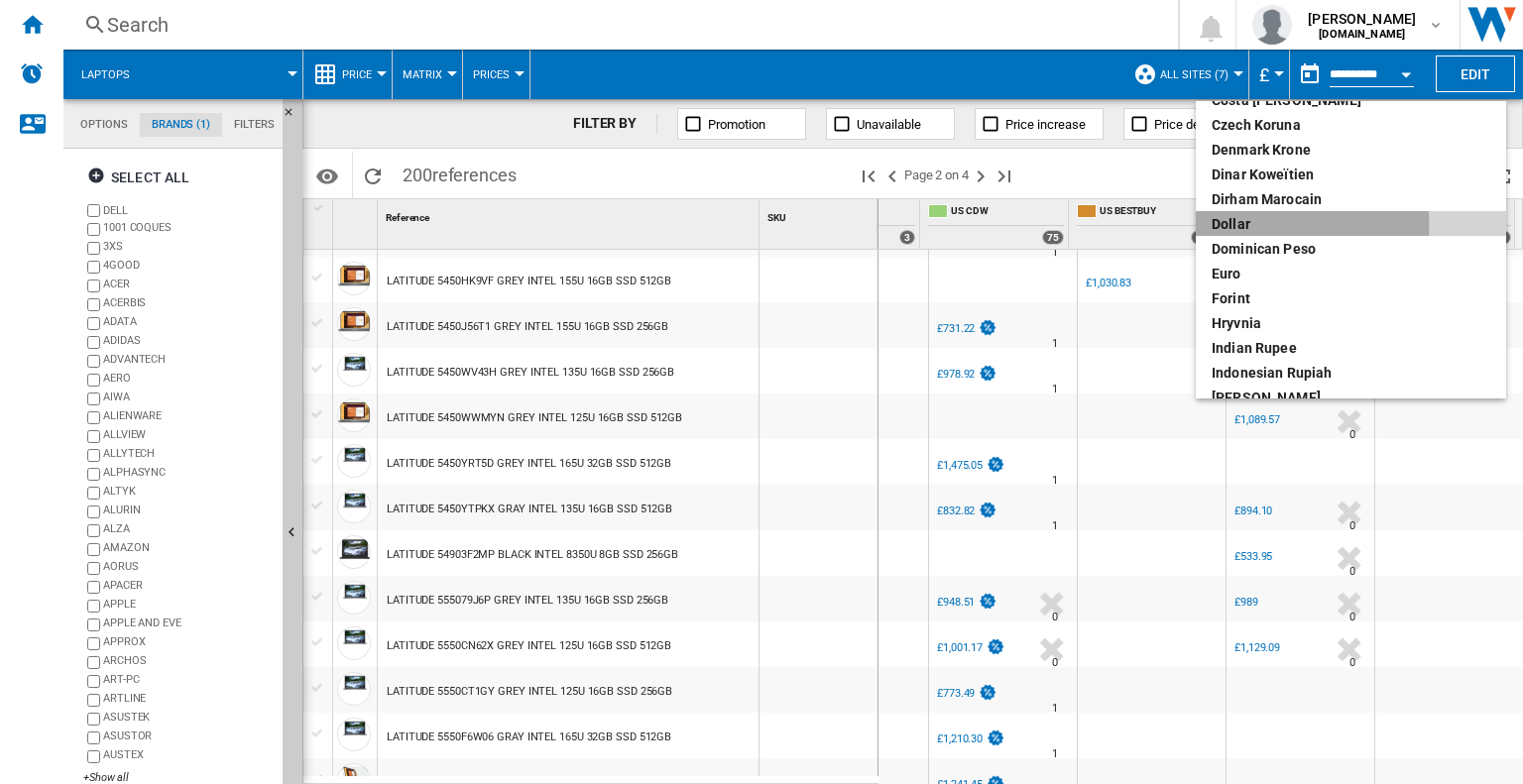 click on "dollar" at bounding box center [1350, 224] 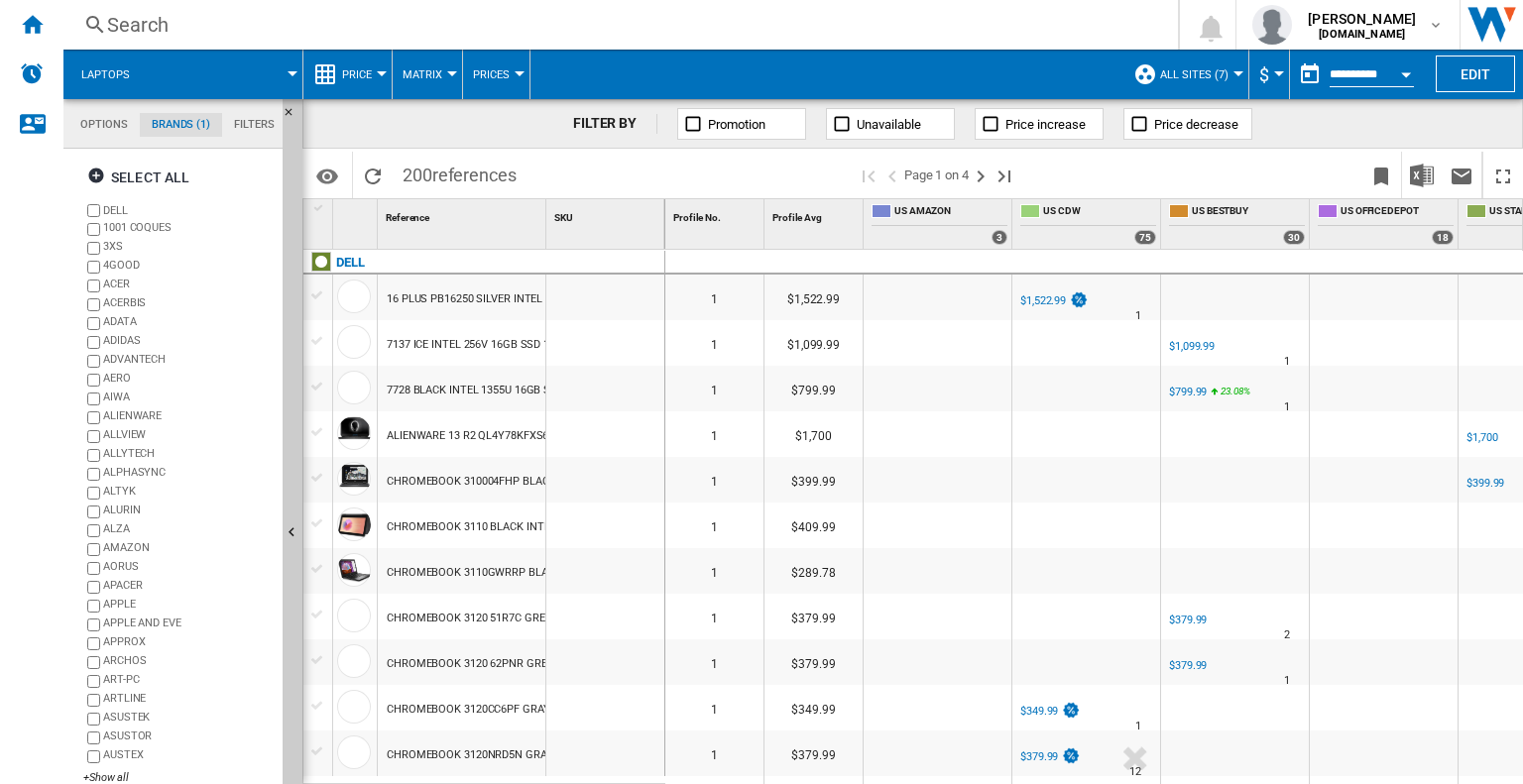 scroll, scrollTop: 143, scrollLeft: 0, axis: vertical 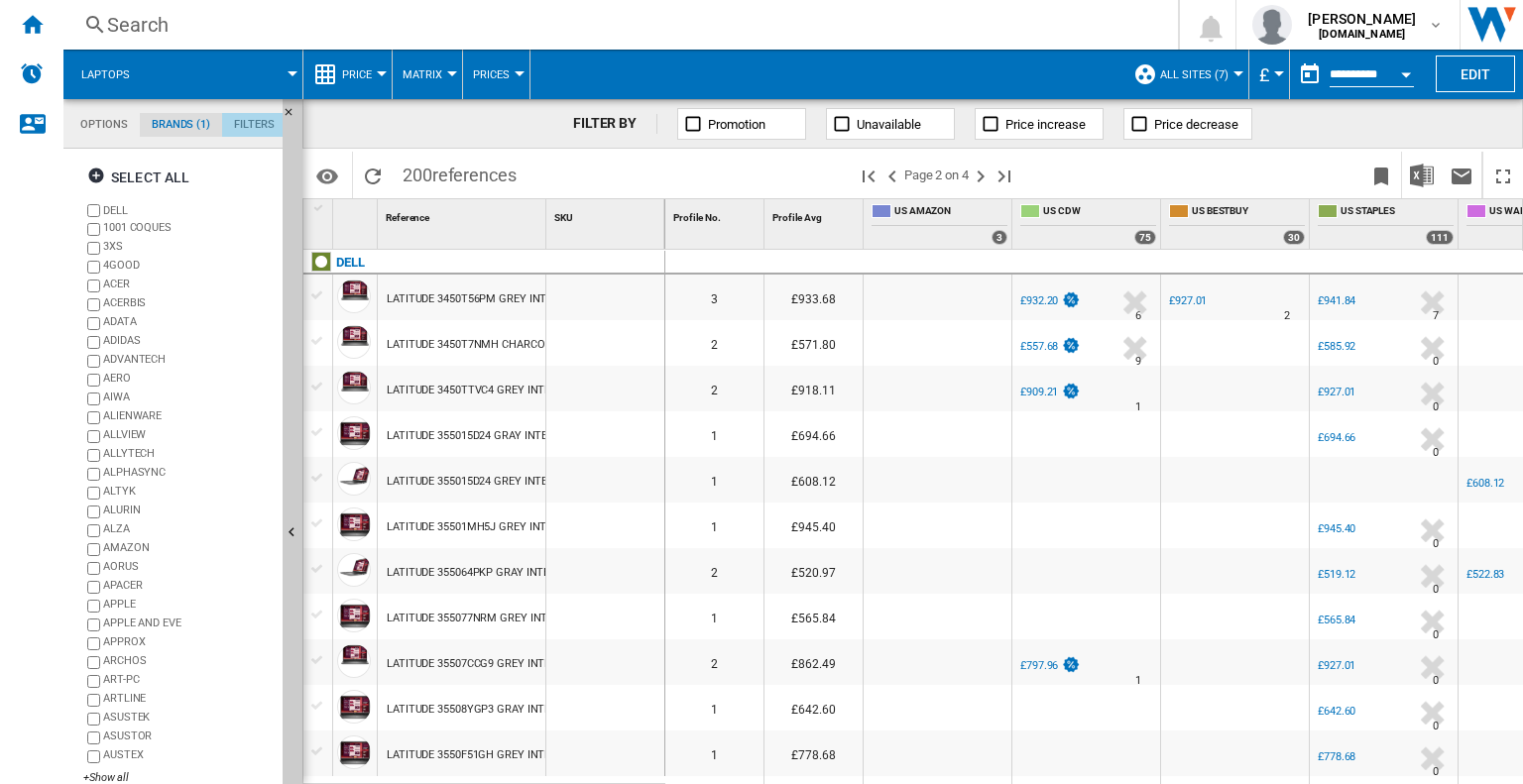 click on "Filters" 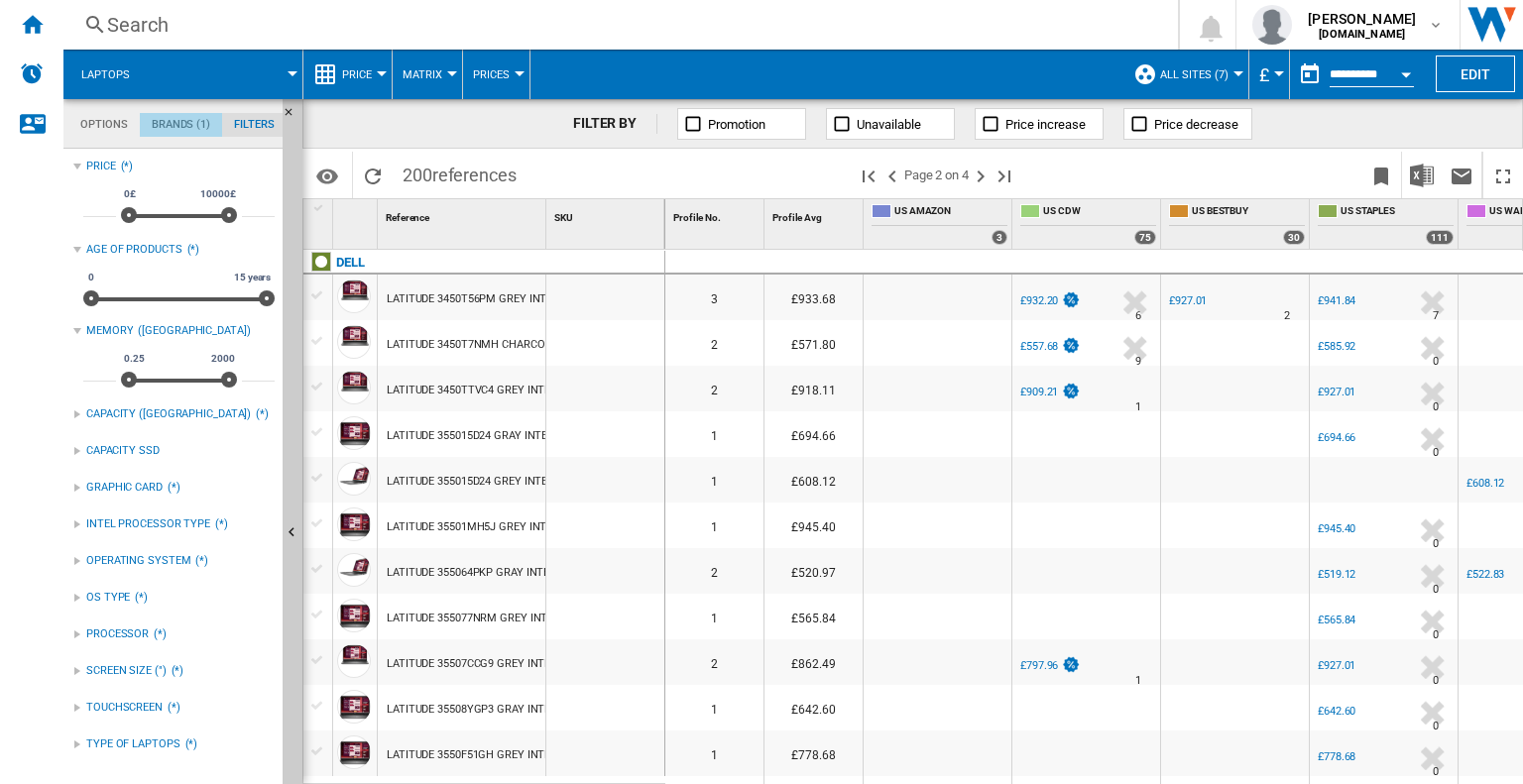 click on "Brands (1)" 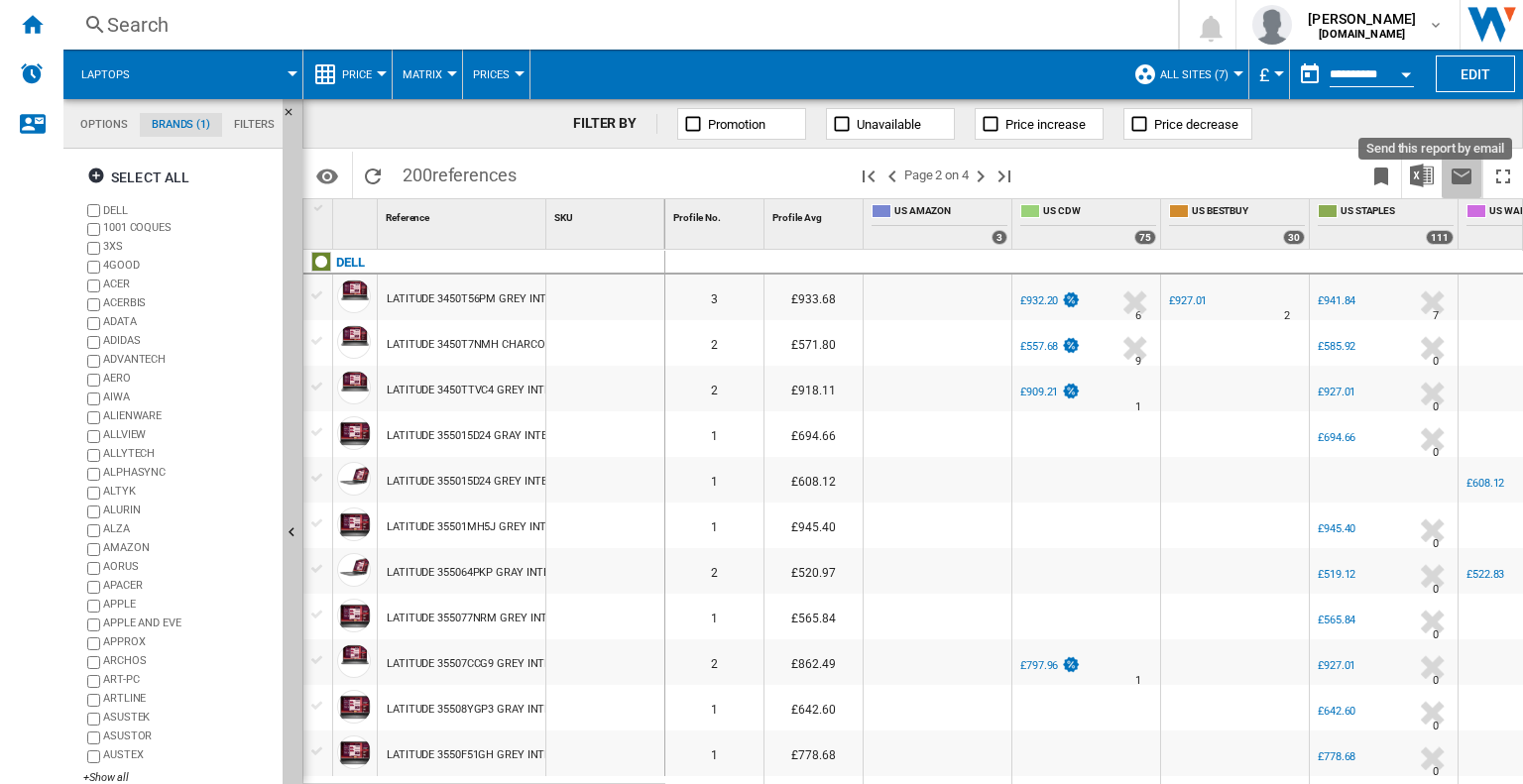 click at bounding box center [1462, 176] 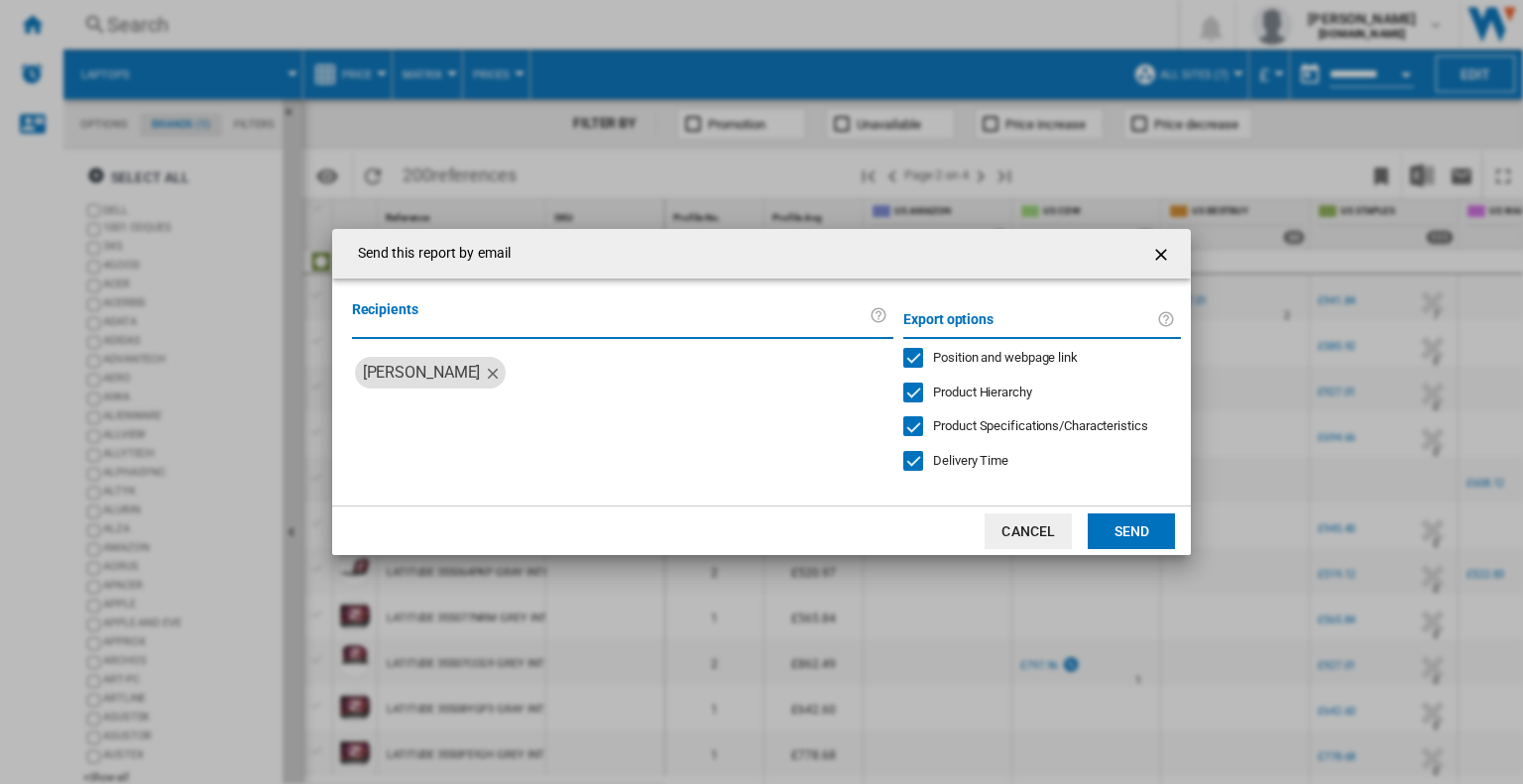 click on "Cancel" 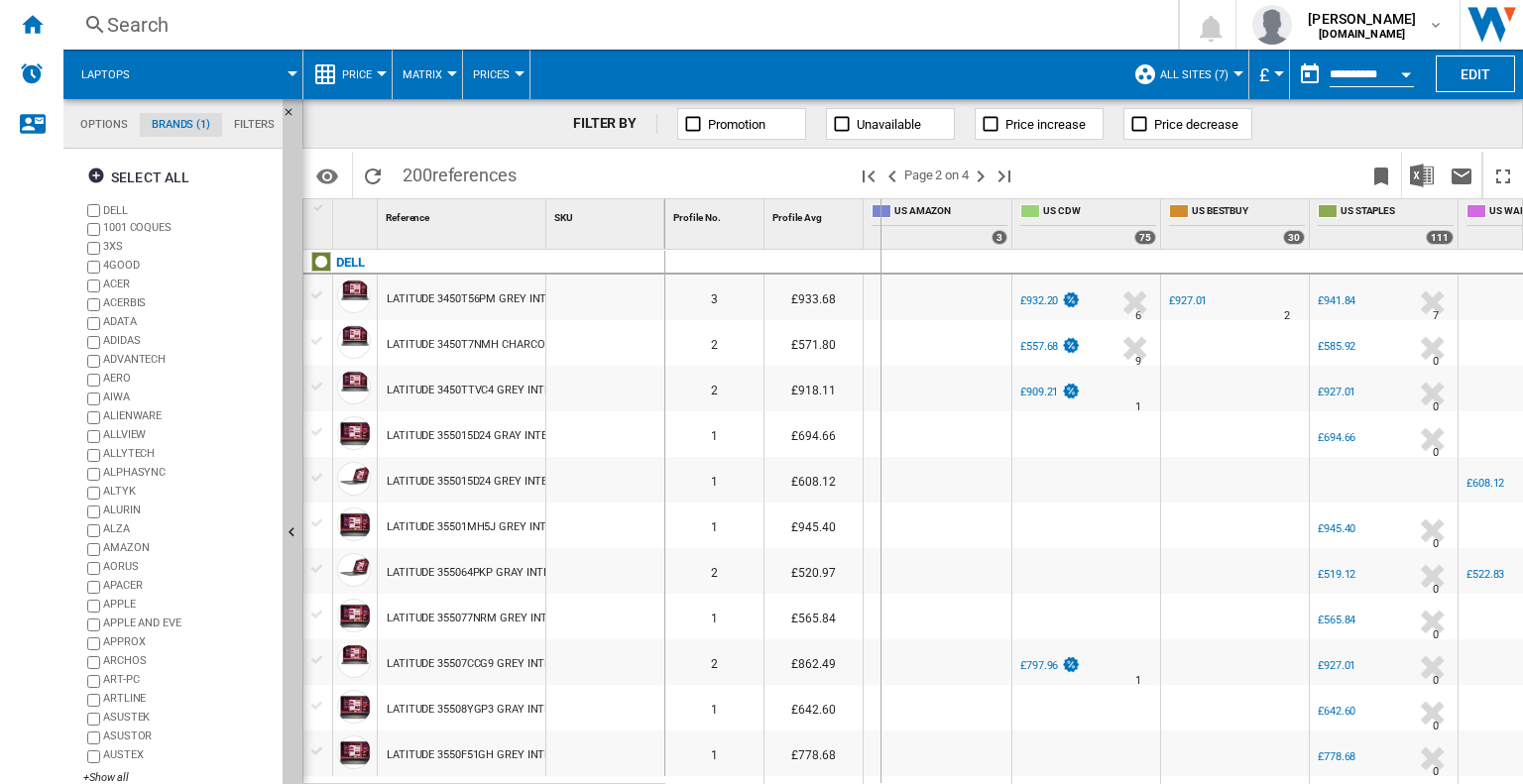 drag, startPoint x: 545, startPoint y: 228, endPoint x: 880, endPoint y: 231, distance: 335.0134 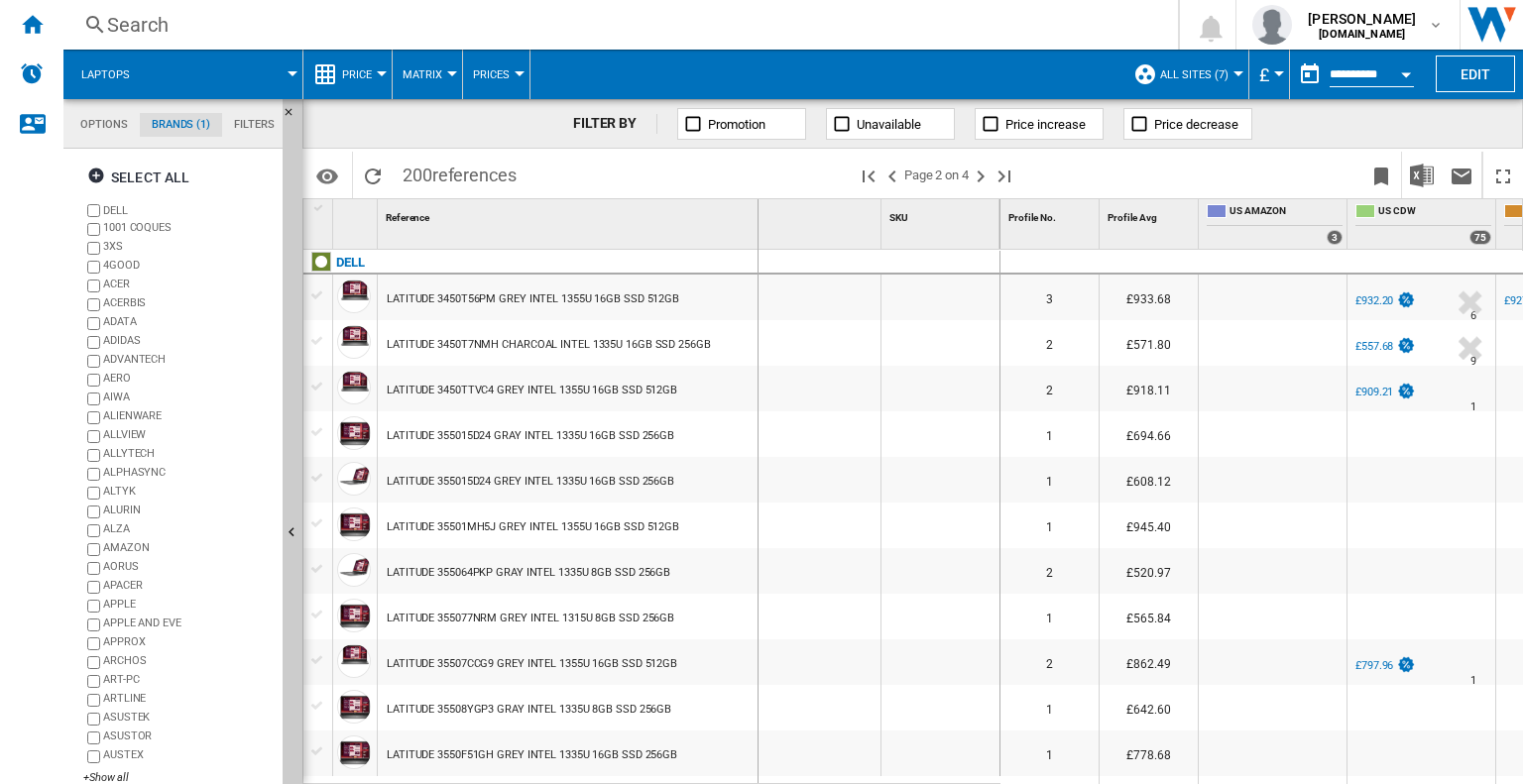 drag, startPoint x: 876, startPoint y: 236, endPoint x: 756, endPoint y: 240, distance: 120.0666 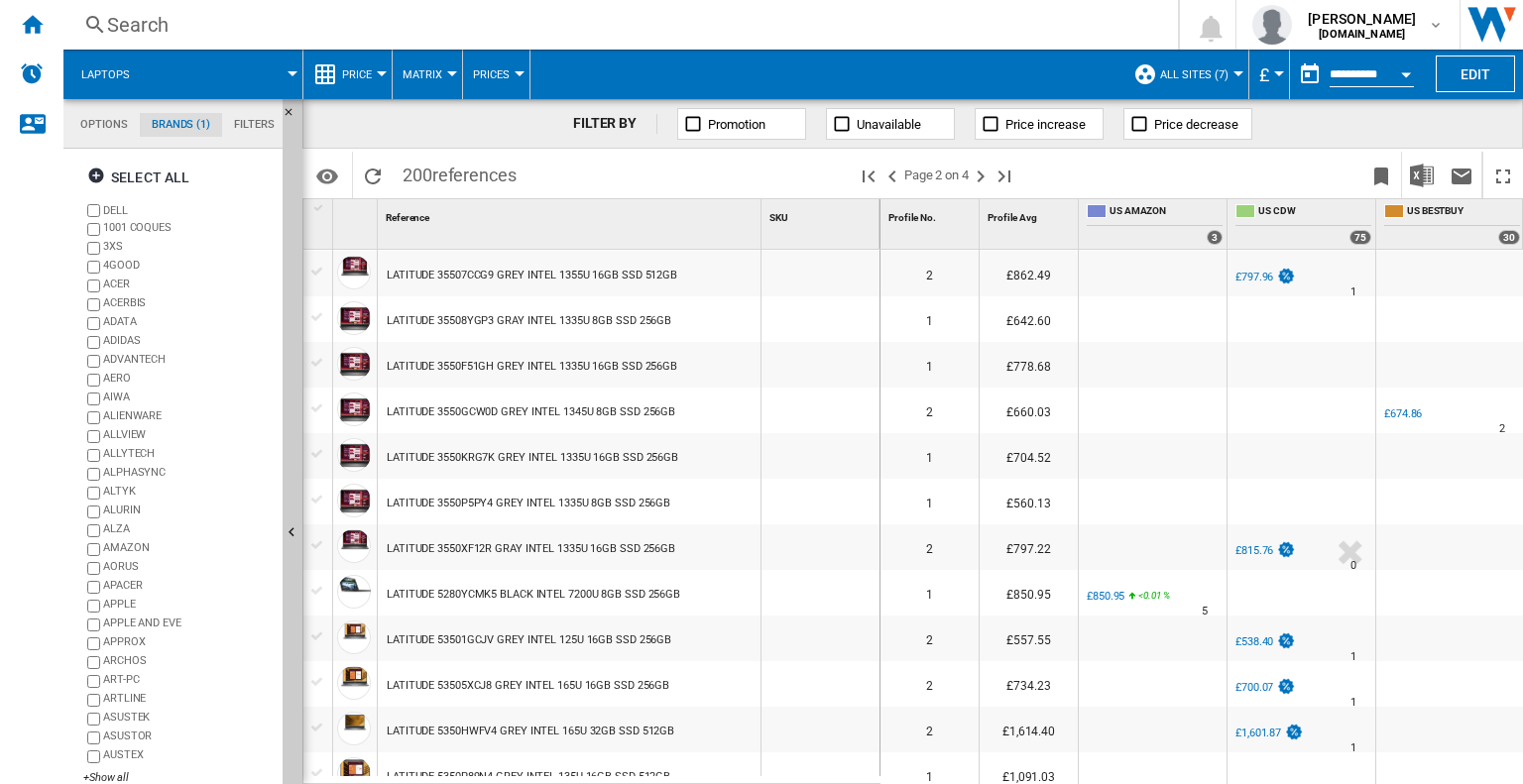 click on "All sites (7)" at bounding box center (1194, 74) 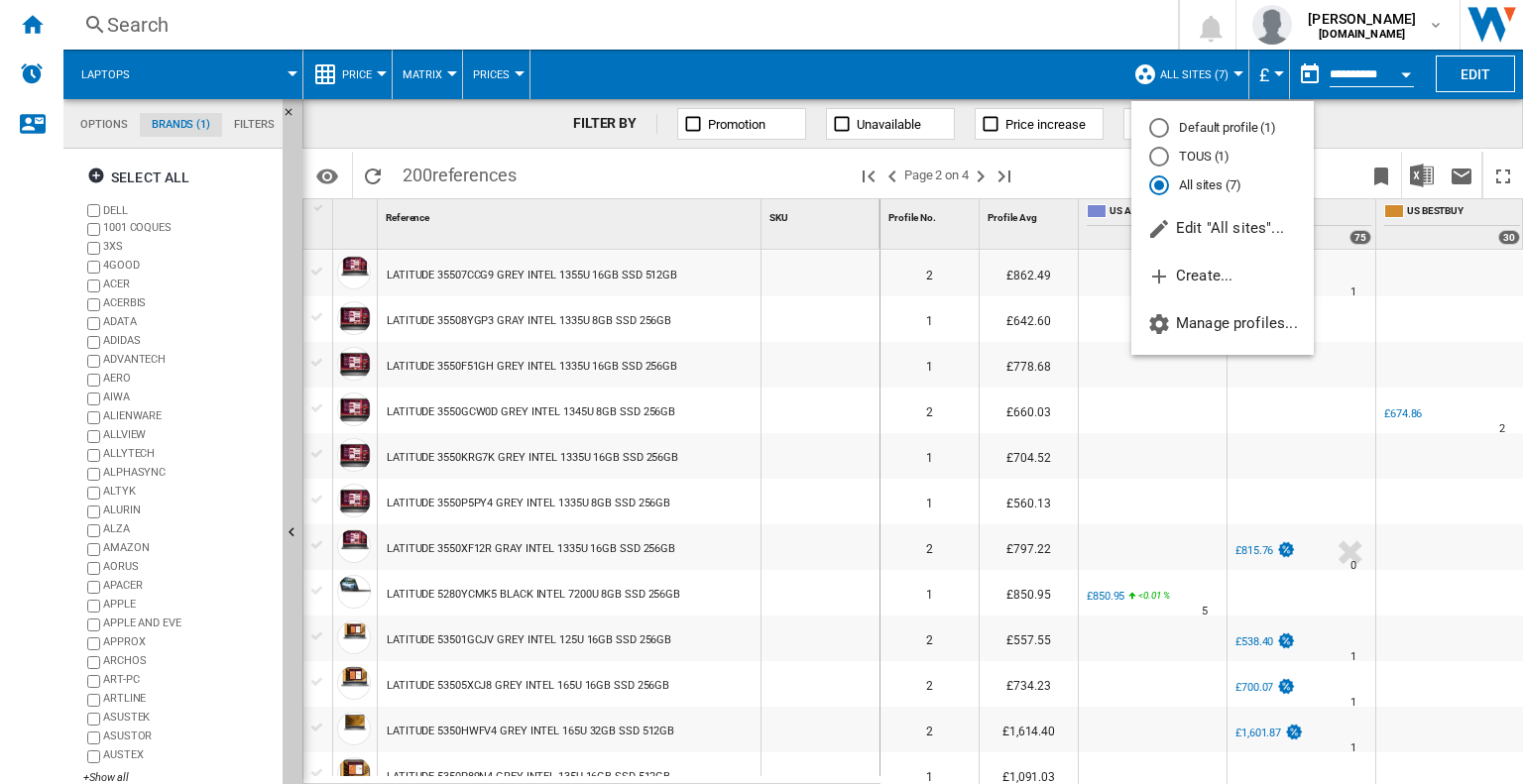 click at bounding box center (762, 392) 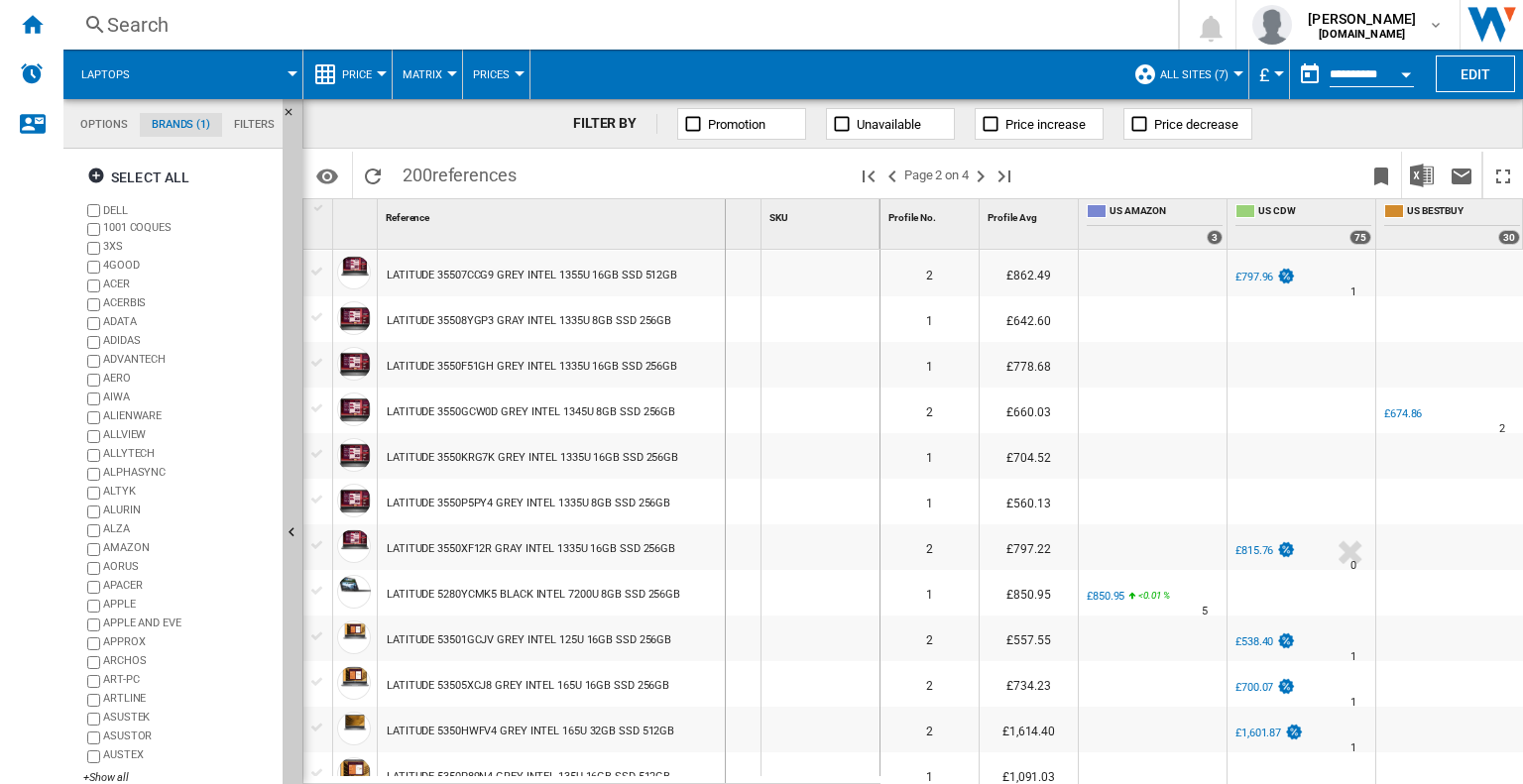 drag, startPoint x: 759, startPoint y: 234, endPoint x: 724, endPoint y: 234, distance: 35 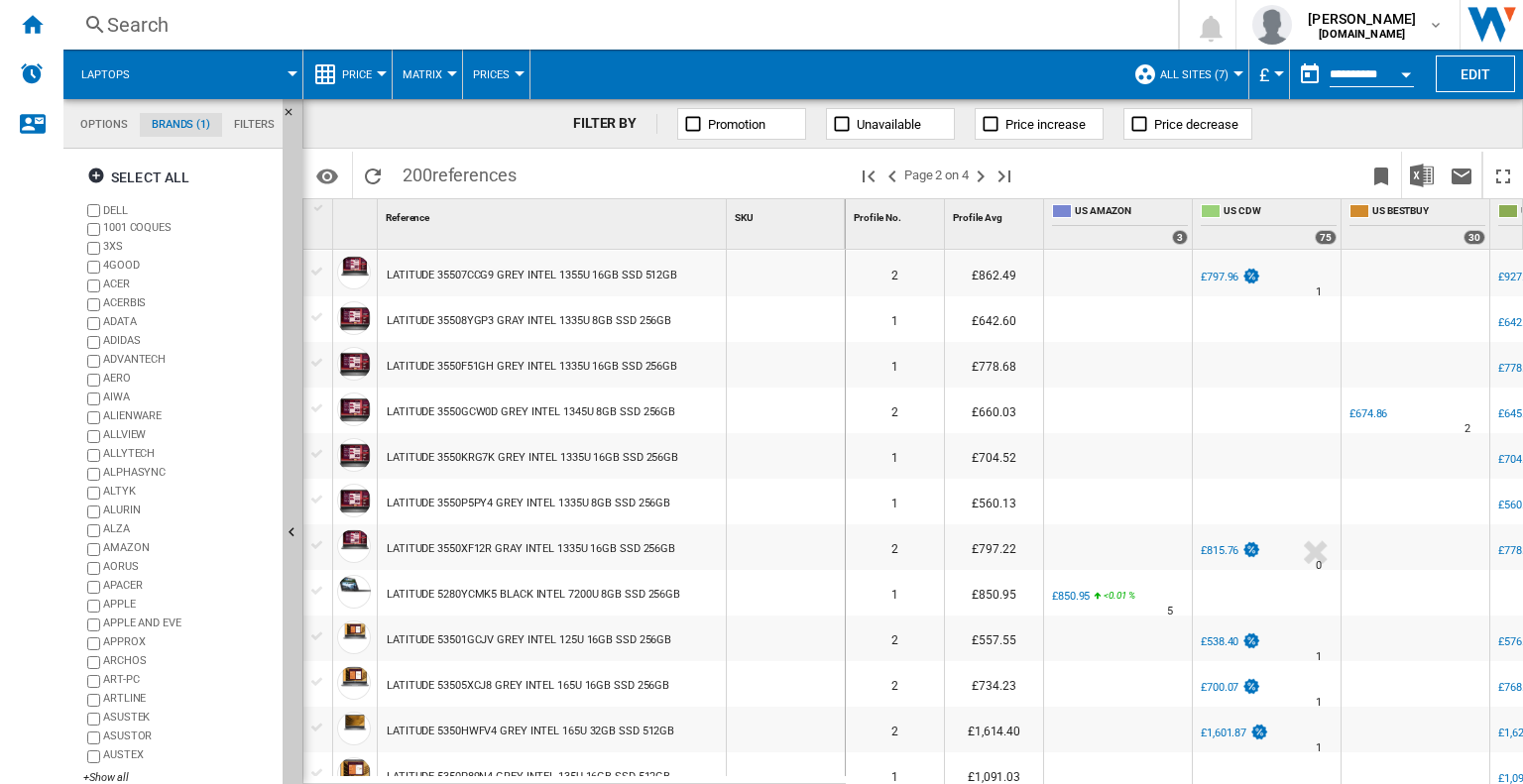 click on "Matrix
Matrix
Ranking" at bounding box center [427, 74] 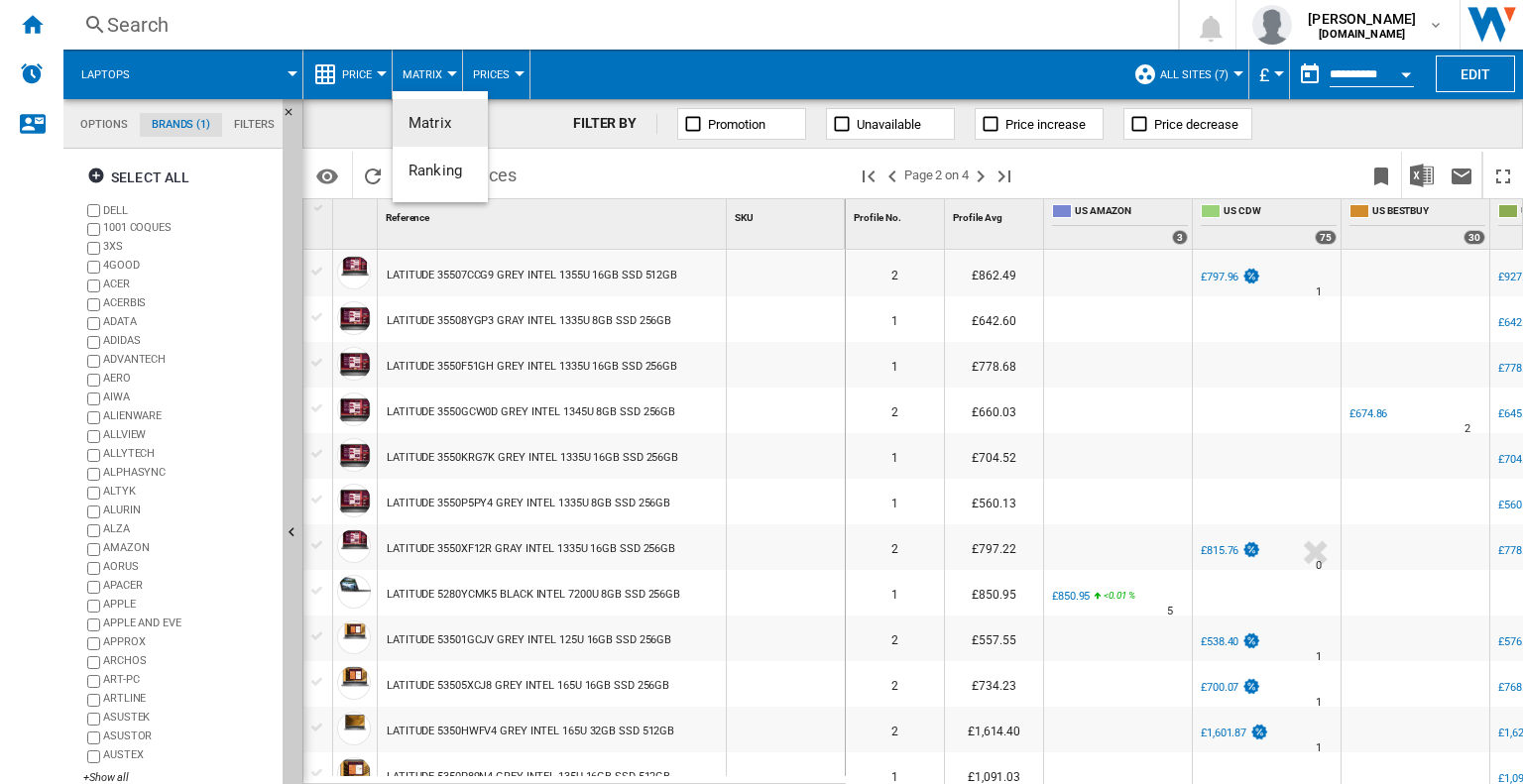 click at bounding box center [762, 392] 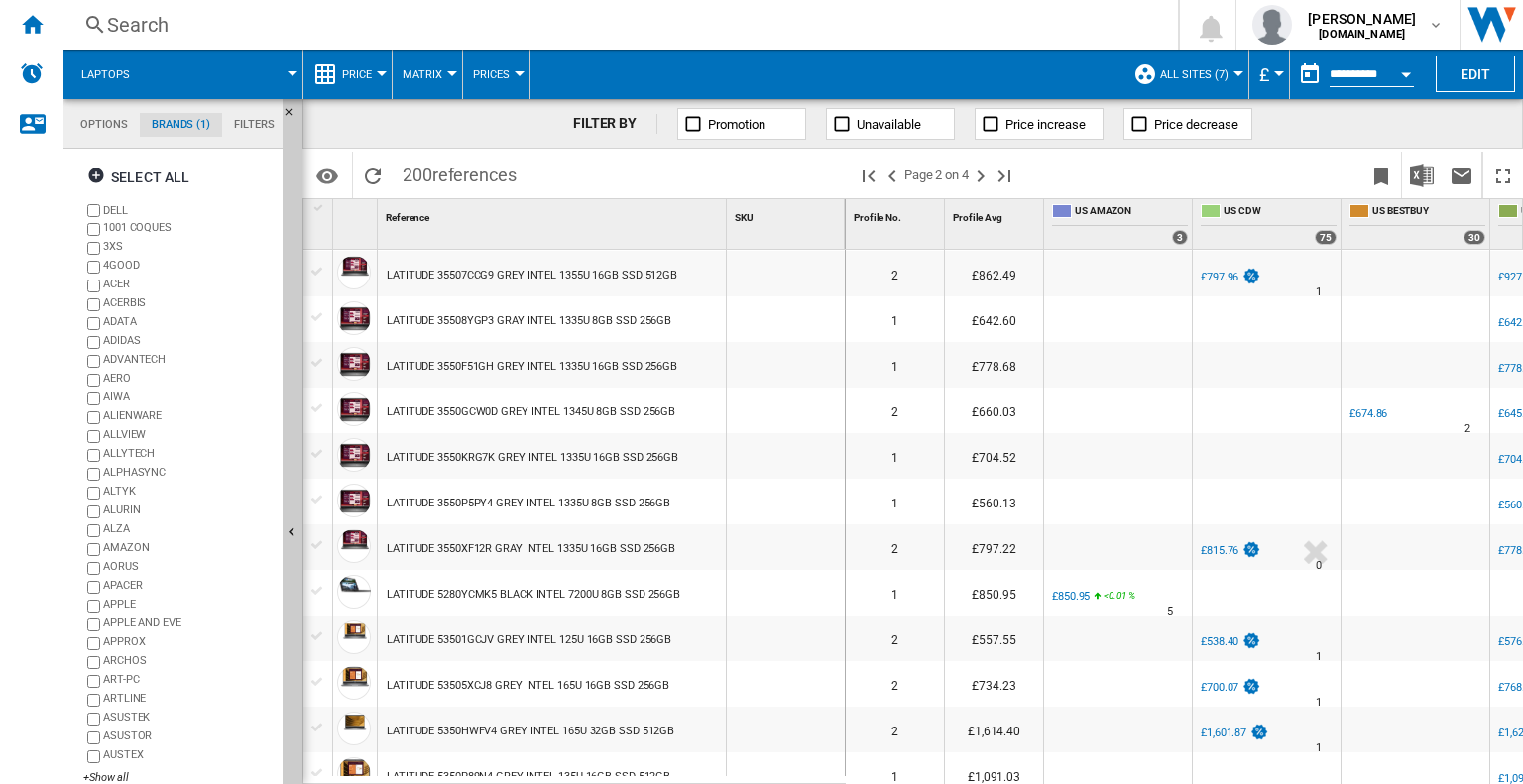 click on "Prices" at bounding box center (496, 74) 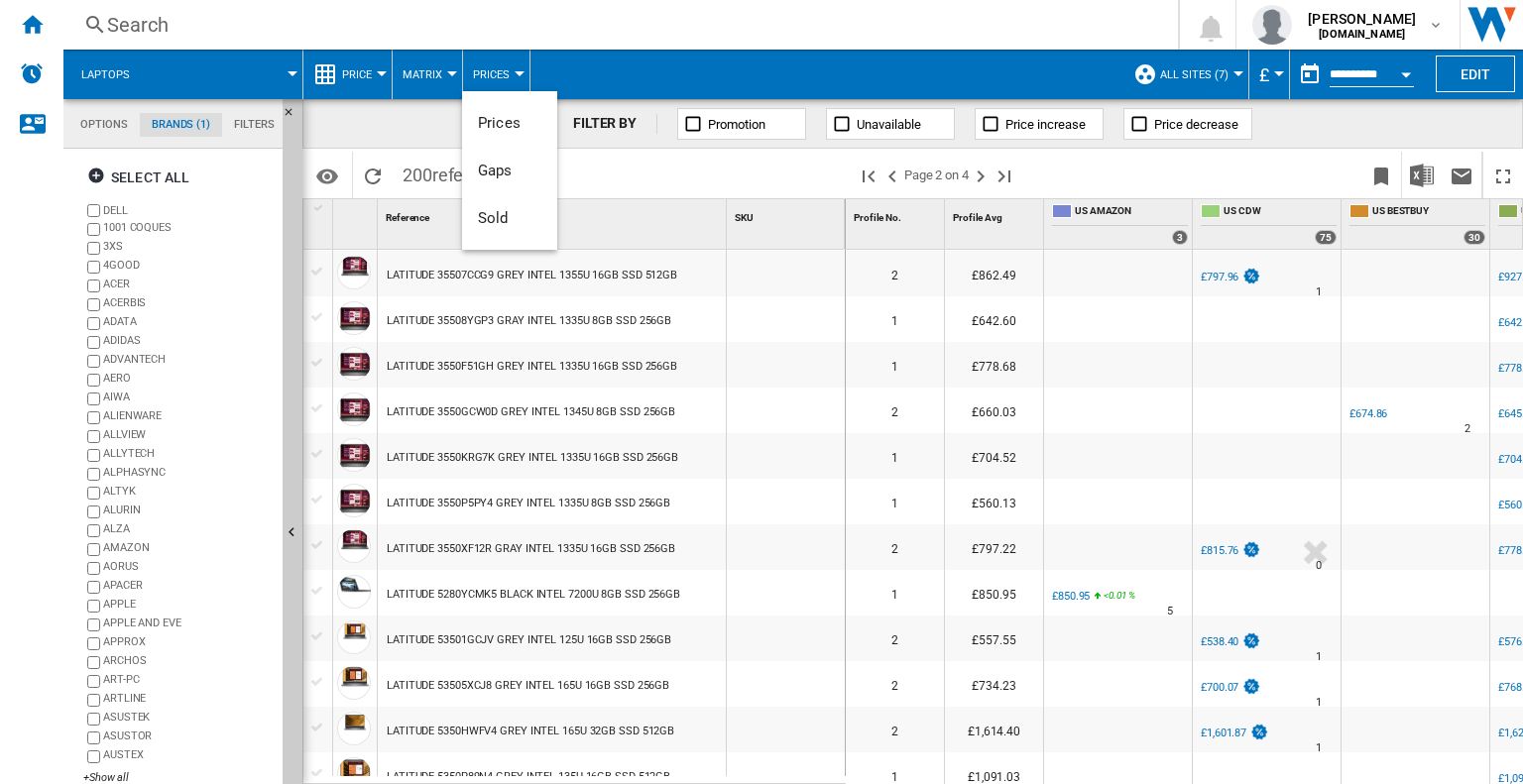 click at bounding box center [762, 392] 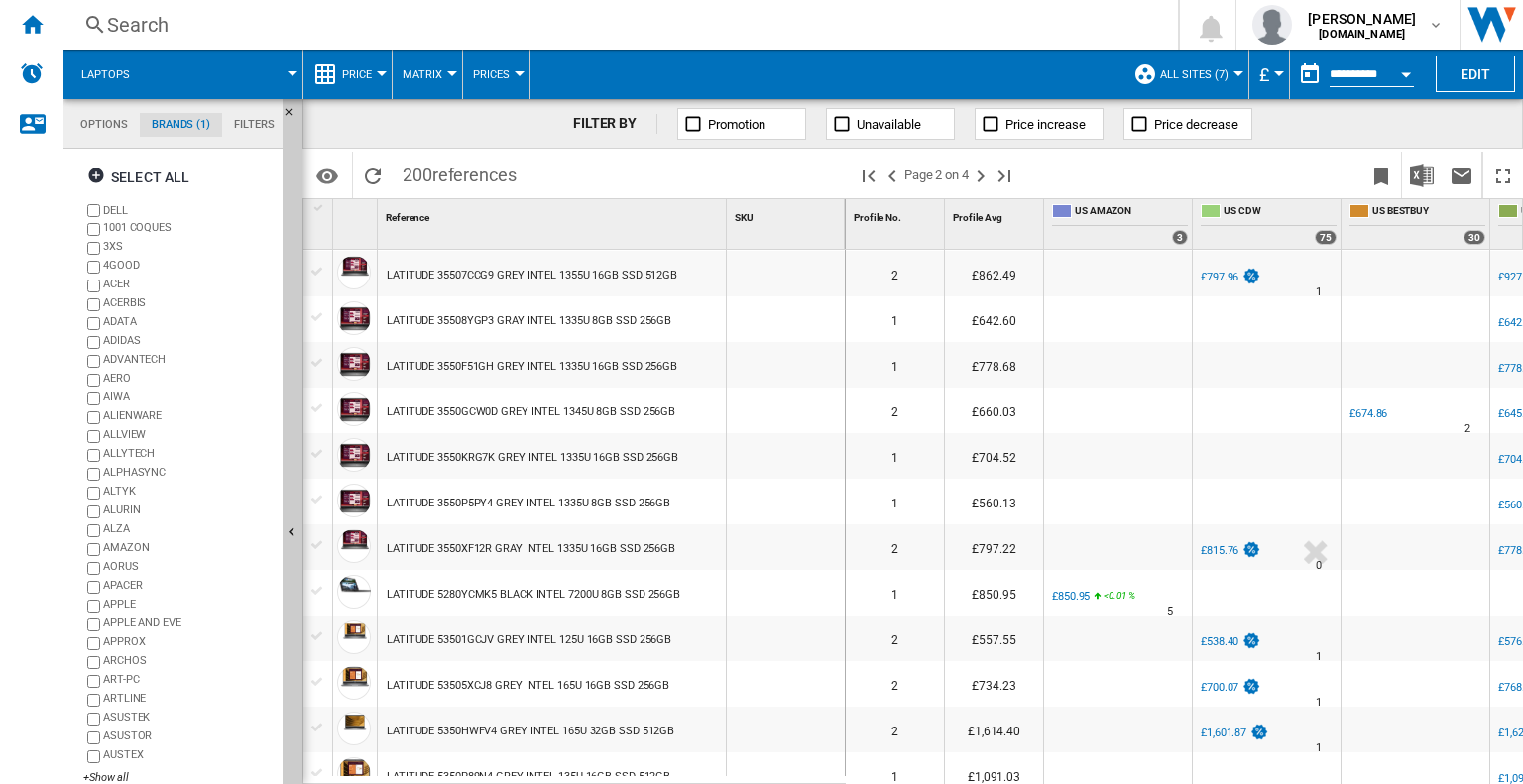 click on "Price" at bounding box center [357, 74] 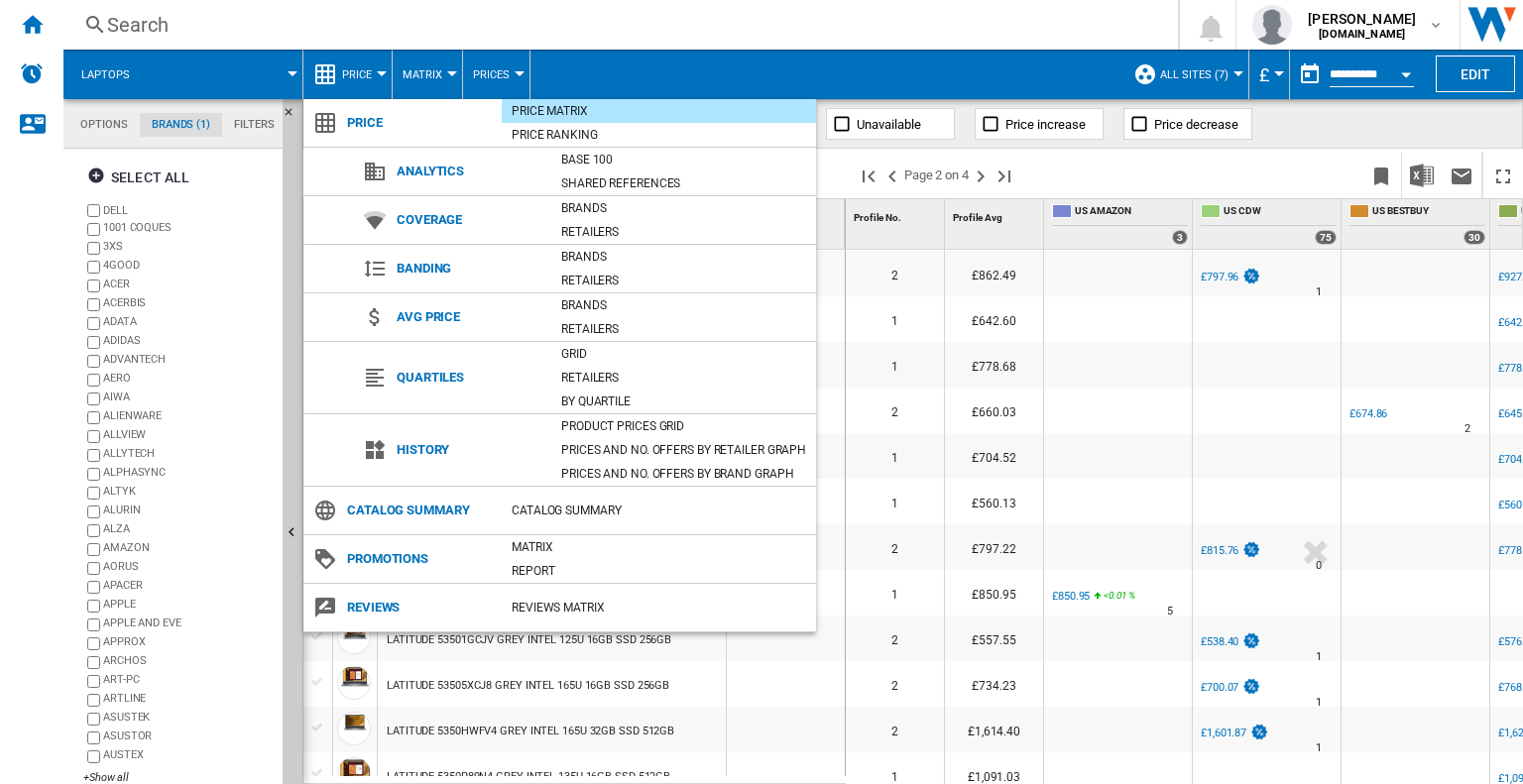 click at bounding box center [762, 392] 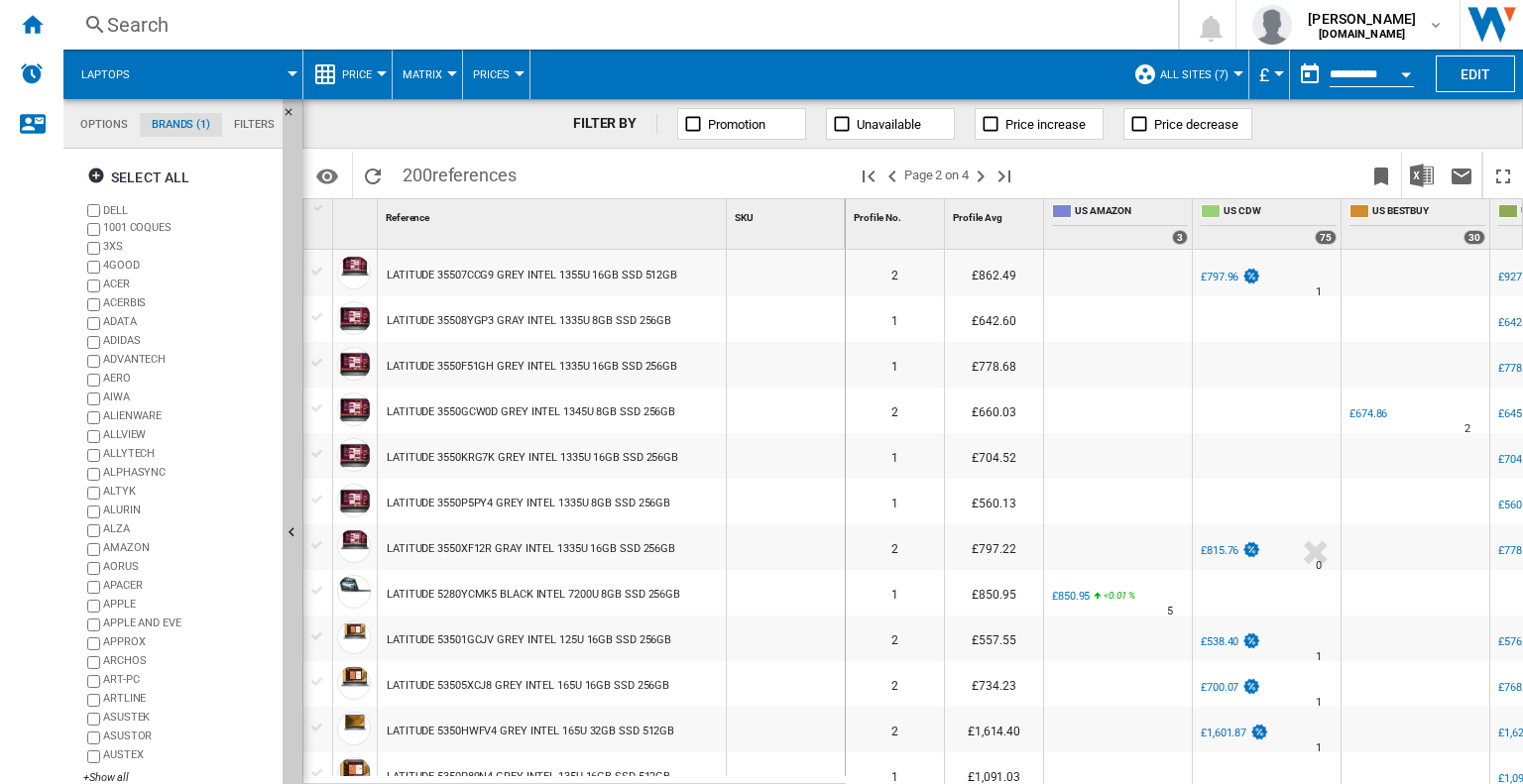 scroll, scrollTop: 197, scrollLeft: 0, axis: vertical 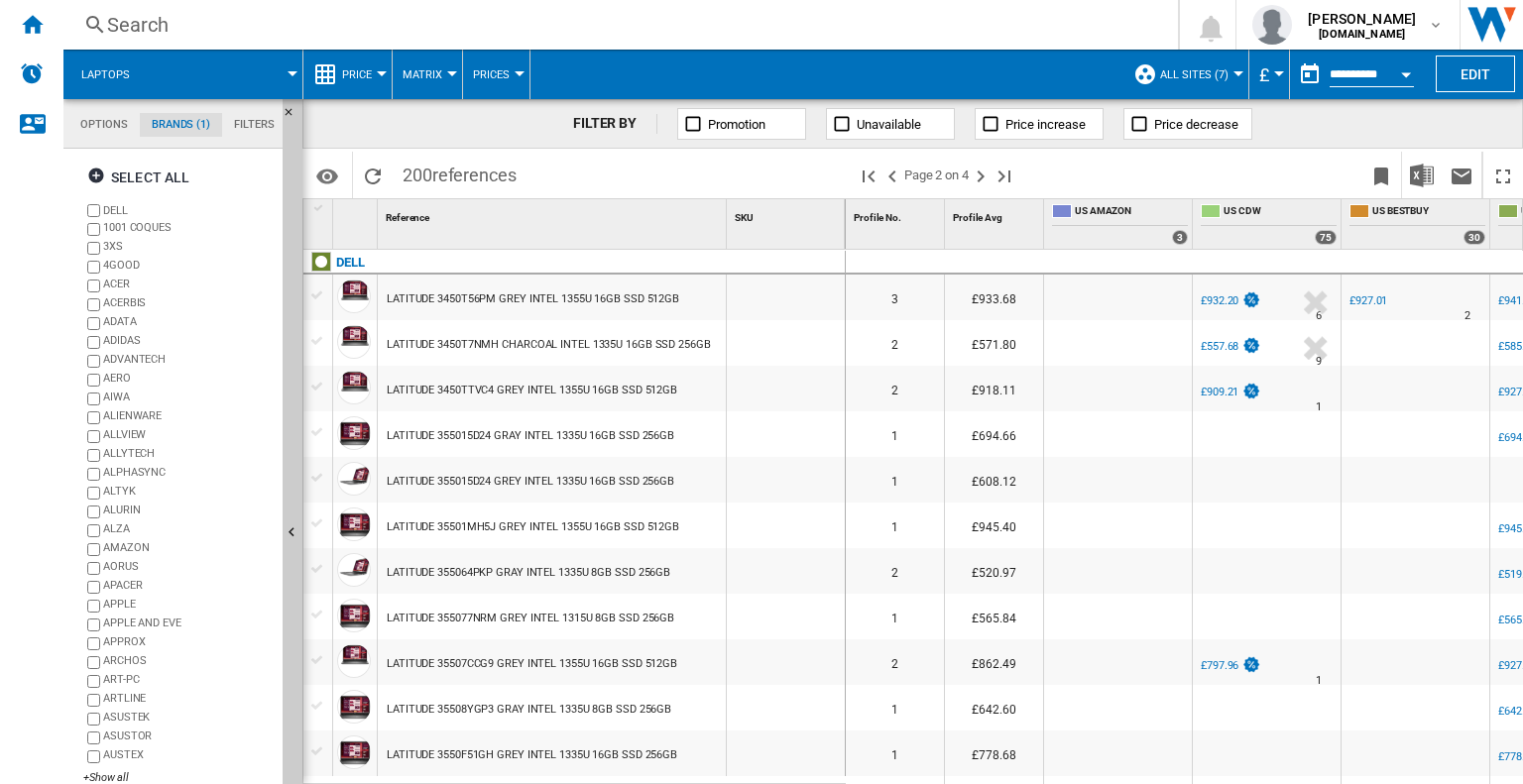 click at bounding box center [225, 74] 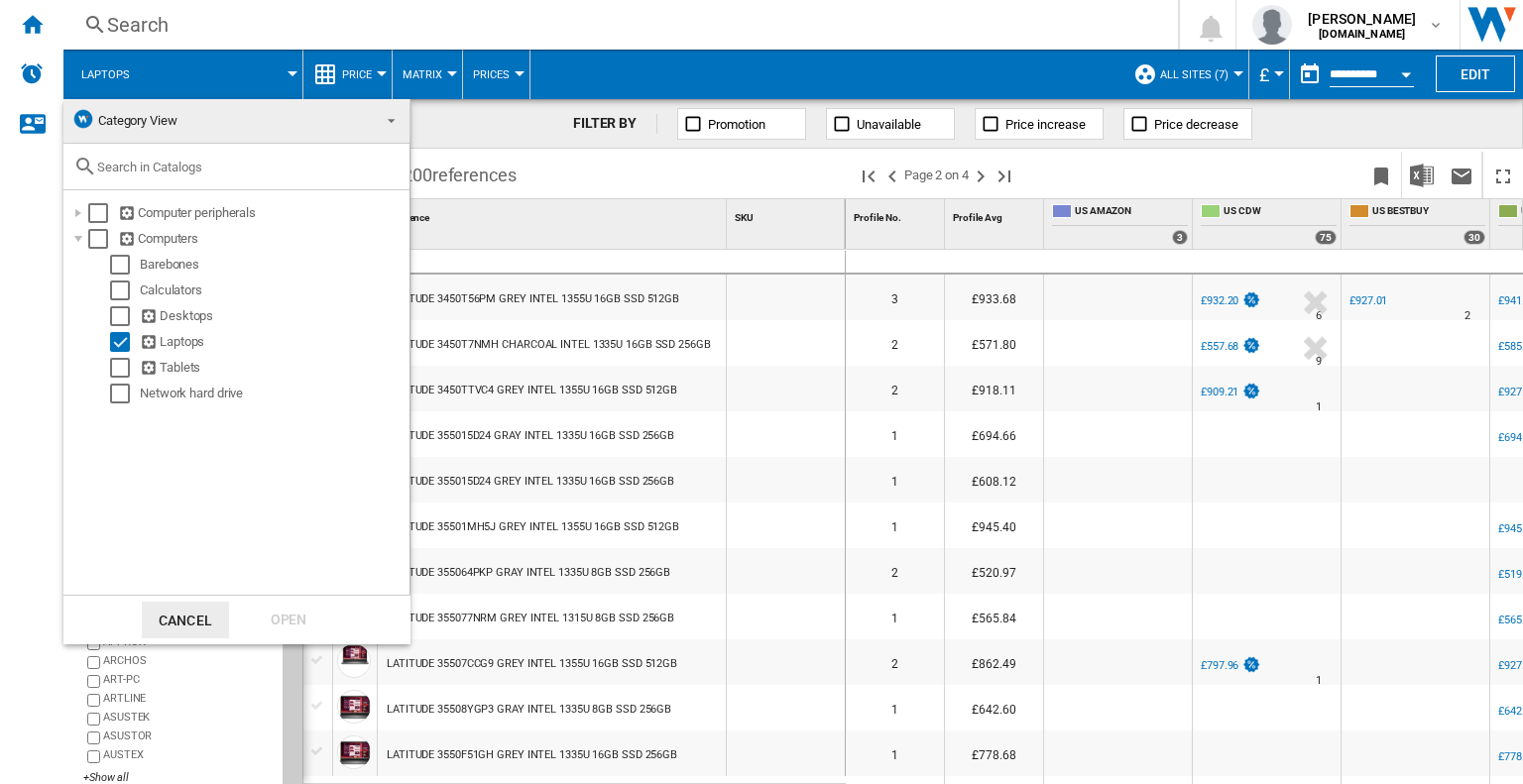 click at bounding box center [762, 392] 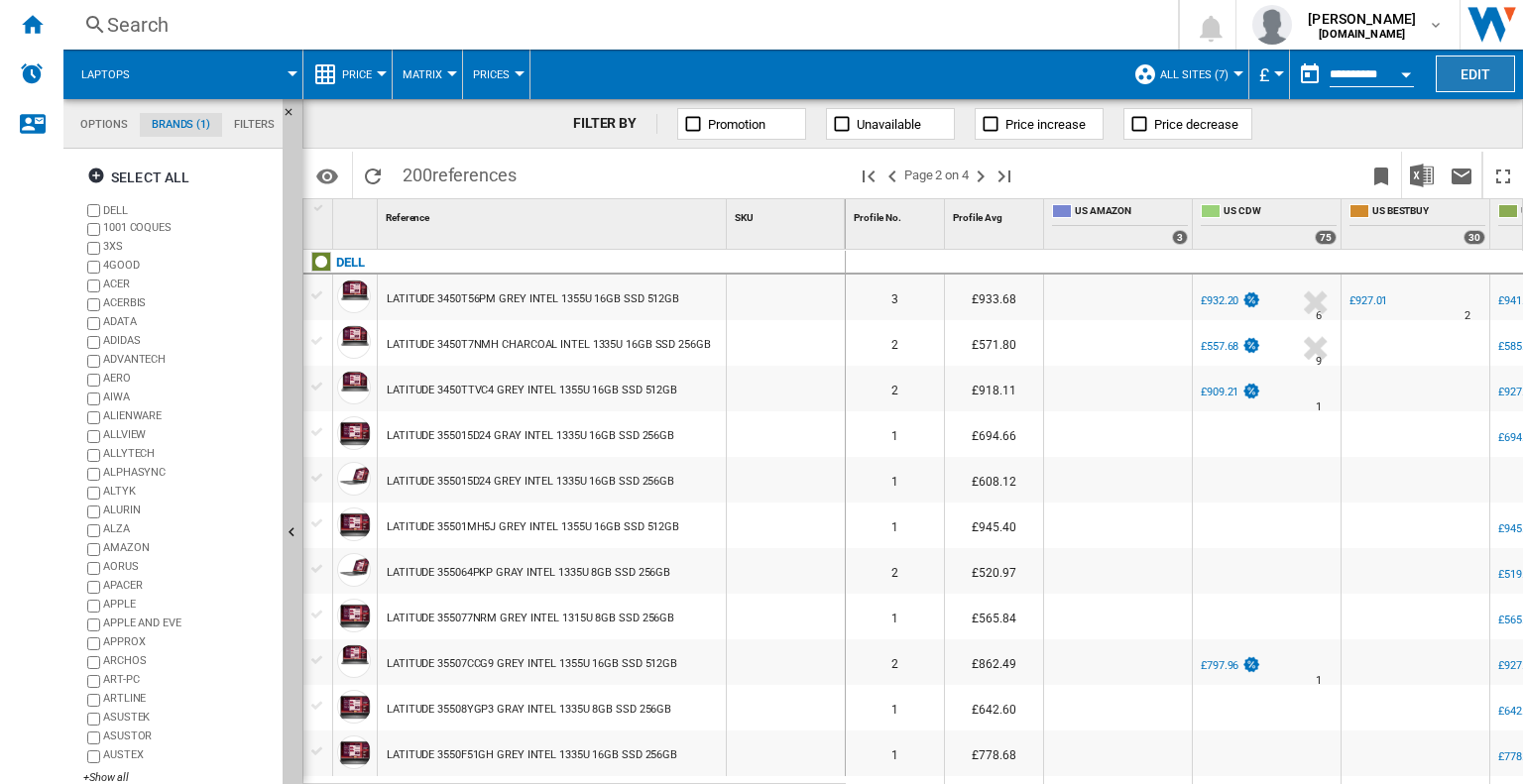 click on "Edit" at bounding box center [1475, 73] 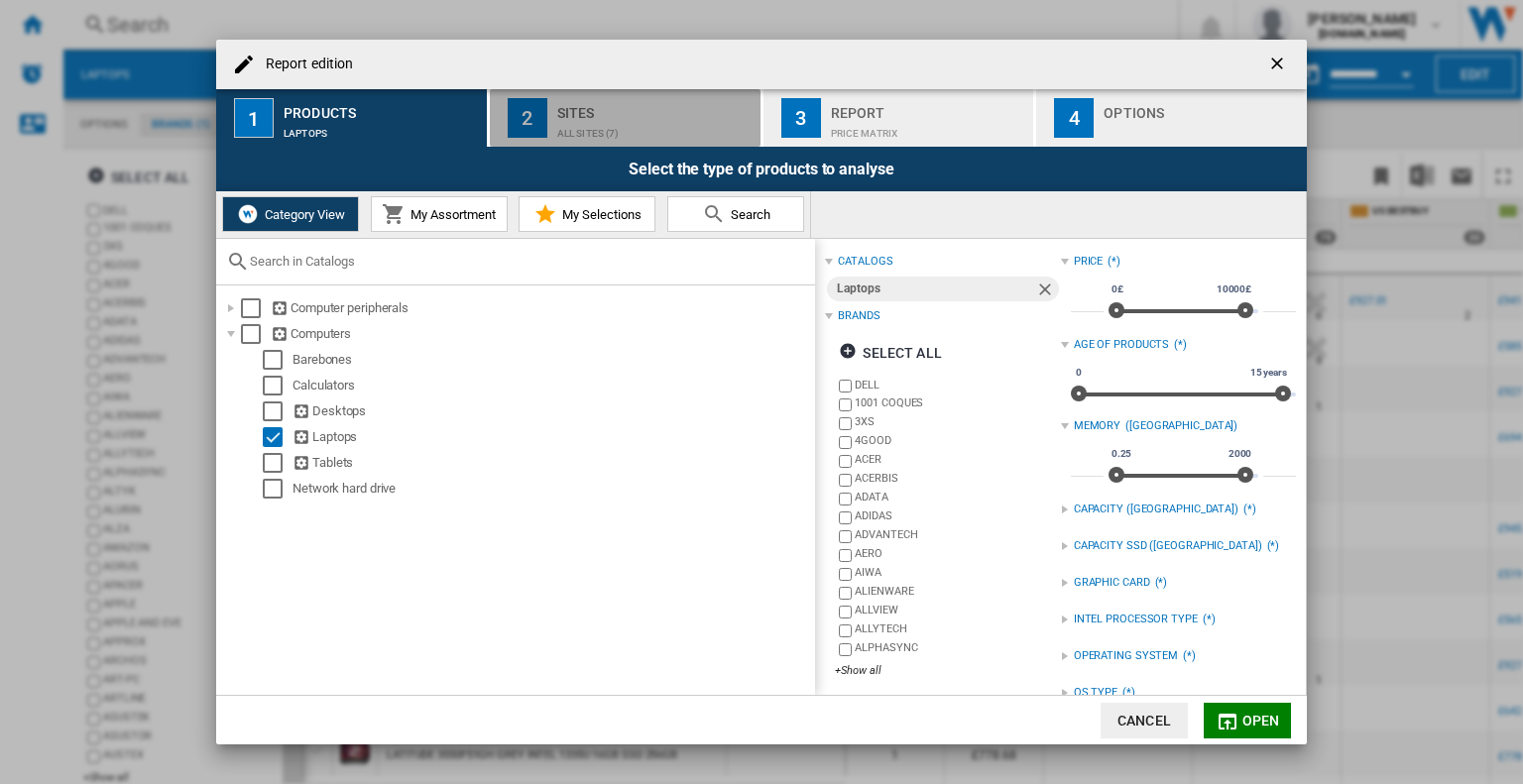 click on "All sites (7)" at bounding box center (654, 128) 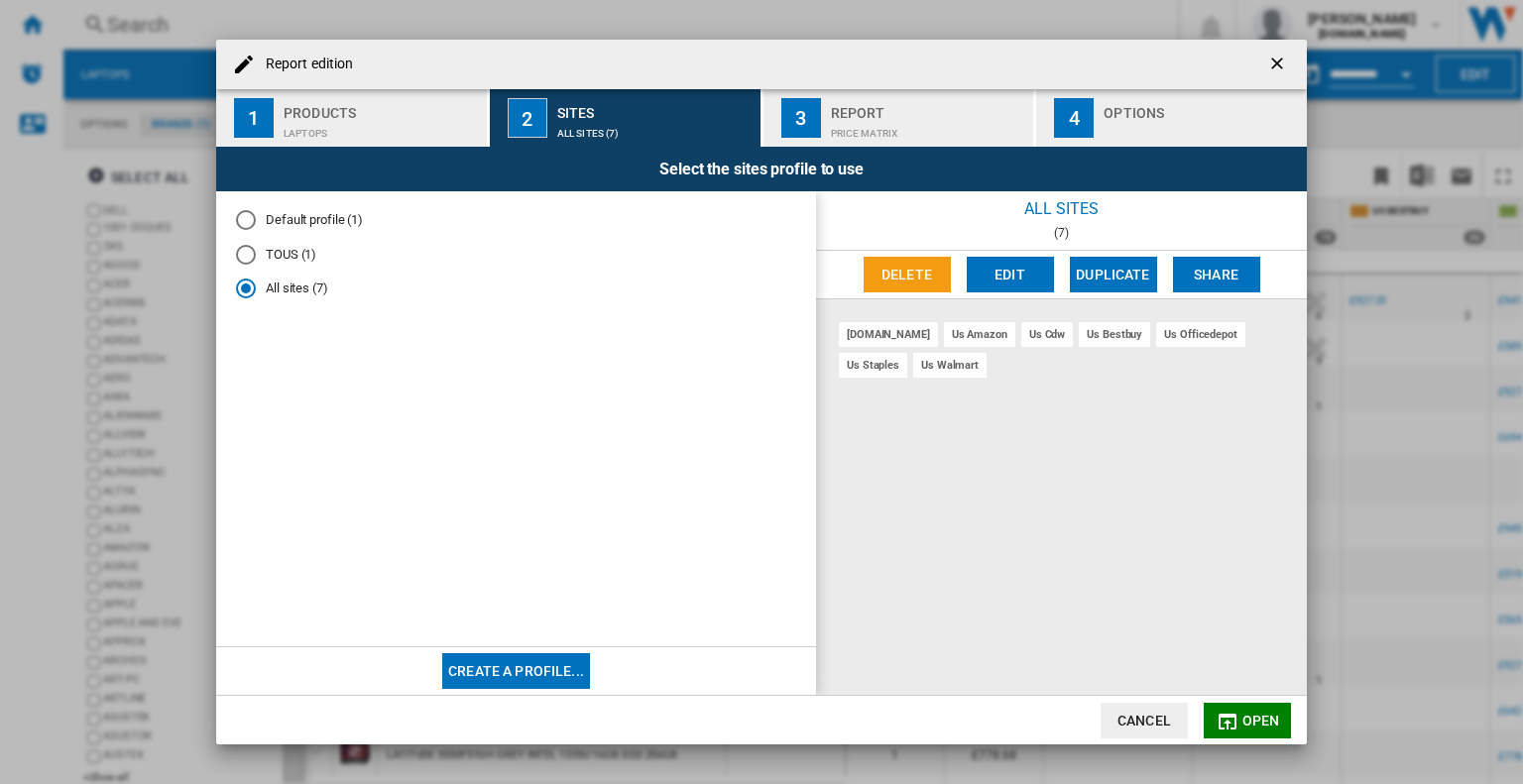 click on "Default profile (1)" at bounding box center [516, 220] 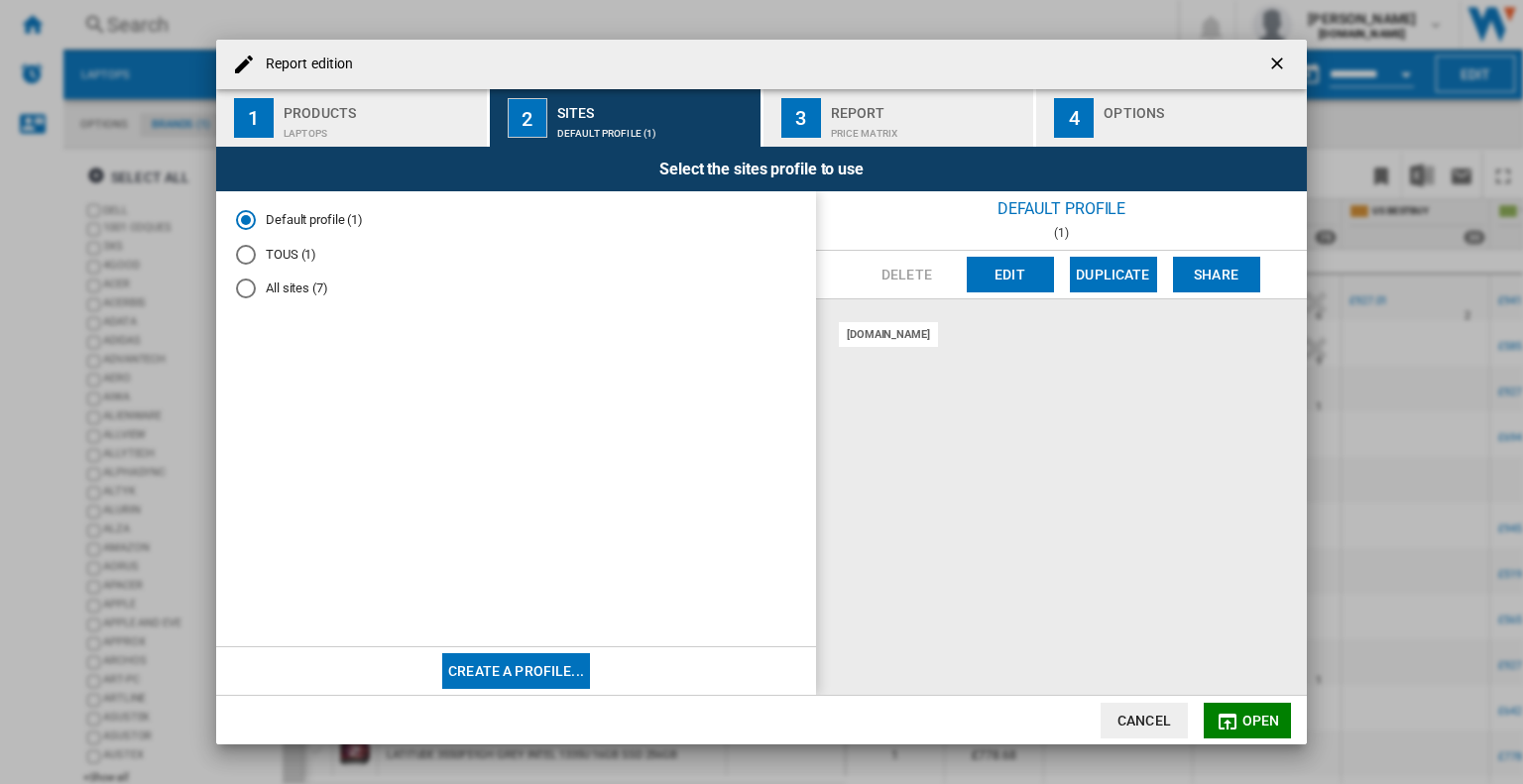click on "Default profile (1)
TOUS (1)
All sites (7)" at bounding box center [516, 263] 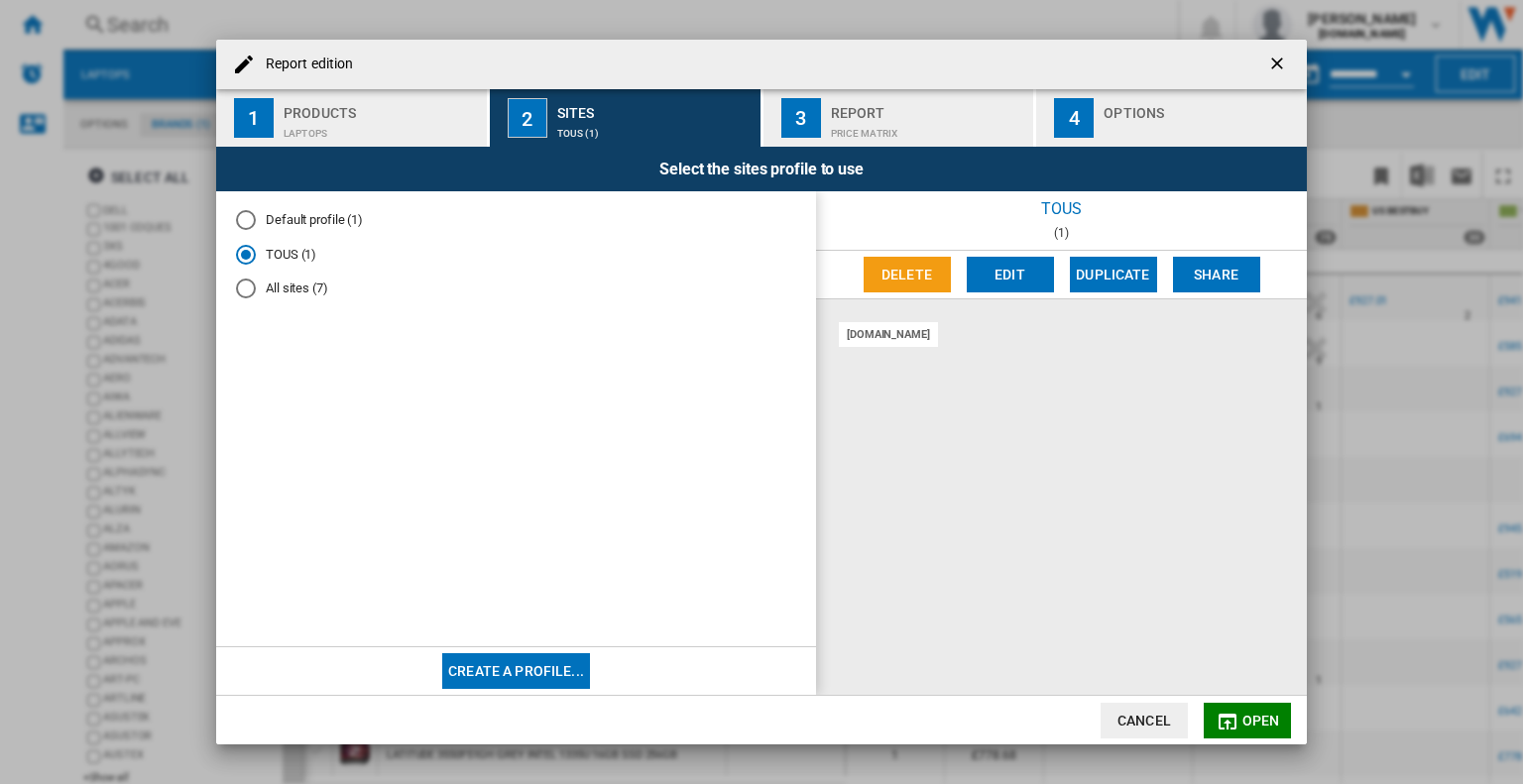click on "Default profile (1)
TOUS (1)
All sites (7)" at bounding box center (516, 263) 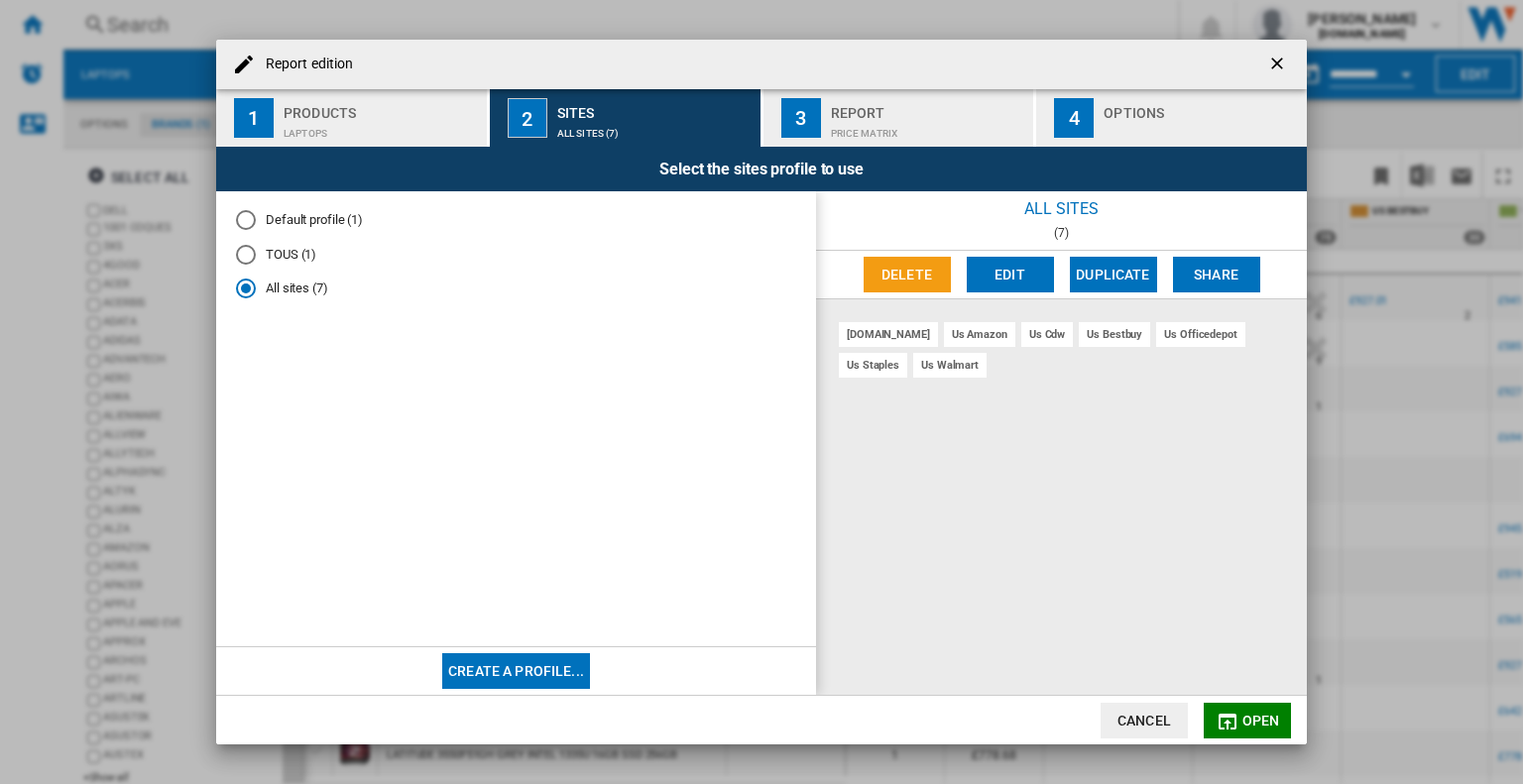 click on "Laptops" at bounding box center [381, 128] 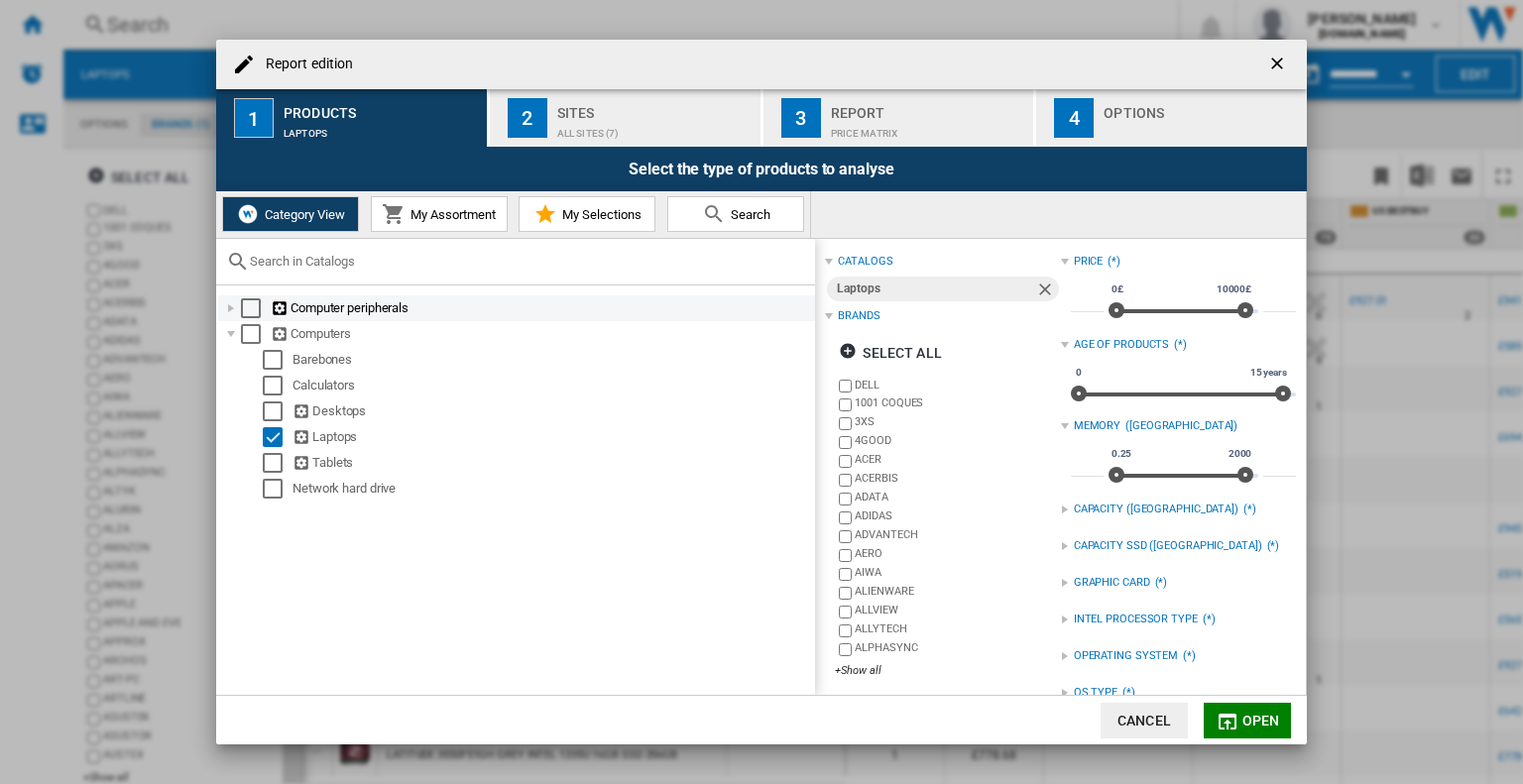 click at bounding box center (231, 308) 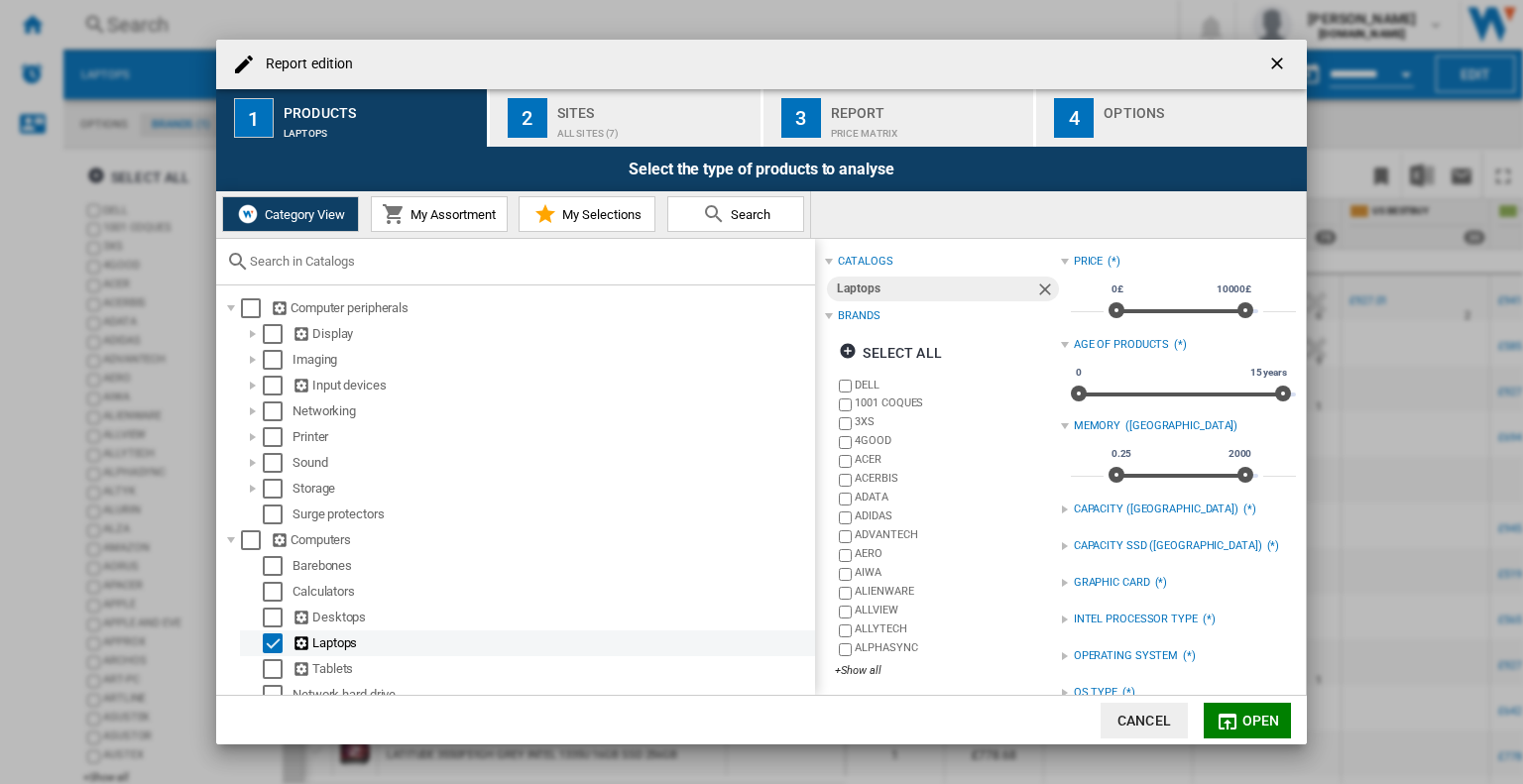 click at bounding box center (273, 643) 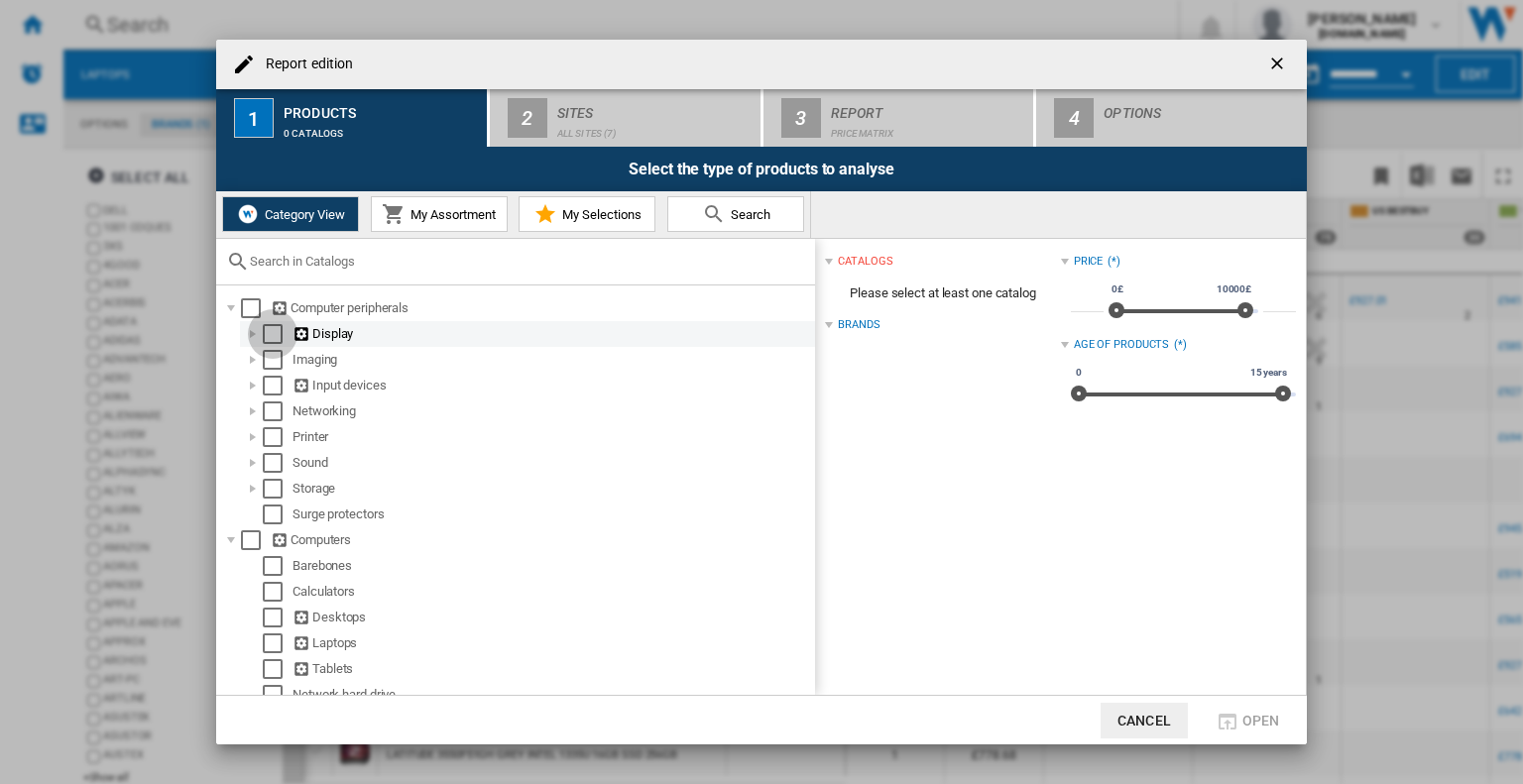 click at bounding box center [273, 334] 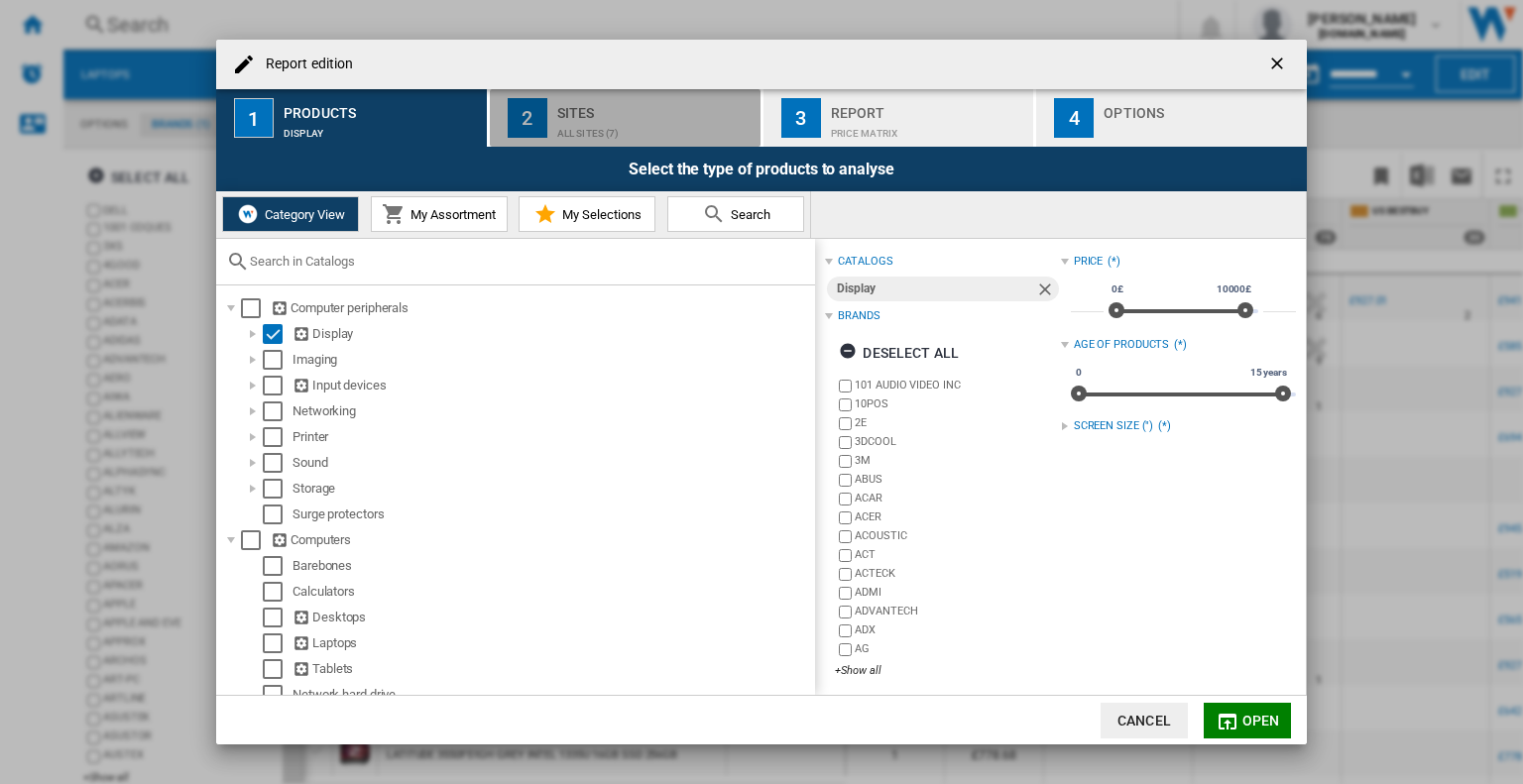 click on "All sites (7)" at bounding box center (654, 128) 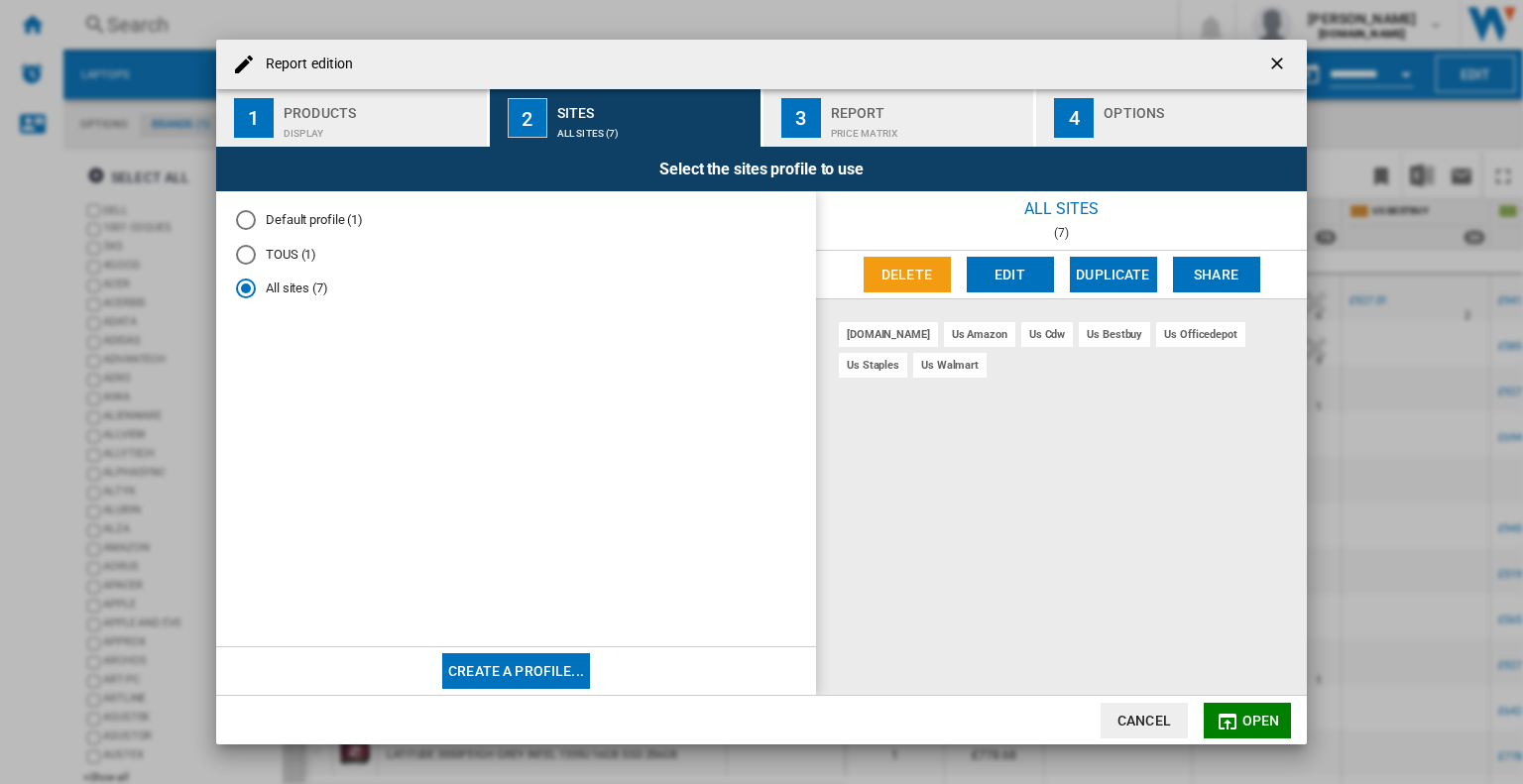 click on "Edit" at bounding box center (1010, 275) 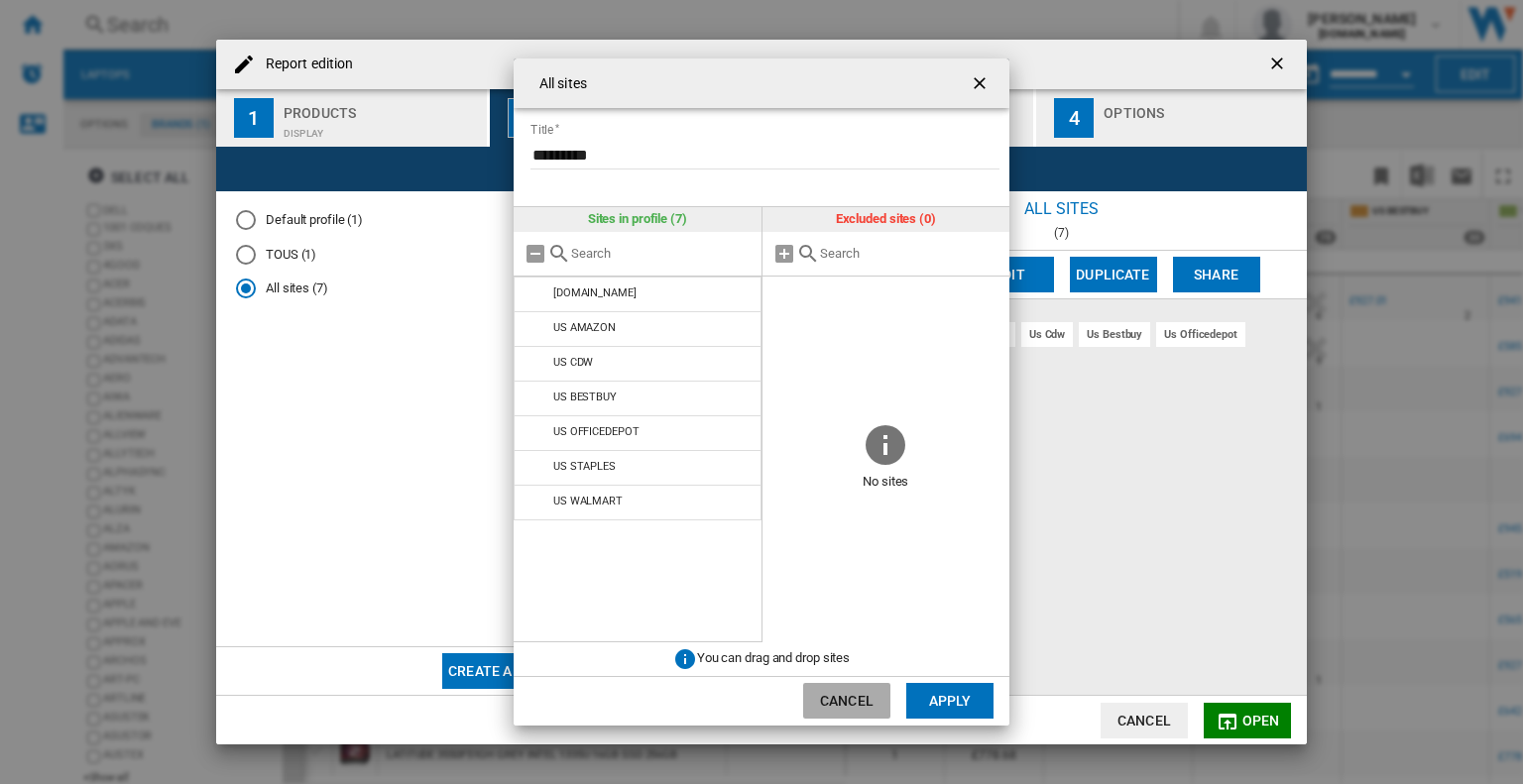 drag, startPoint x: 821, startPoint y: 693, endPoint x: 734, endPoint y: 689, distance: 87.09191 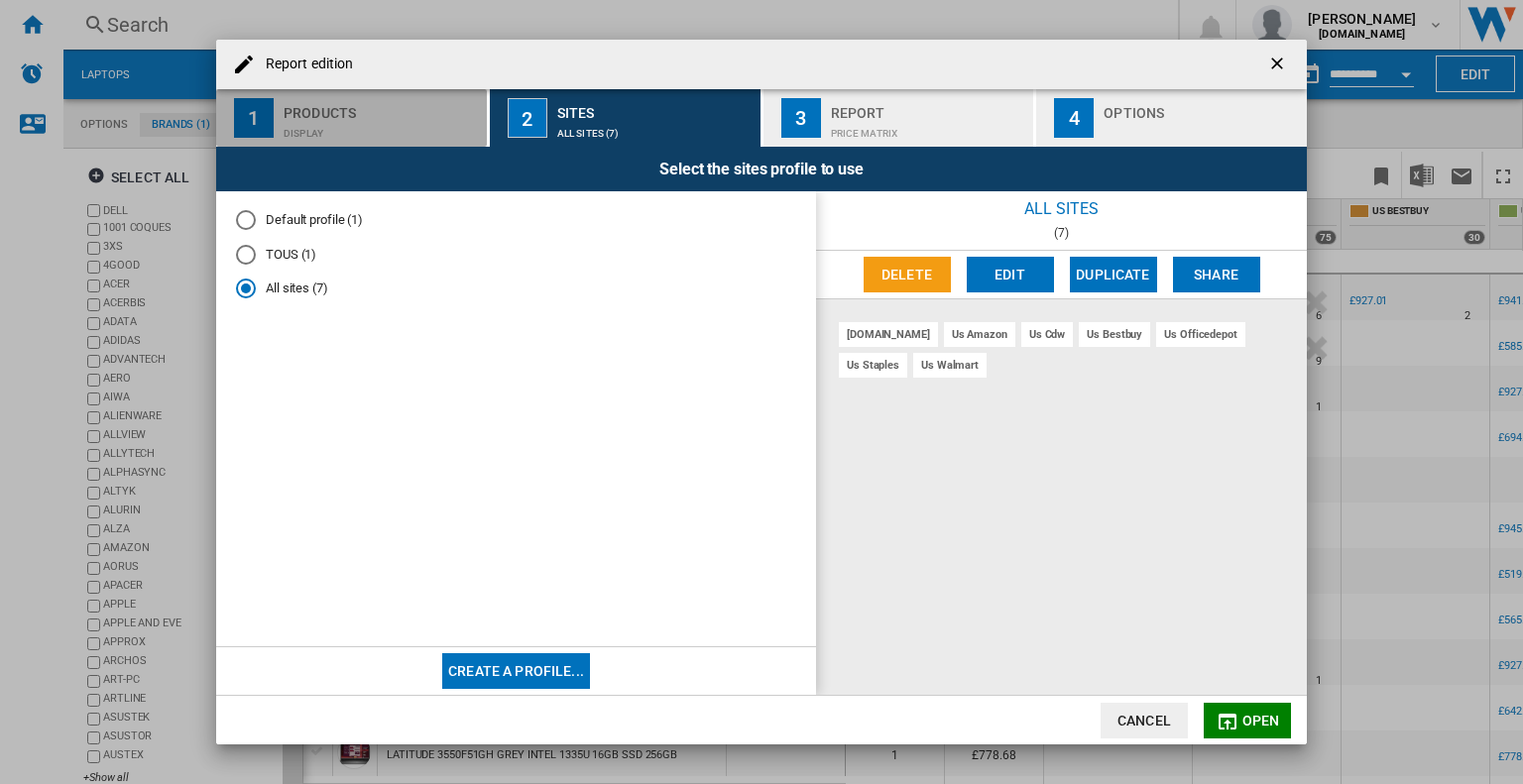 click on "1
Products
Display" at bounding box center (352, 118) 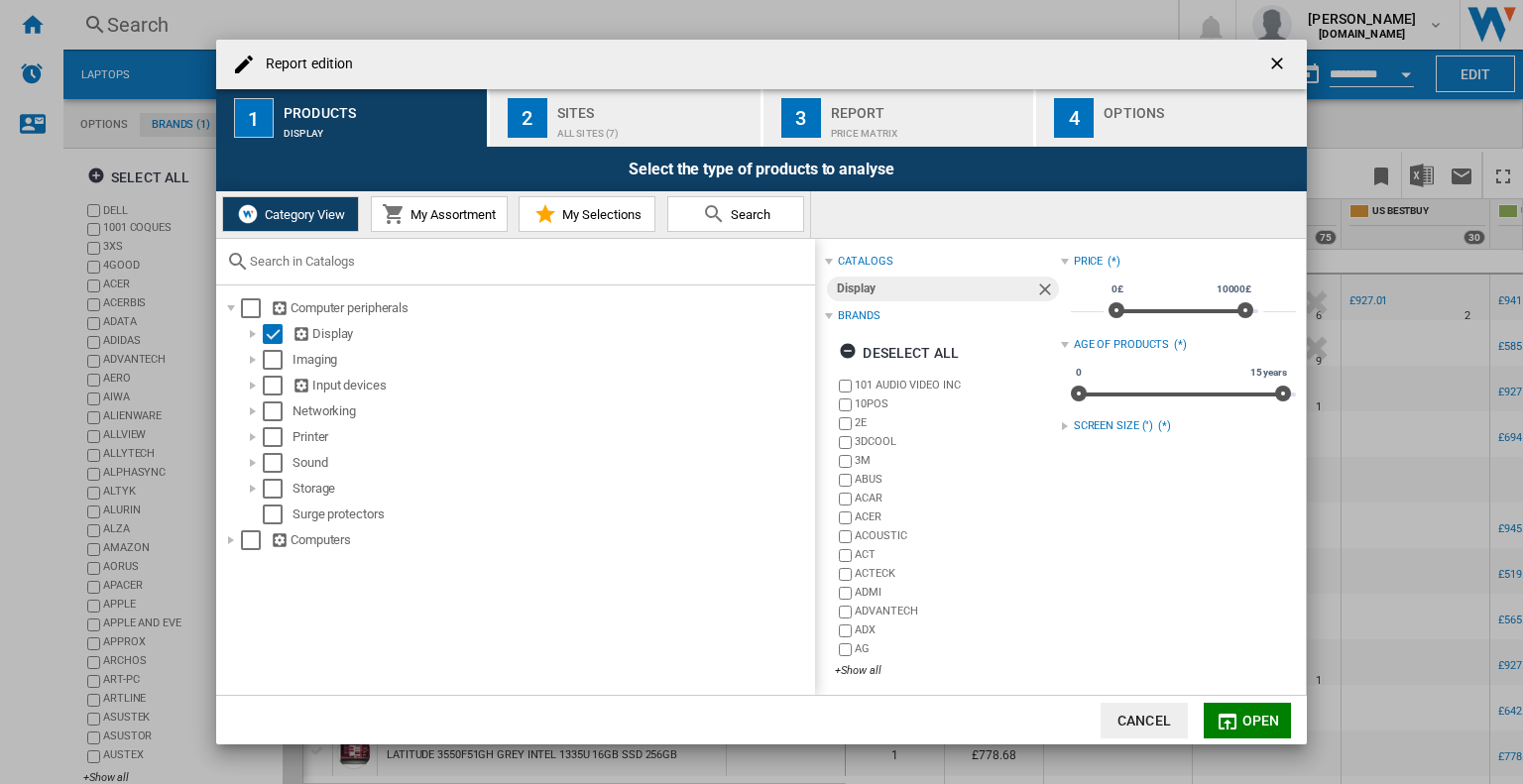 click at bounding box center [1279, 65] 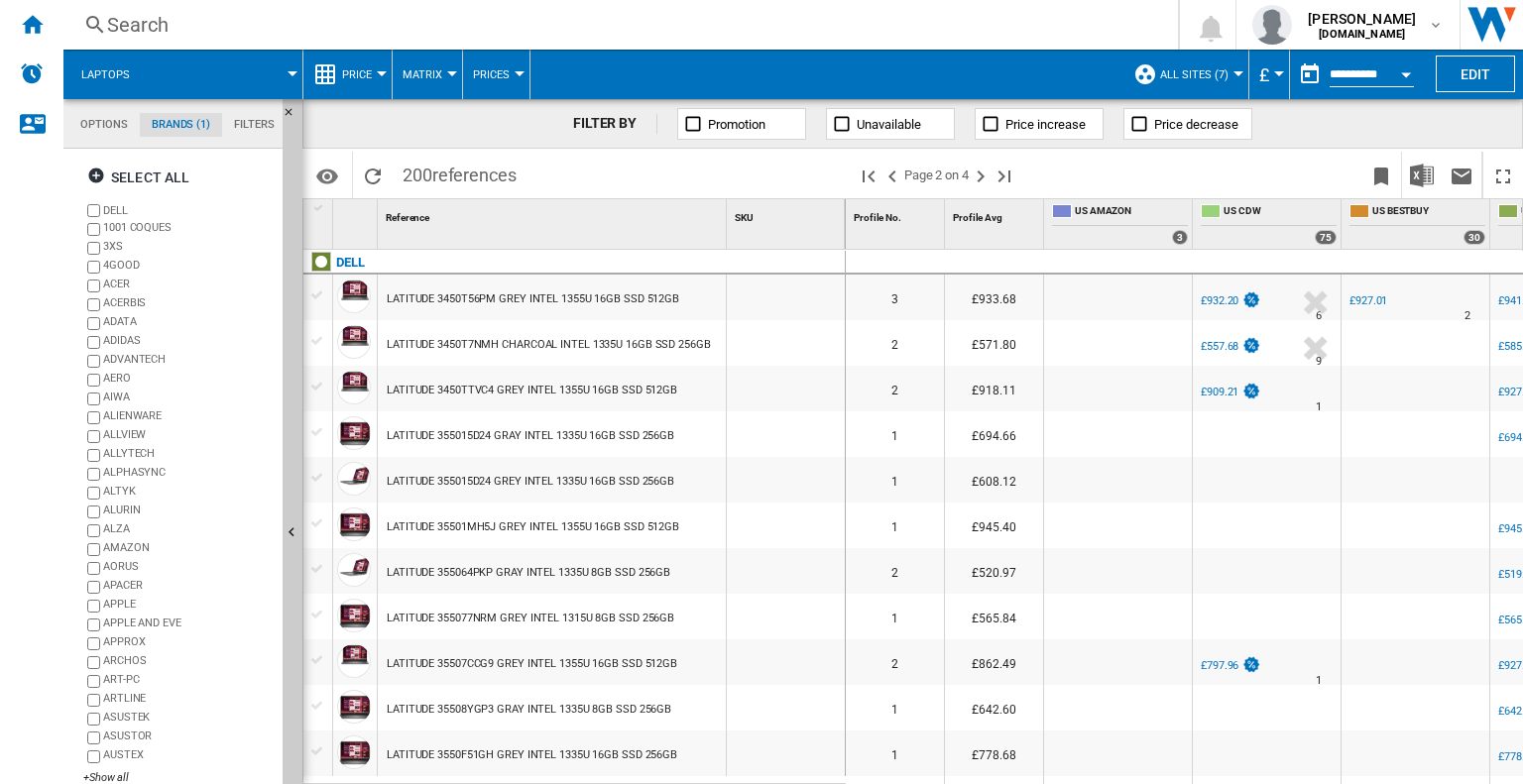scroll, scrollTop: 0, scrollLeft: 233, axis: horizontal 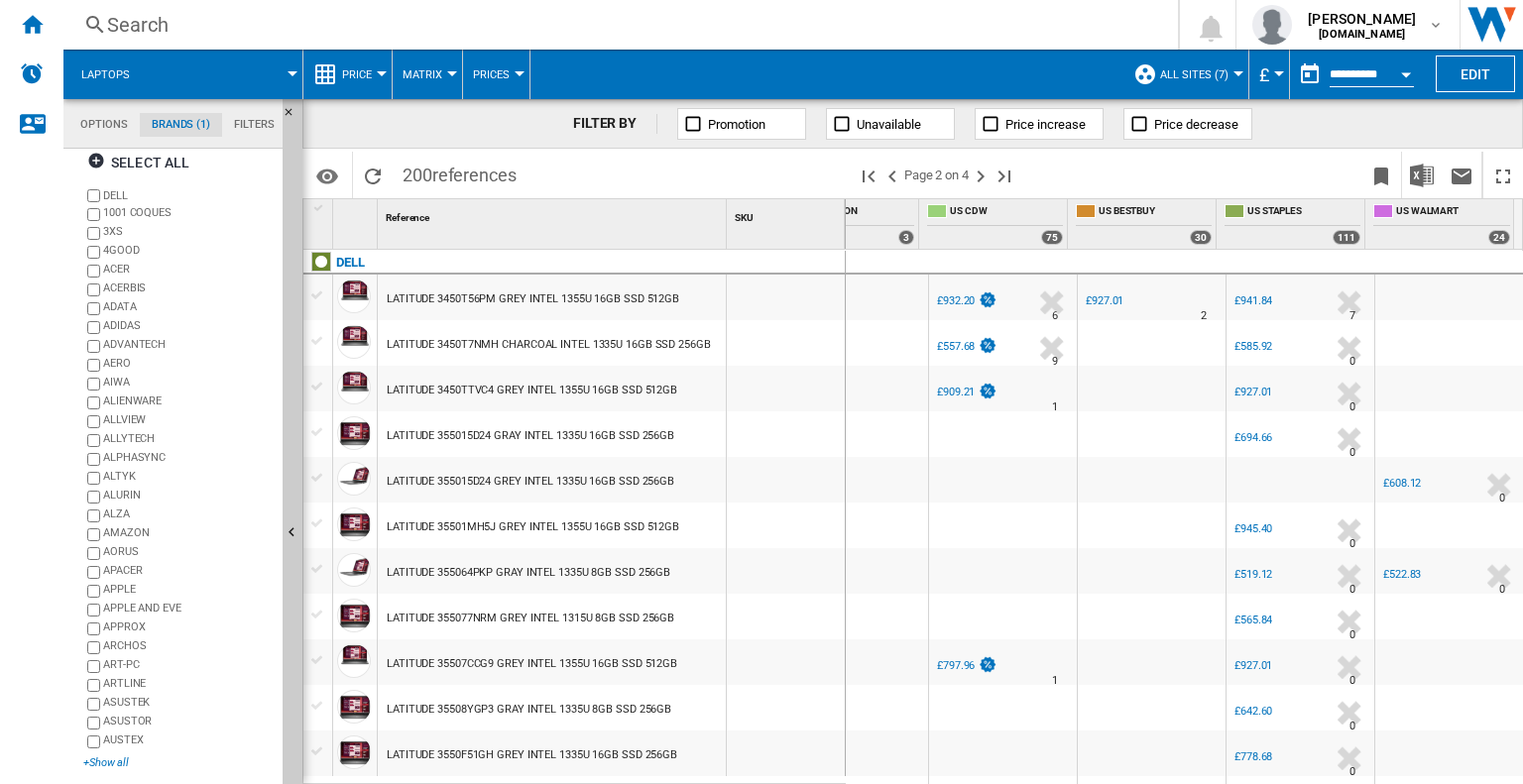 click on "+Show all" at bounding box center [178, 762] 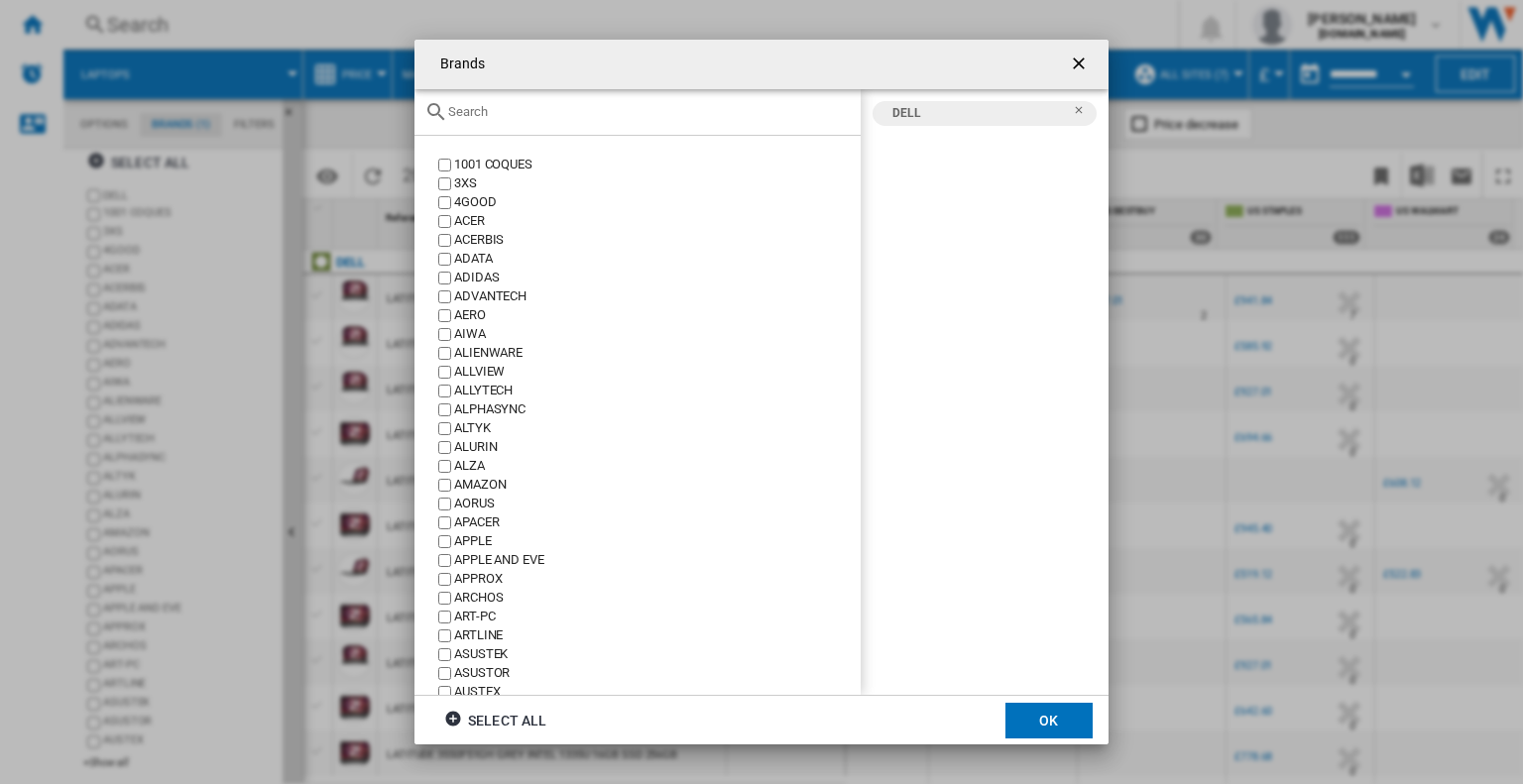 click 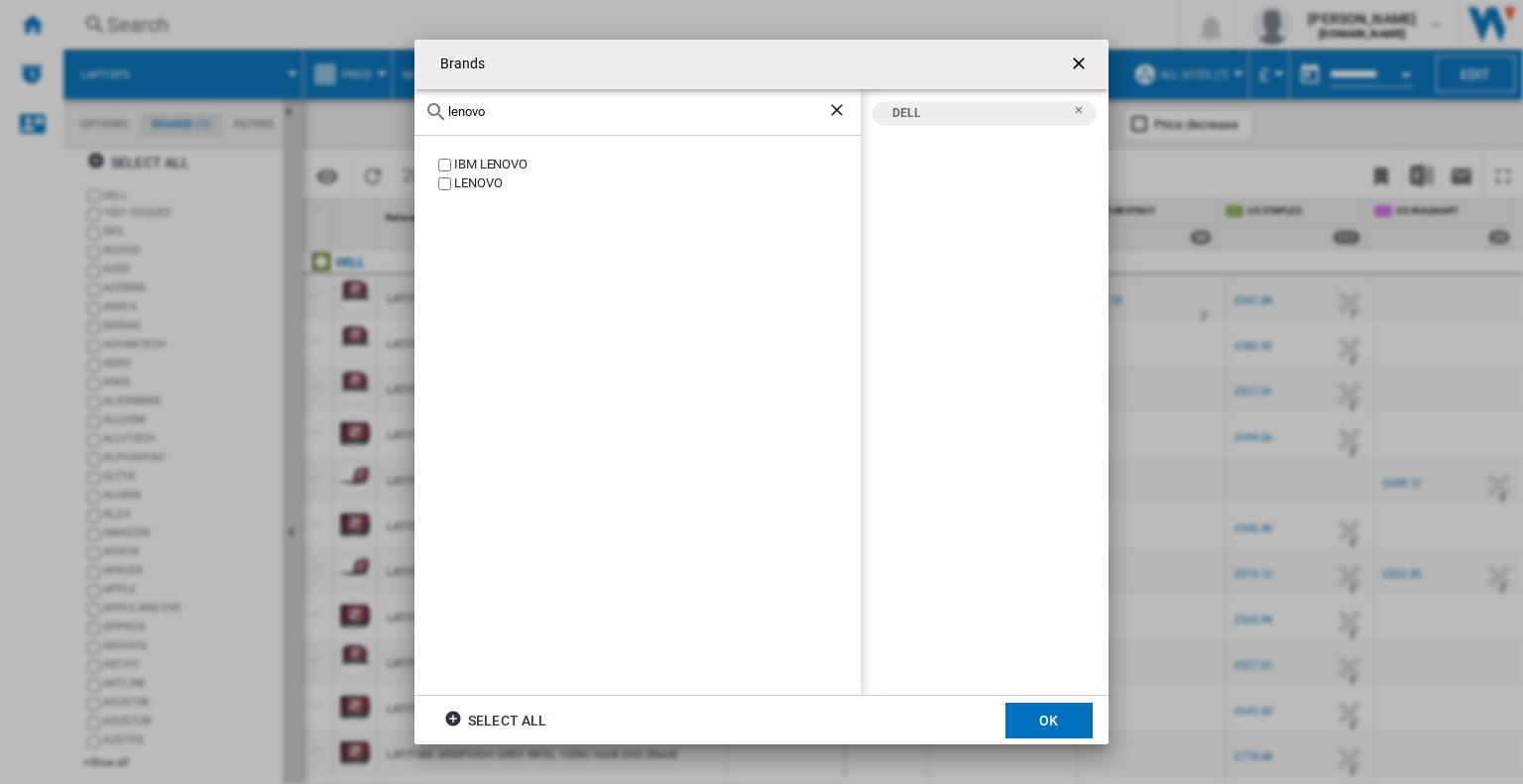 type on "lenovo" 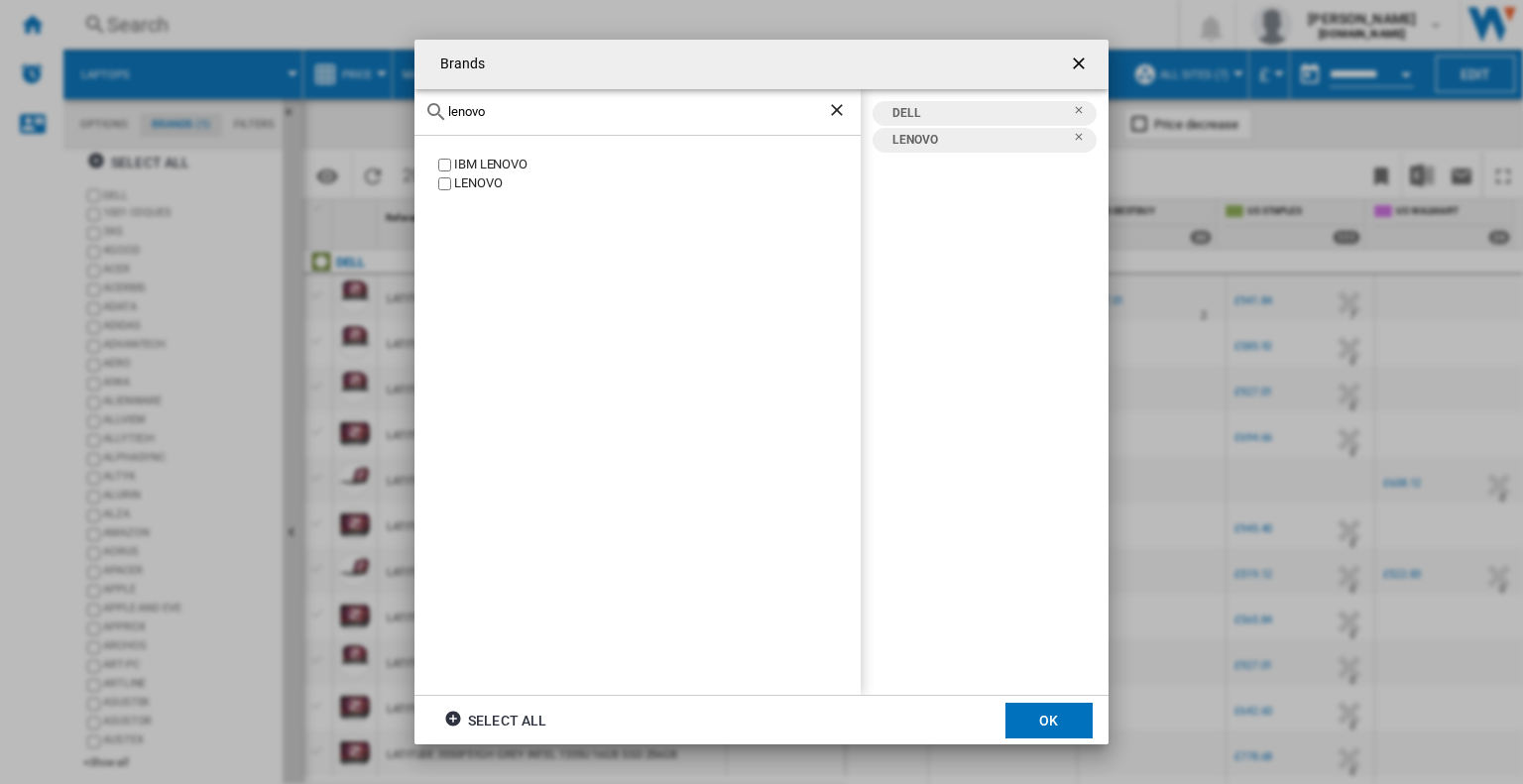 click on "OK" 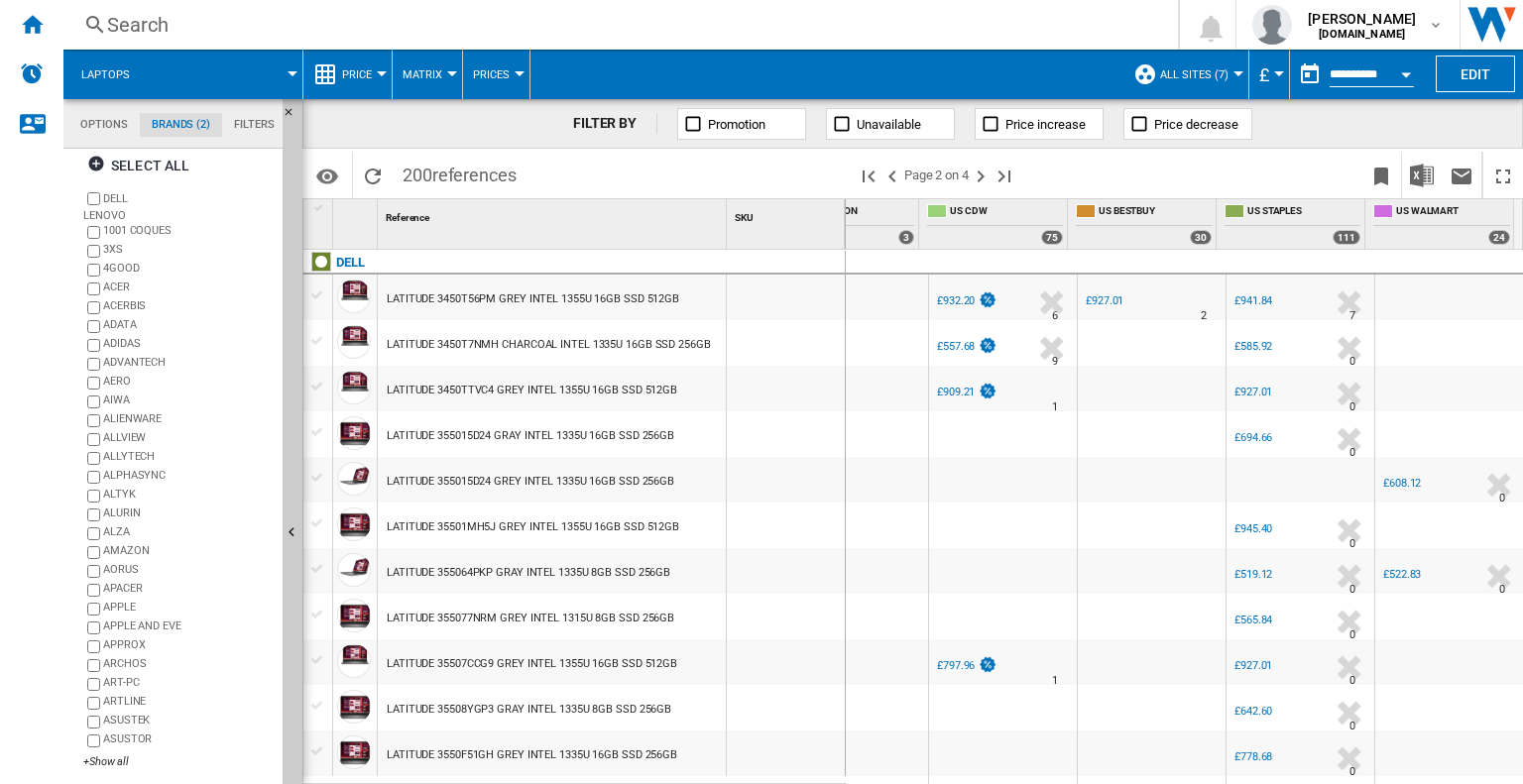 scroll, scrollTop: 15, scrollLeft: 0, axis: vertical 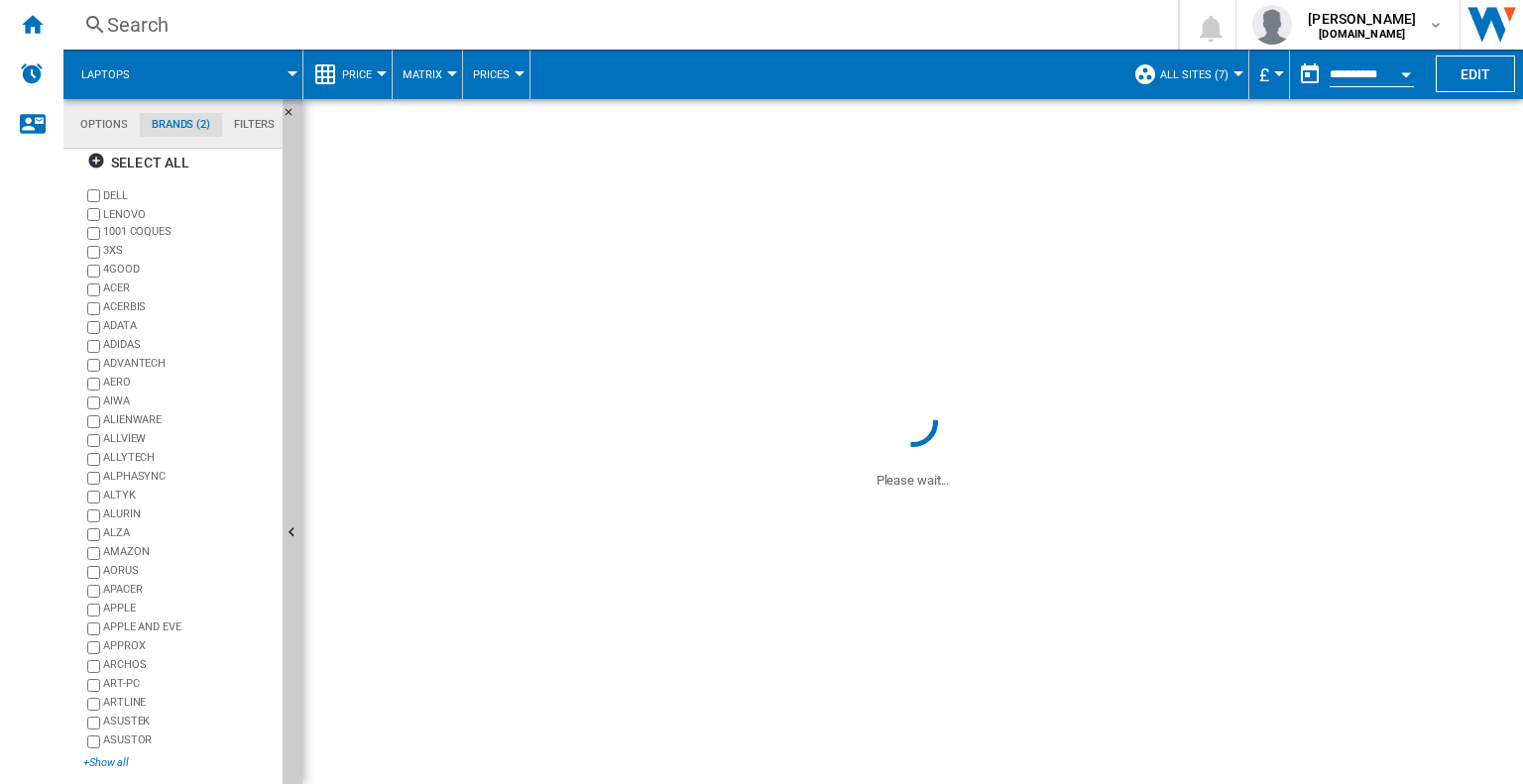 click on "+Show all" at bounding box center [178, 762] 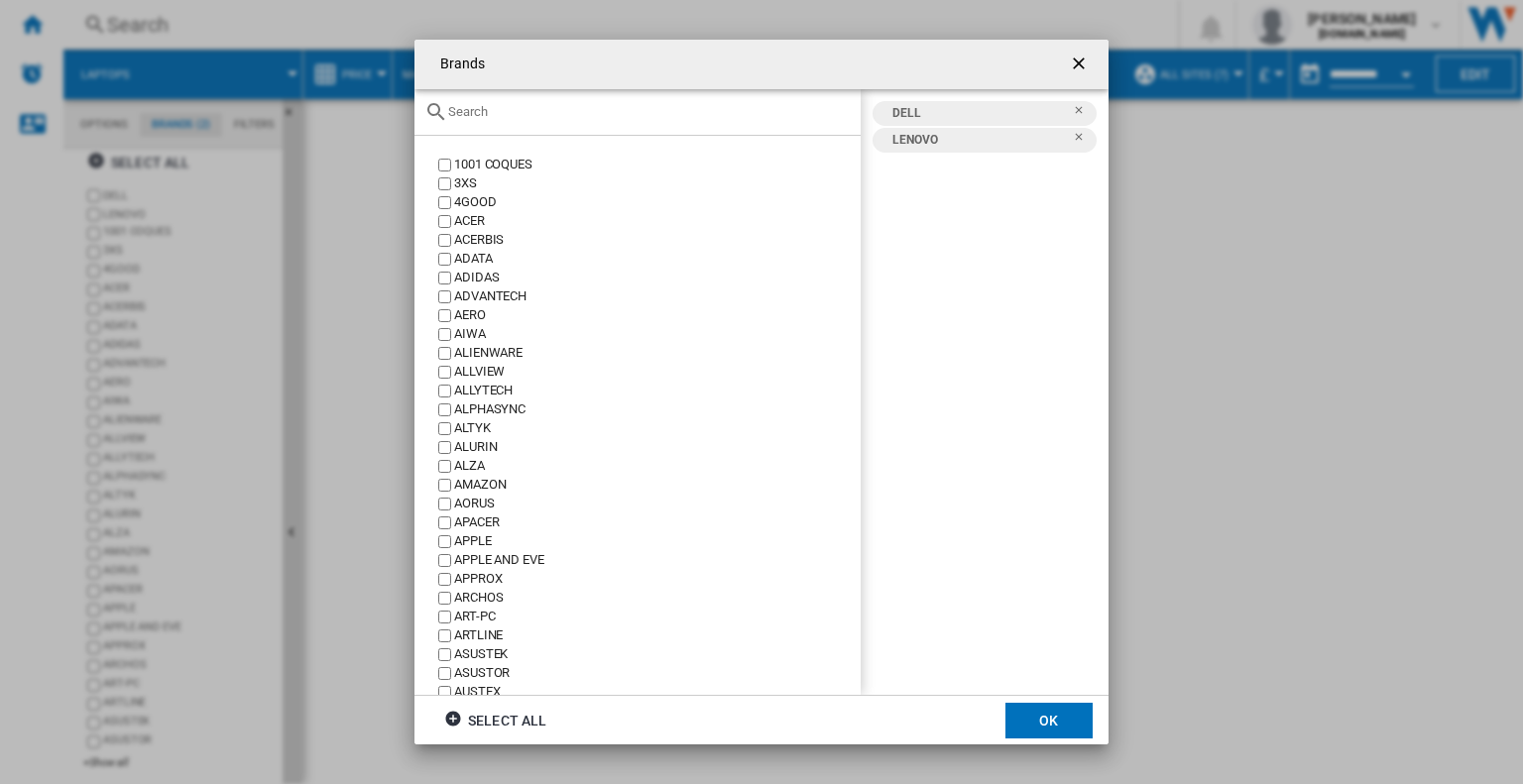 click 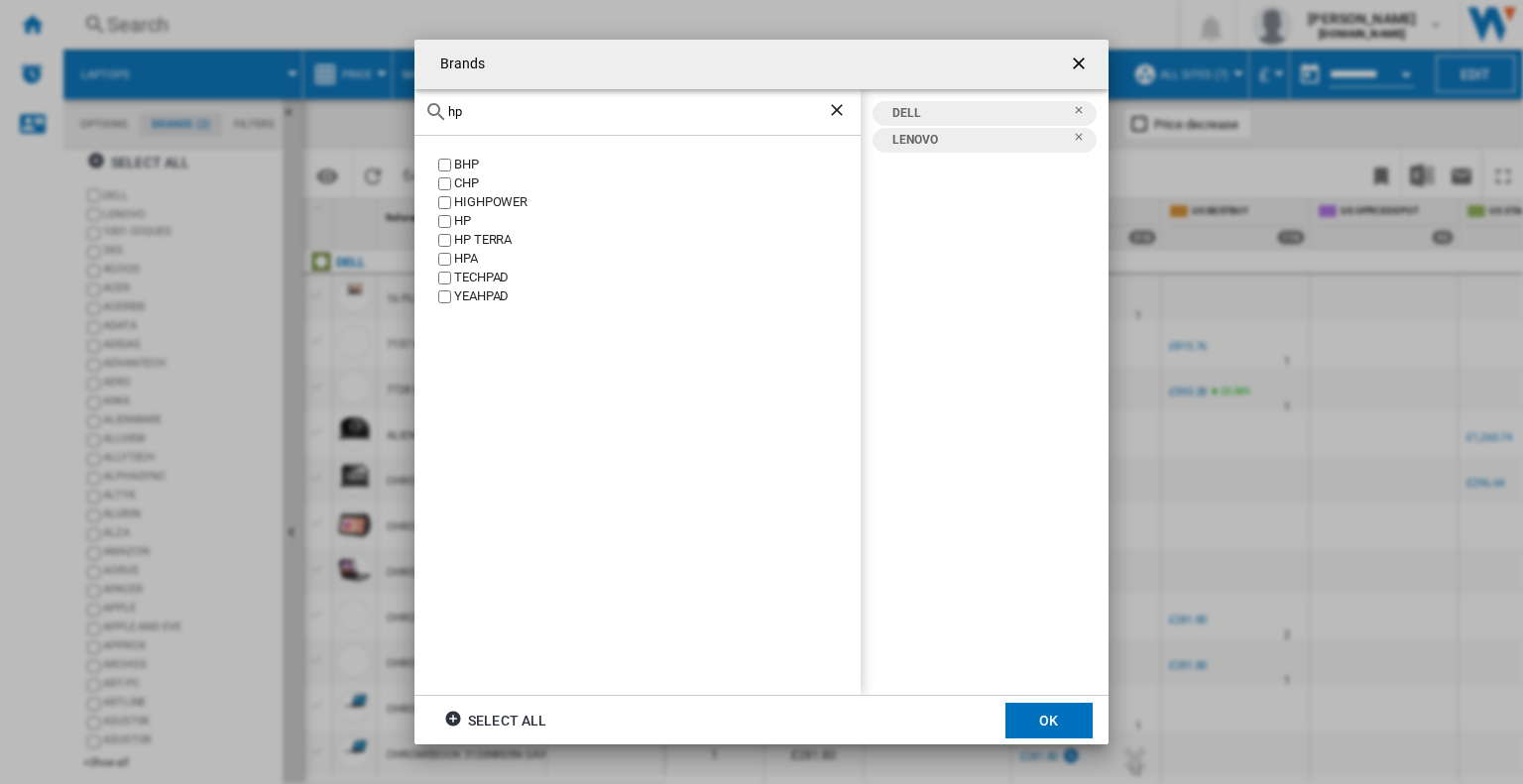 type on "hp" 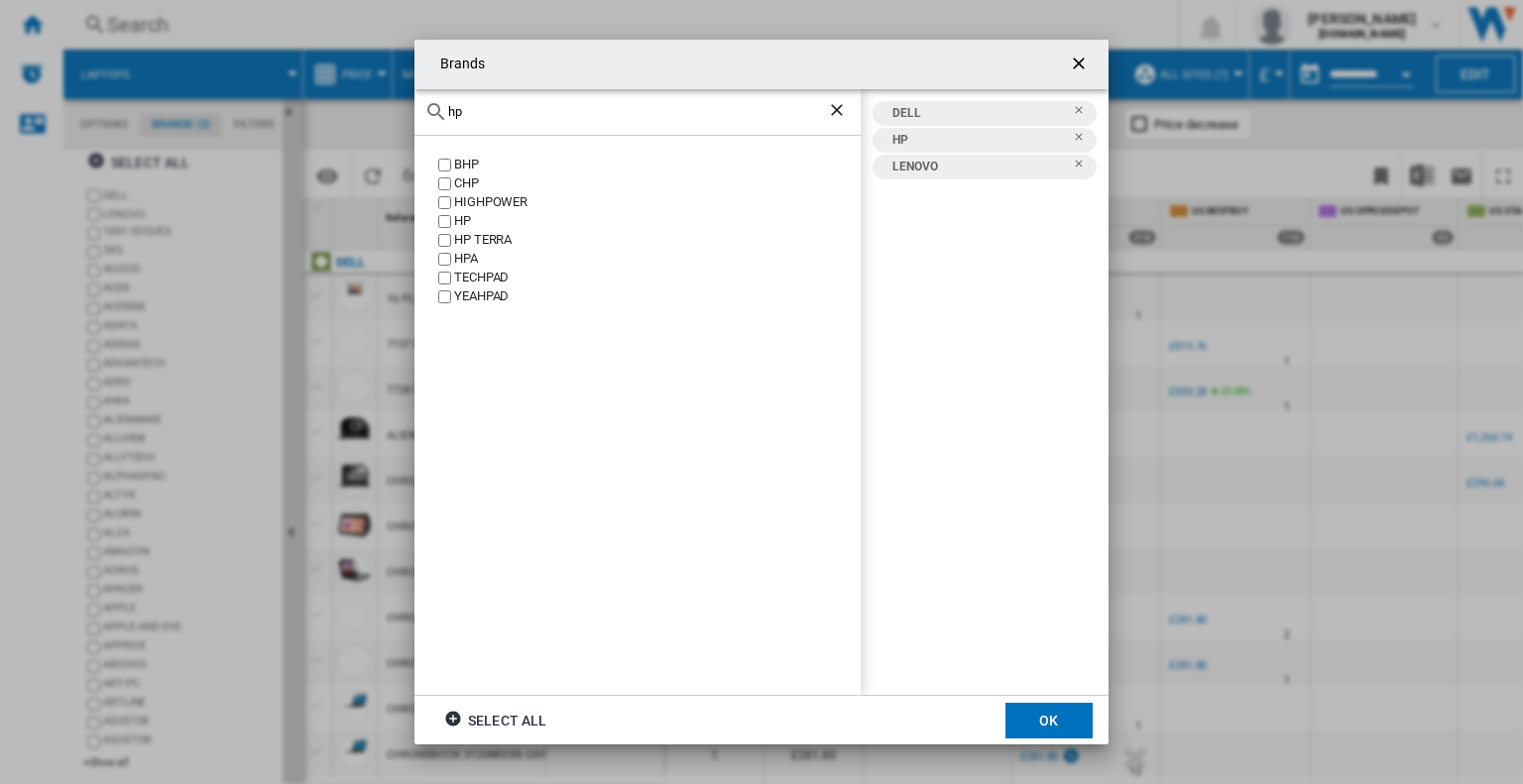 click on "OK" 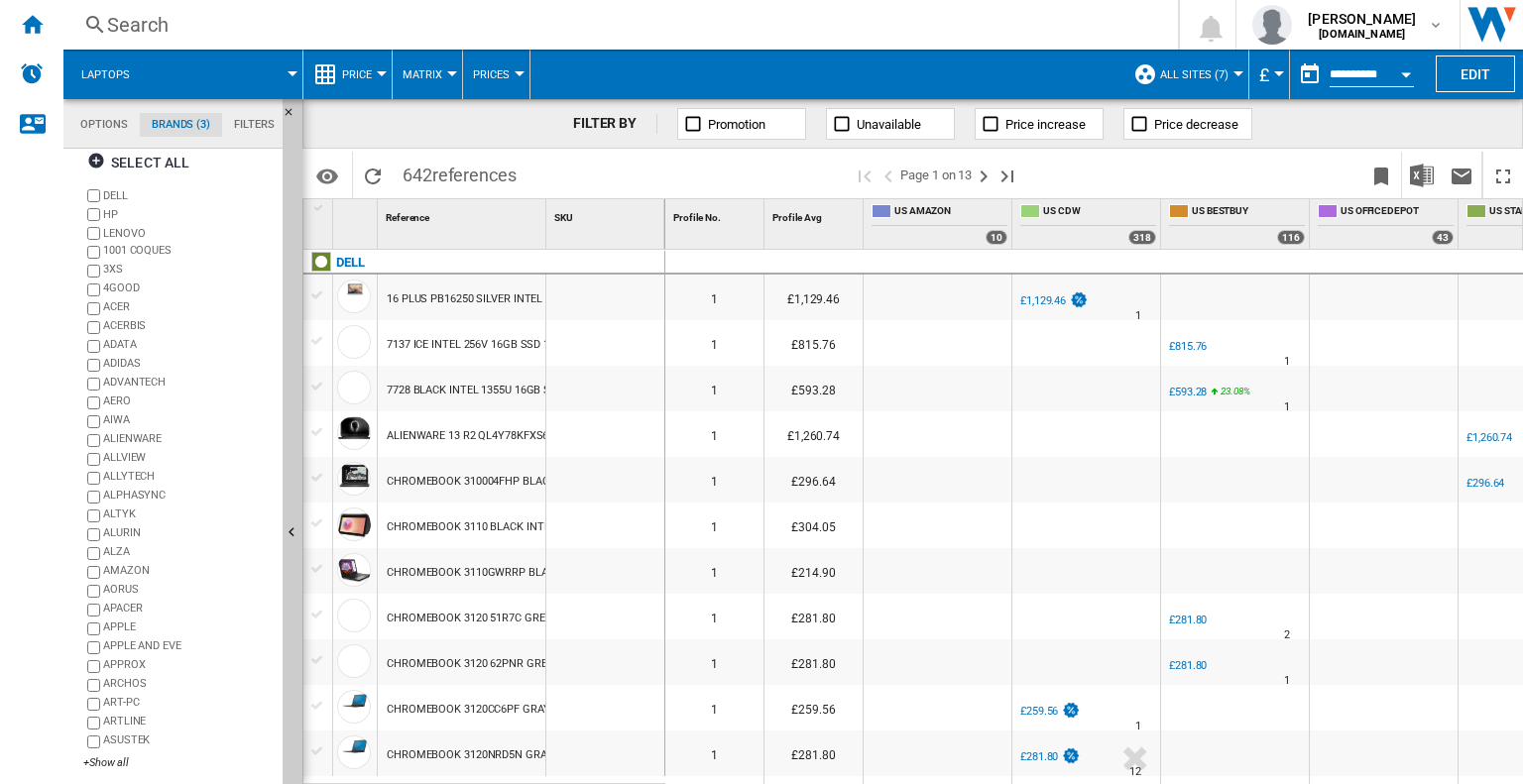 scroll, scrollTop: 15, scrollLeft: 0, axis: vertical 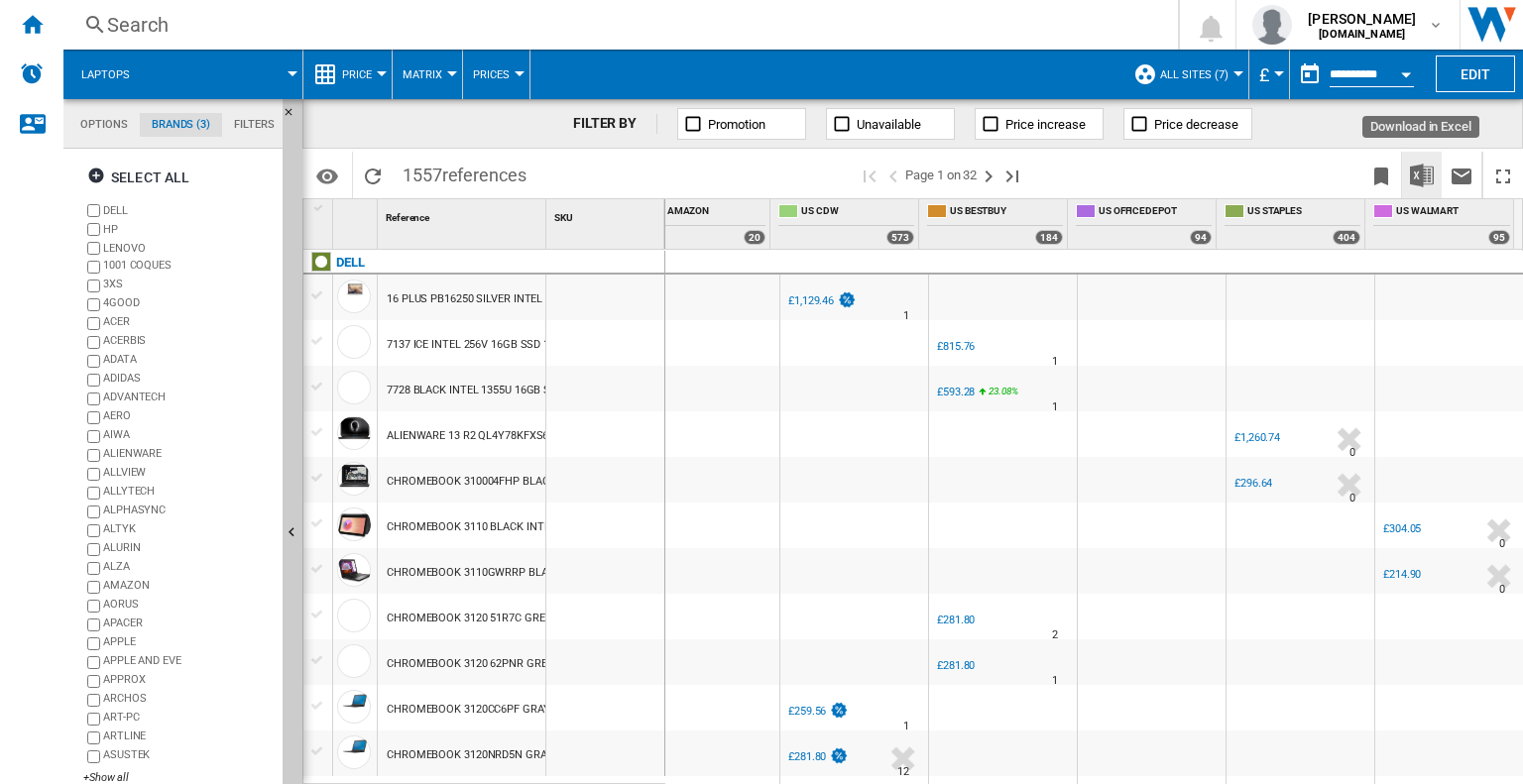 click at bounding box center [1422, 175] 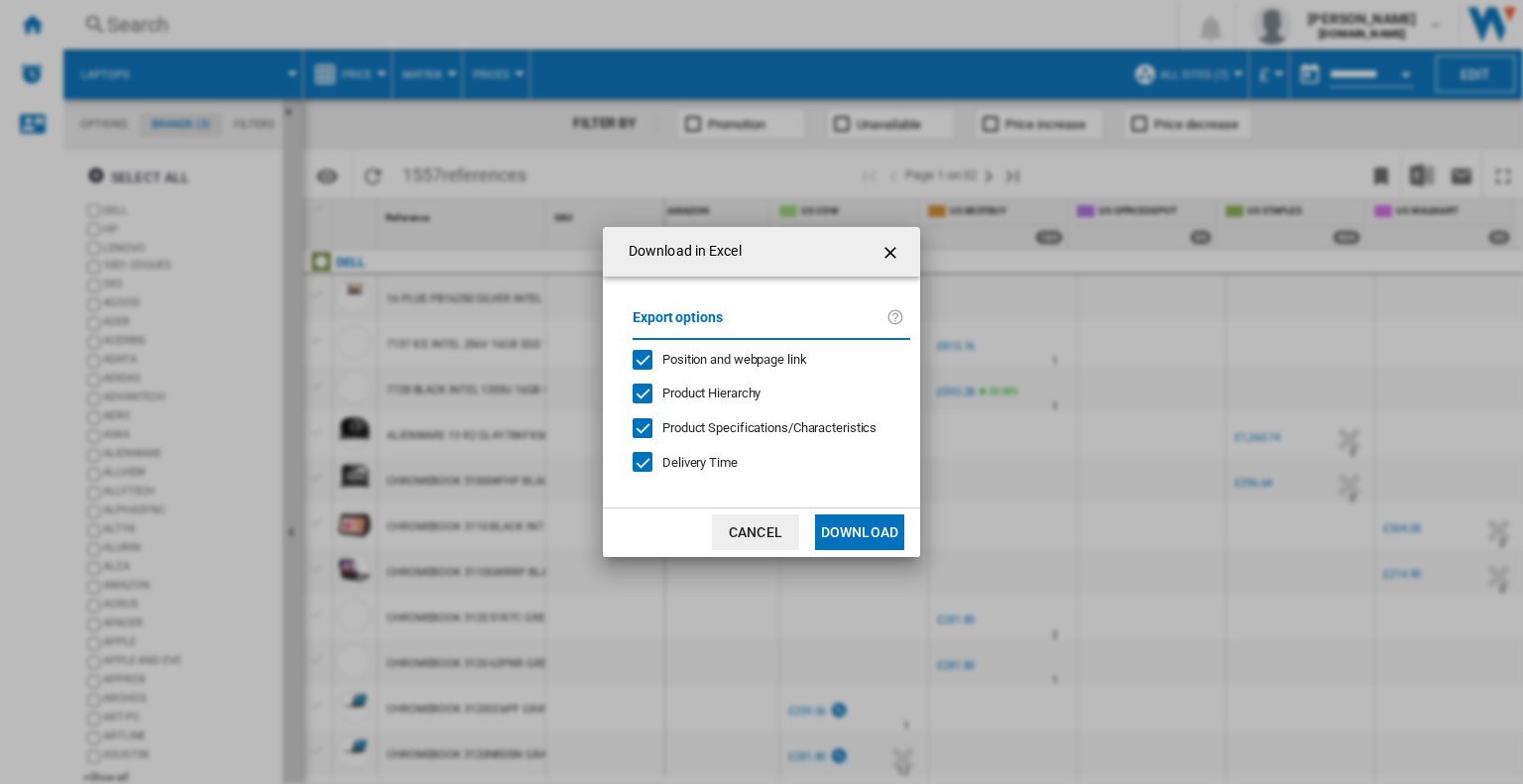 click on "Position and webpage link" 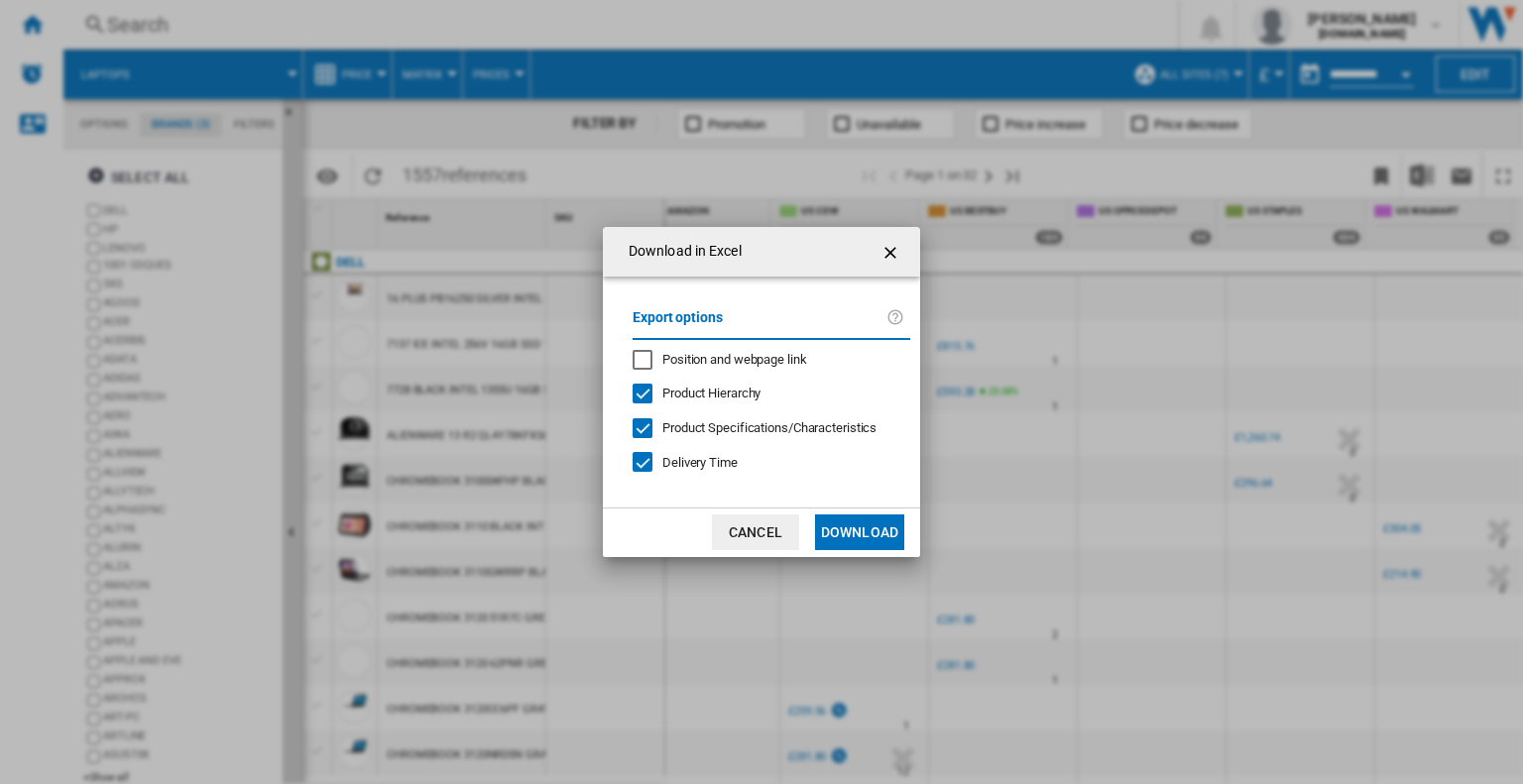 click on "Product Hierarchy" 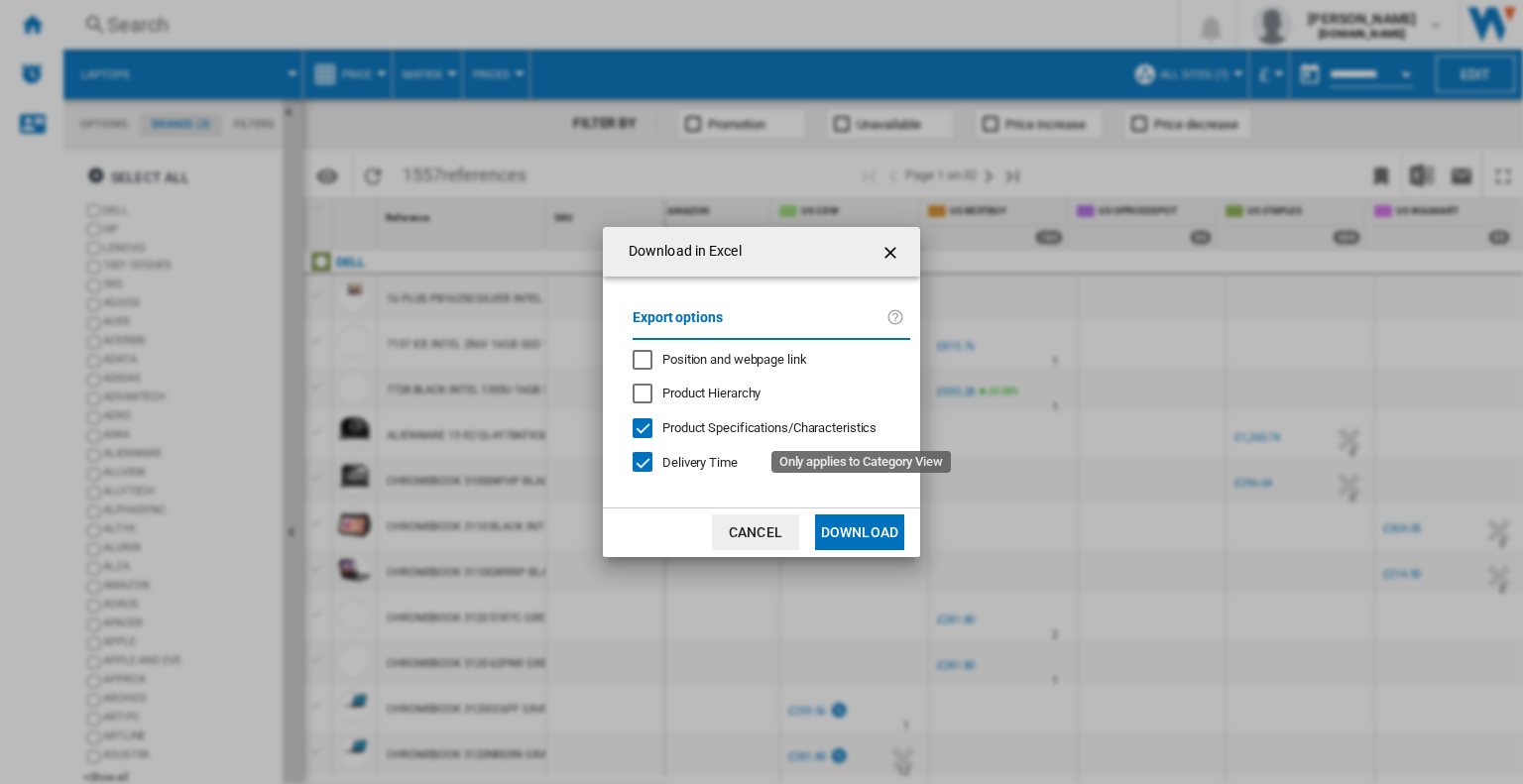 click on "Product Specifications/Characteristics" 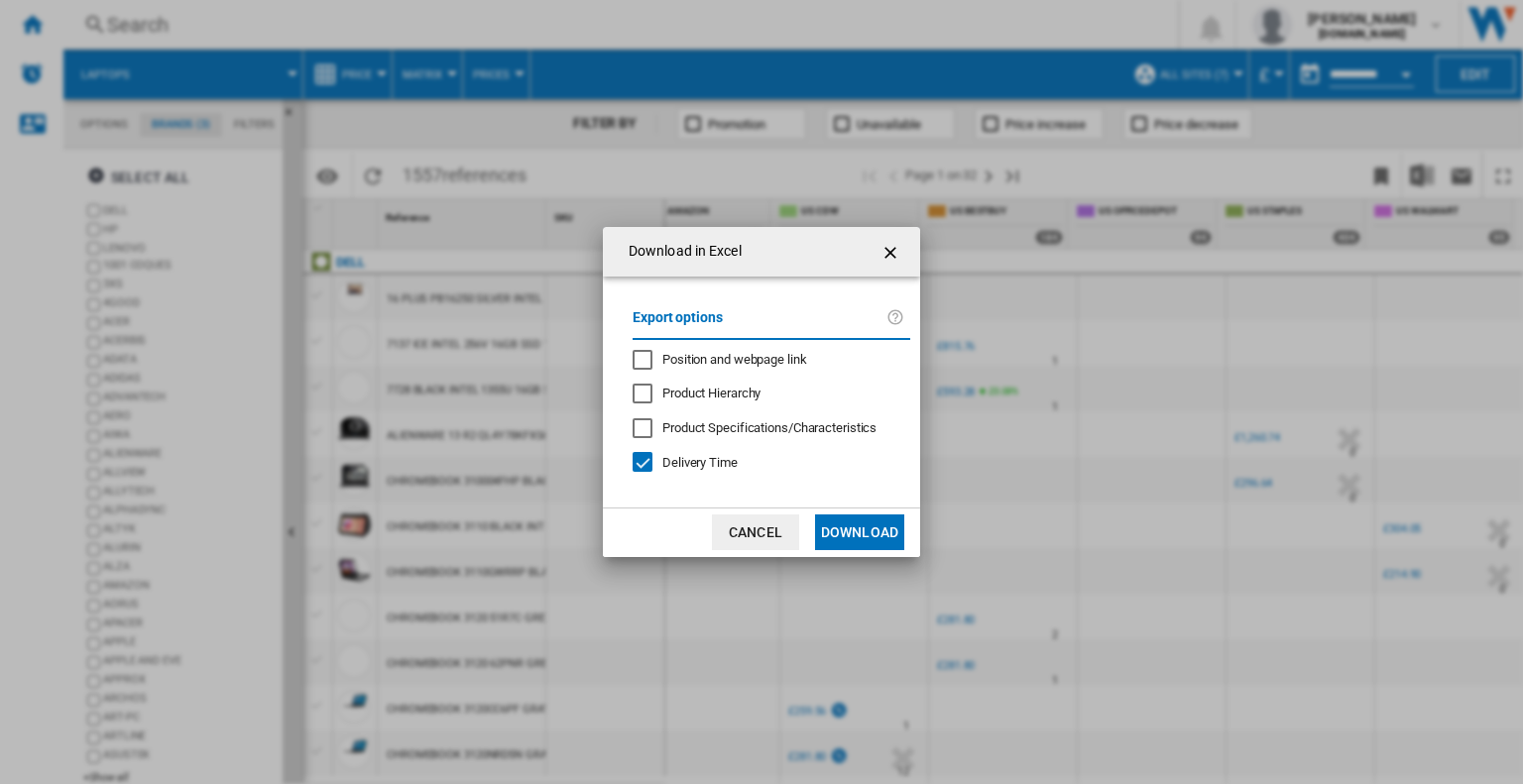 click on "Delivery Time" 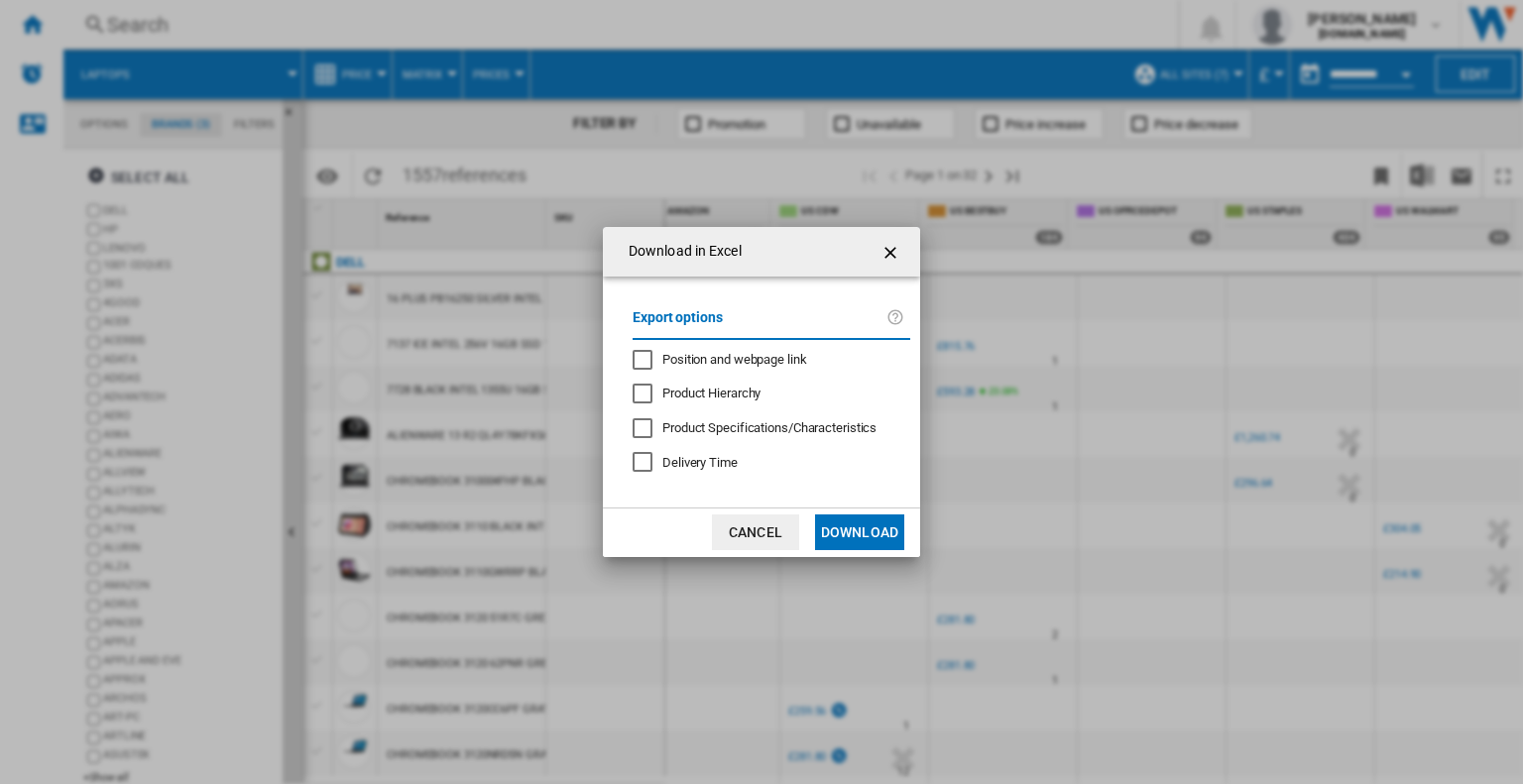 click on "Download" 